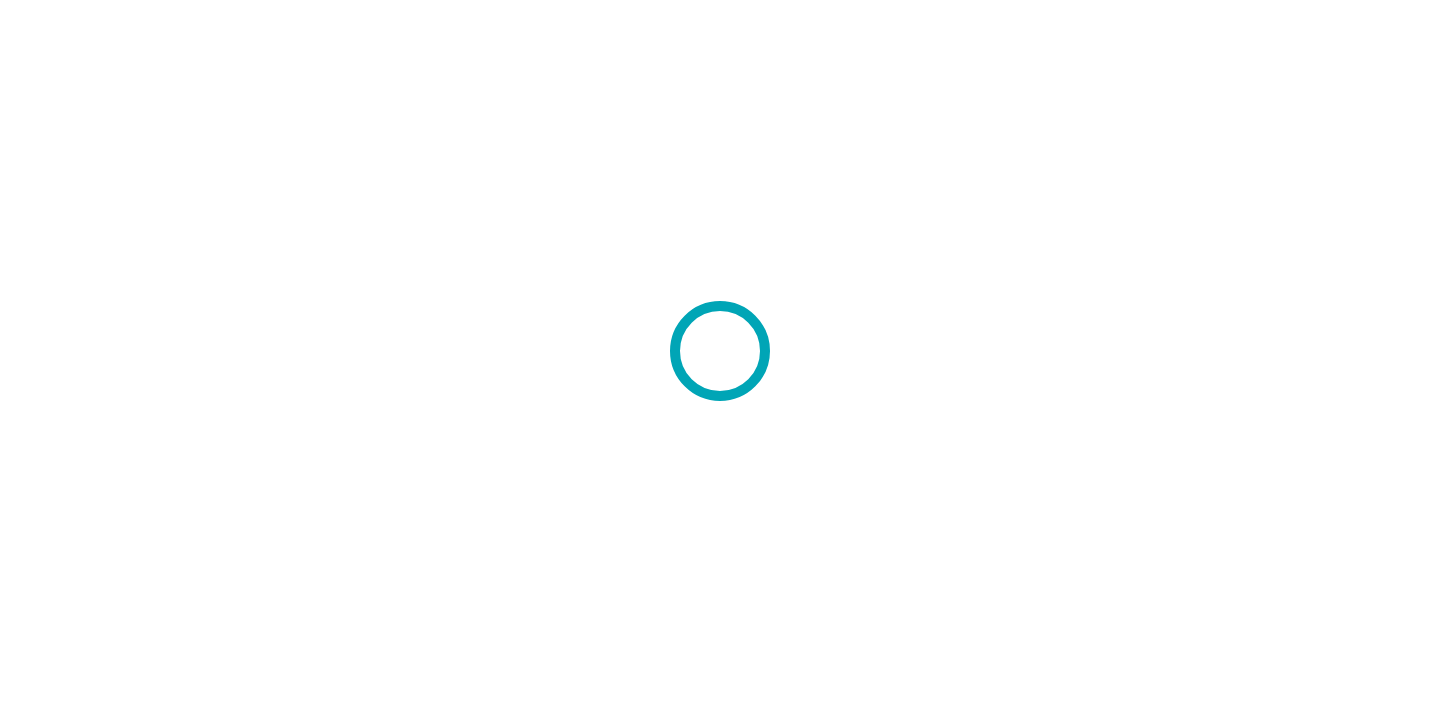 scroll, scrollTop: 0, scrollLeft: 0, axis: both 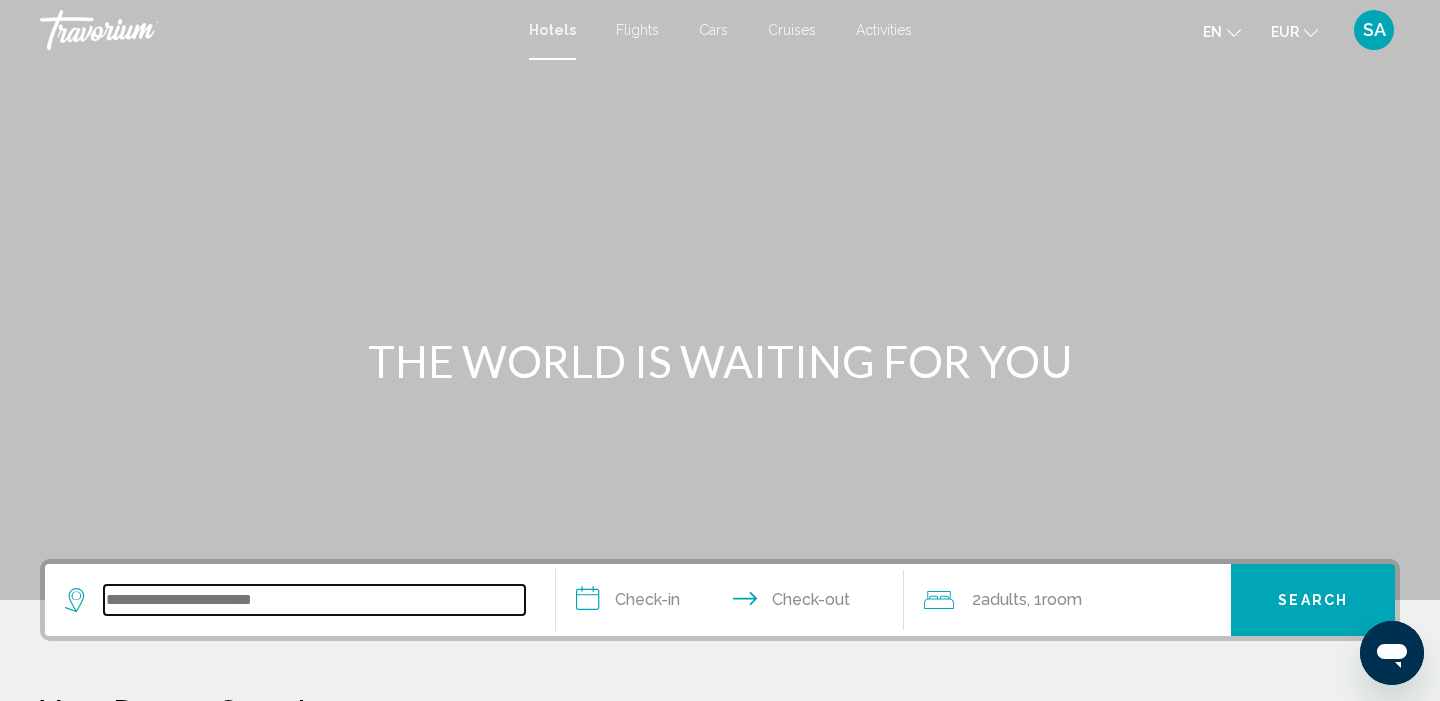 click at bounding box center (314, 600) 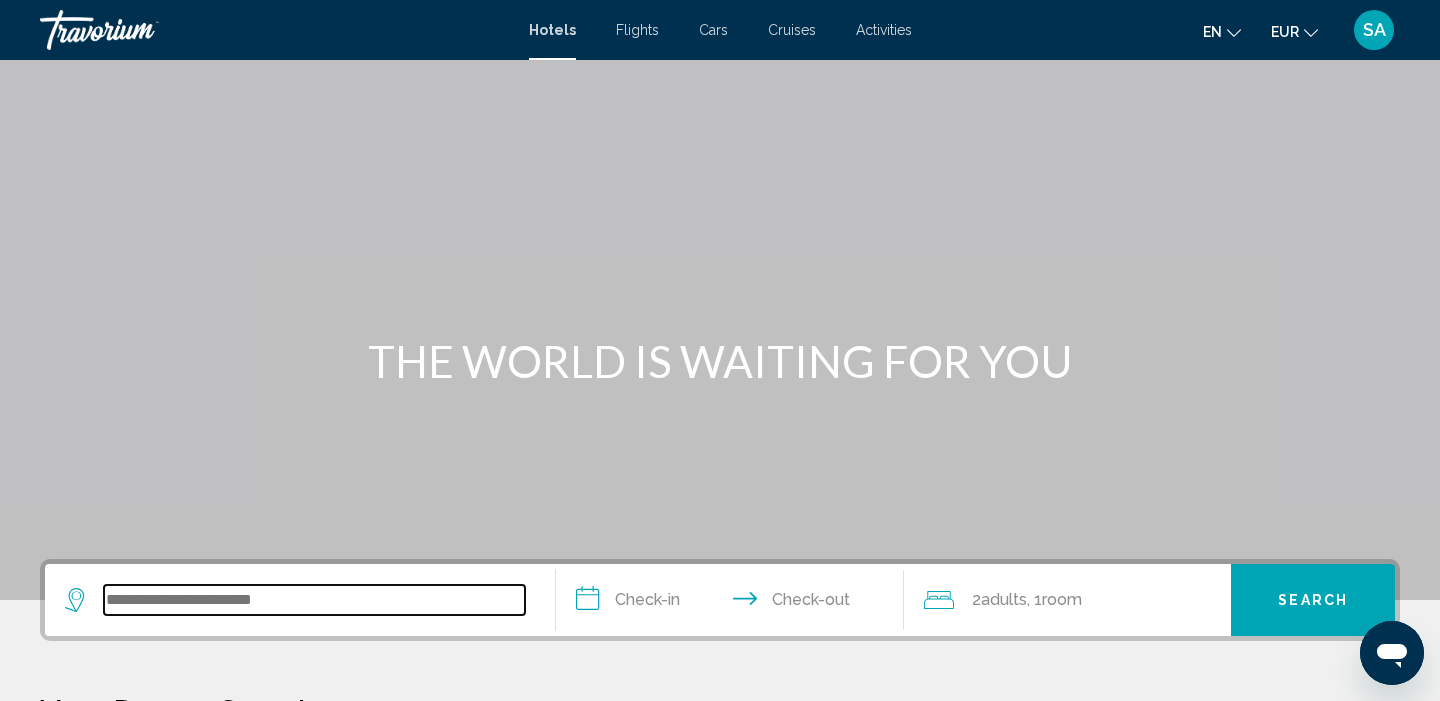 scroll, scrollTop: 494, scrollLeft: 0, axis: vertical 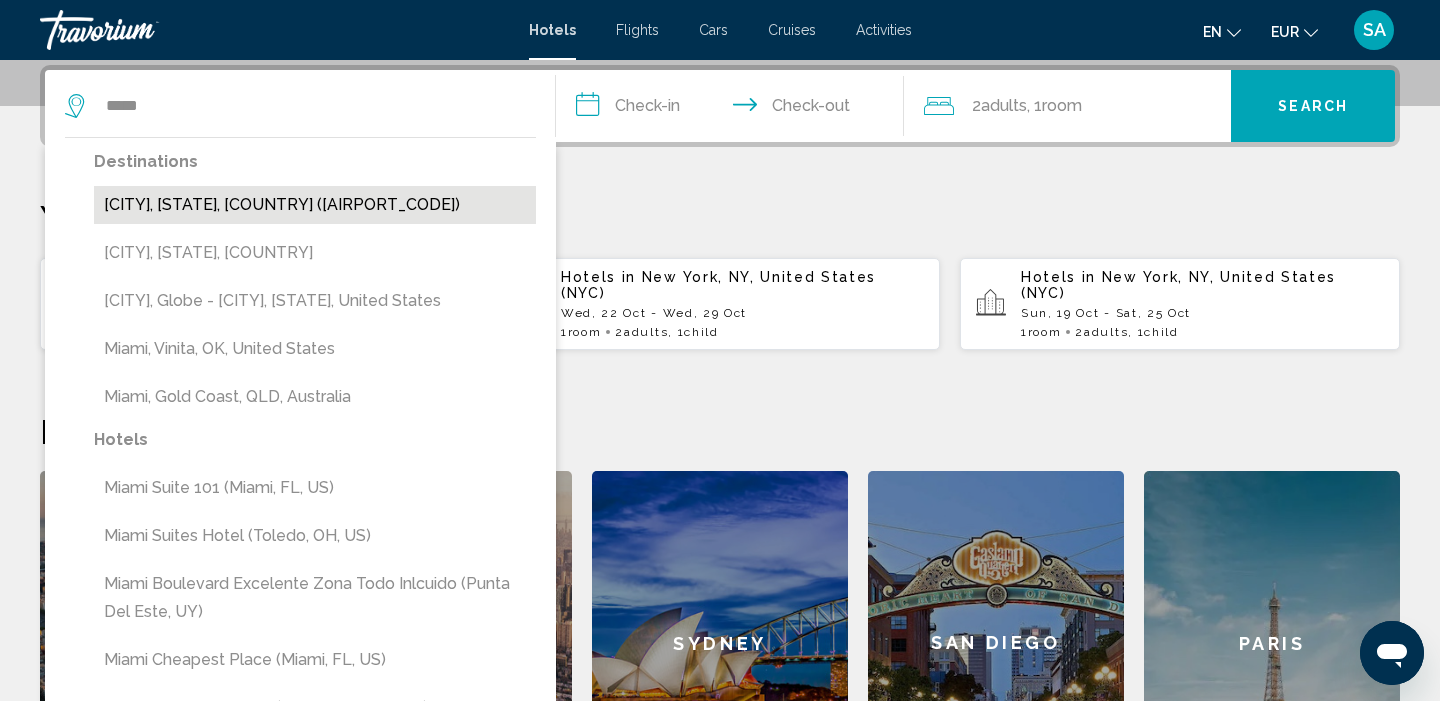 click on "[CITY], [STATE], [COUNTRY] ([AIRPORT_CODE])" at bounding box center (315, 205) 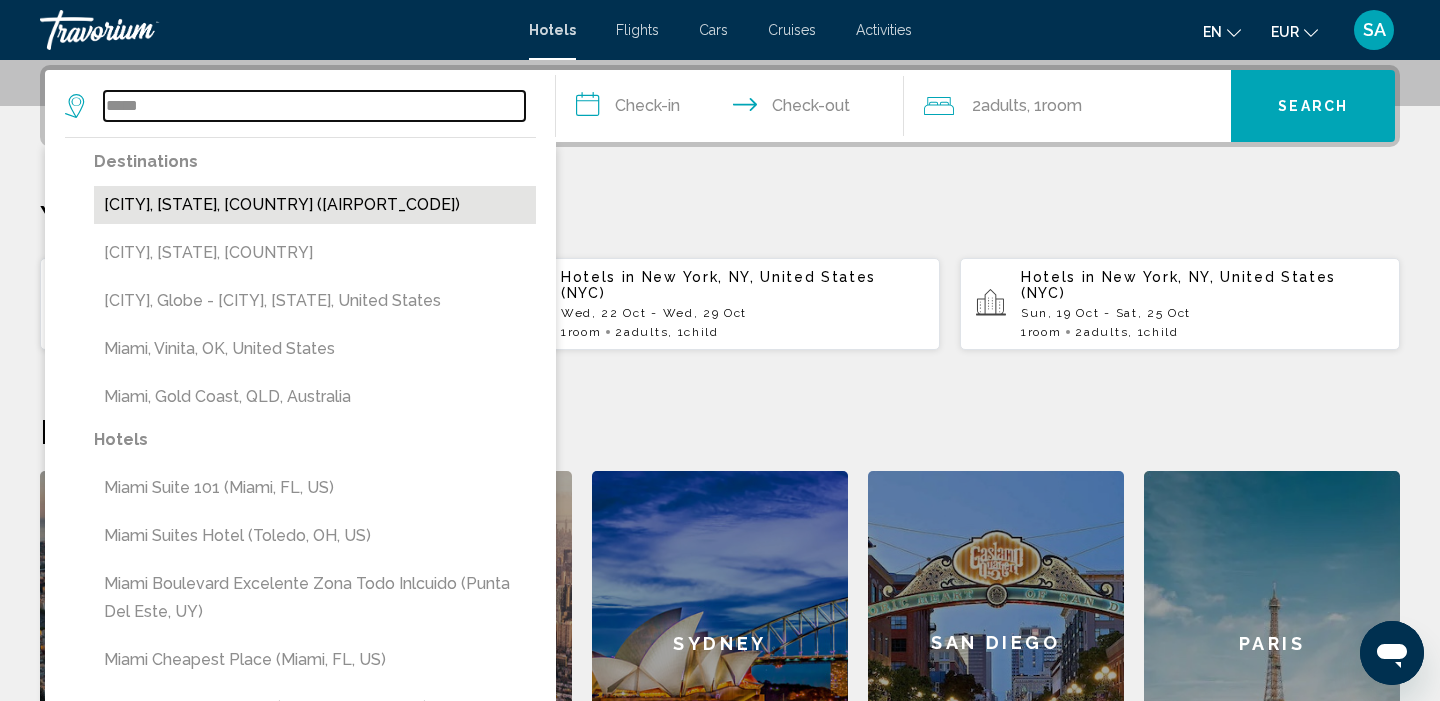 type on "**********" 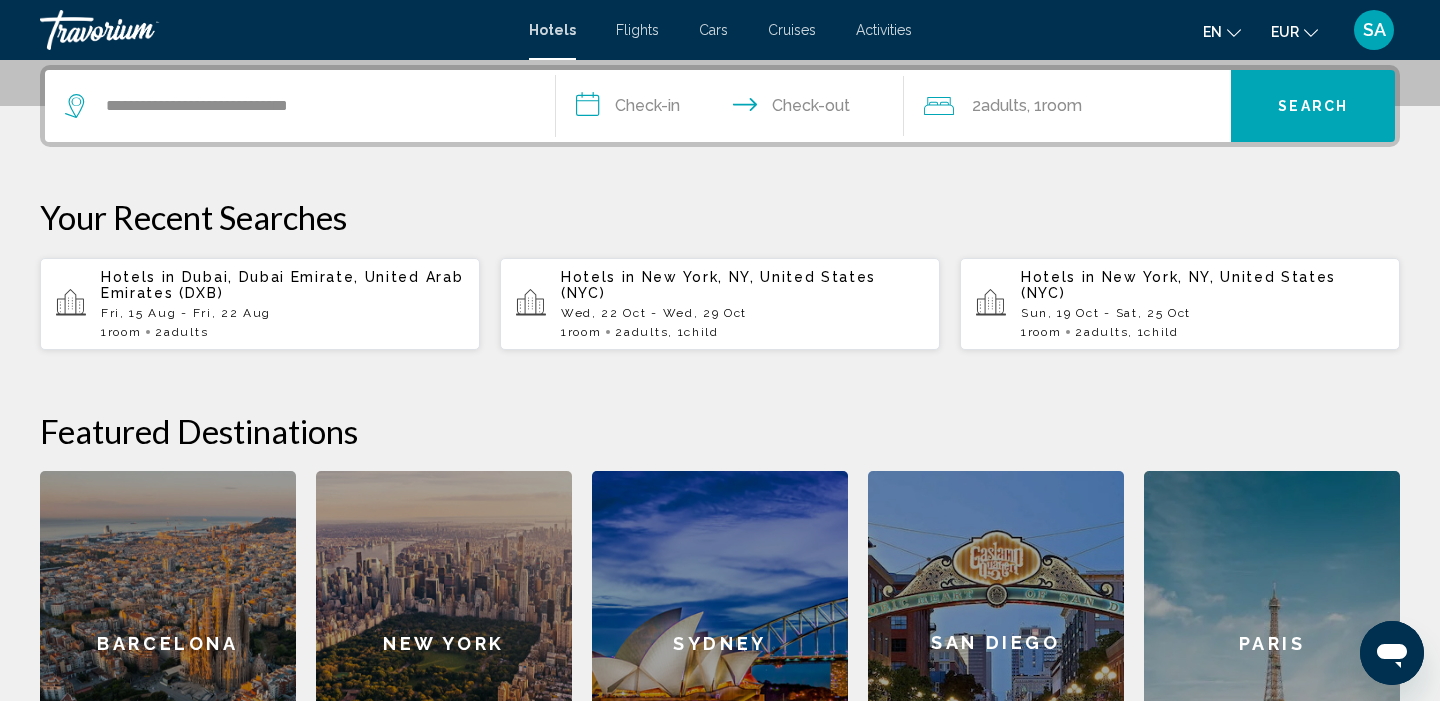 click on "**********" at bounding box center [734, 109] 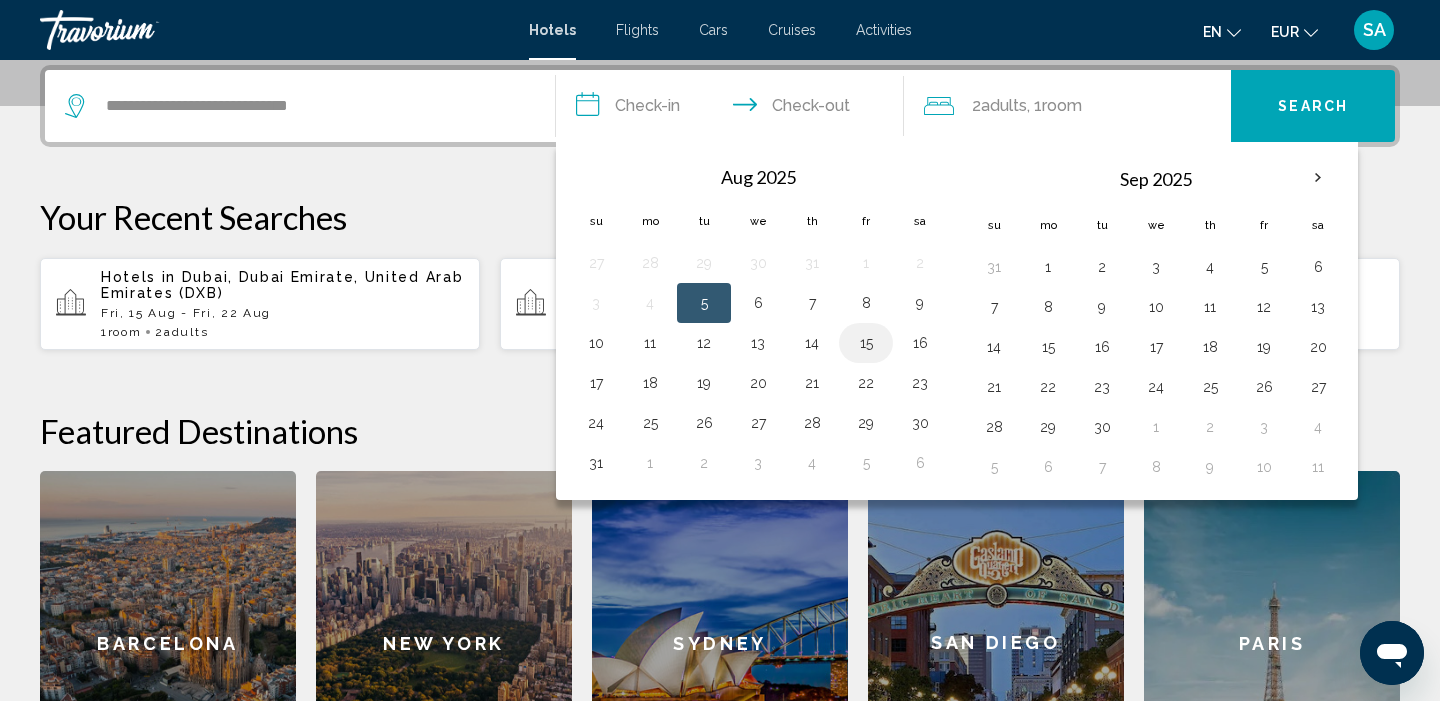click on "15" at bounding box center (866, 343) 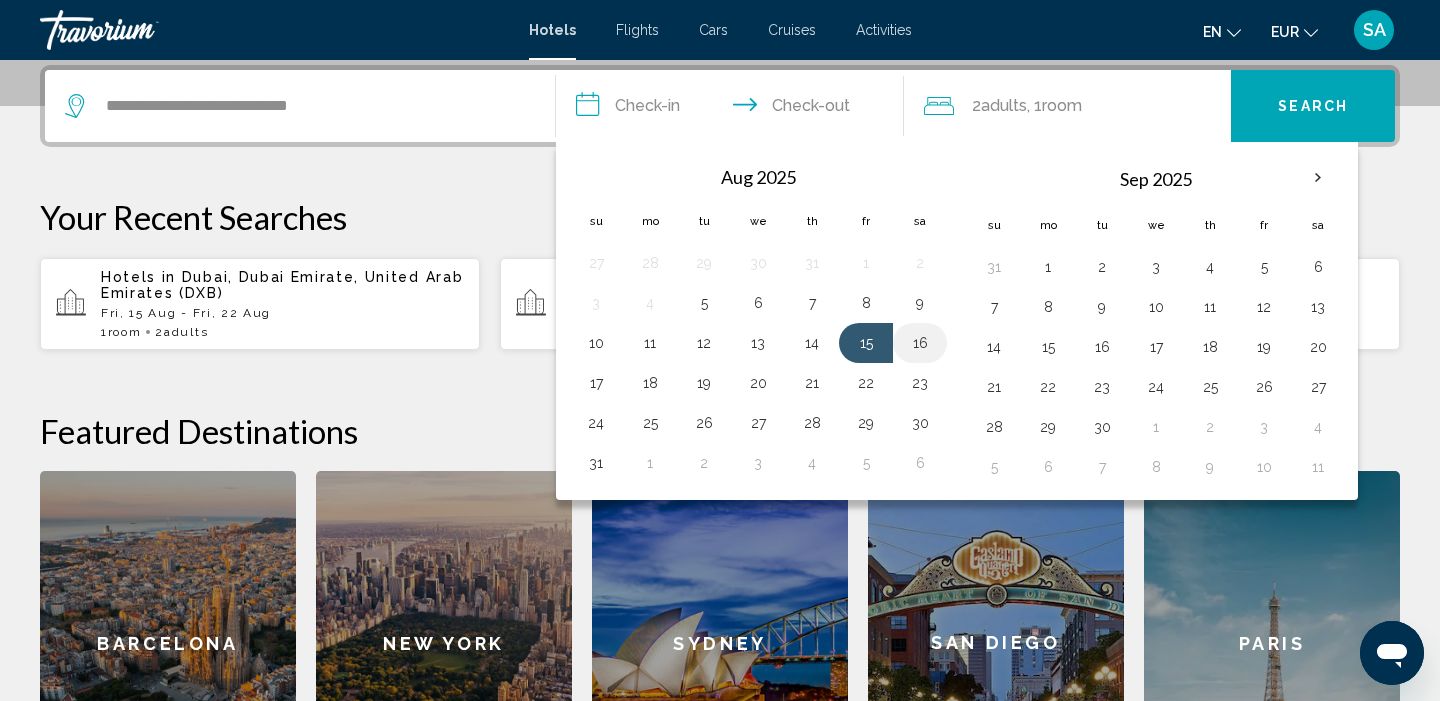 click on "16" at bounding box center [920, 343] 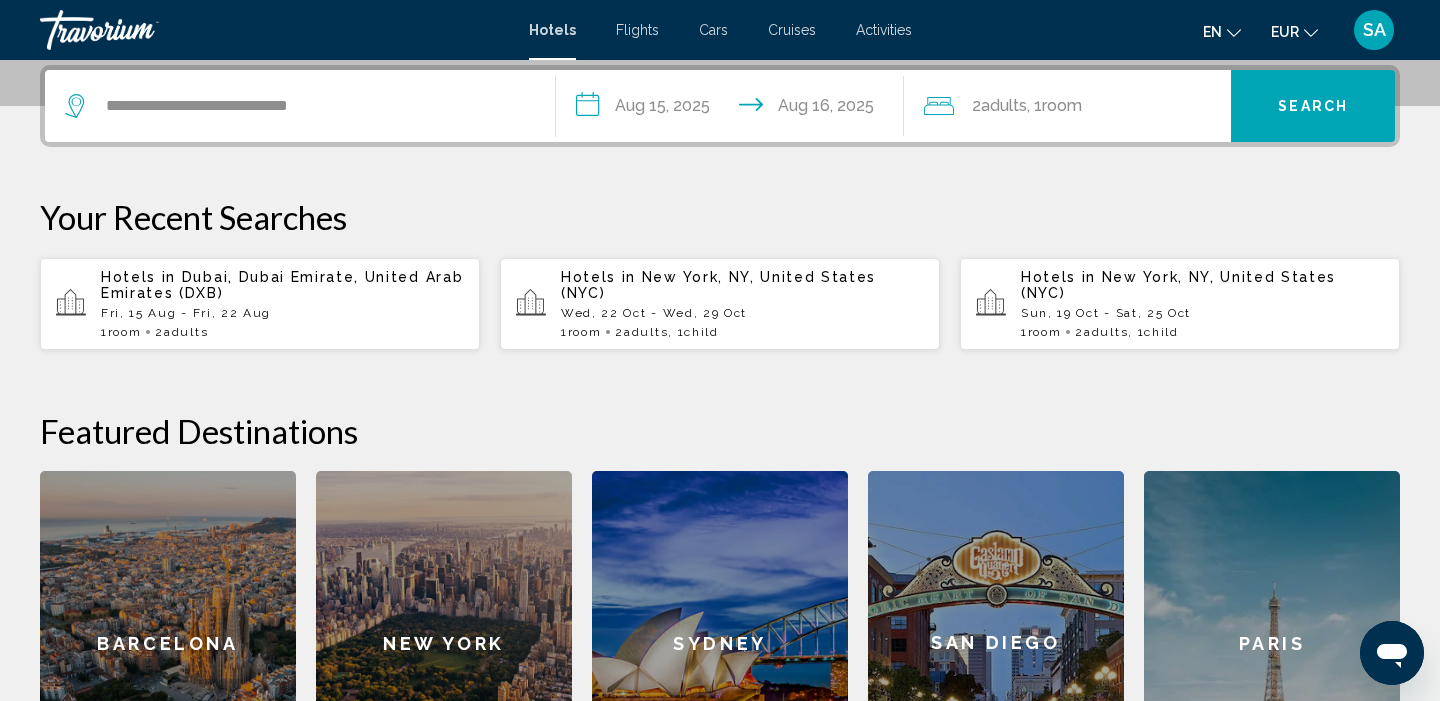 click on "2  Adult Adults , 1  Room rooms" 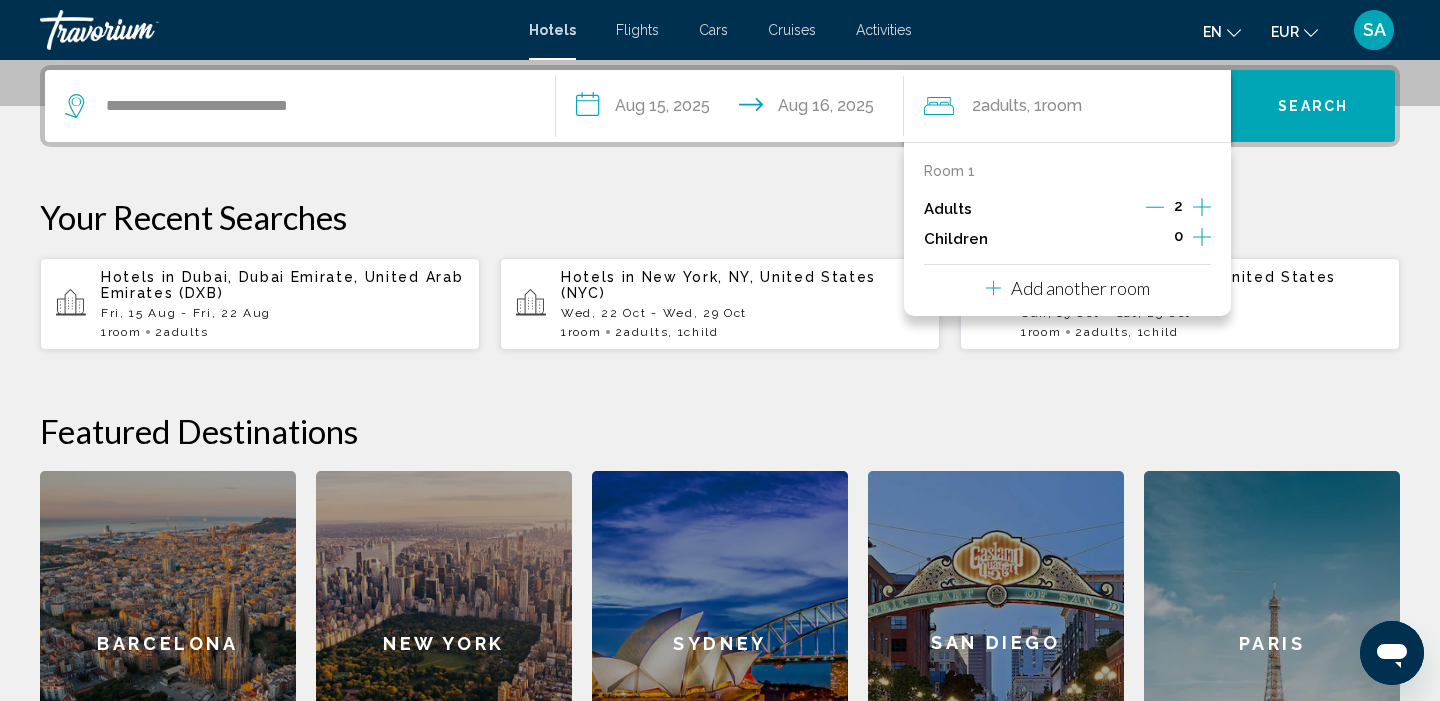 click 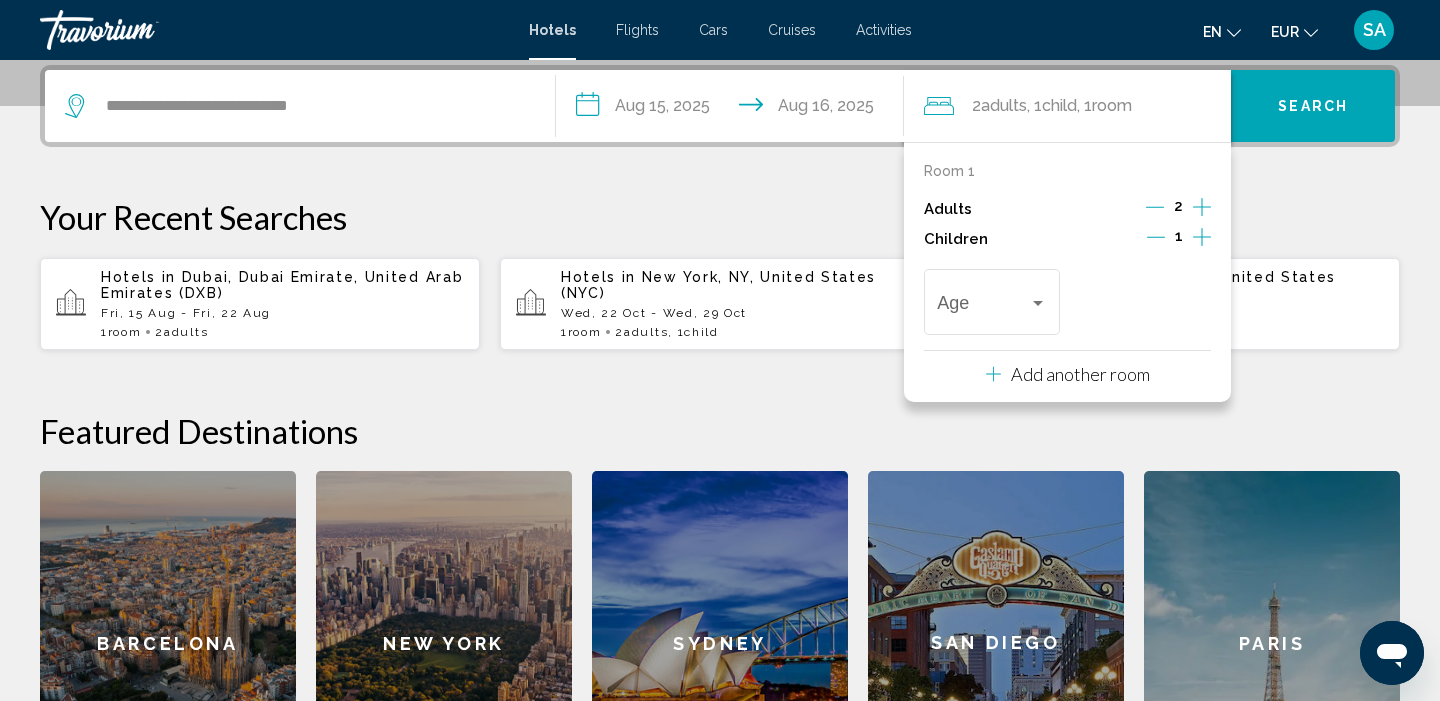 click 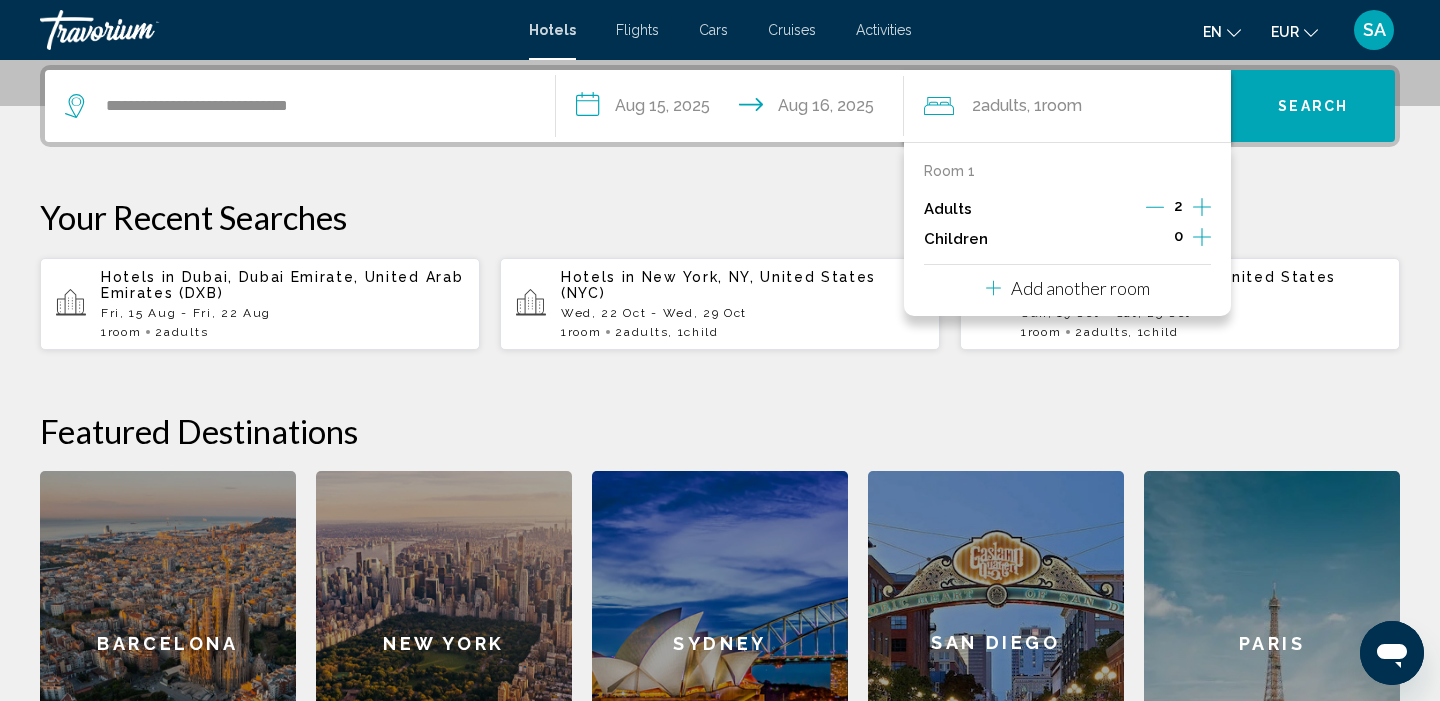 click on "Room 1 Adults
2
Children
0
Add another room" at bounding box center (1068, 229) 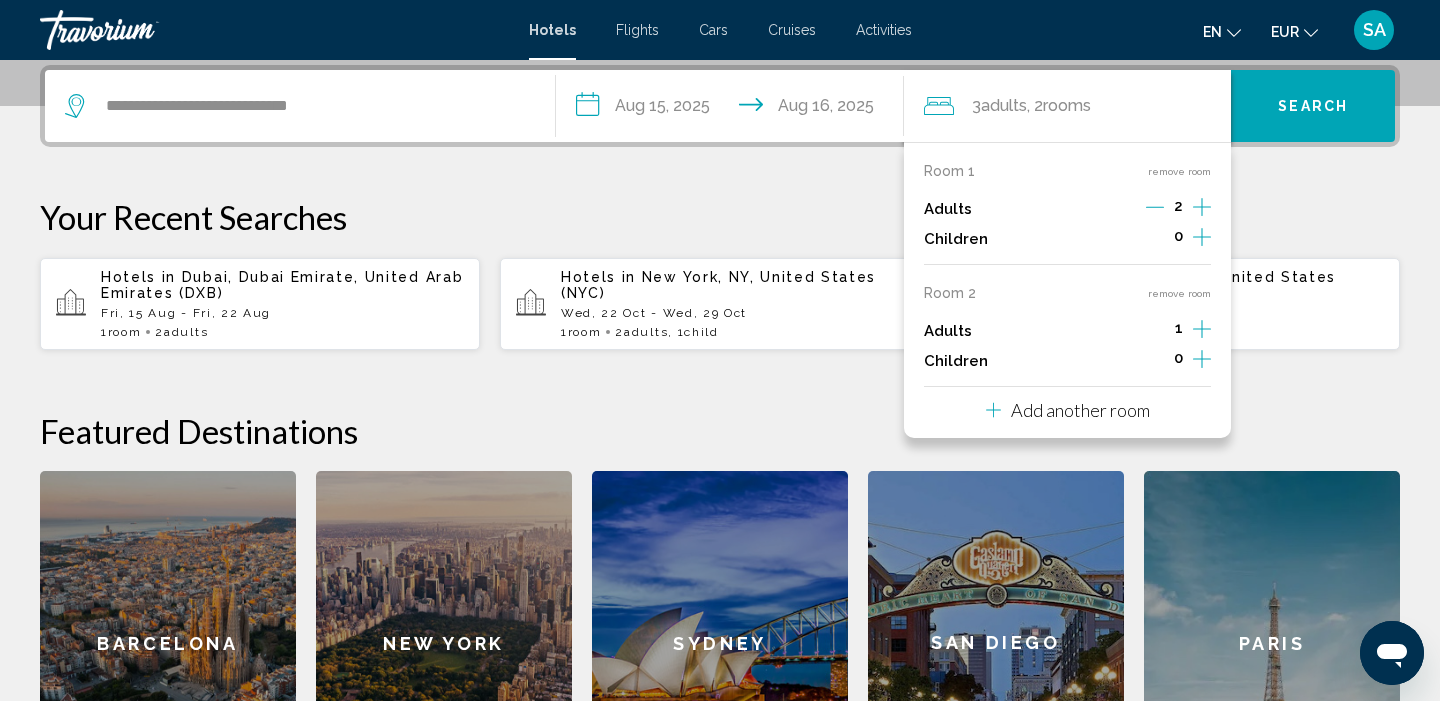 click 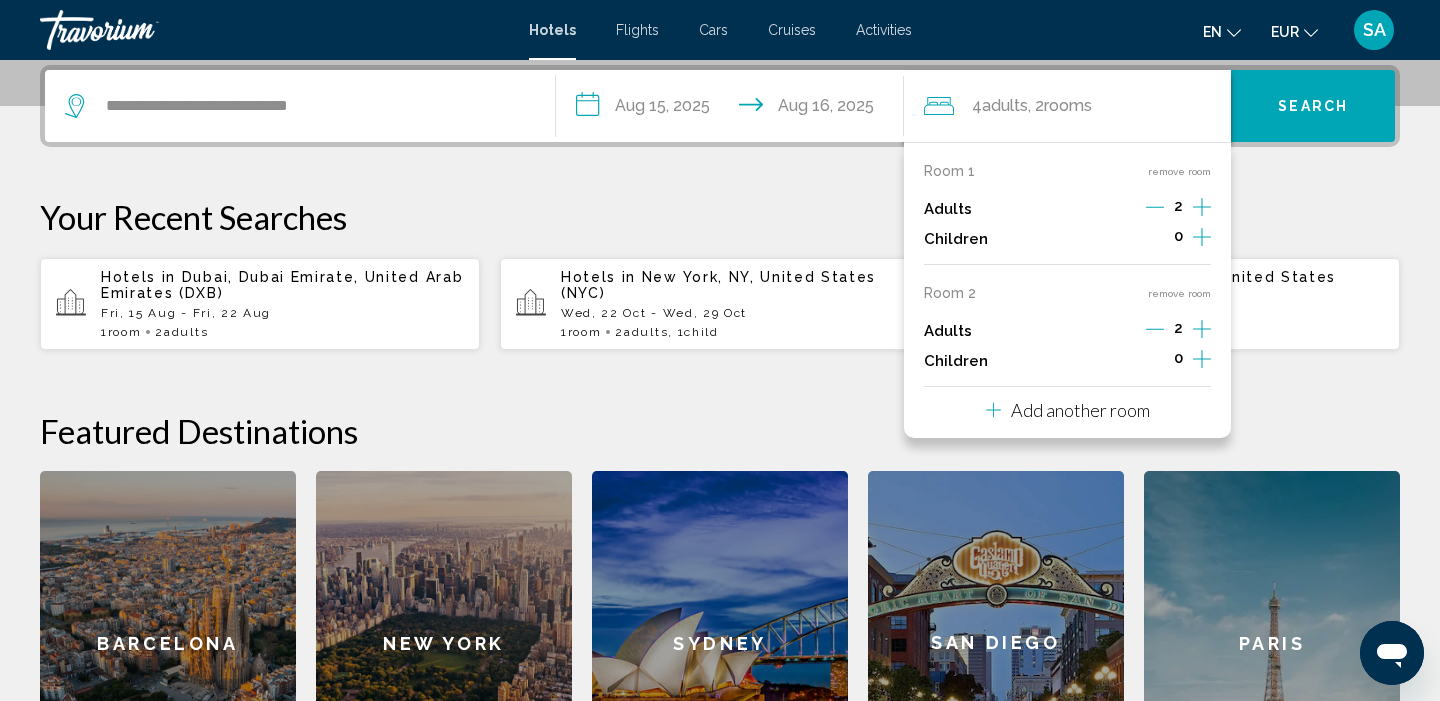 click 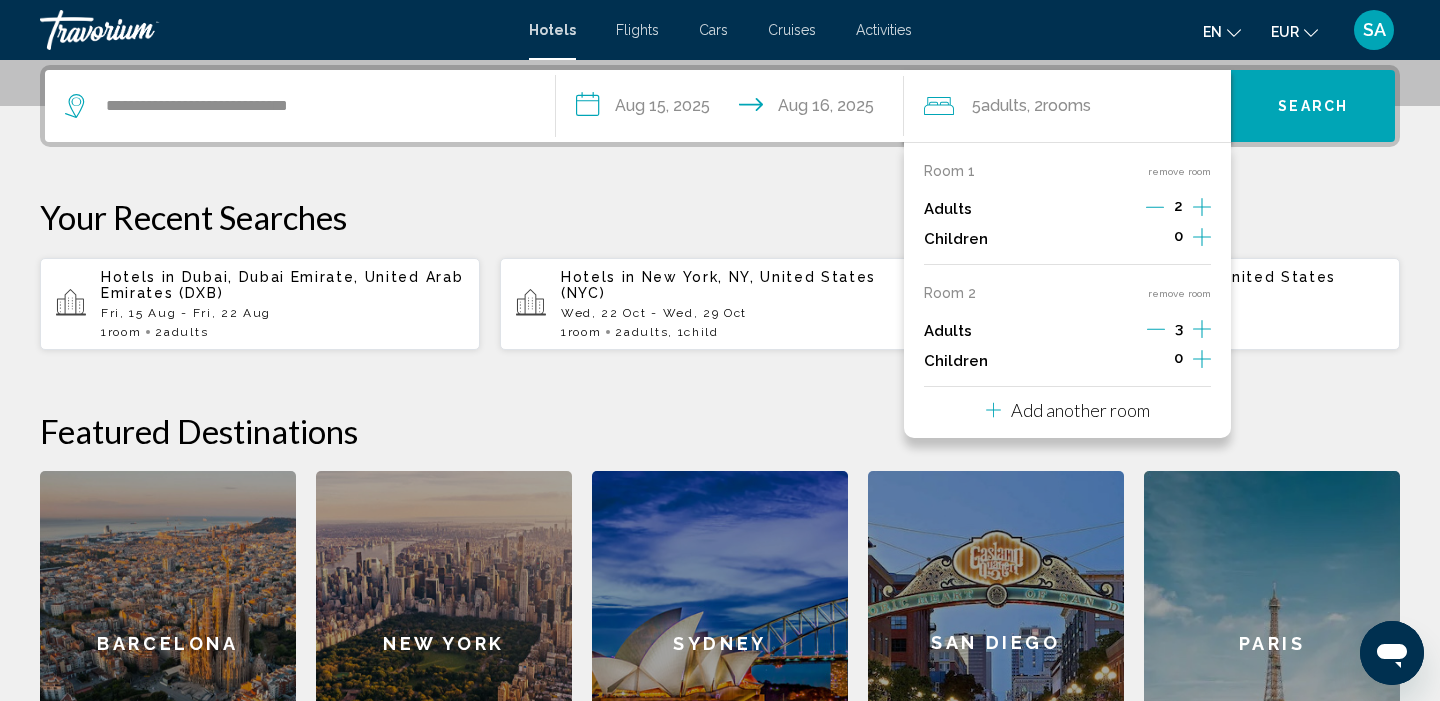 click on "3" at bounding box center [1179, 331] 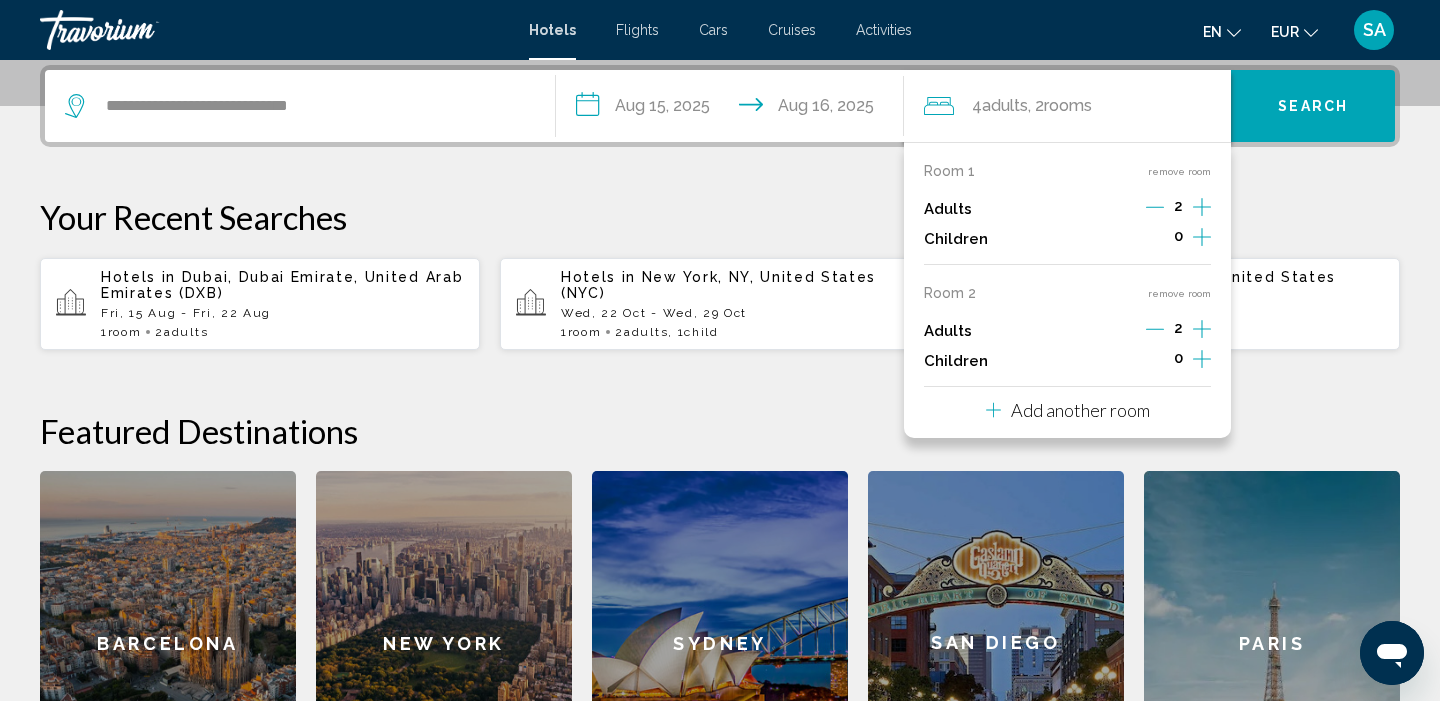 click 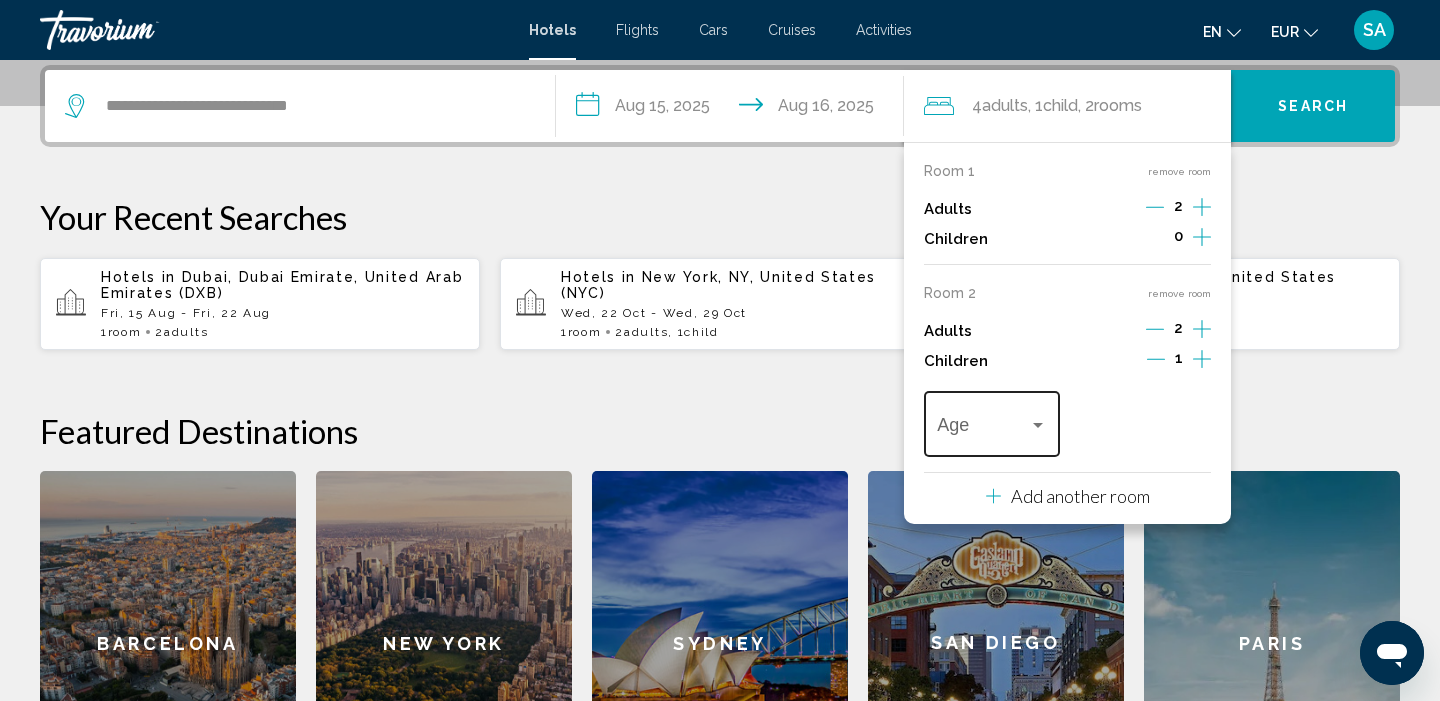click at bounding box center [1038, 425] 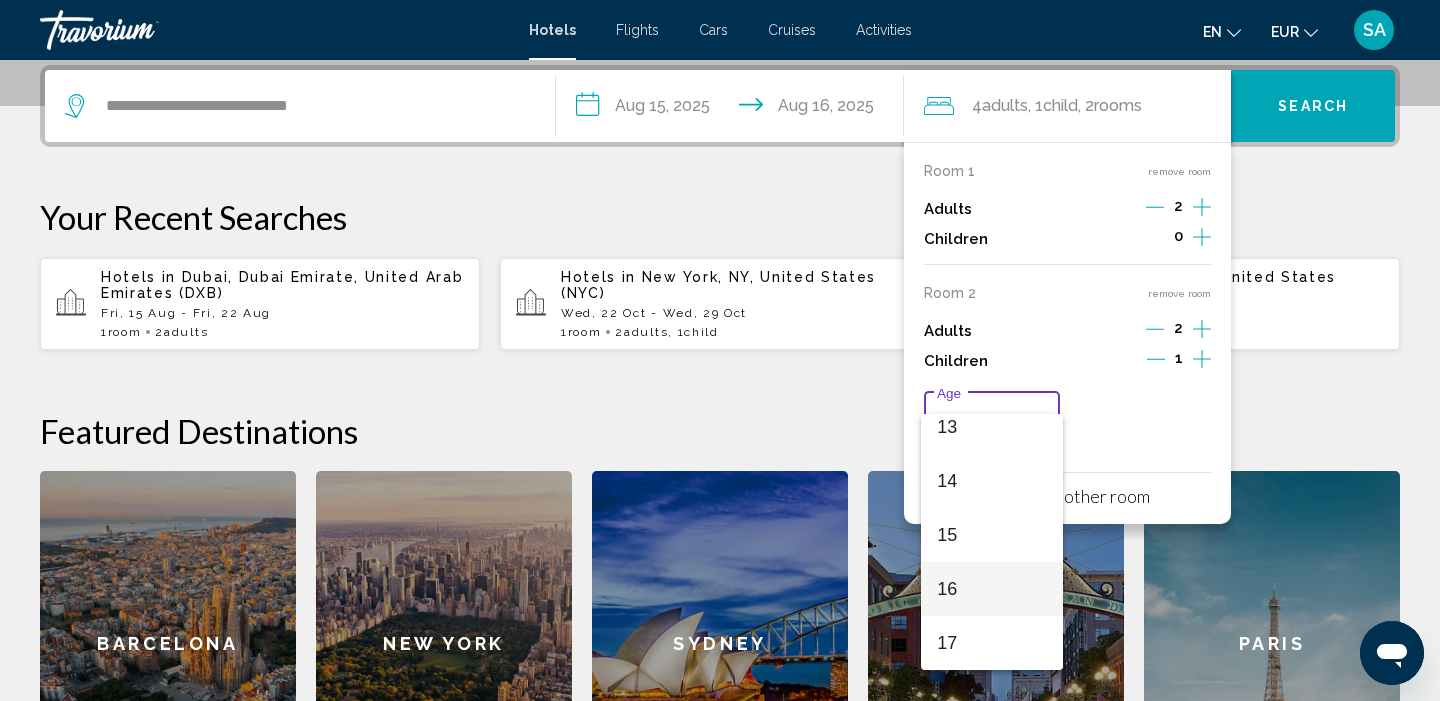 scroll, scrollTop: 716, scrollLeft: 0, axis: vertical 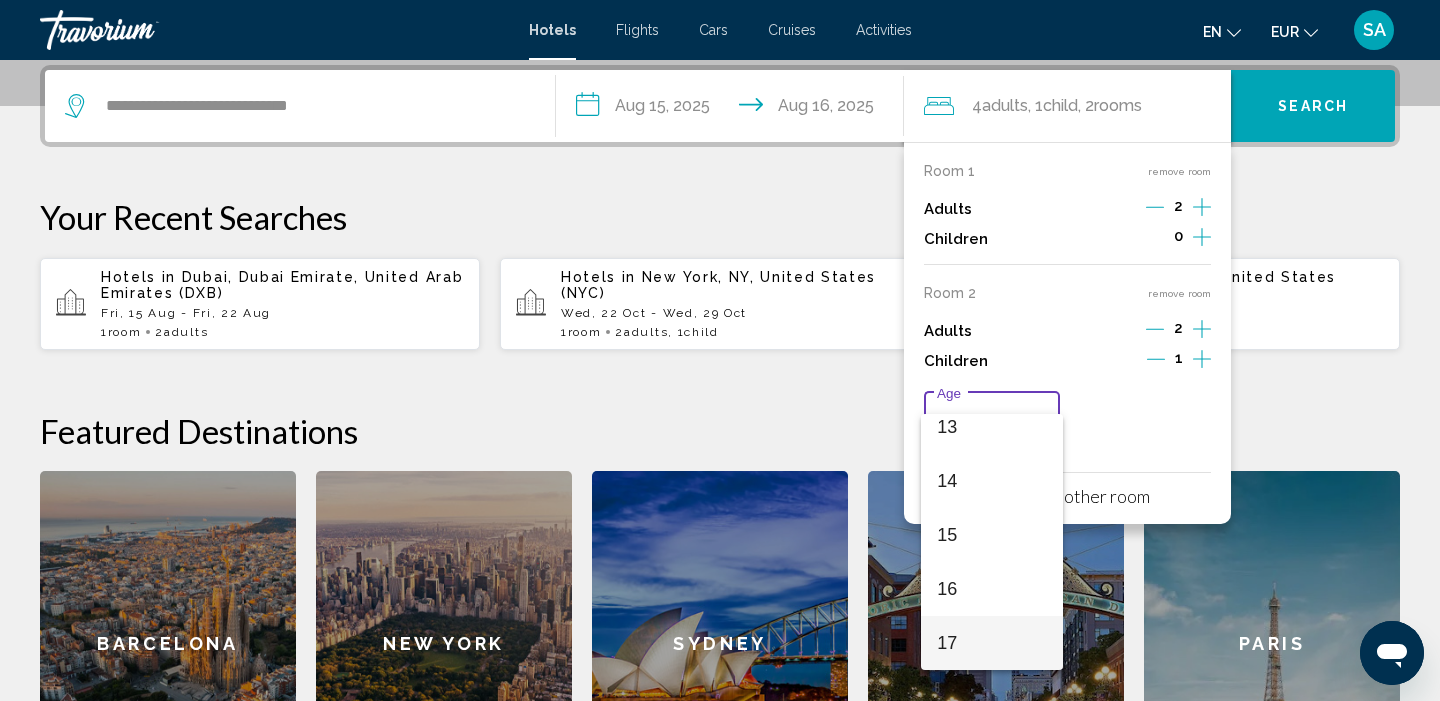 click on "17" at bounding box center [991, 643] 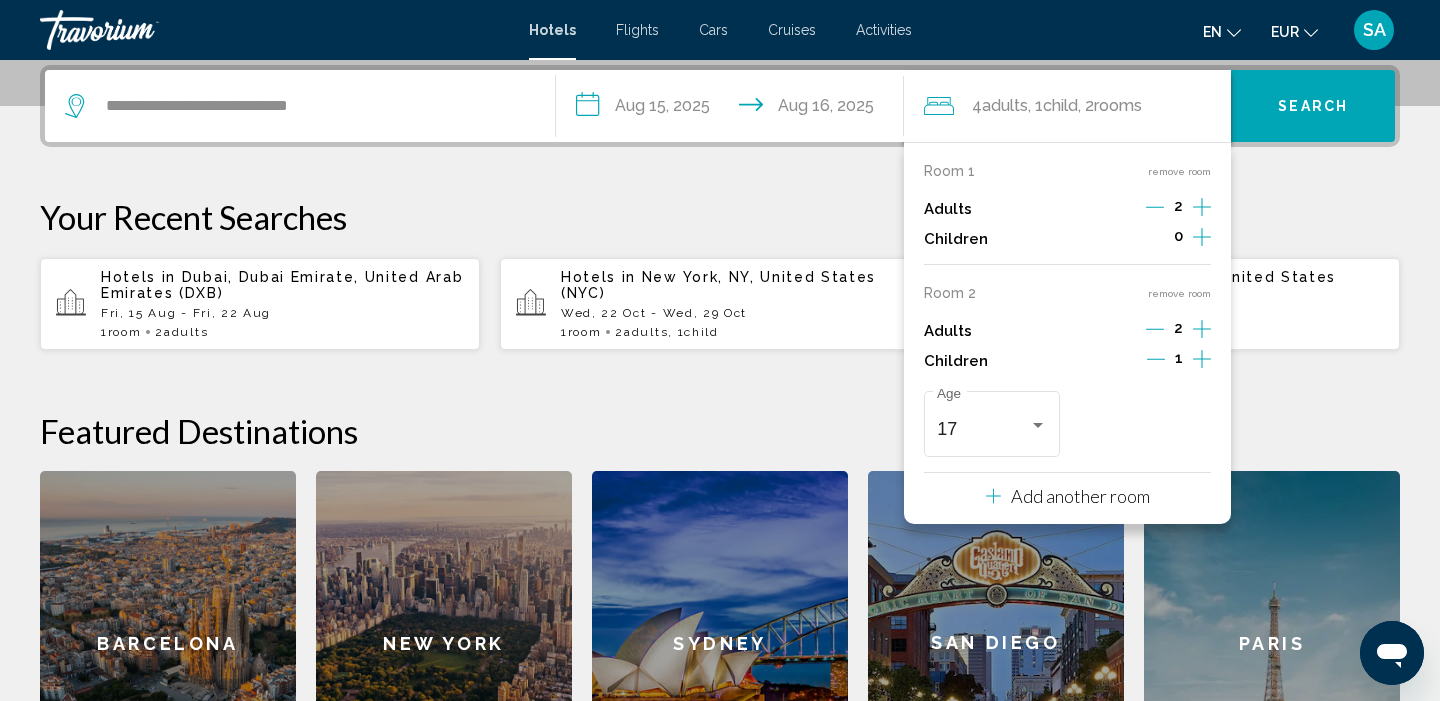 click on "Search" at bounding box center (1313, 106) 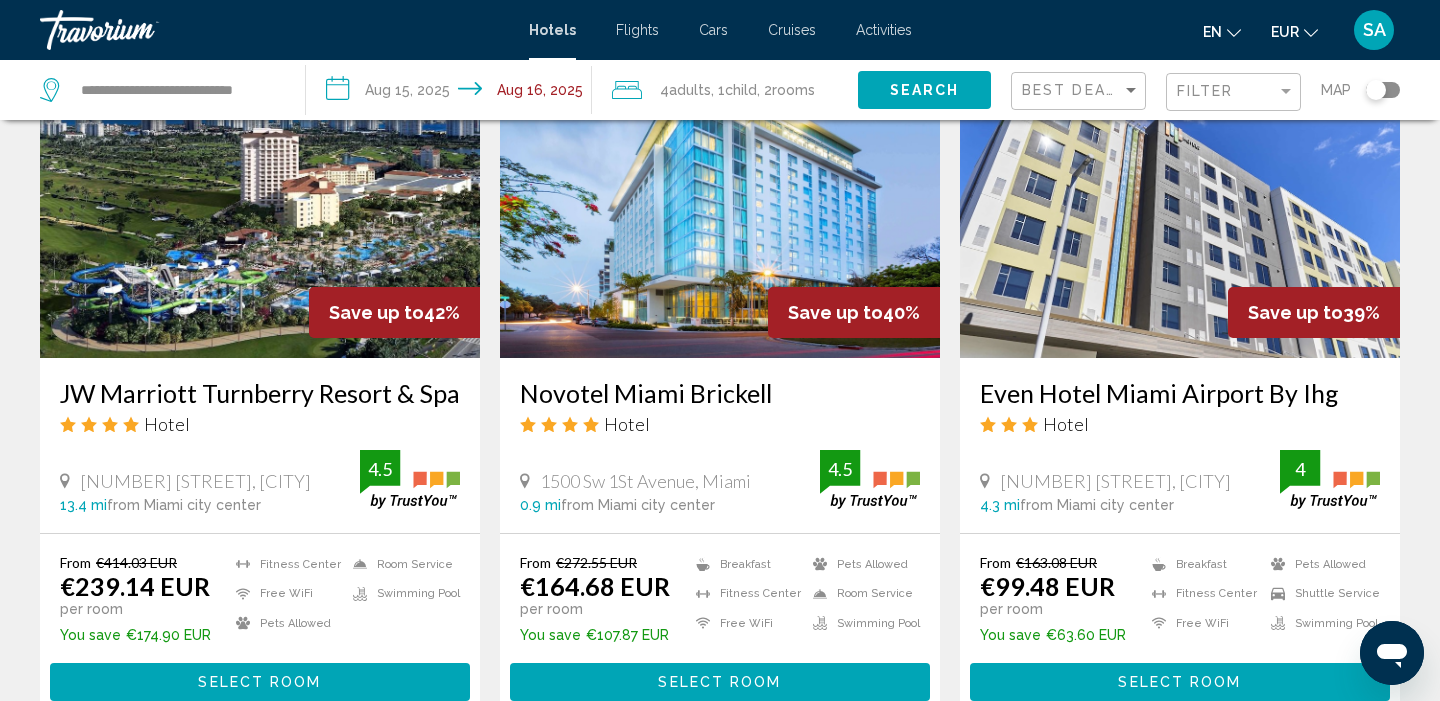 scroll, scrollTop: 901, scrollLeft: 0, axis: vertical 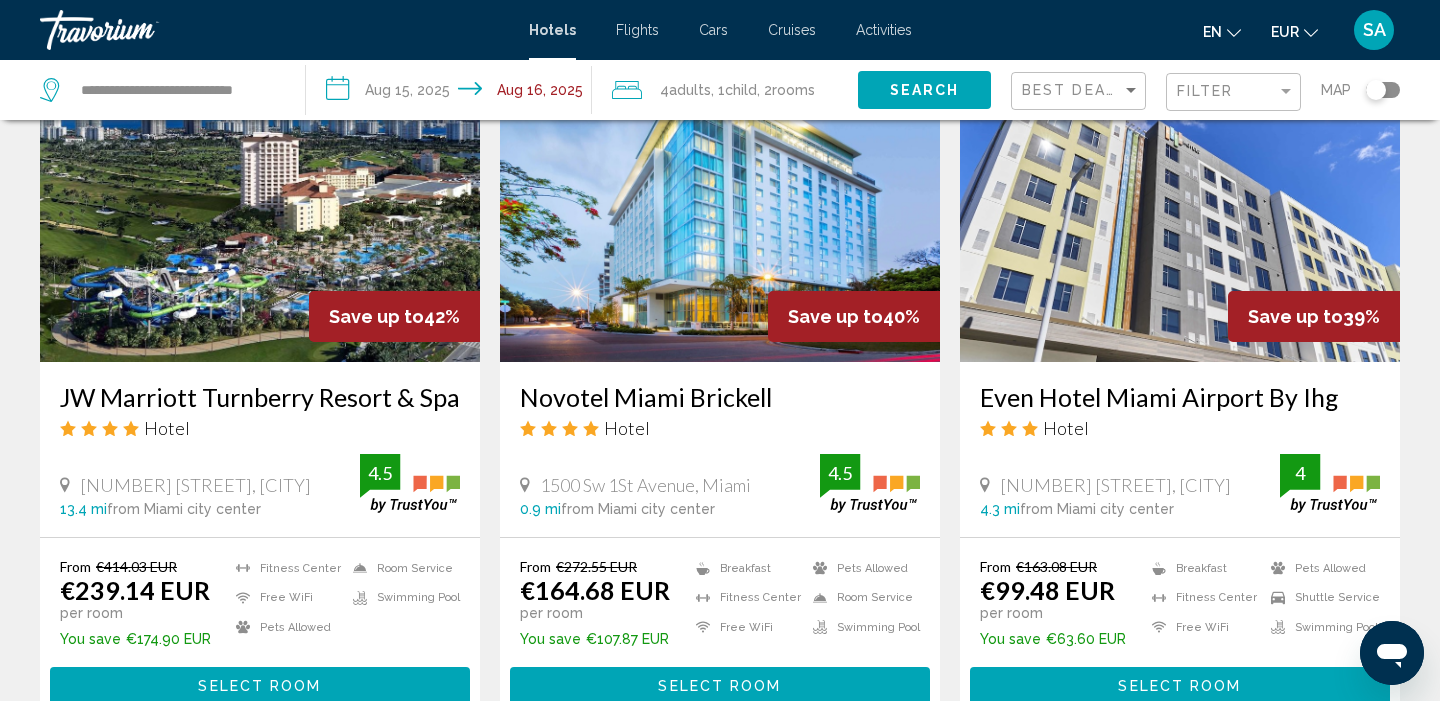 click at bounding box center [1180, 202] 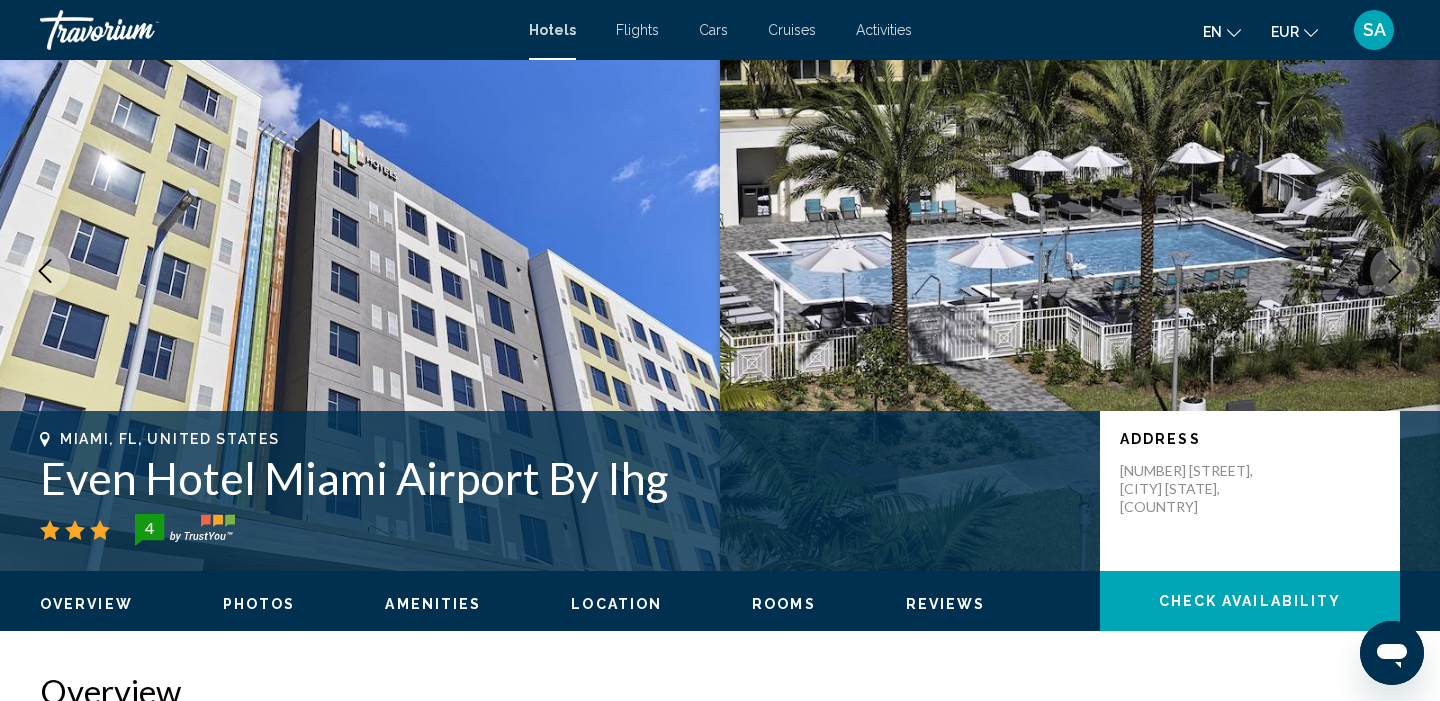 scroll, scrollTop: 95, scrollLeft: 0, axis: vertical 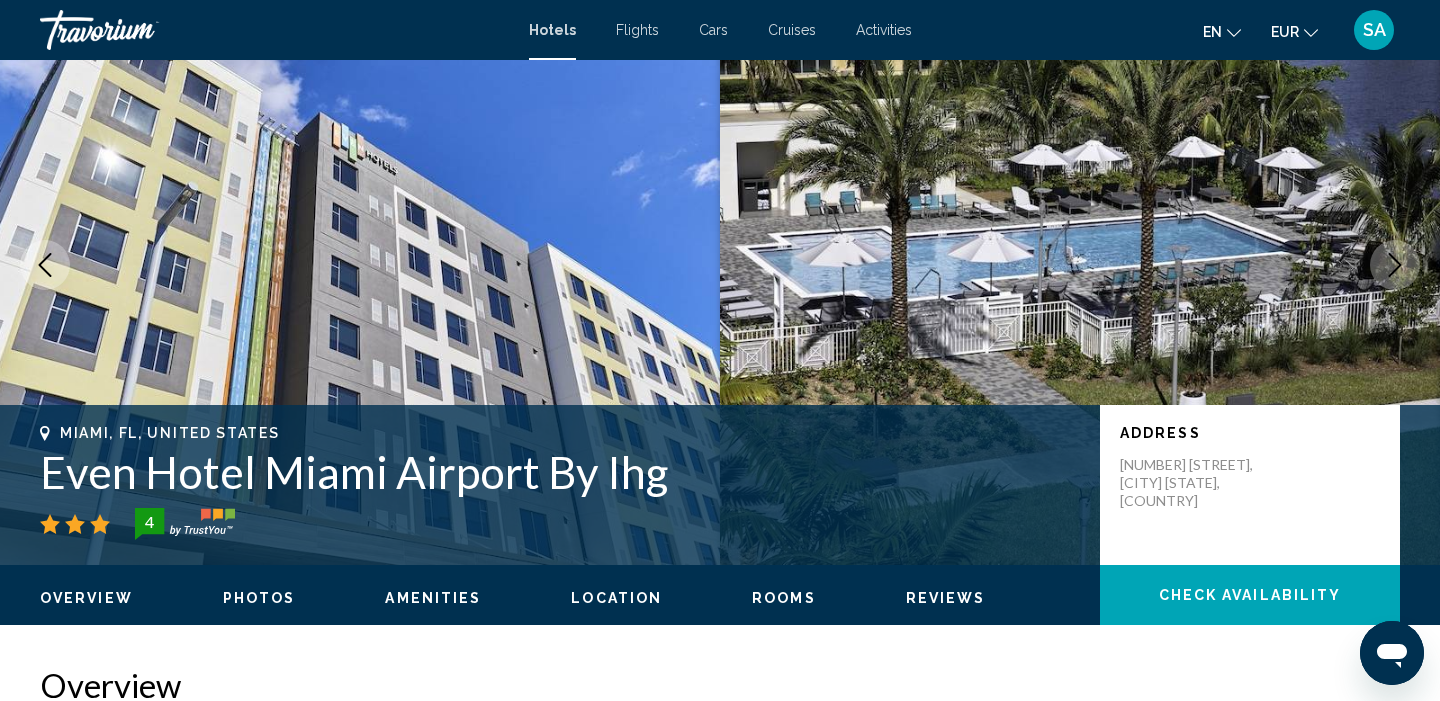 click 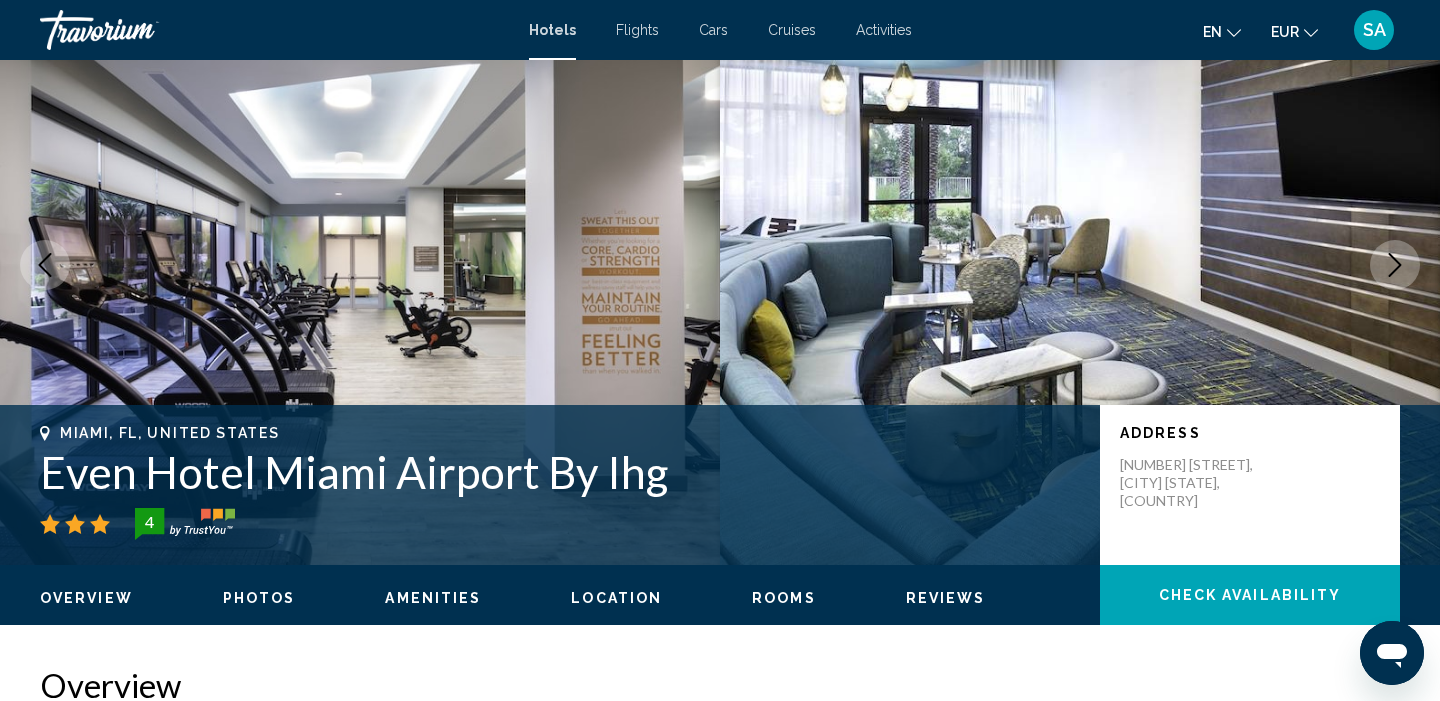 click 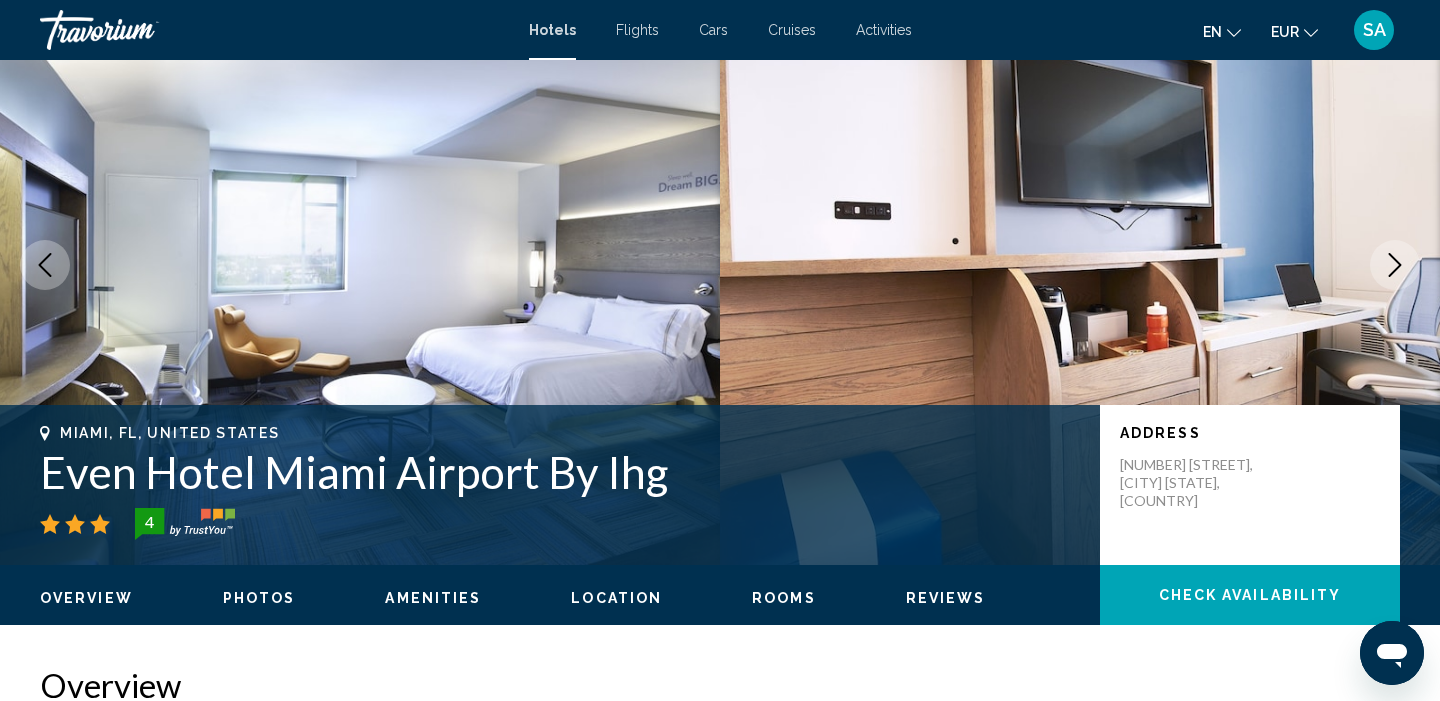 click 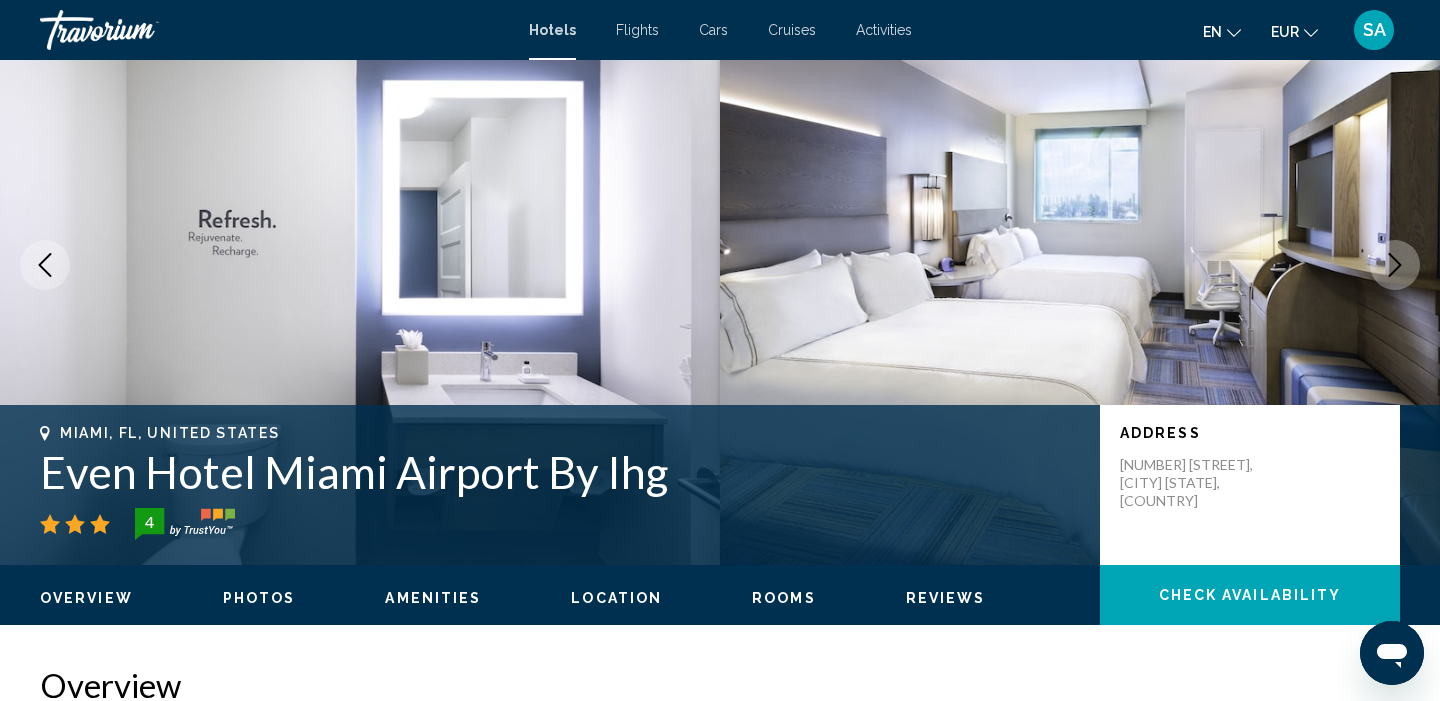click 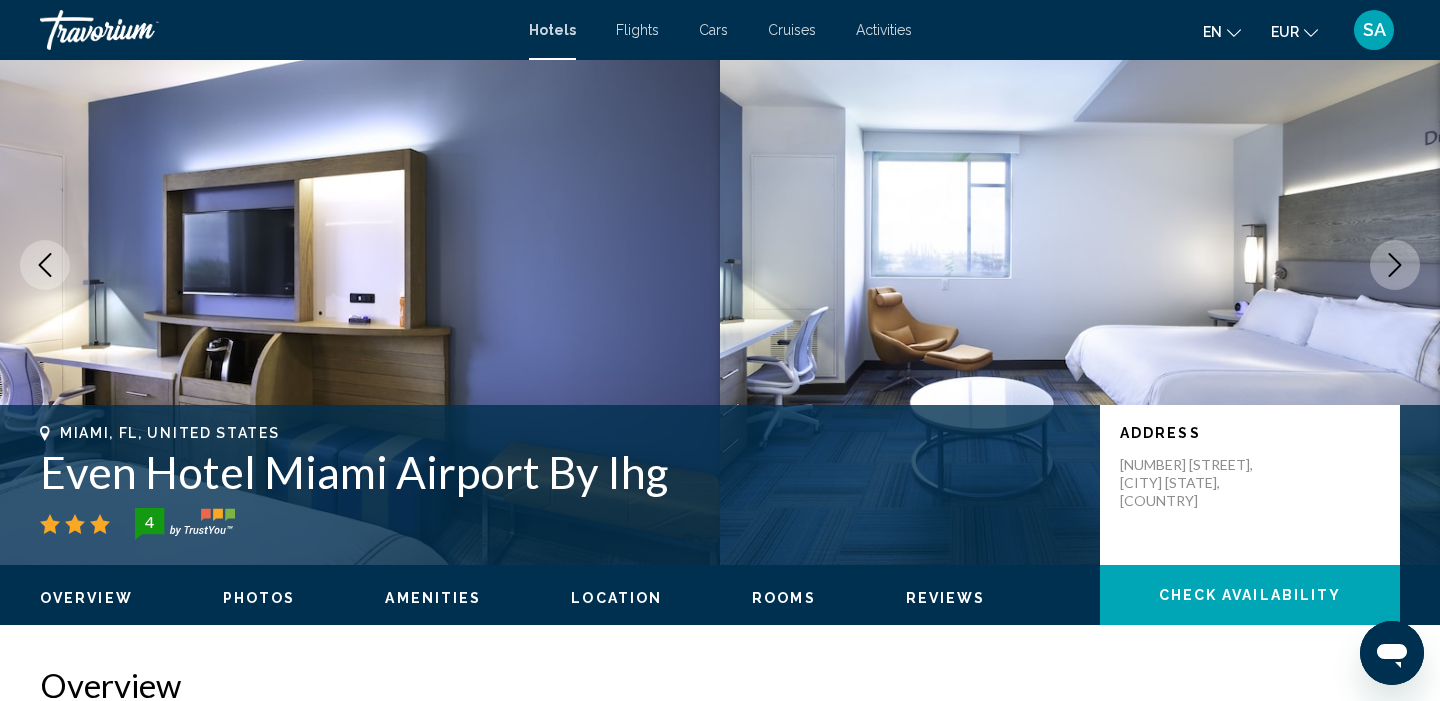 click 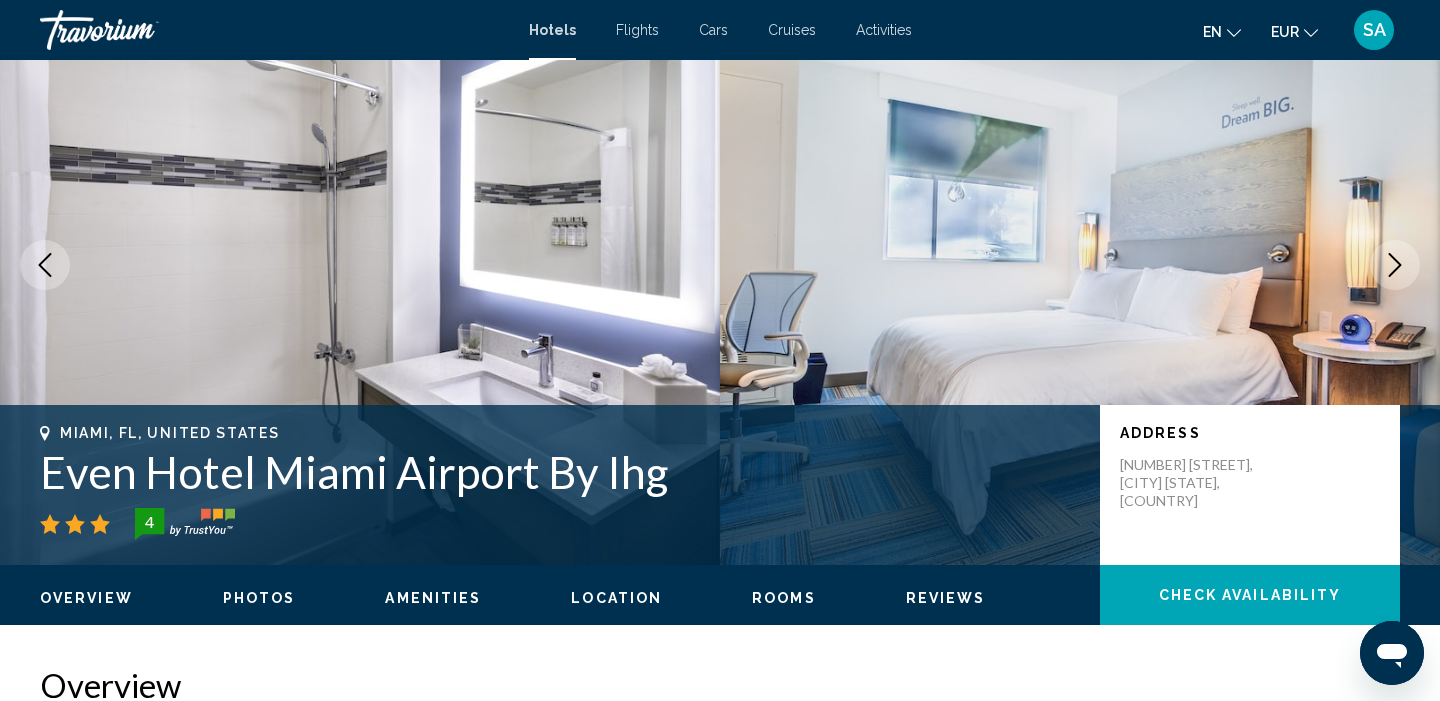 click 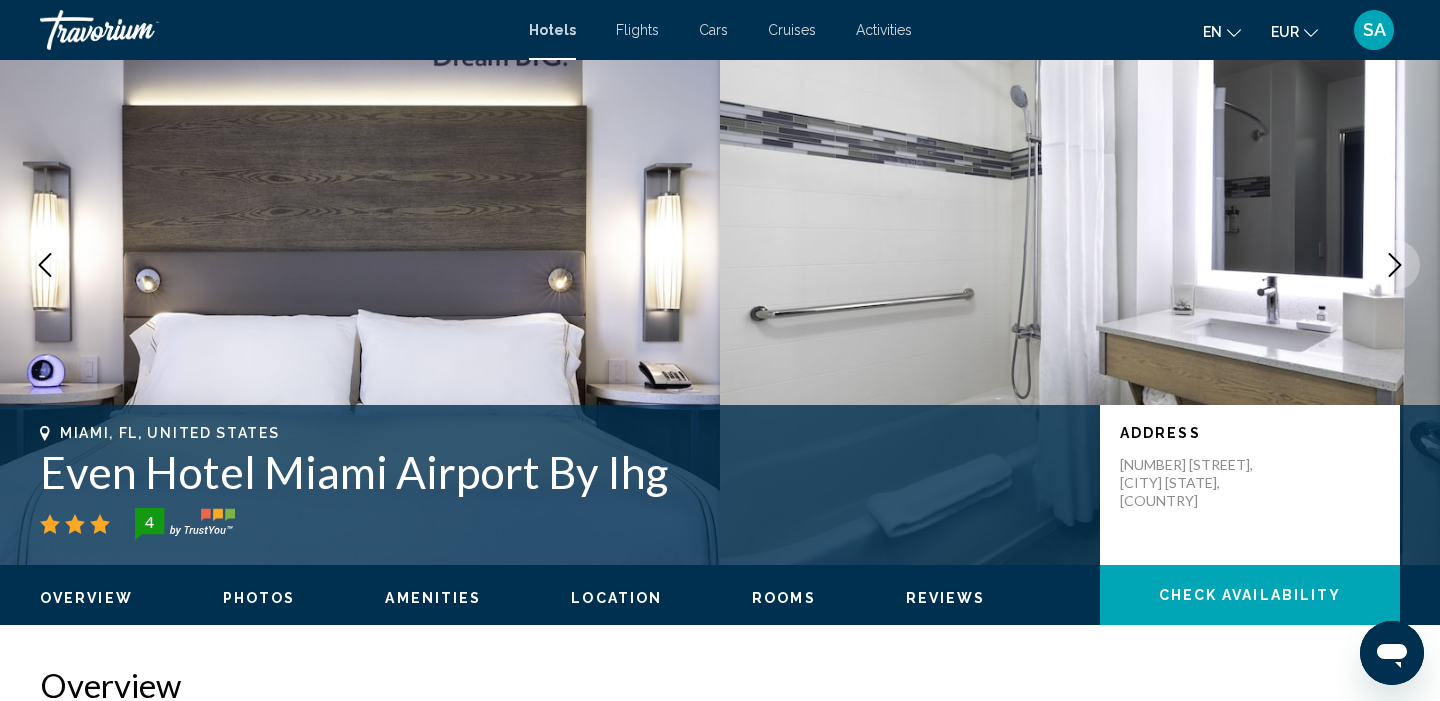click 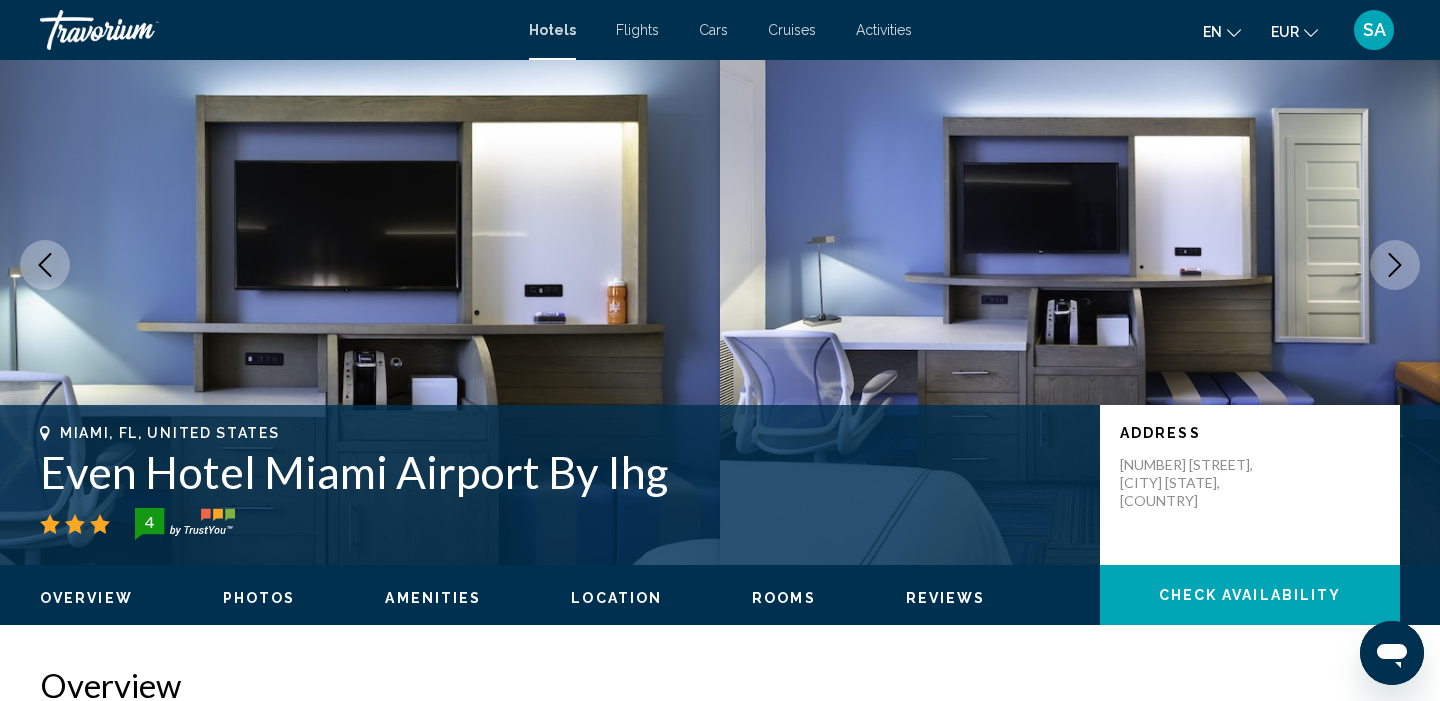 click 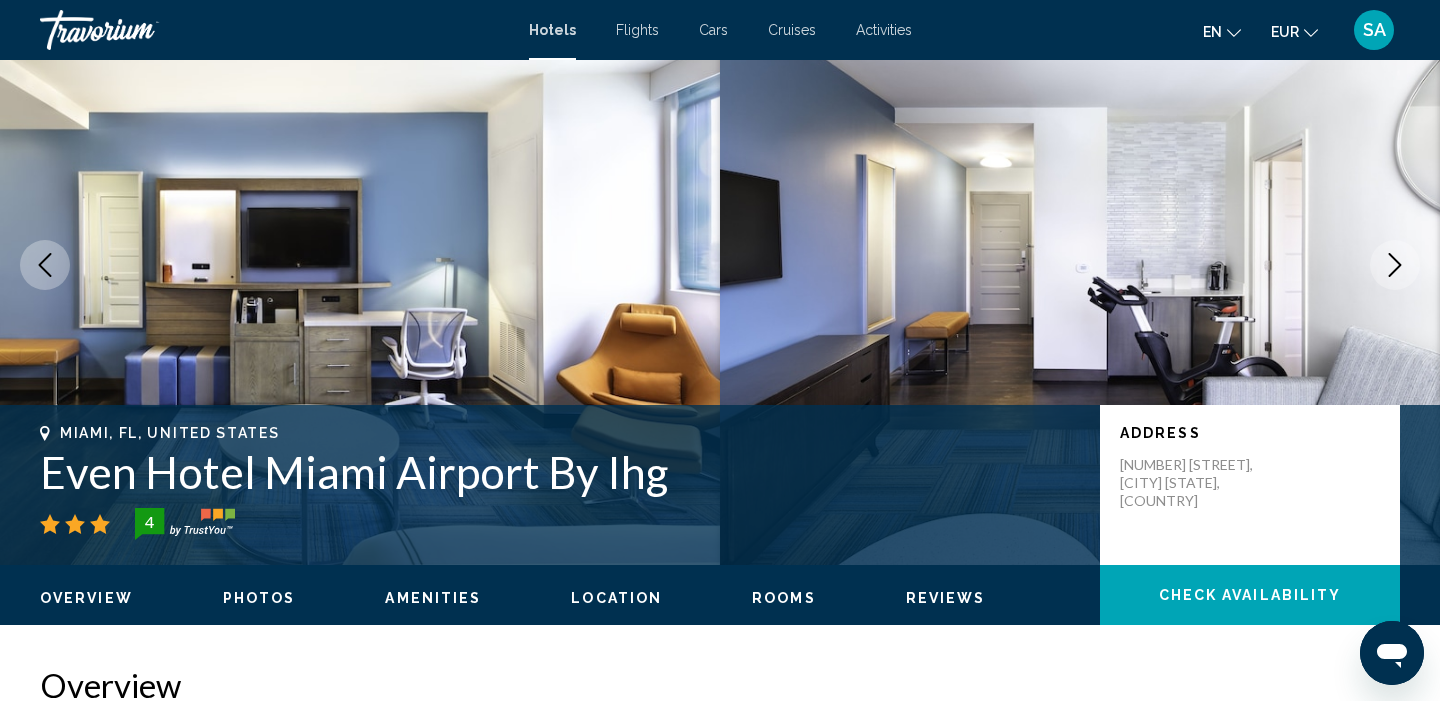 click 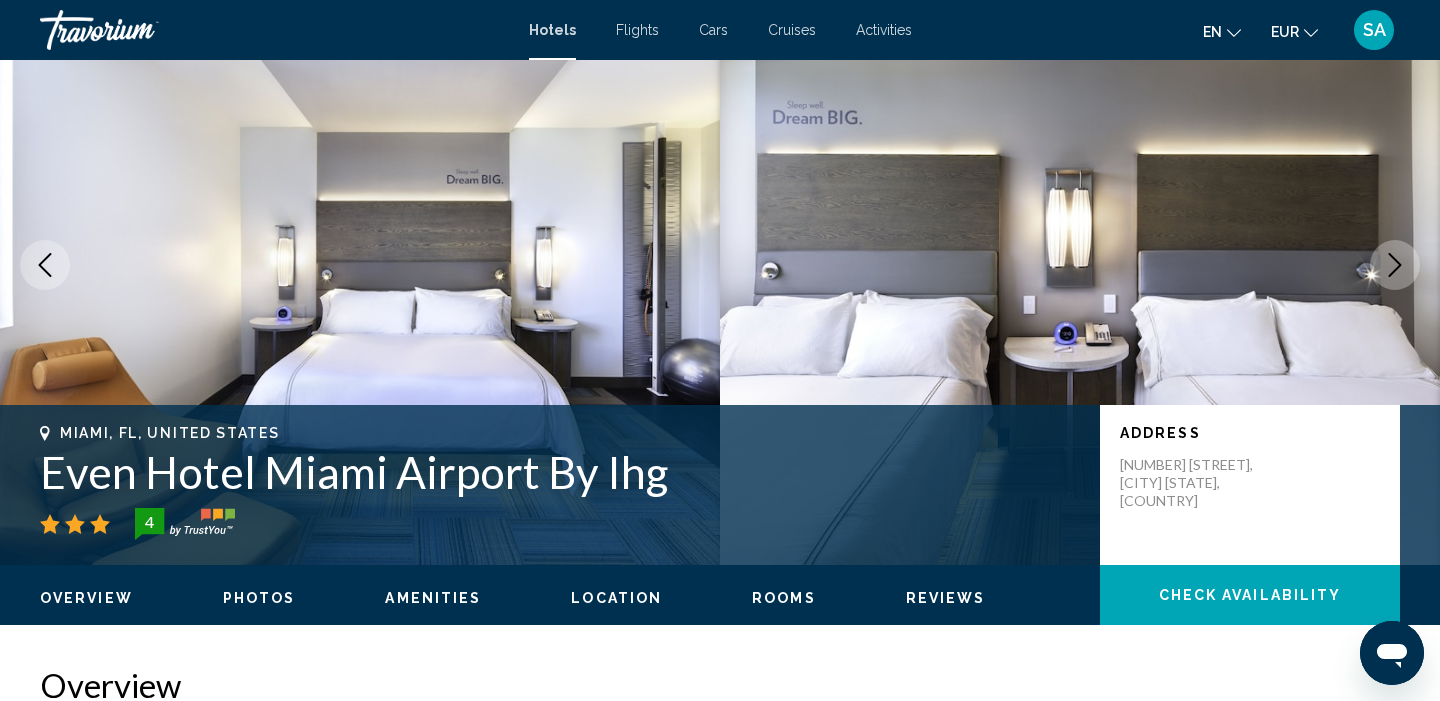 click 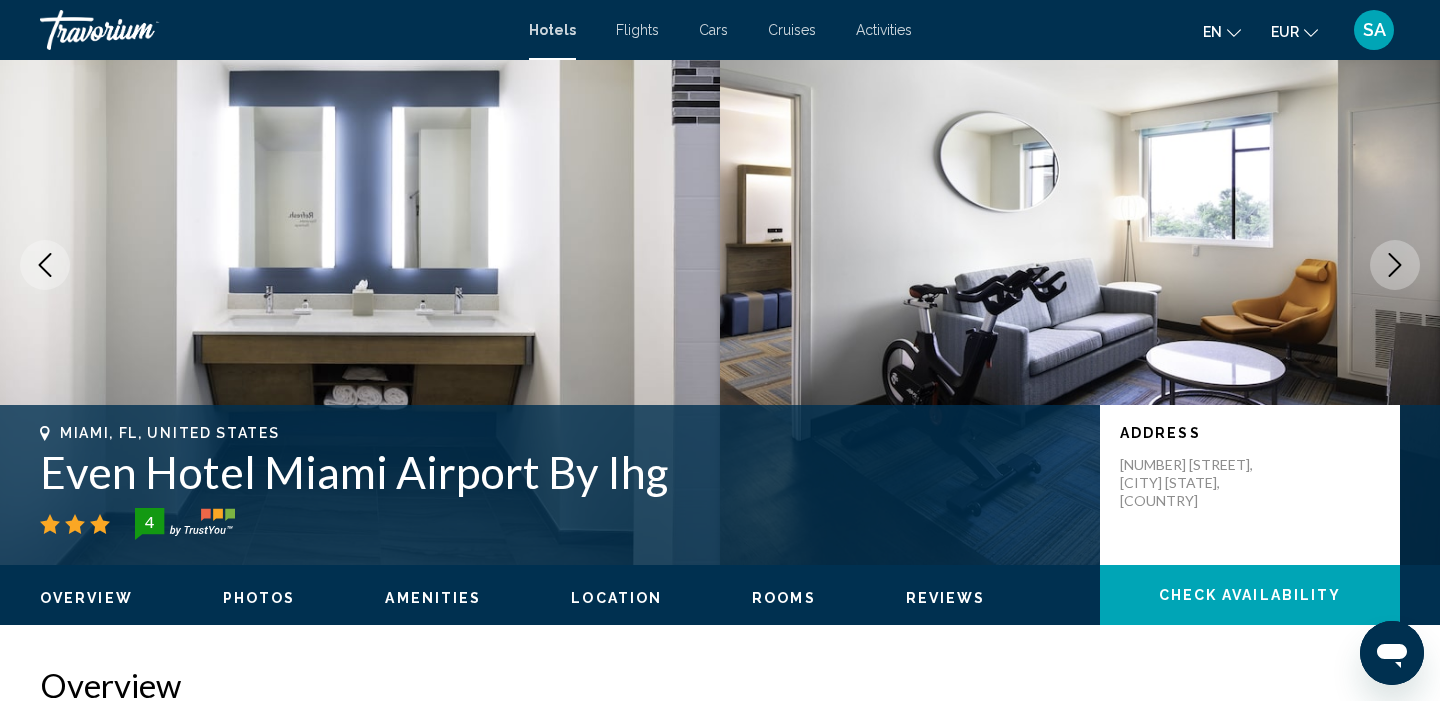 click 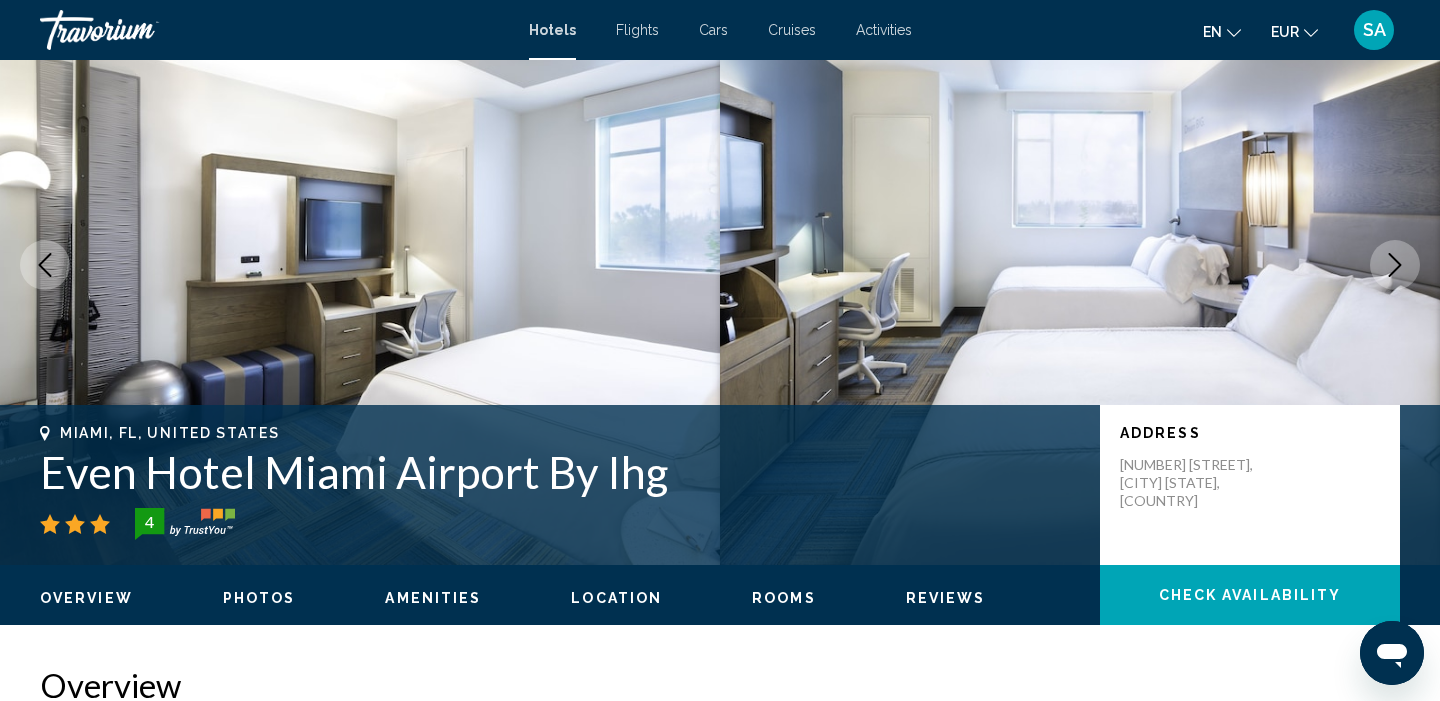click 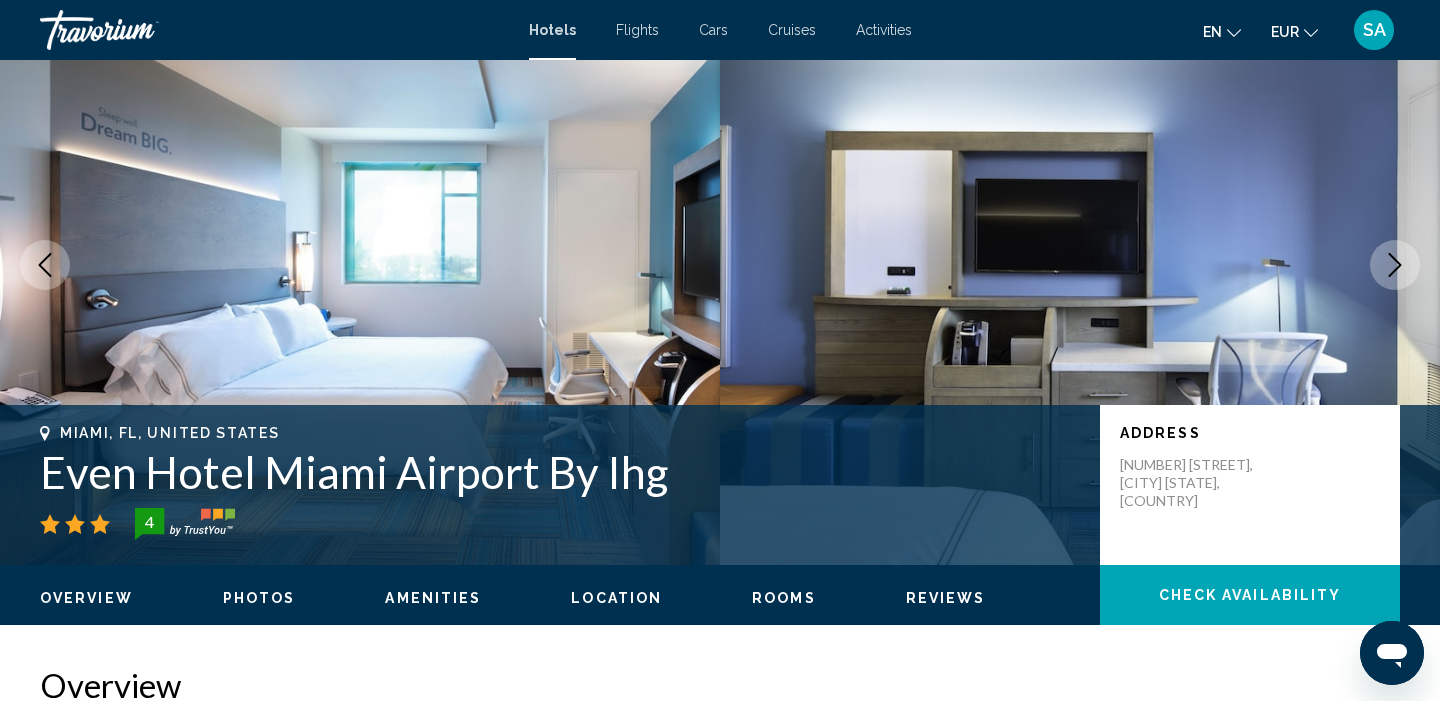 click 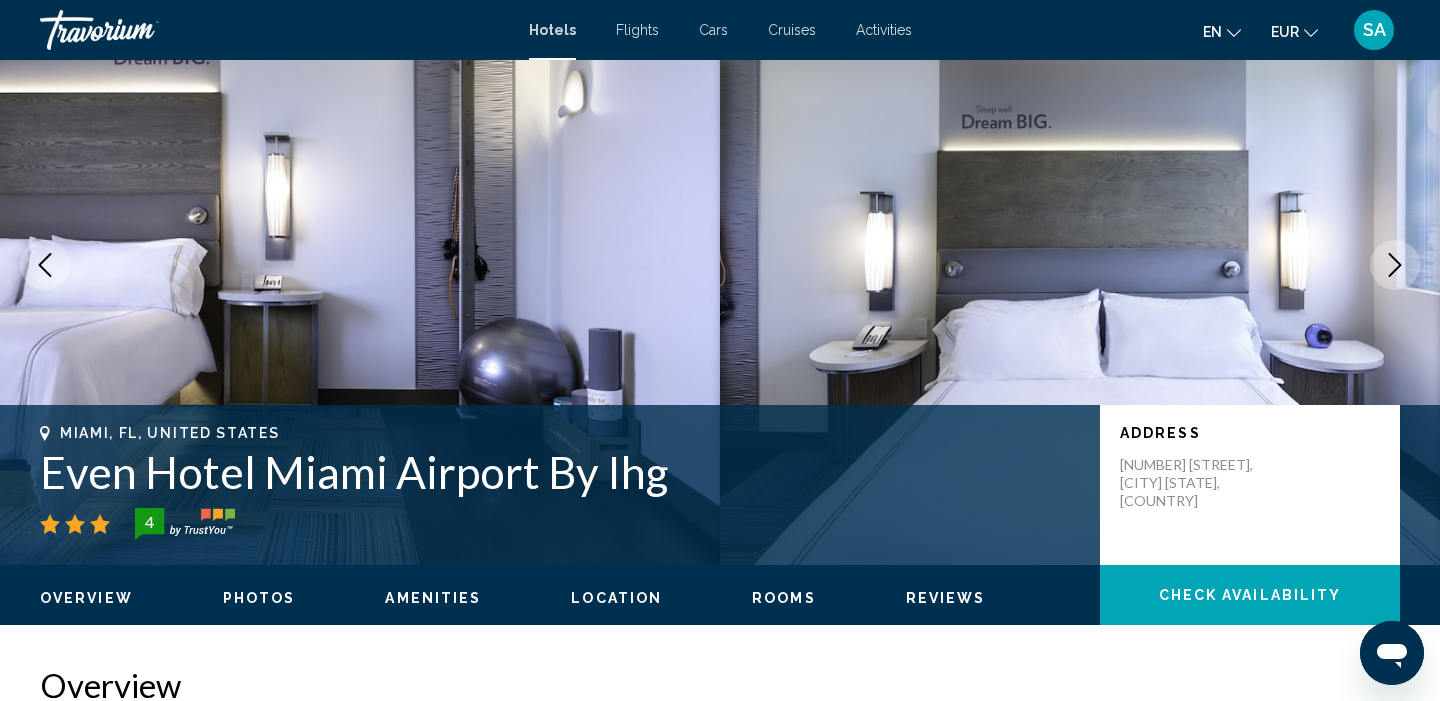 click 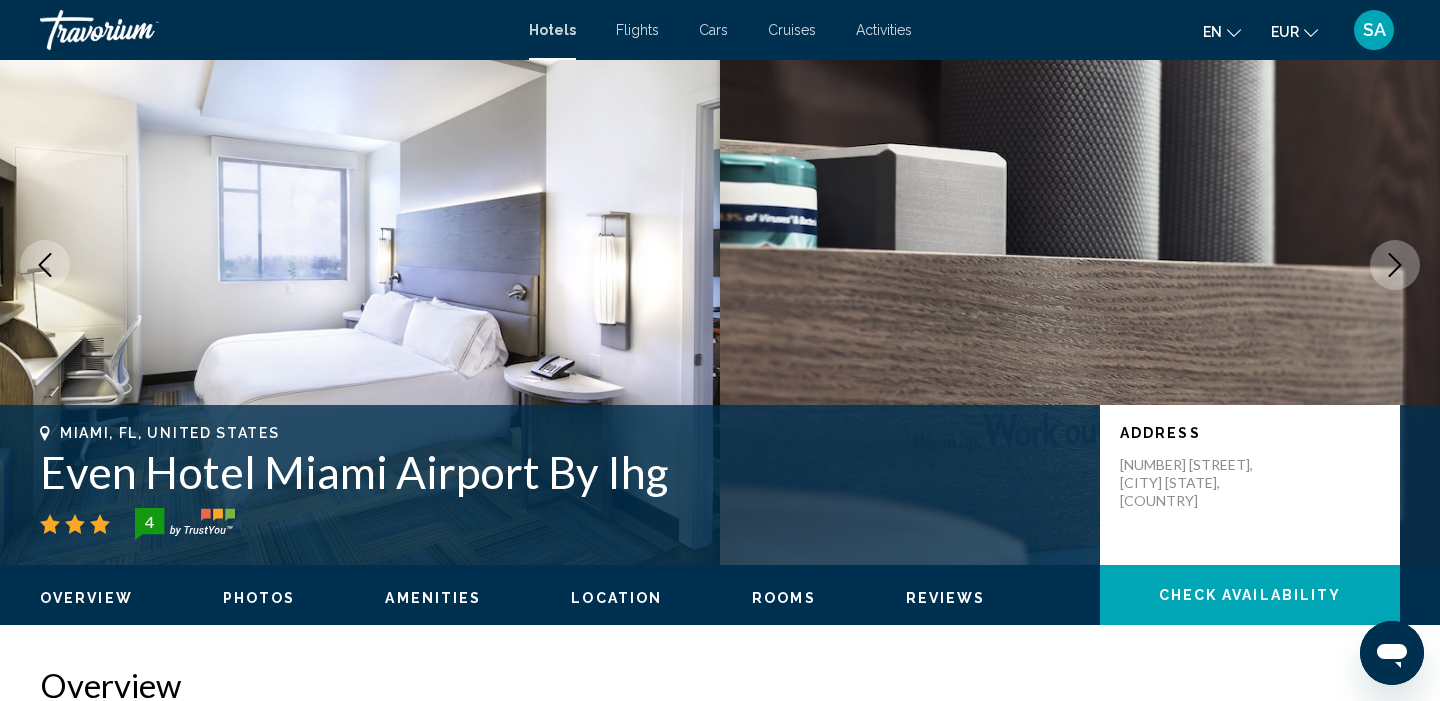 click 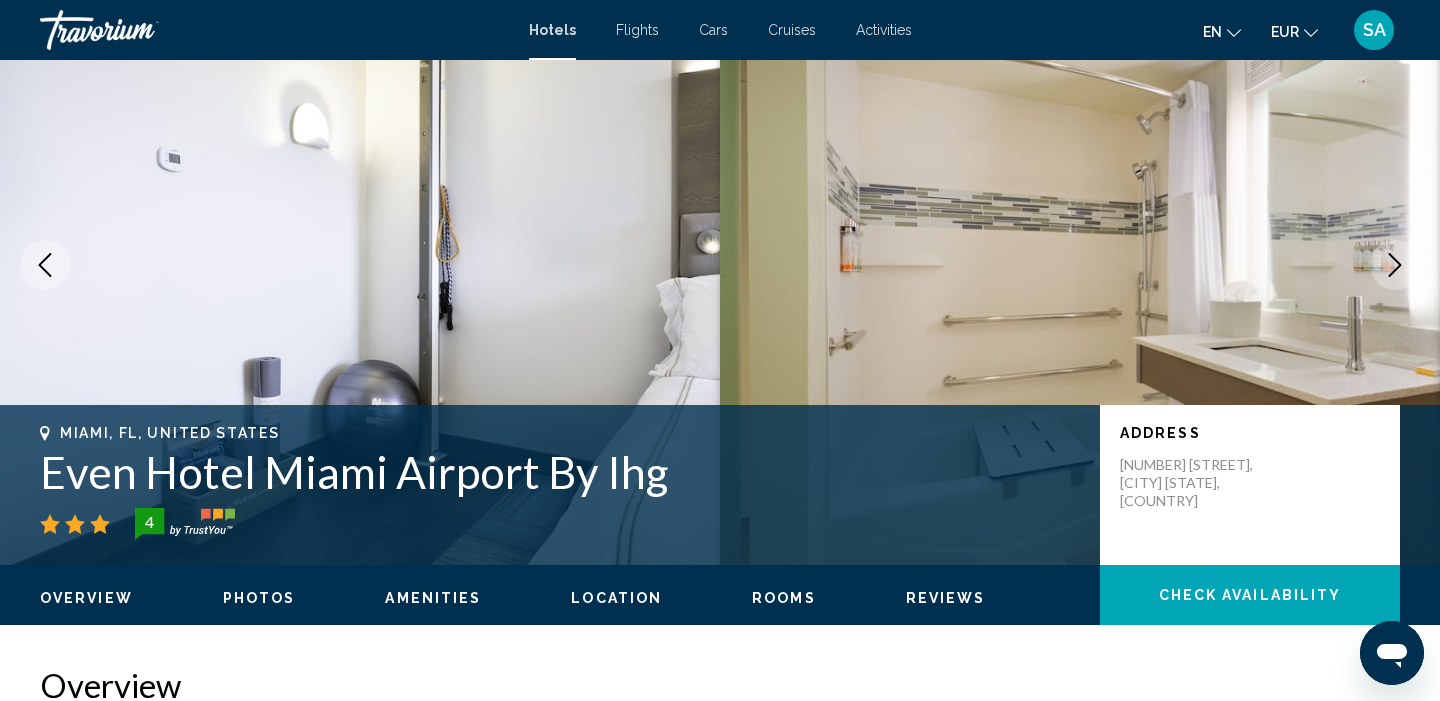 click 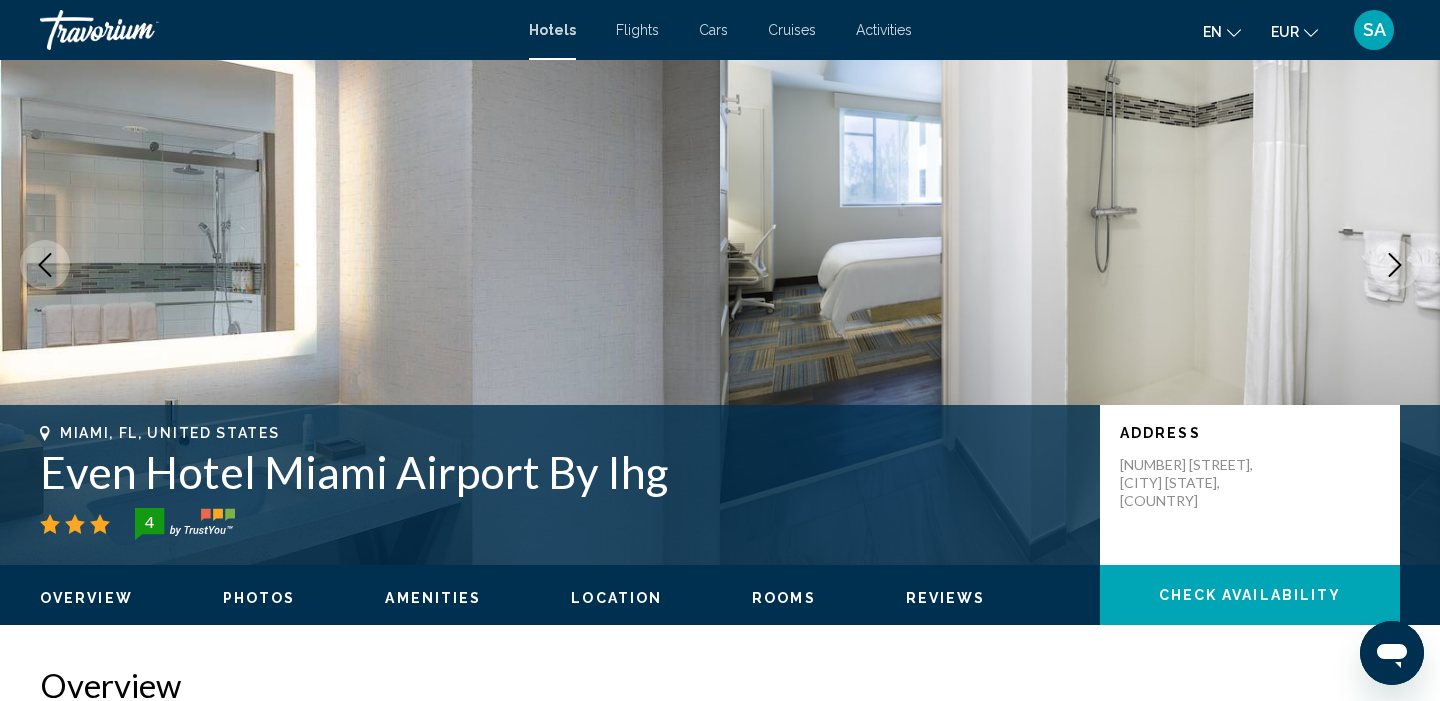 click 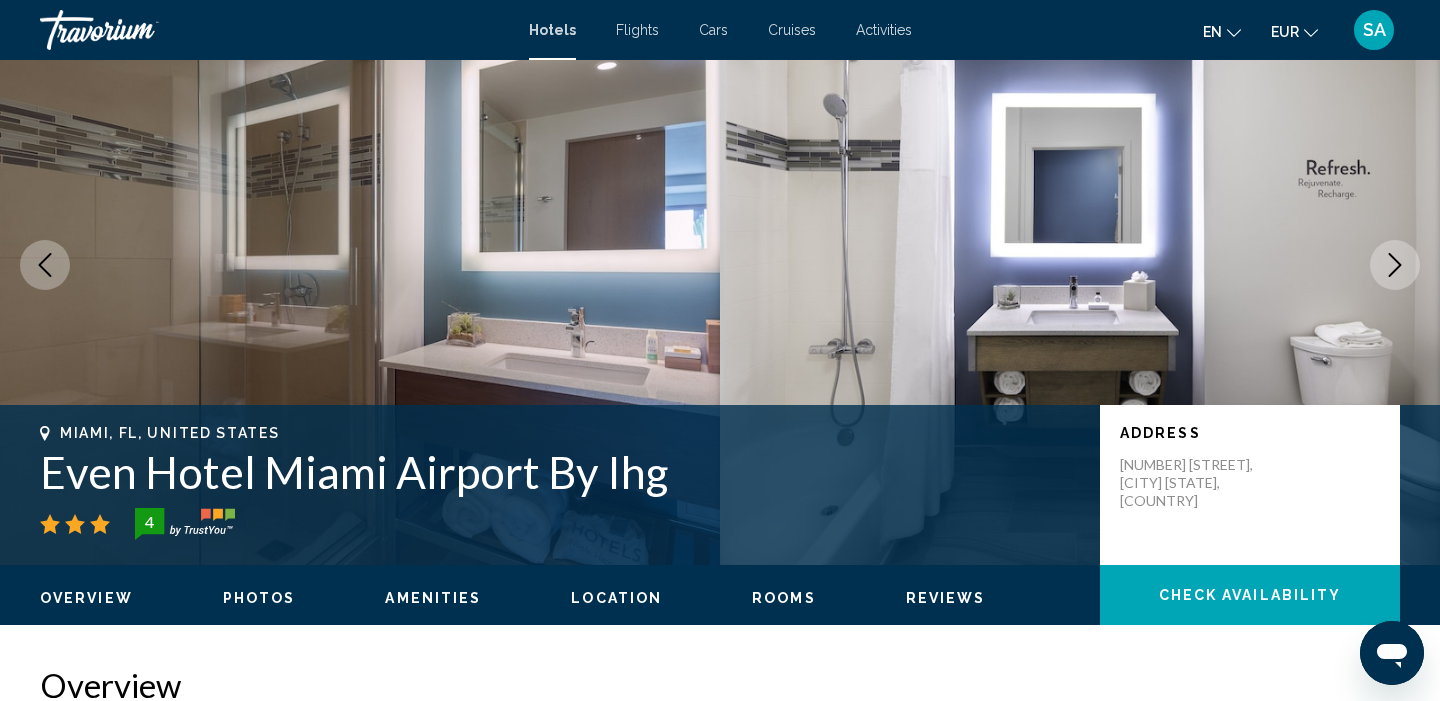click 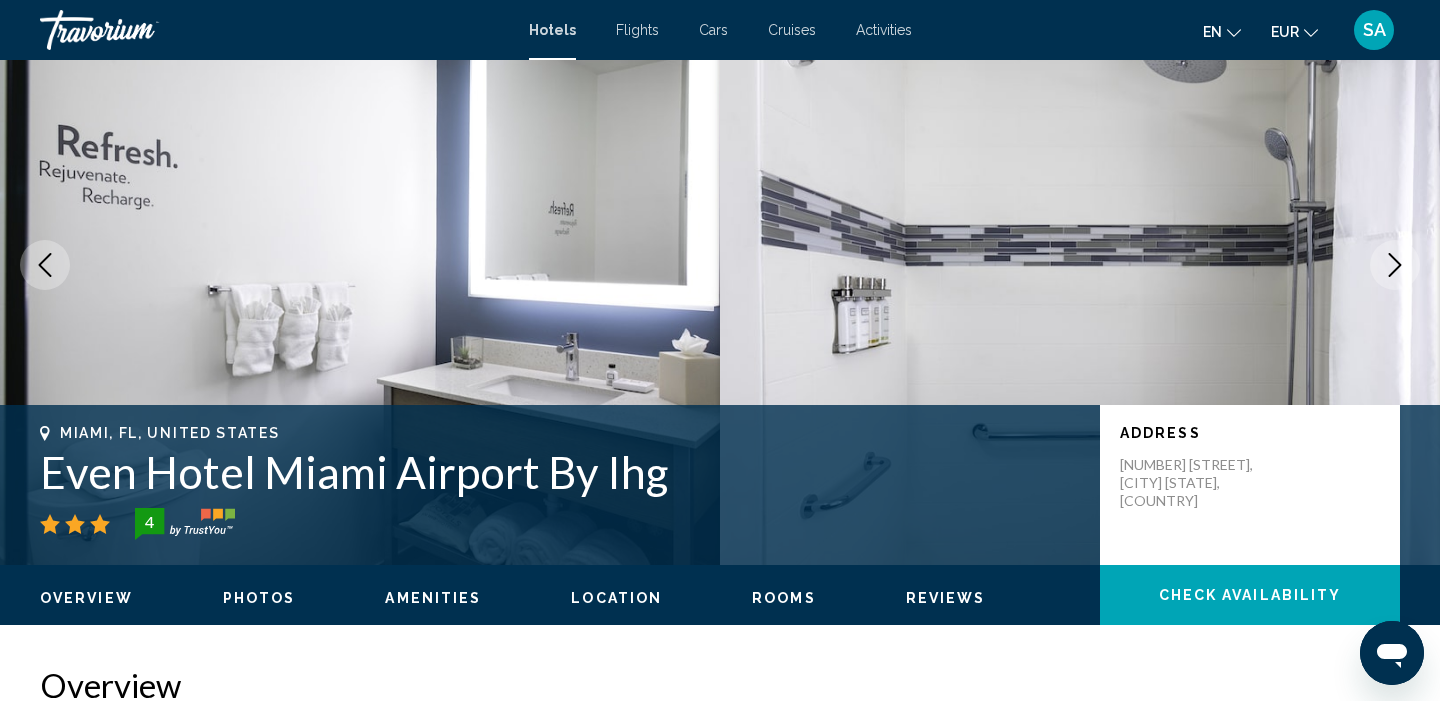 click 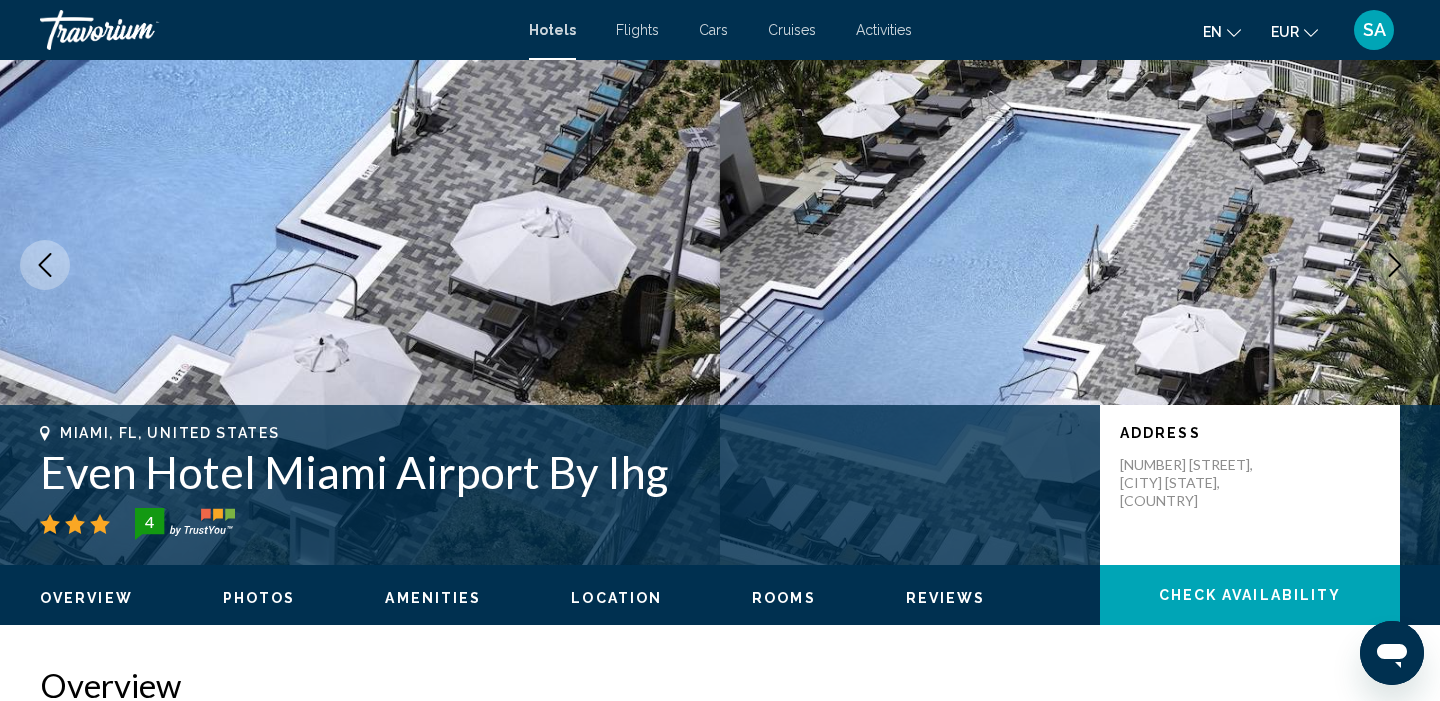 click 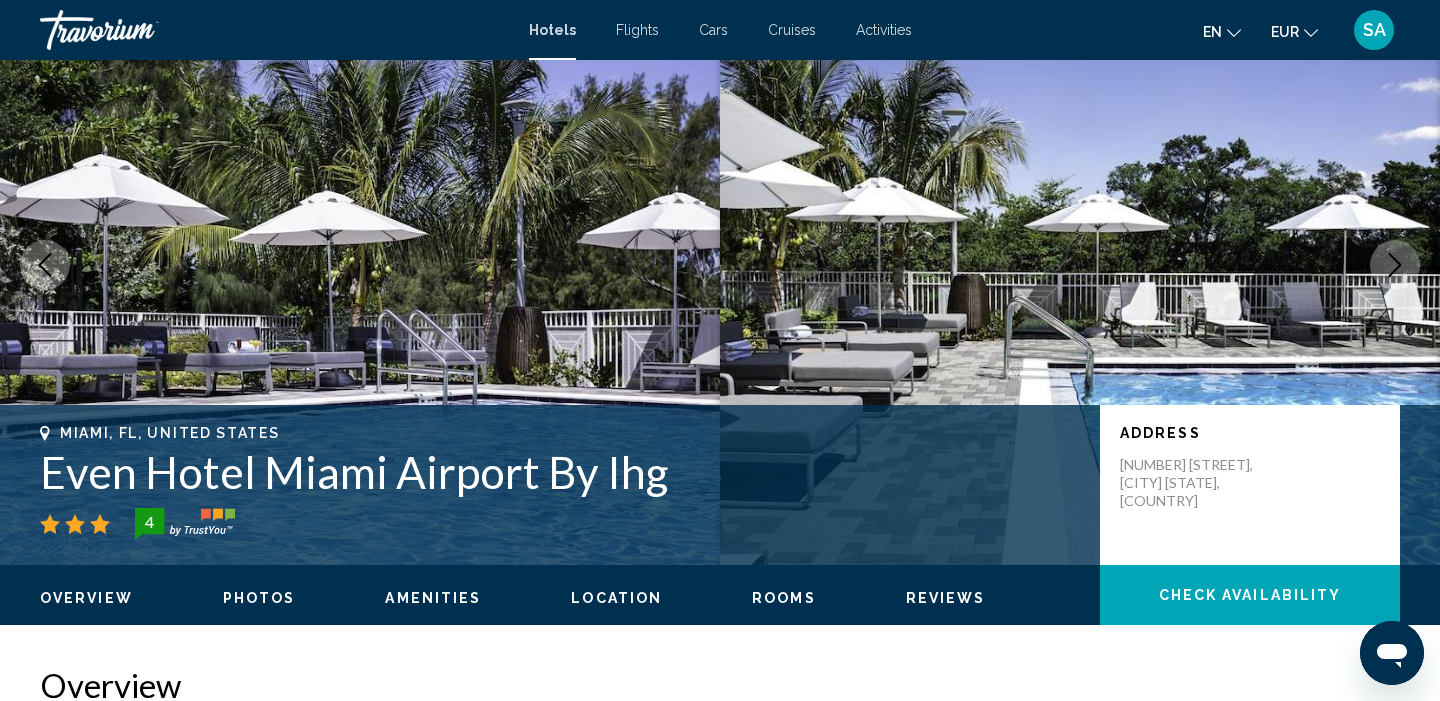click 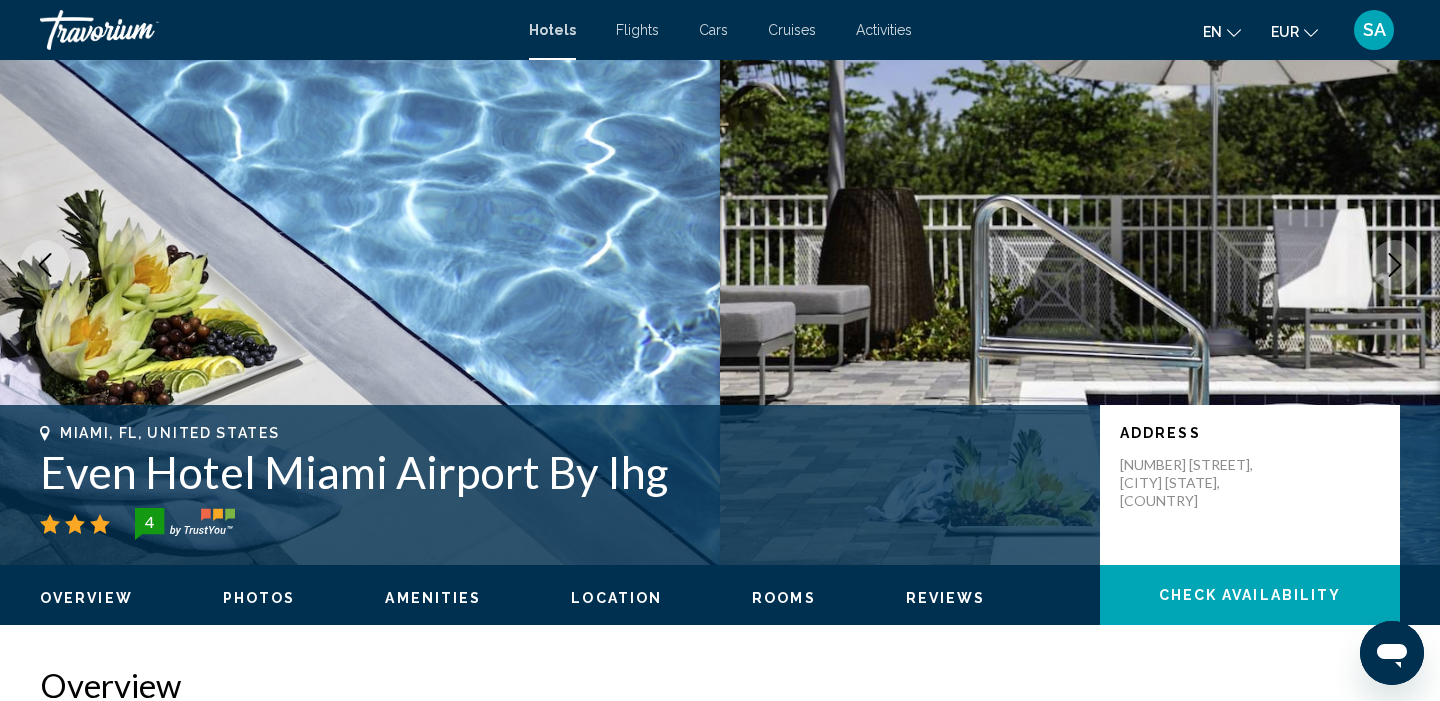 click 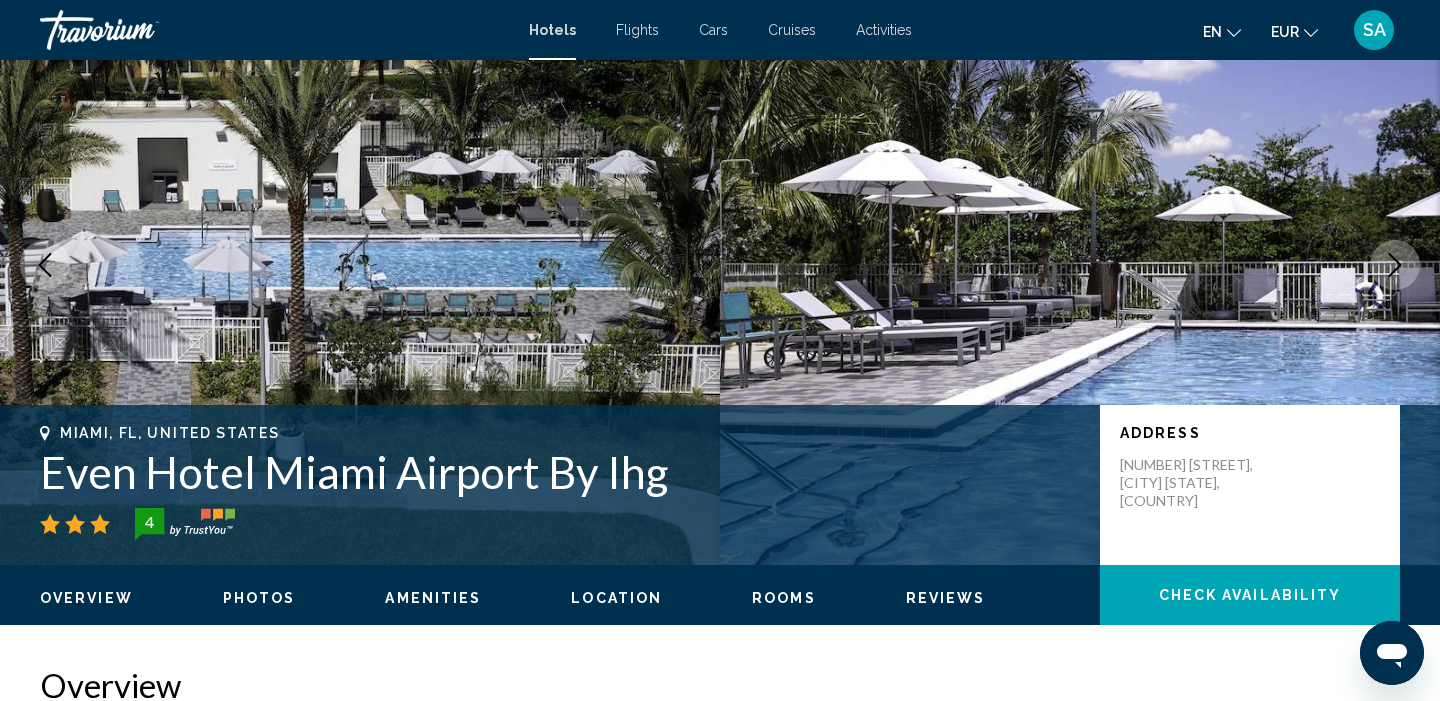 click 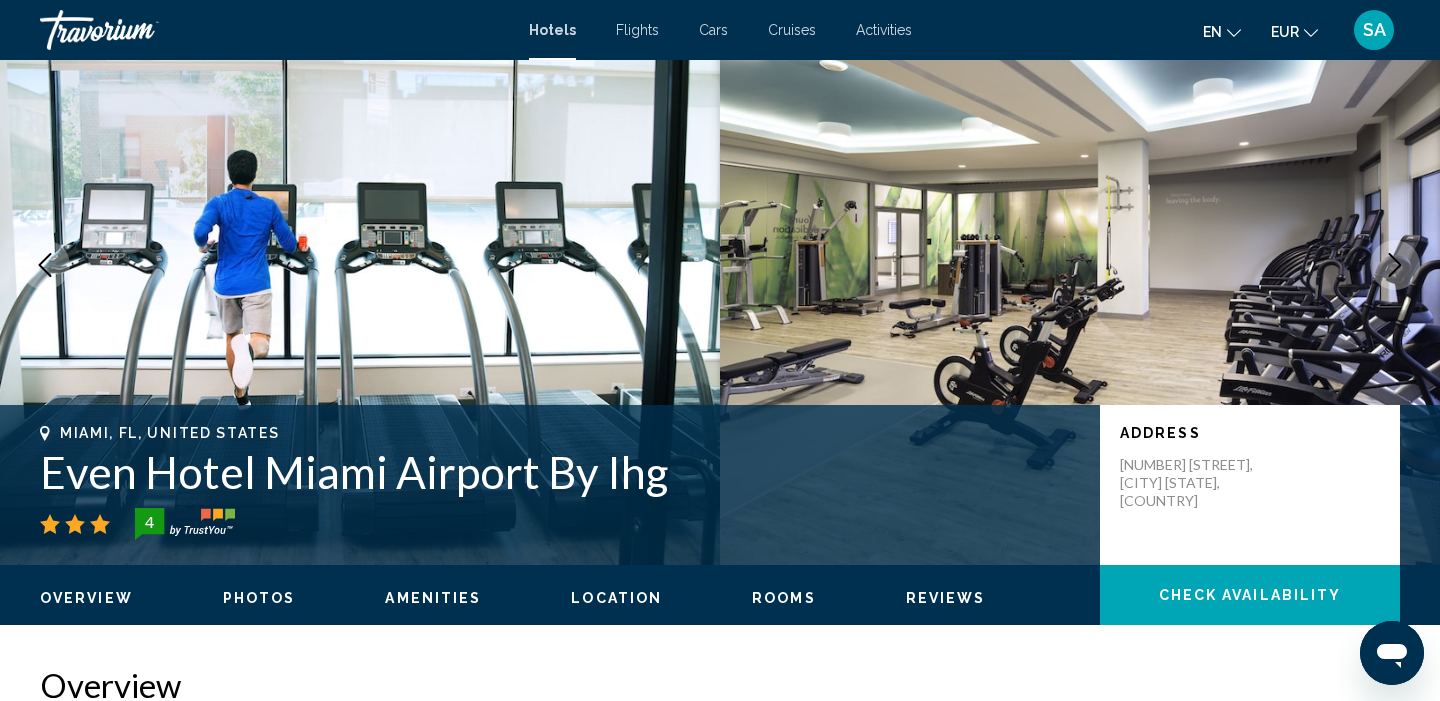 click 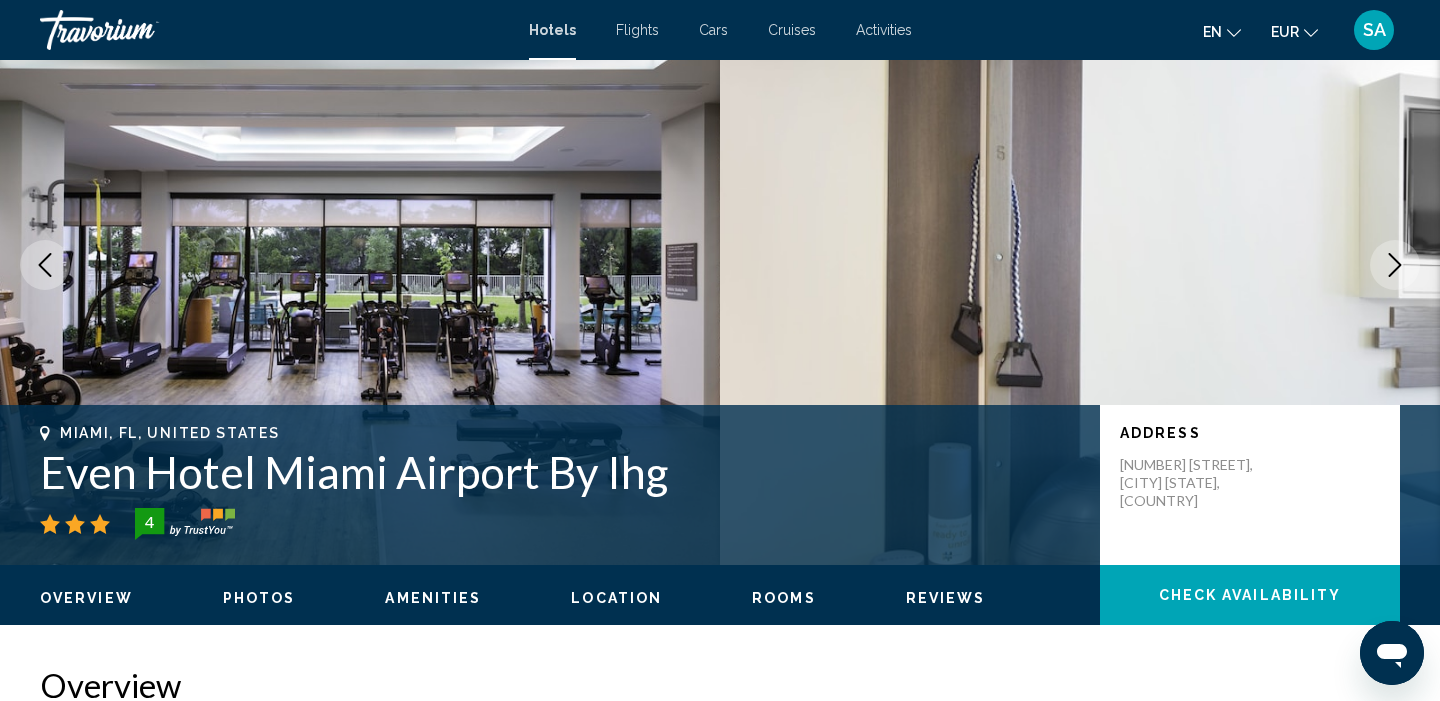 click 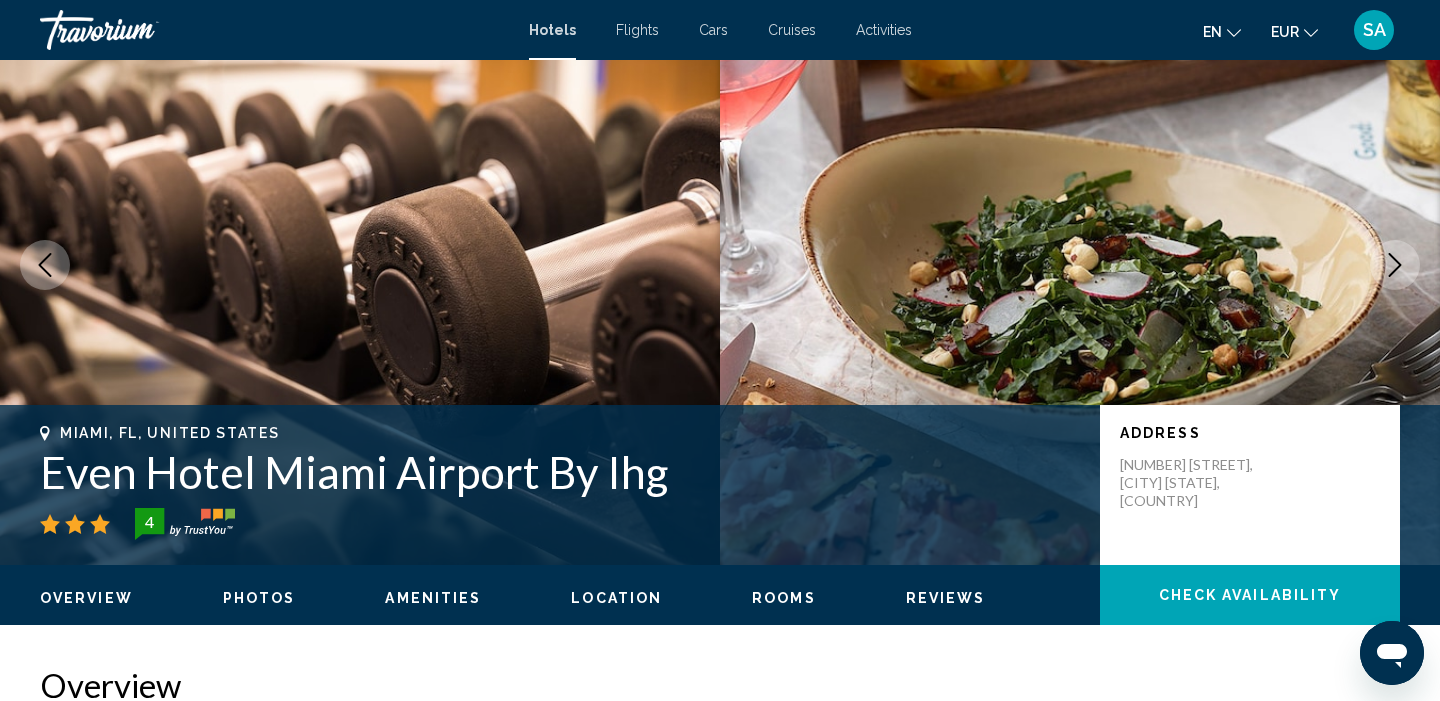 click 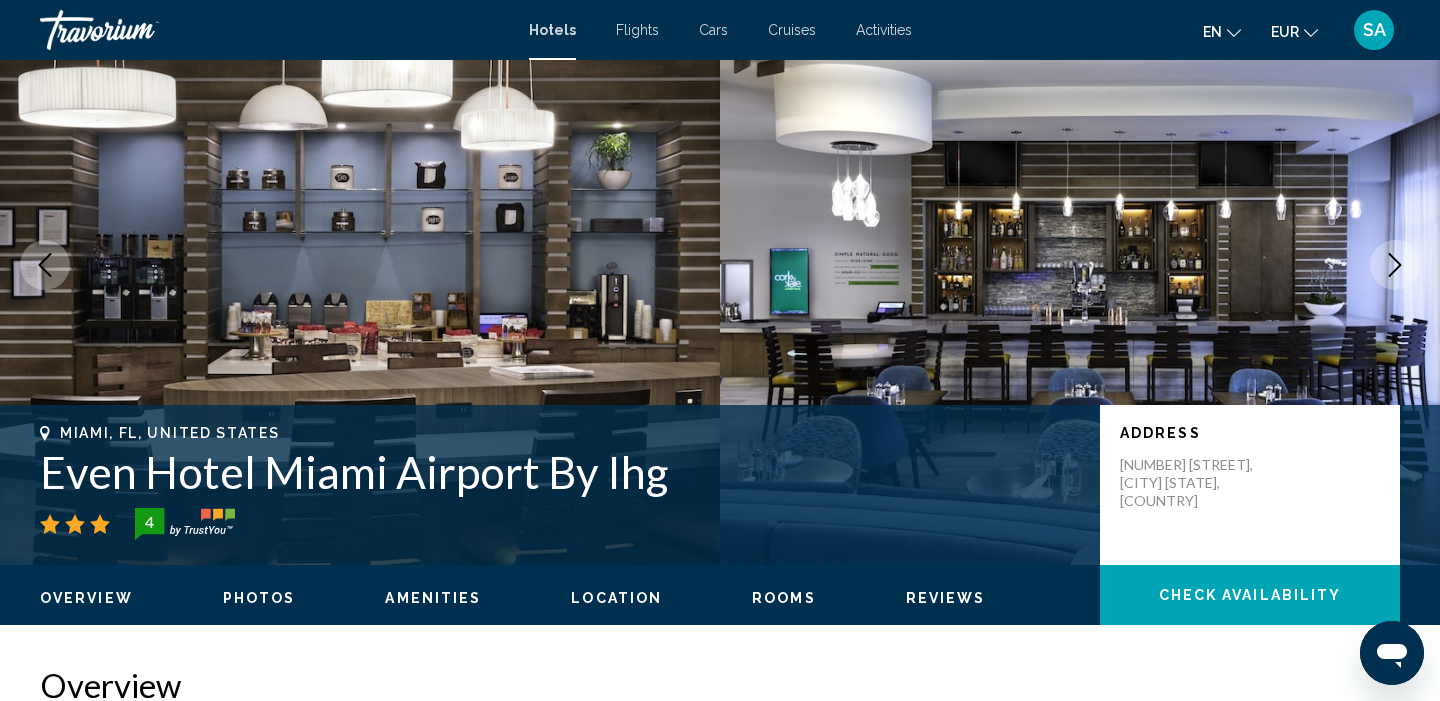 click 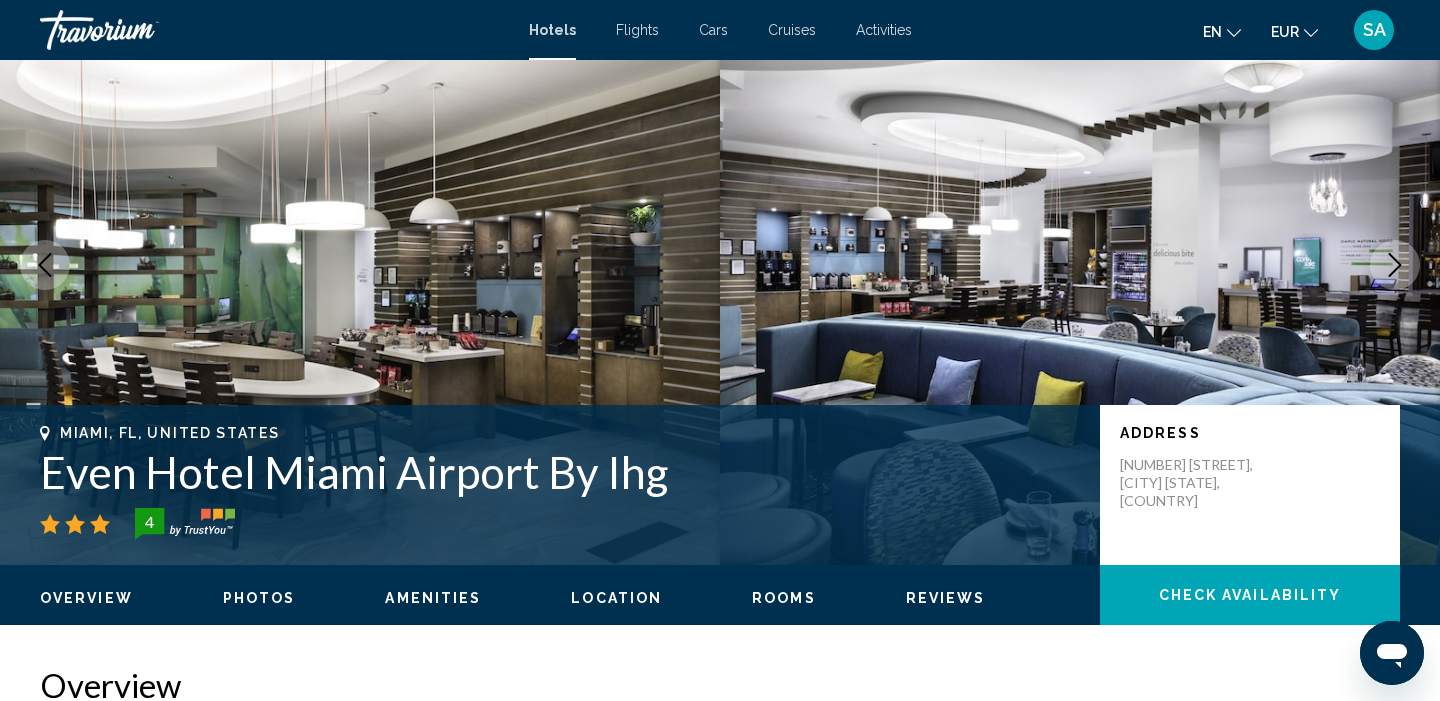 click 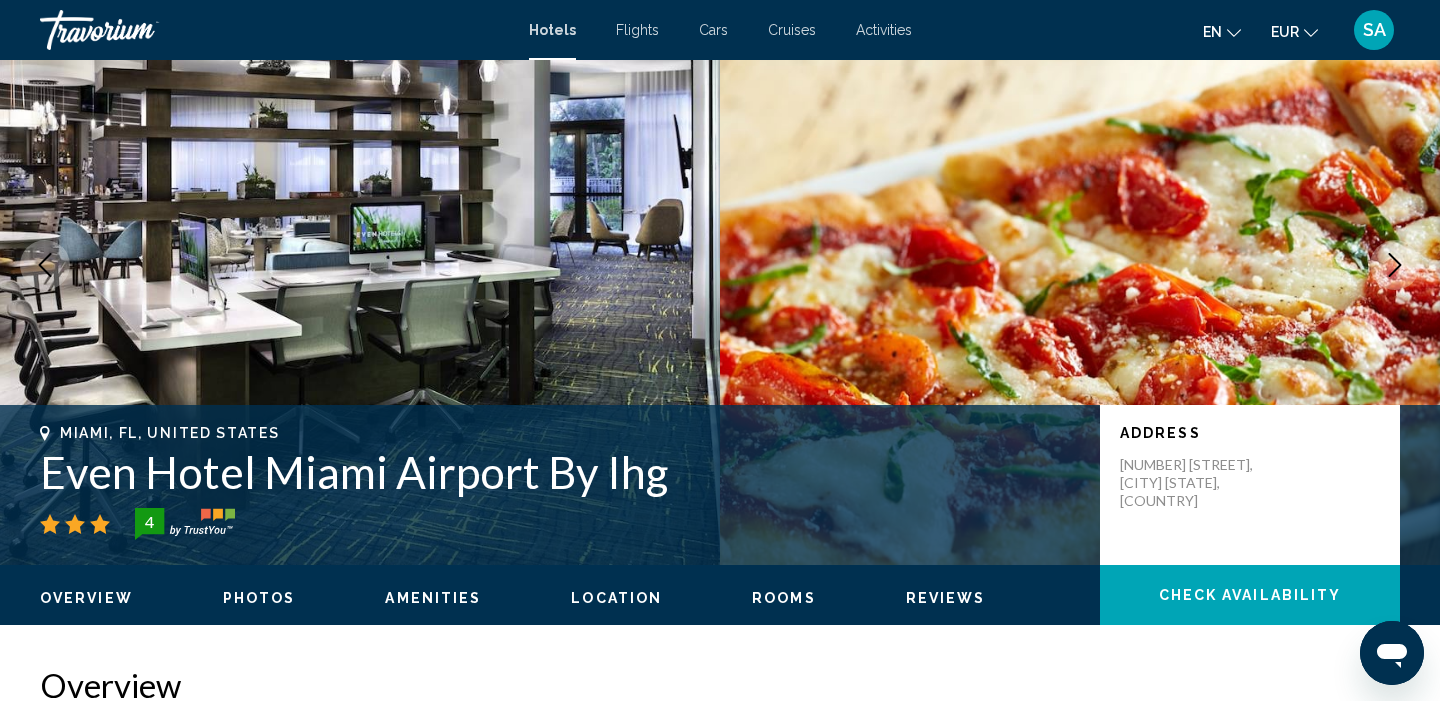 click 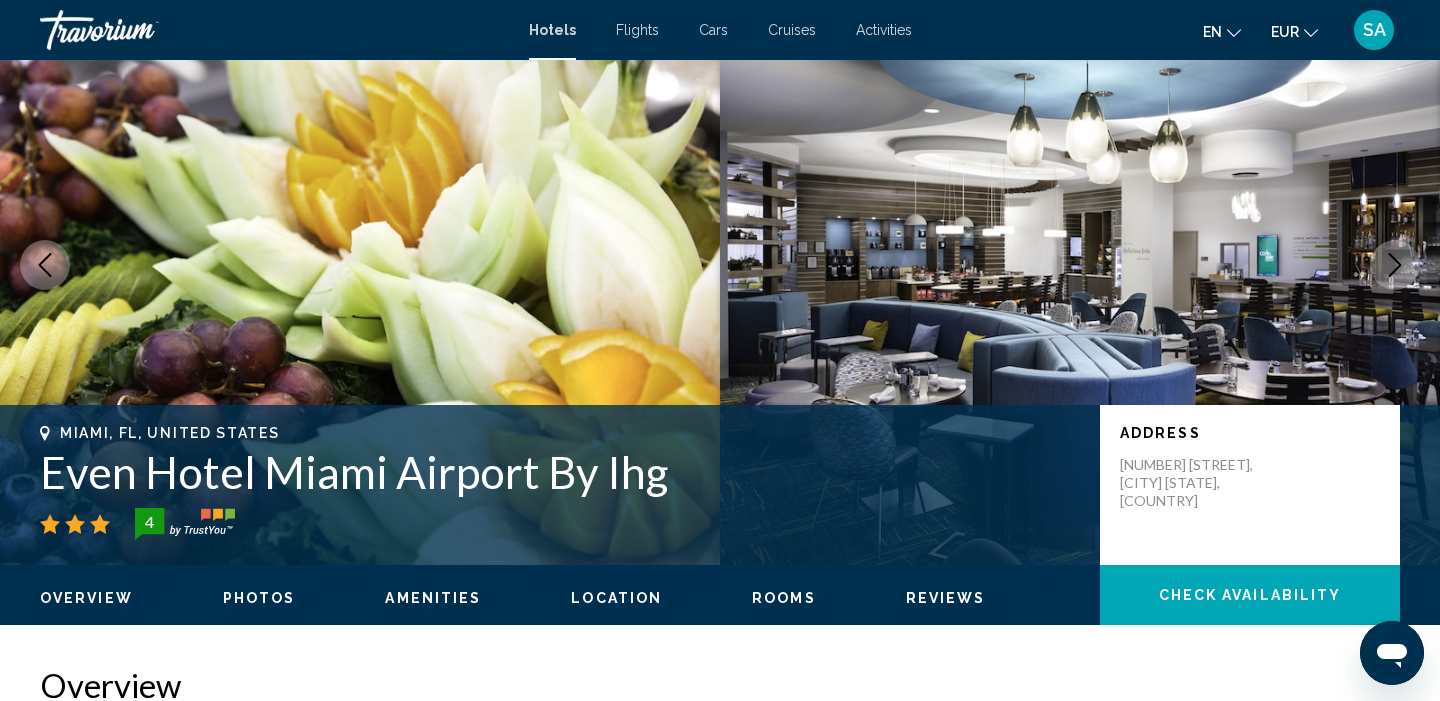 click 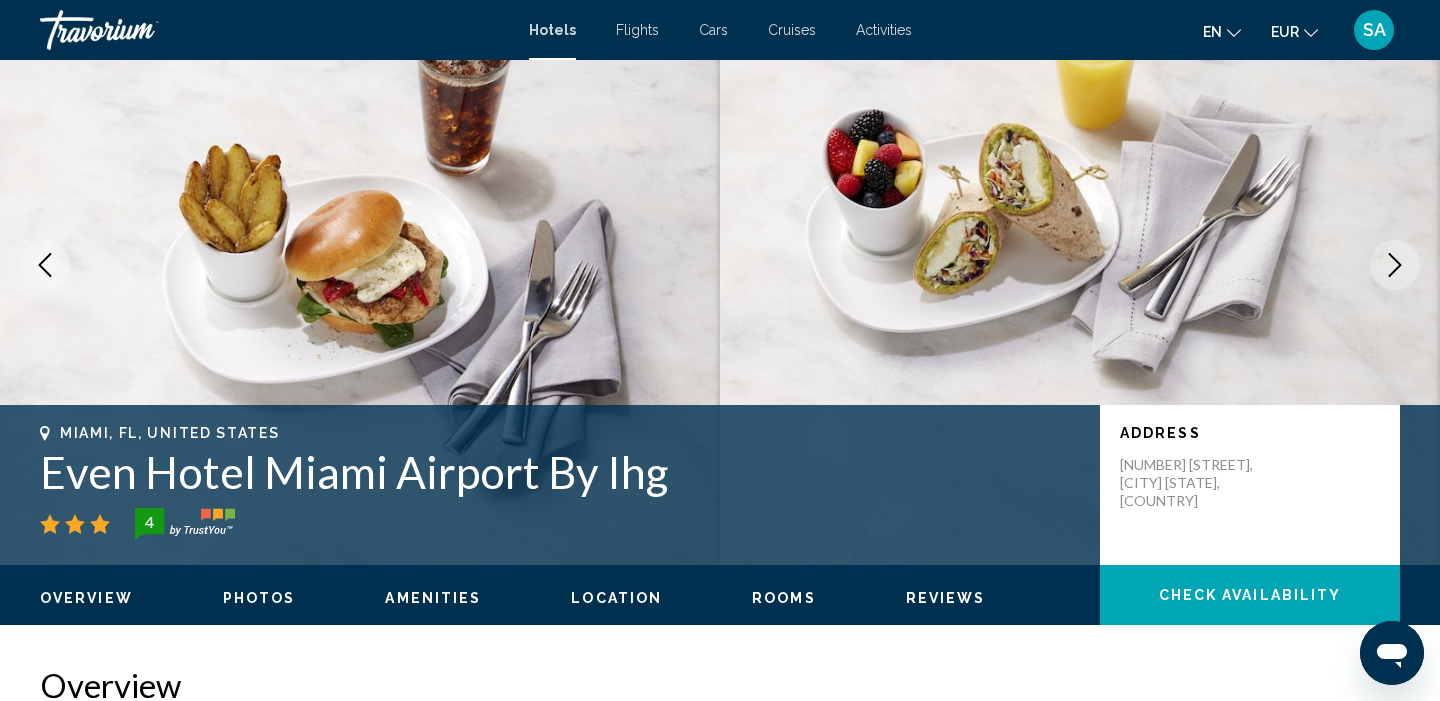 click 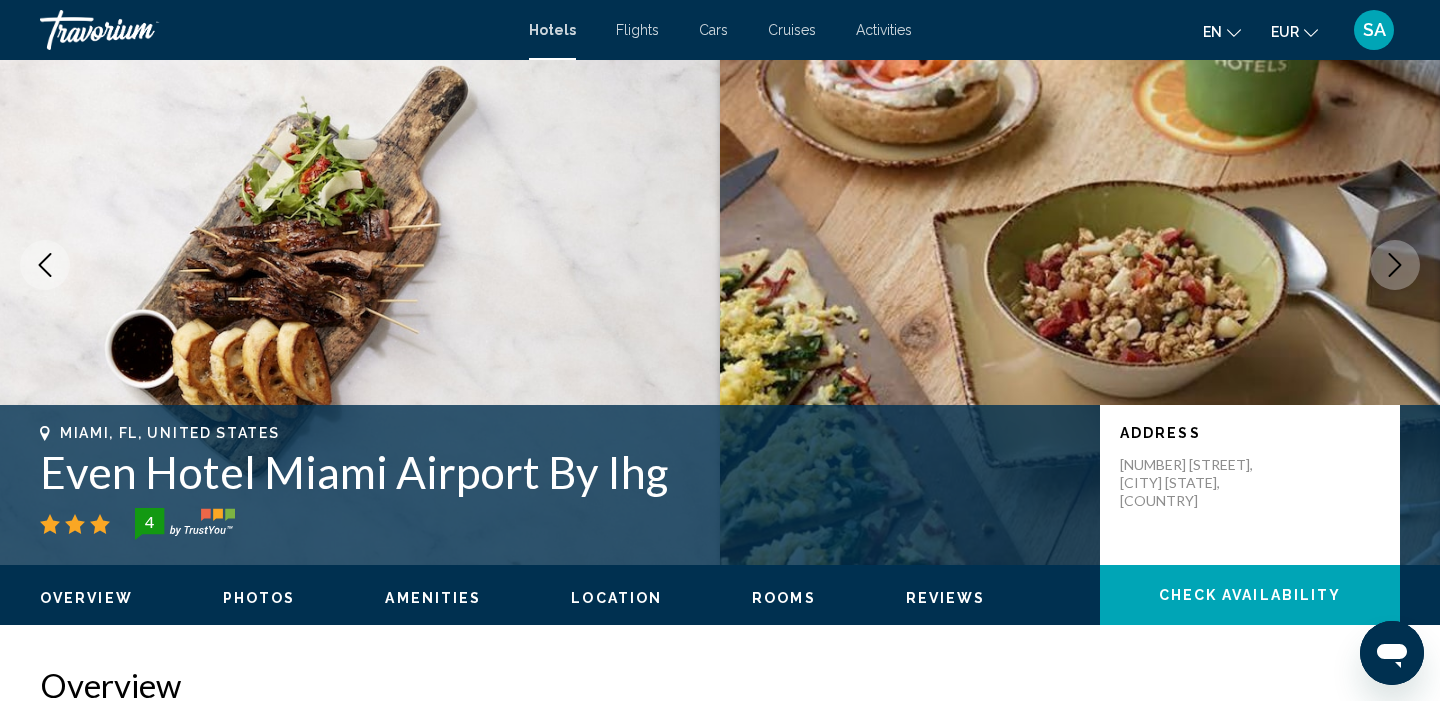 click 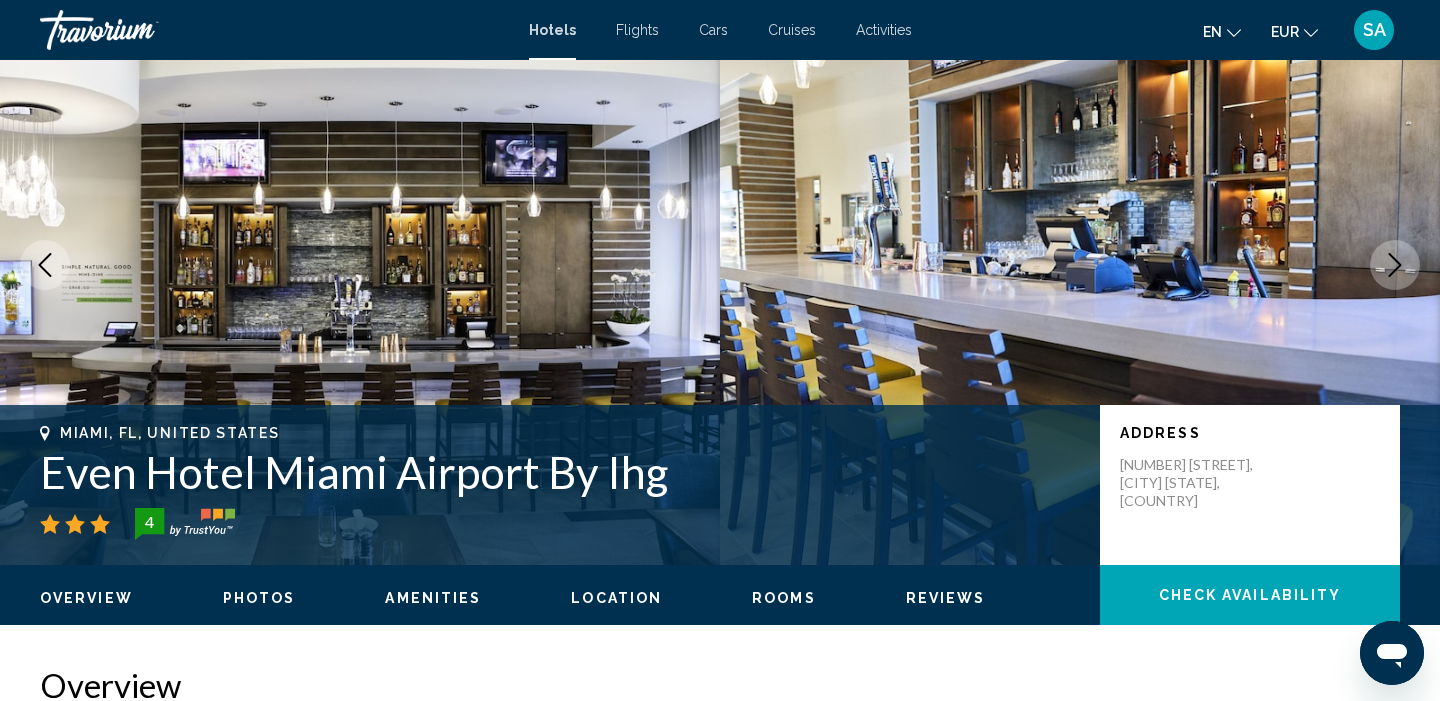 click 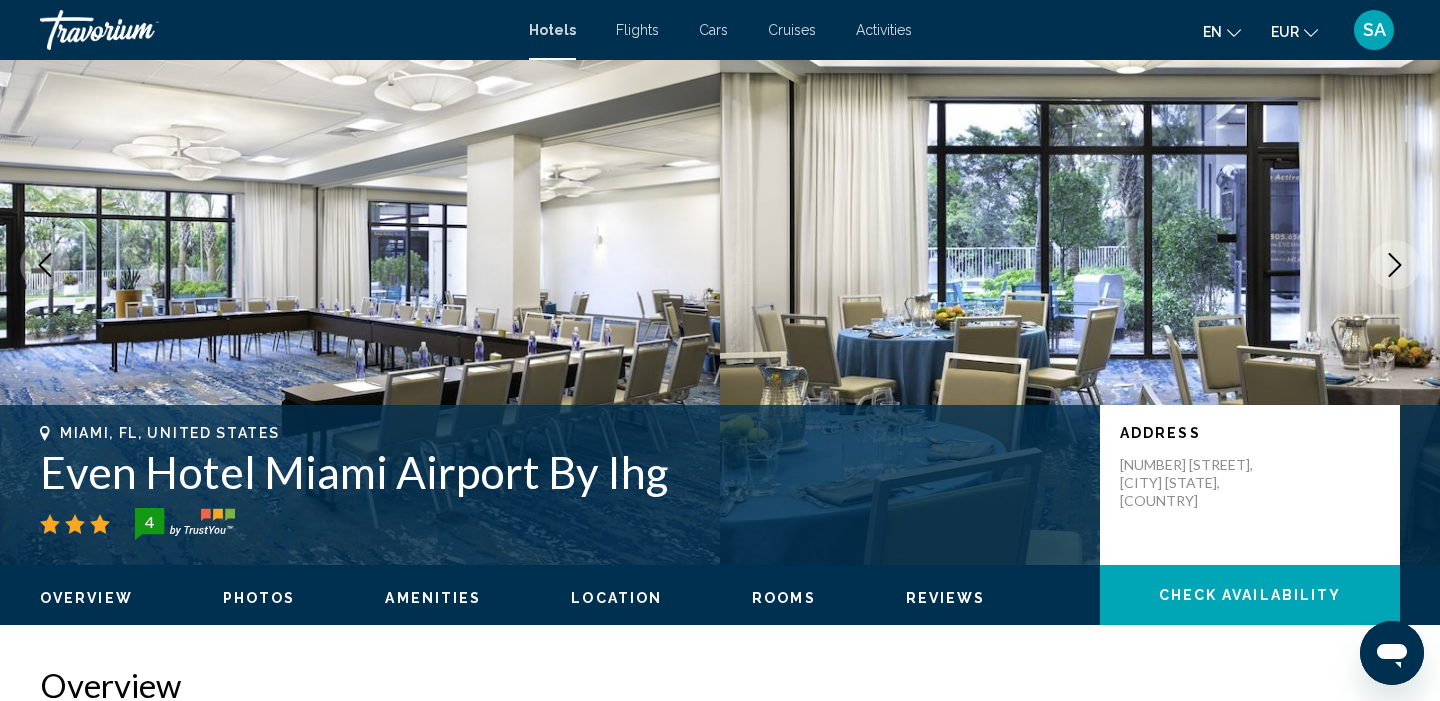 click 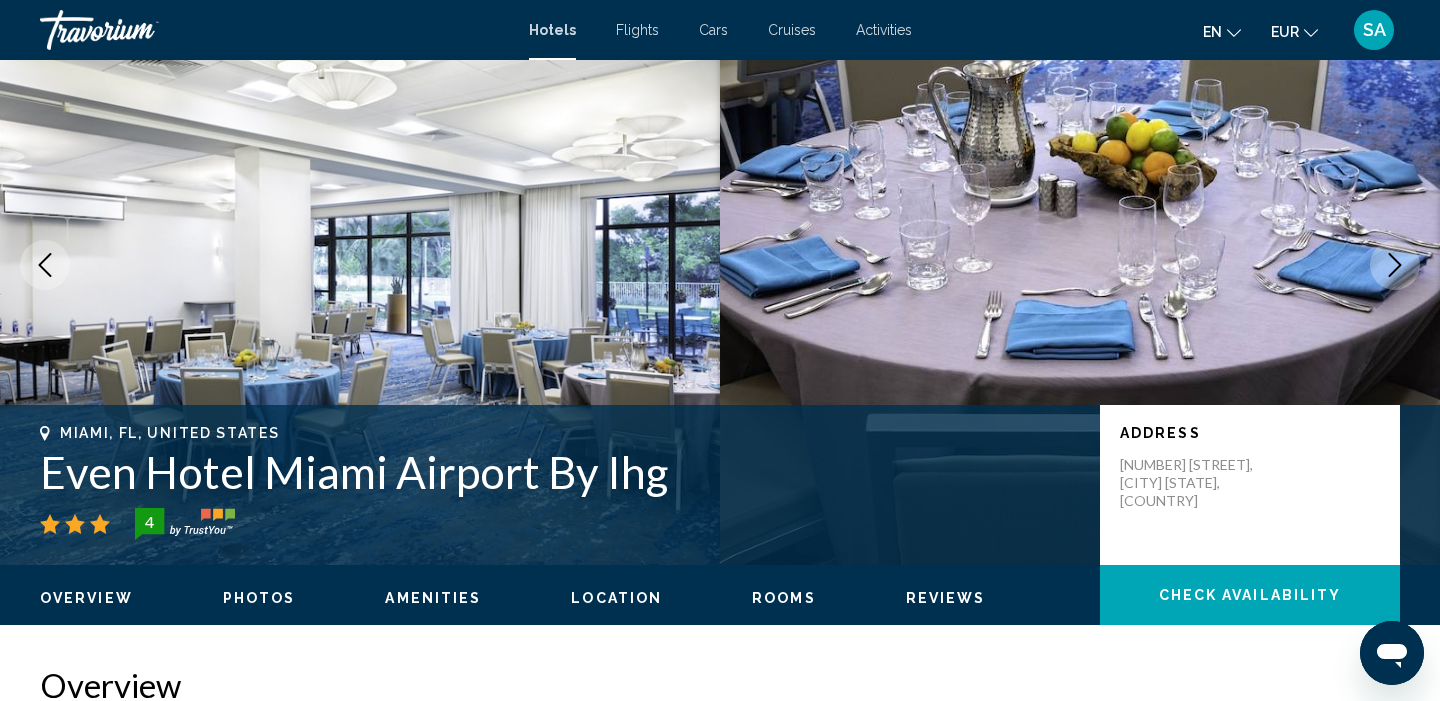 click 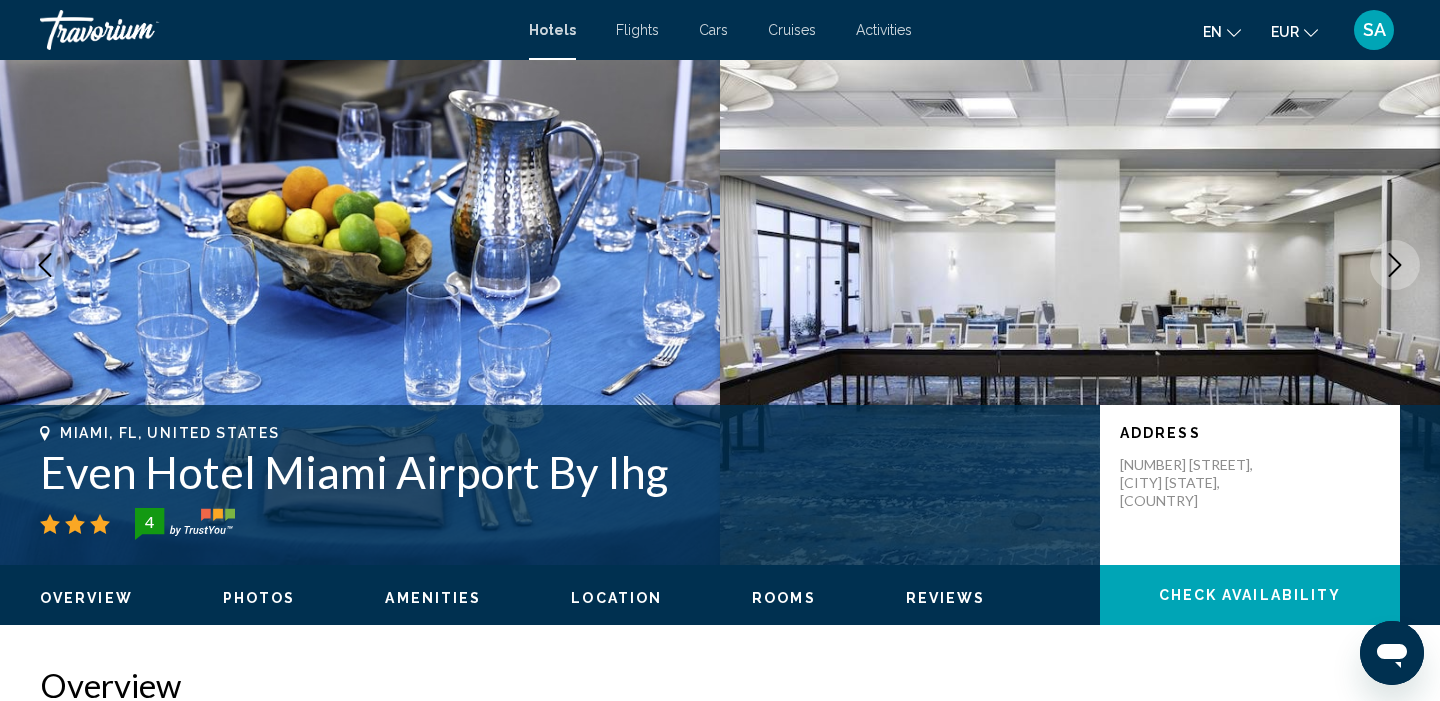 click 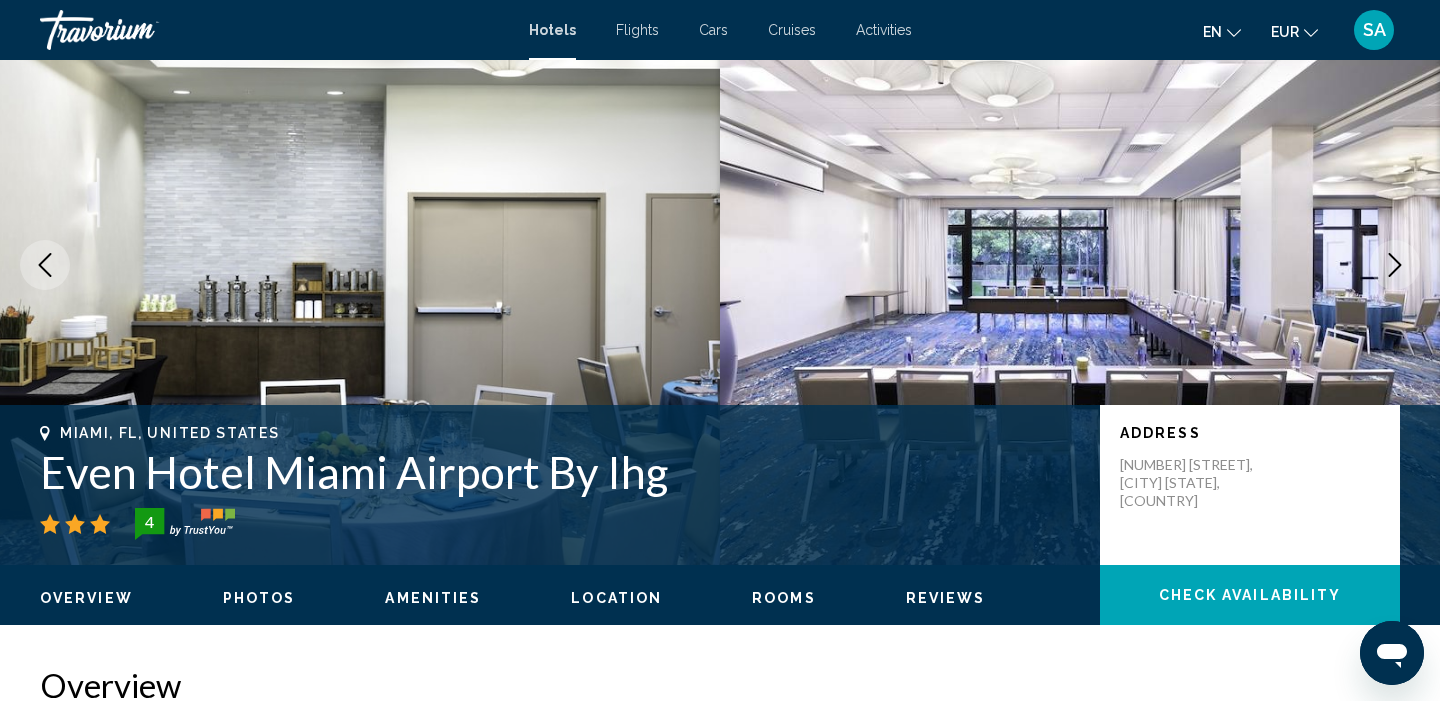 click 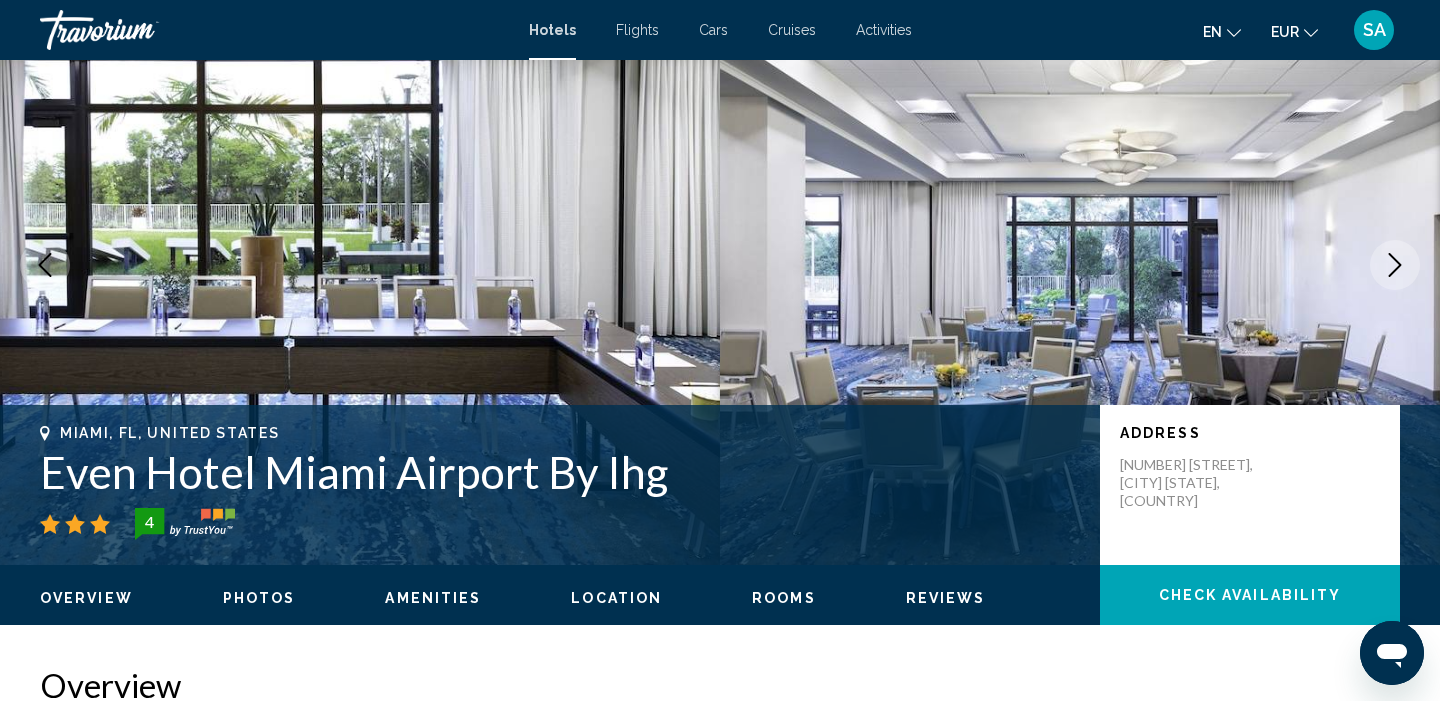 click 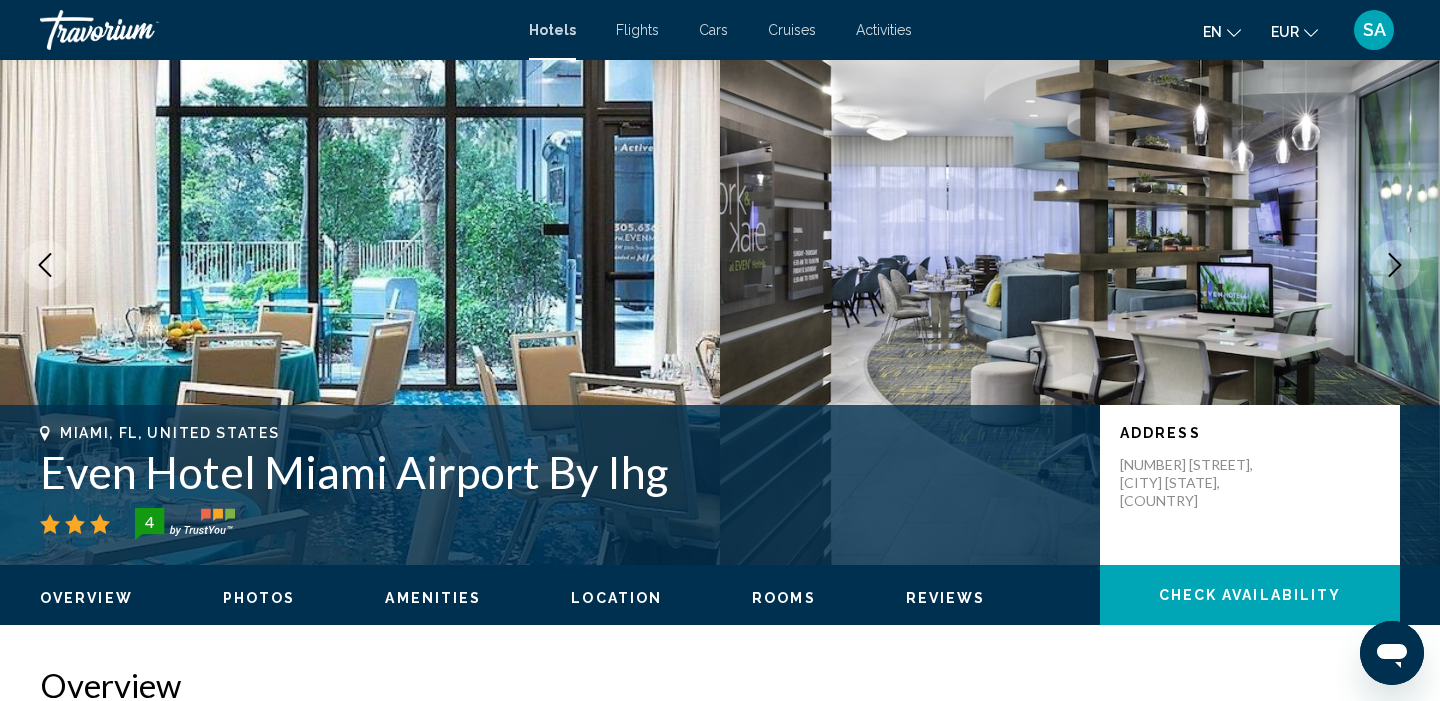 click 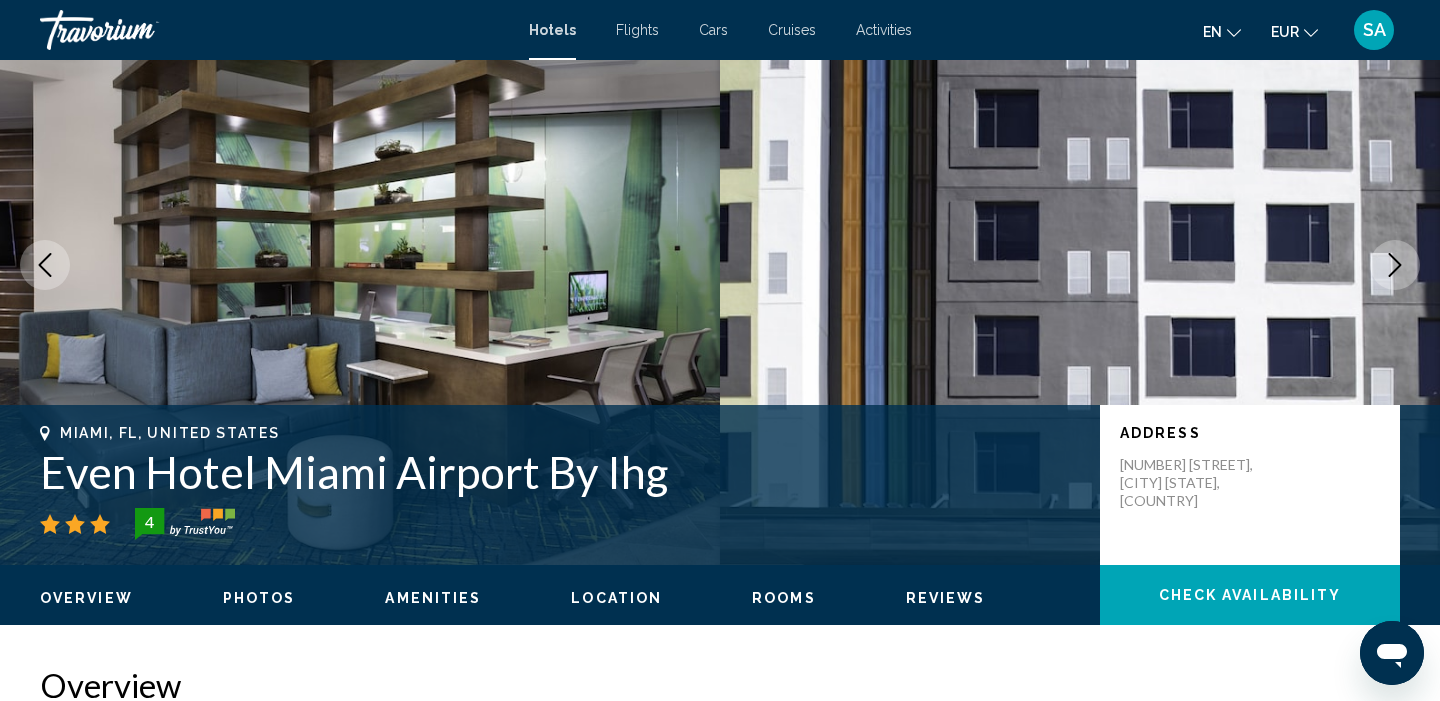click 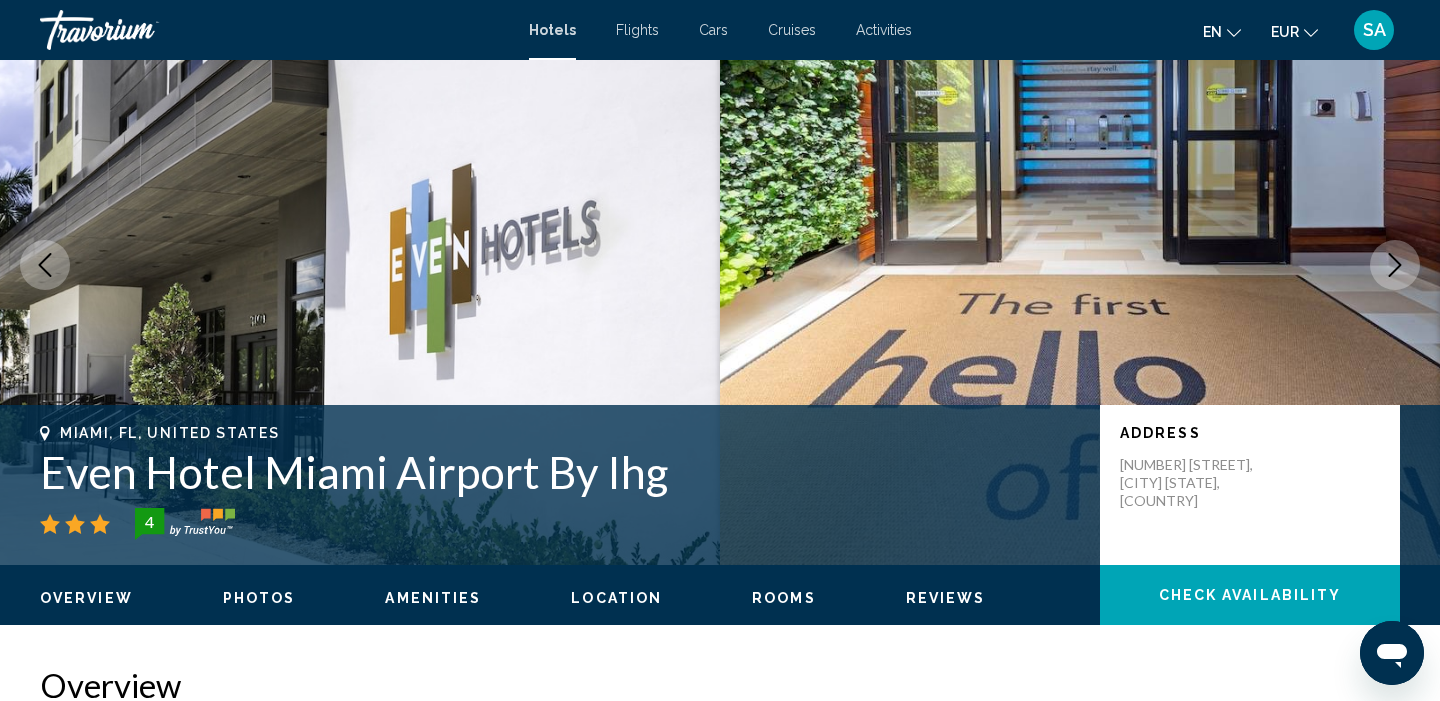 click 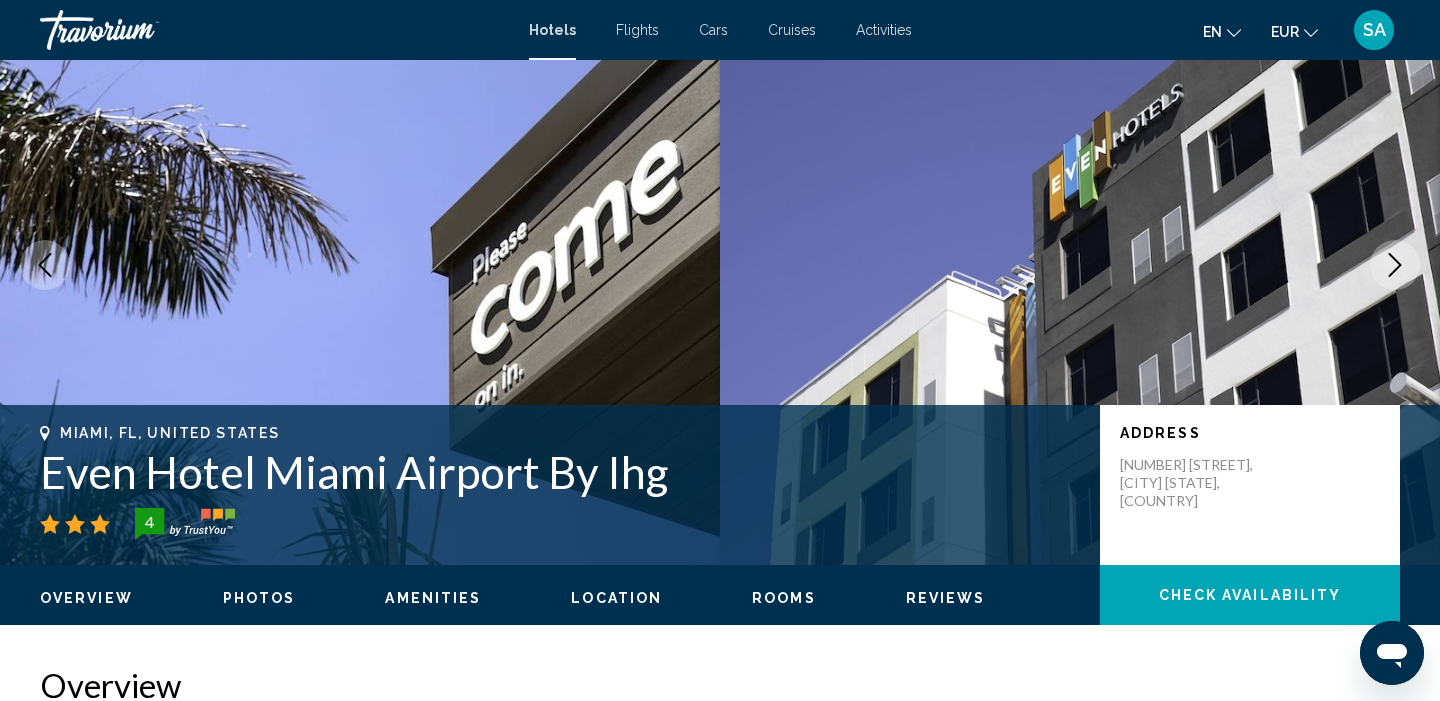 click 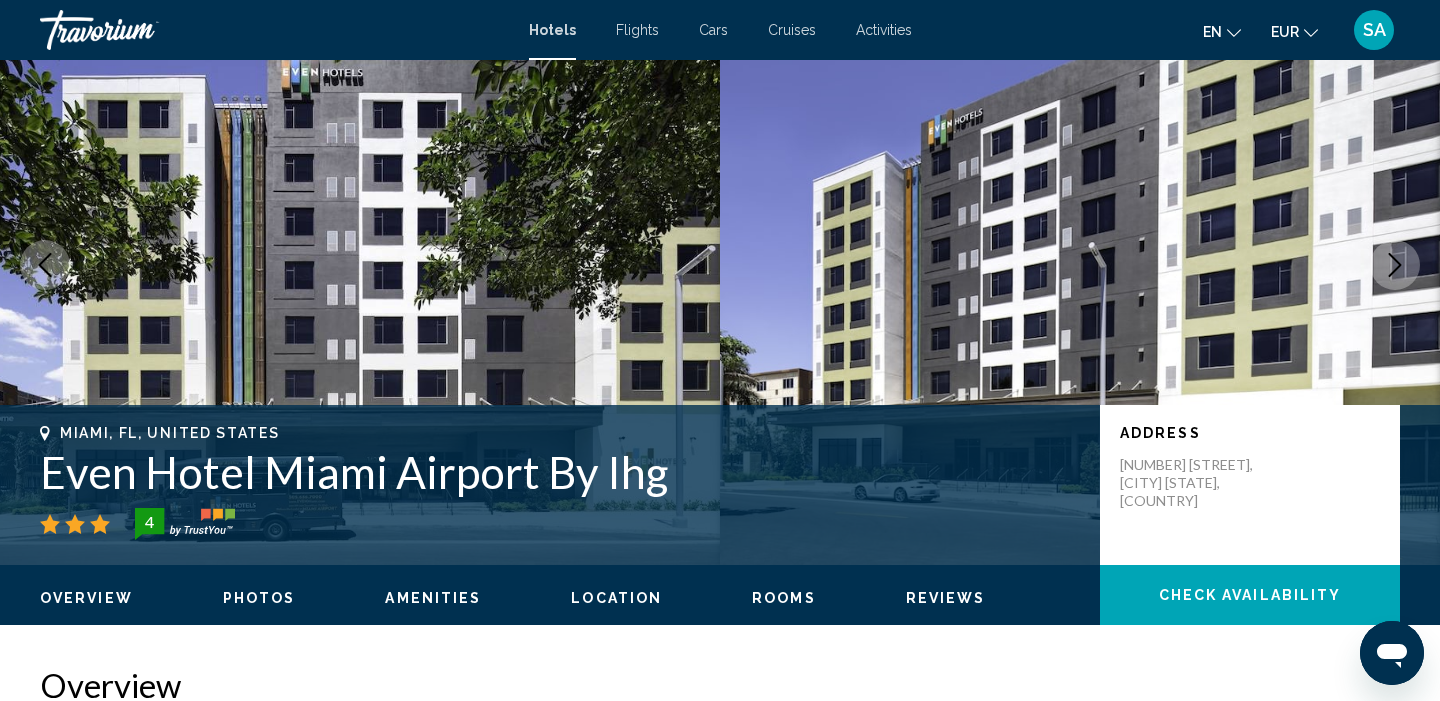 click 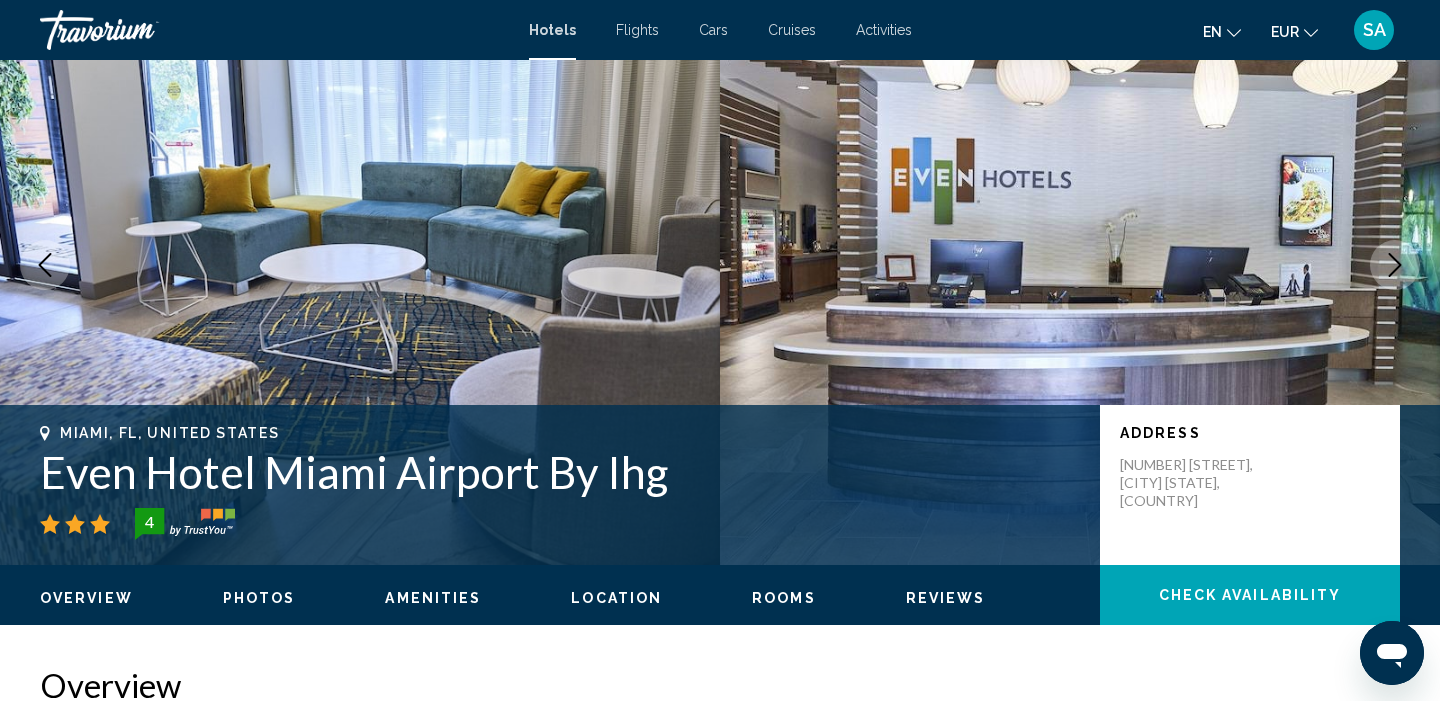 click 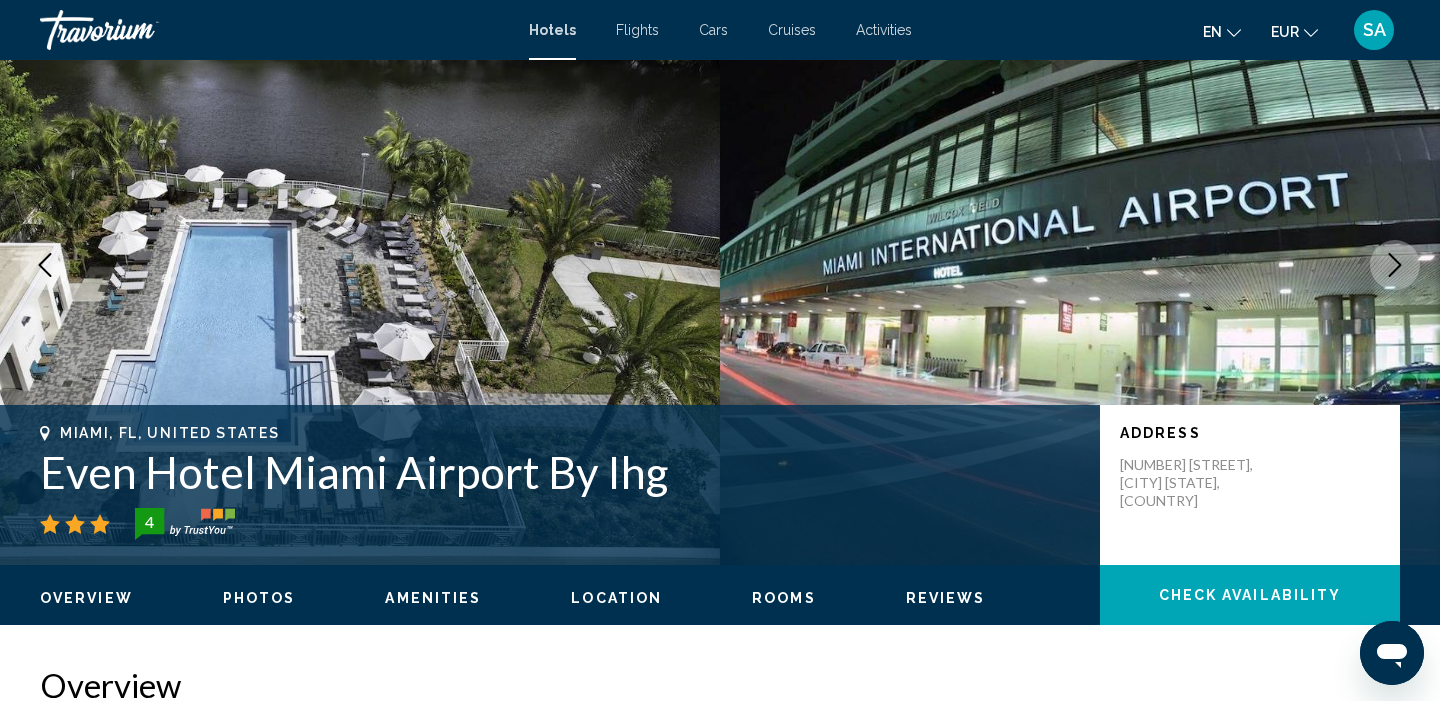 click 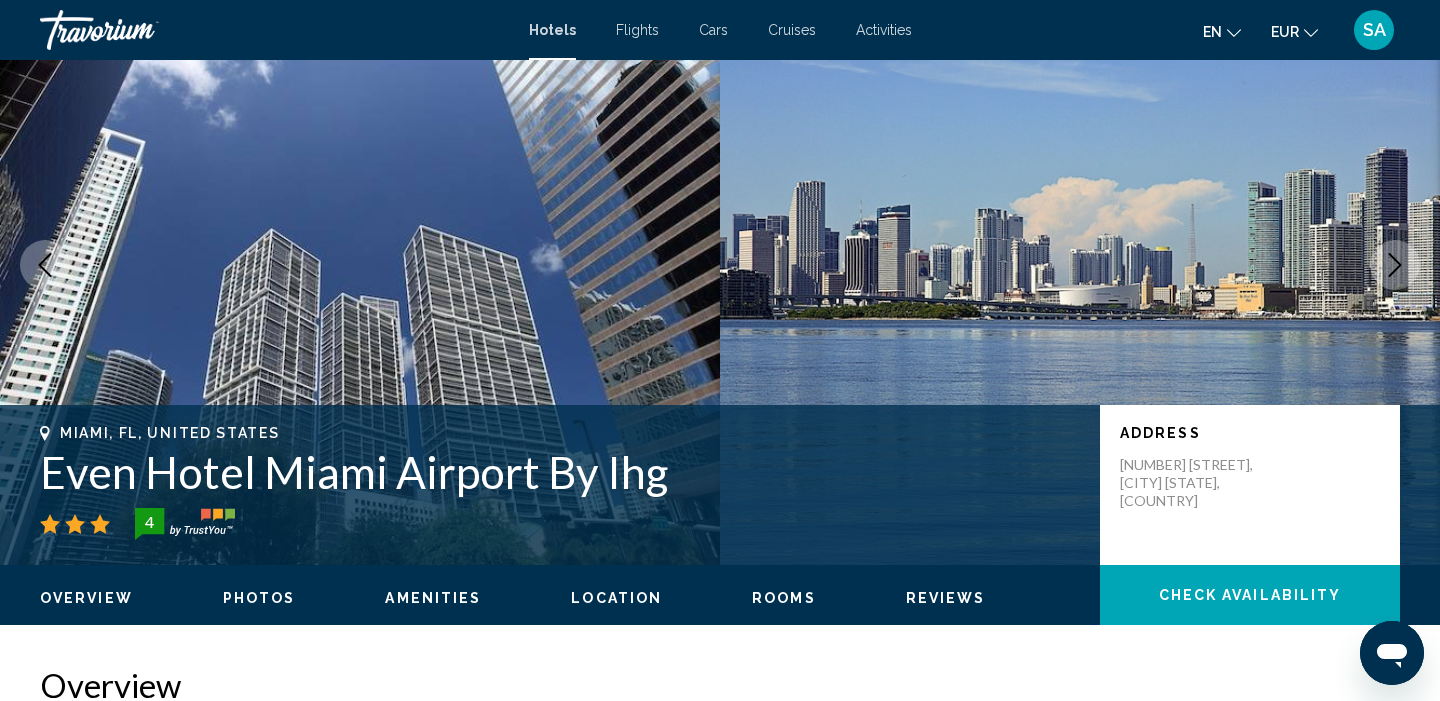 click 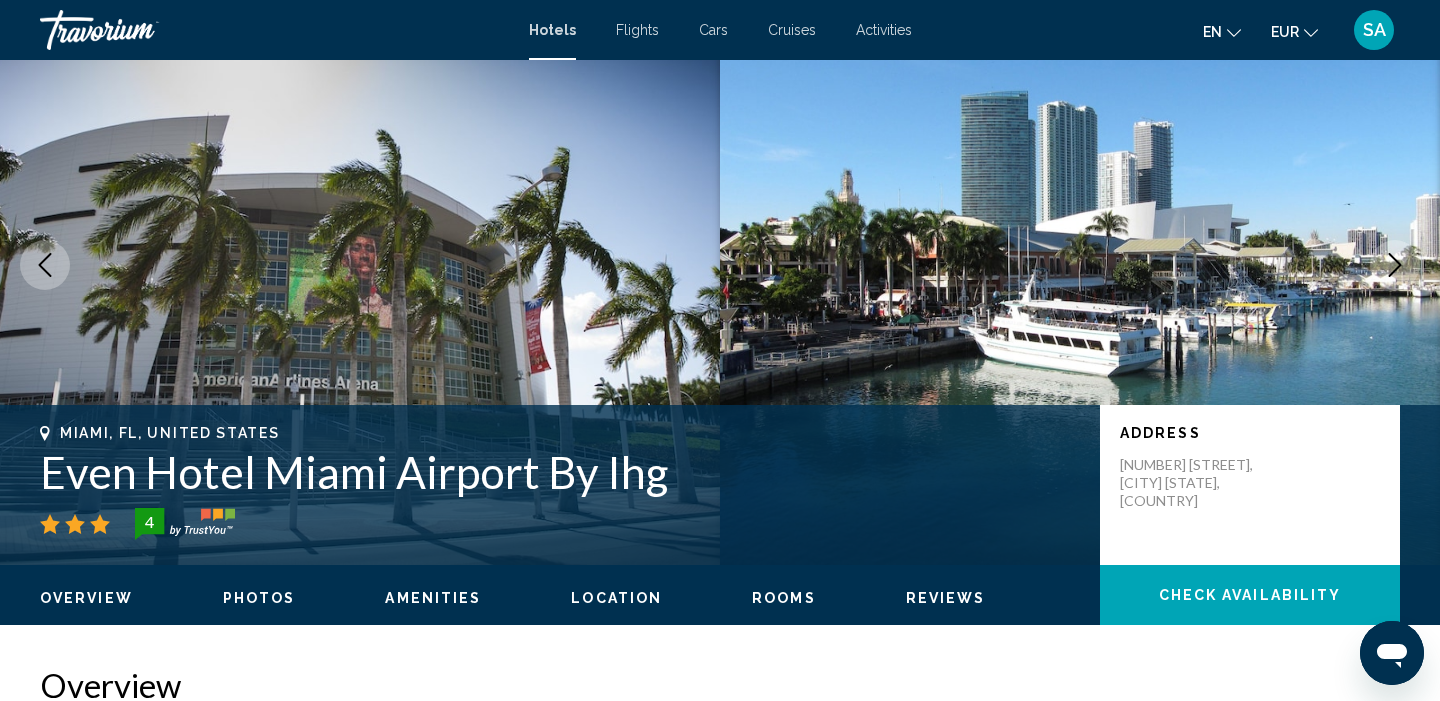 click 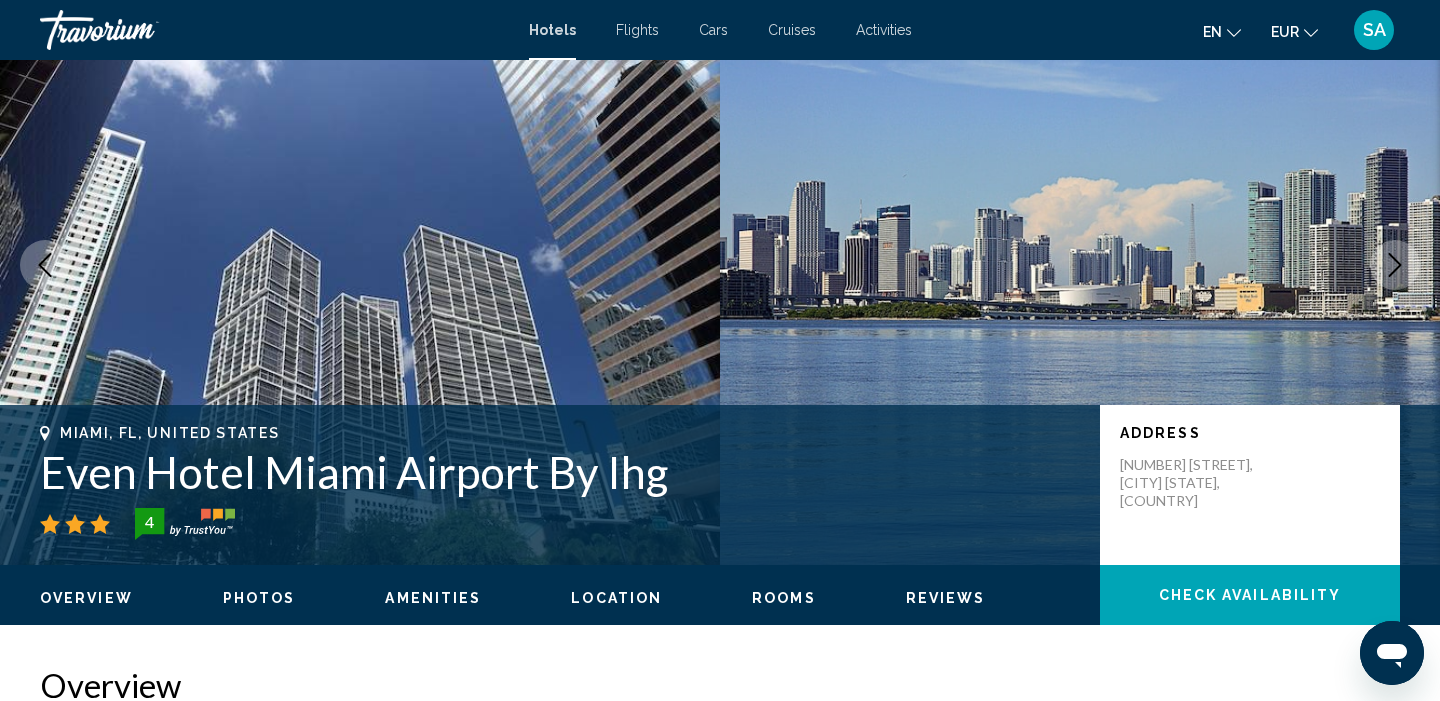 click 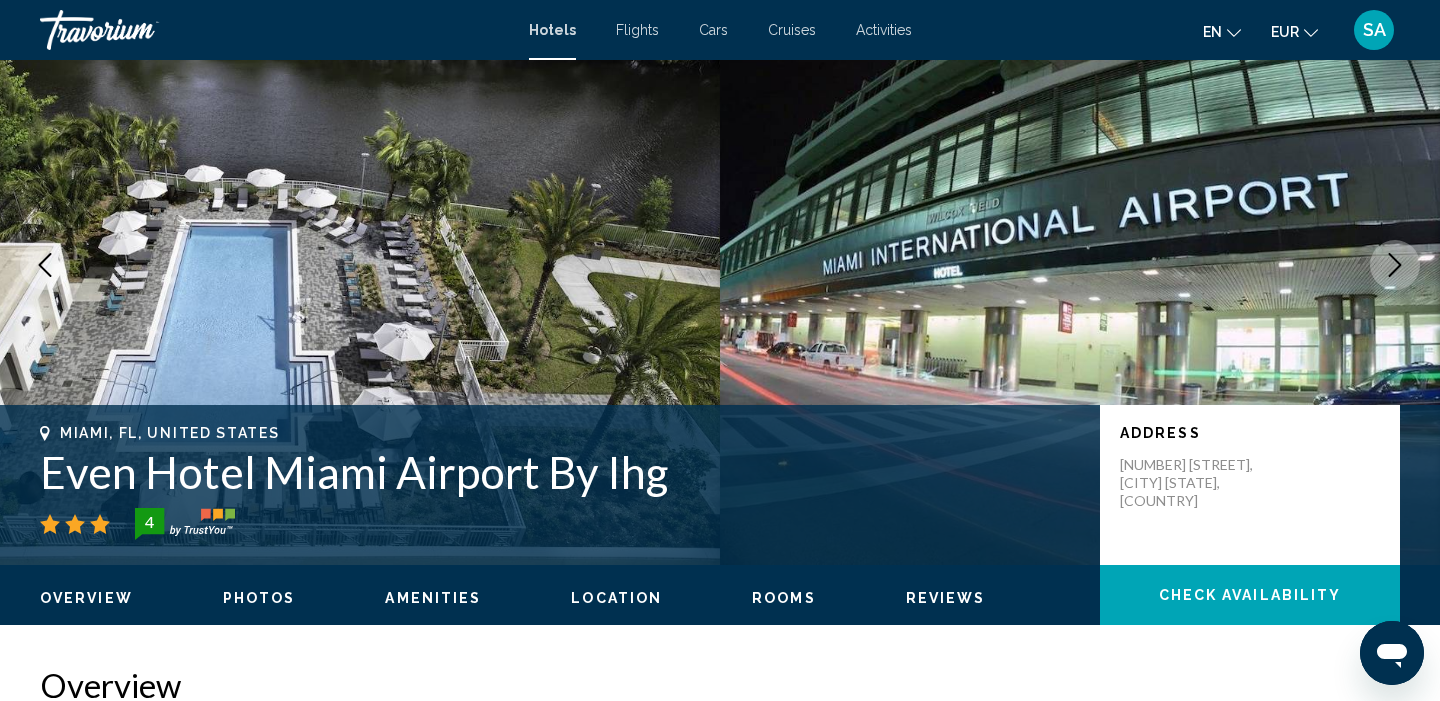 click 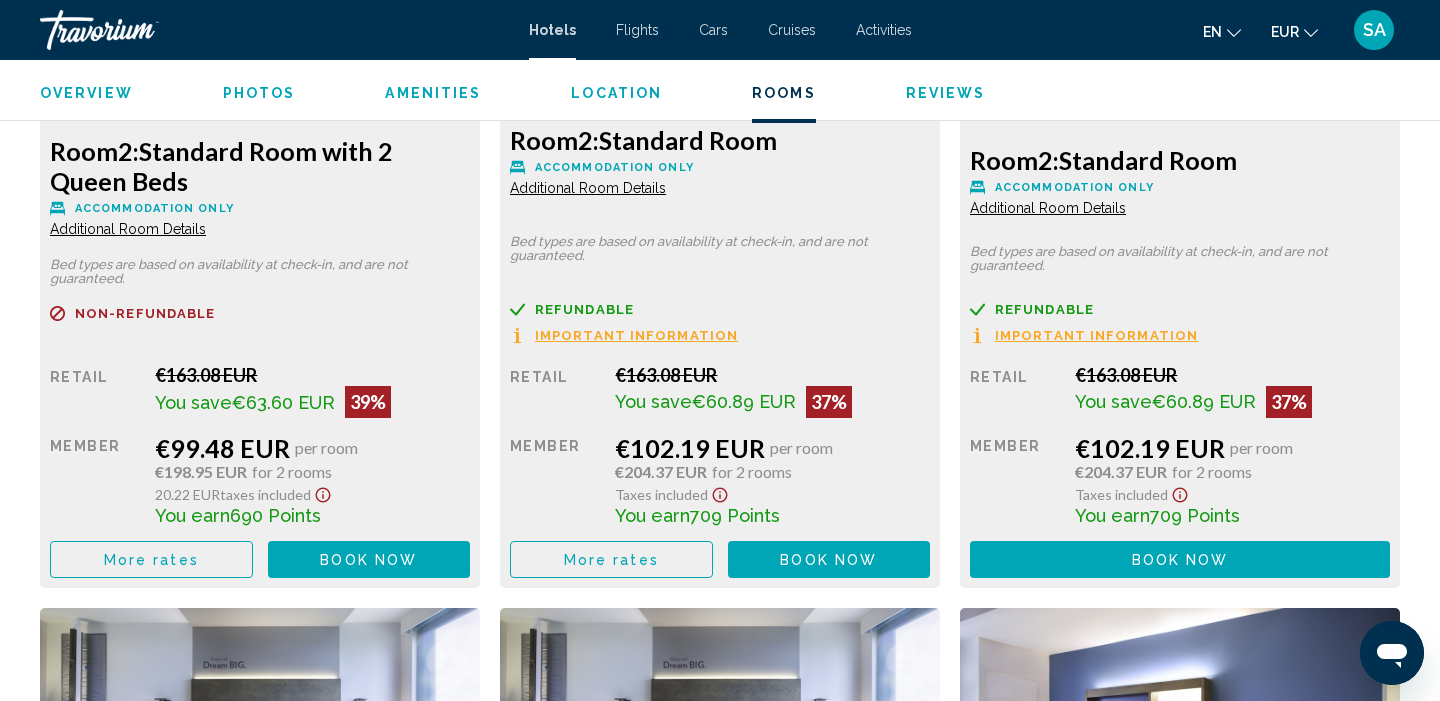 scroll, scrollTop: 3076, scrollLeft: 0, axis: vertical 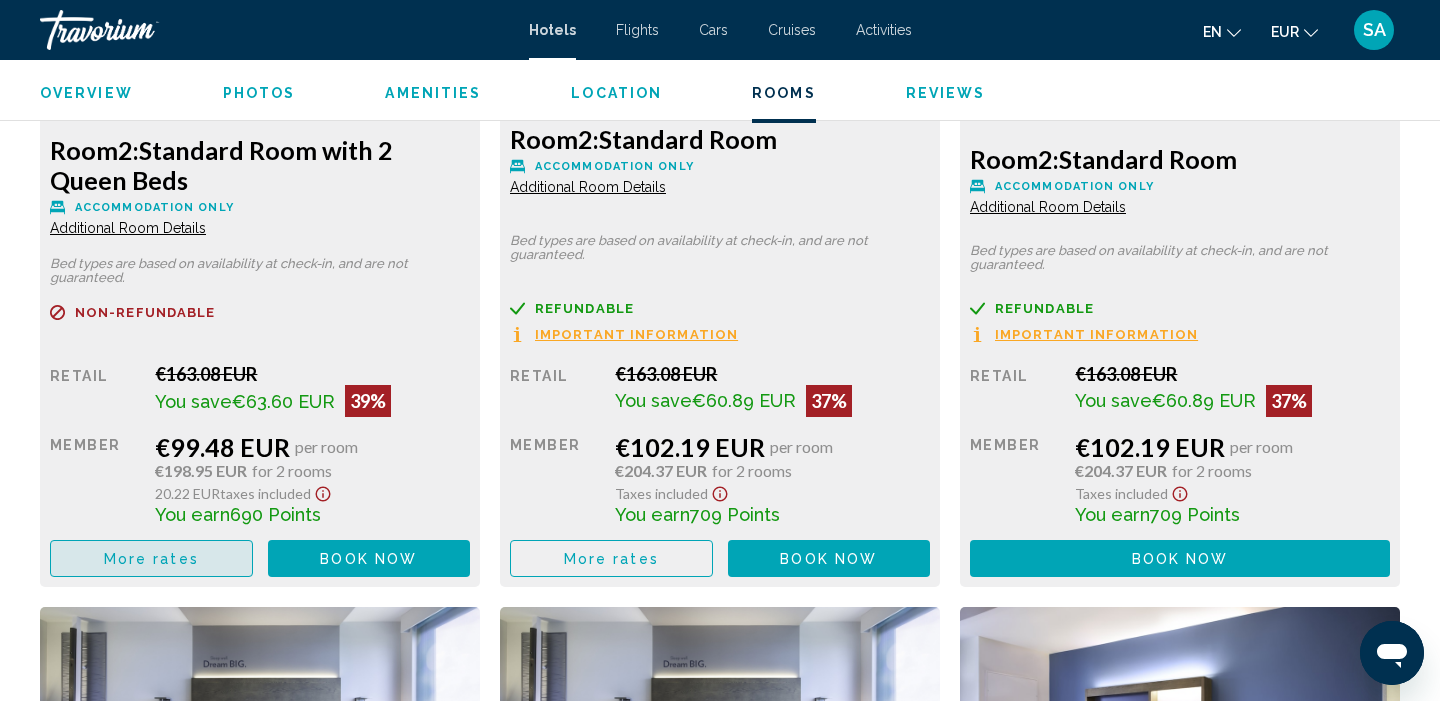click on "More rates" at bounding box center (151, 559) 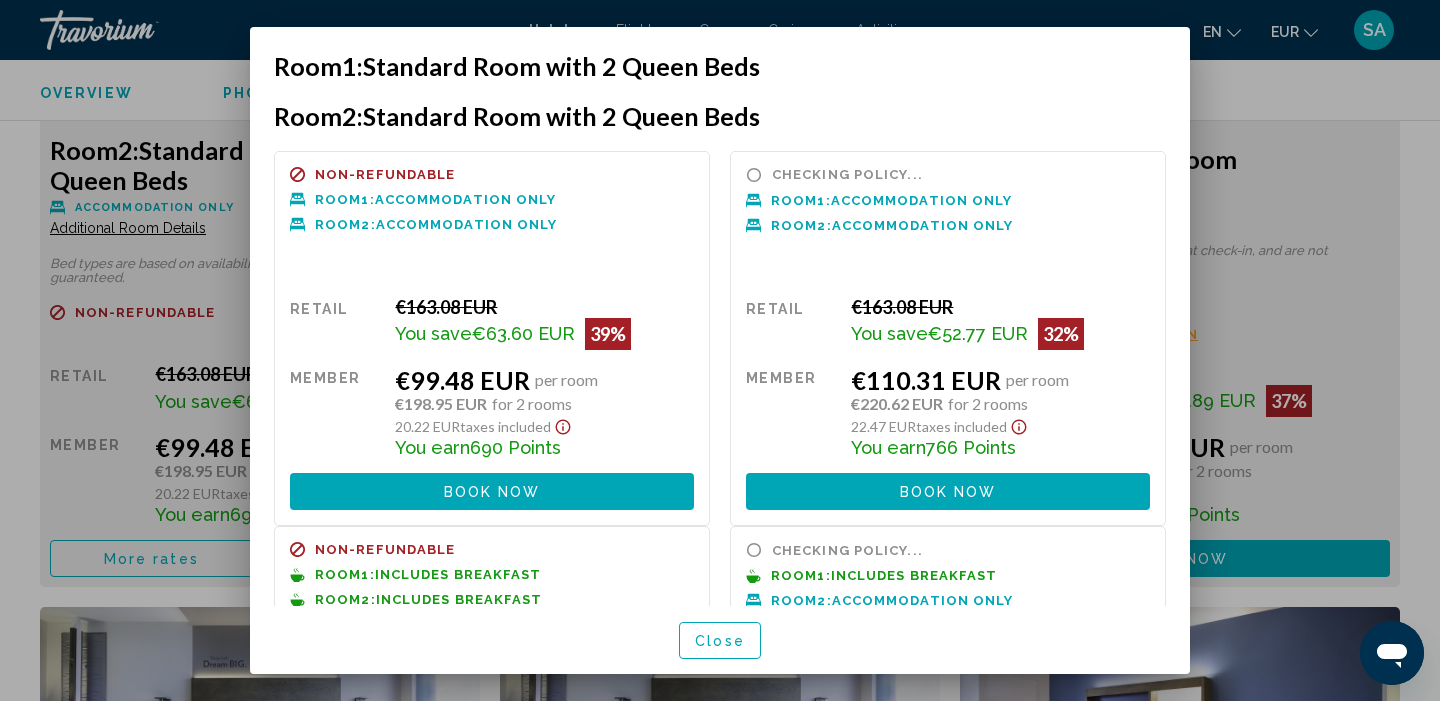 scroll, scrollTop: 0, scrollLeft: 0, axis: both 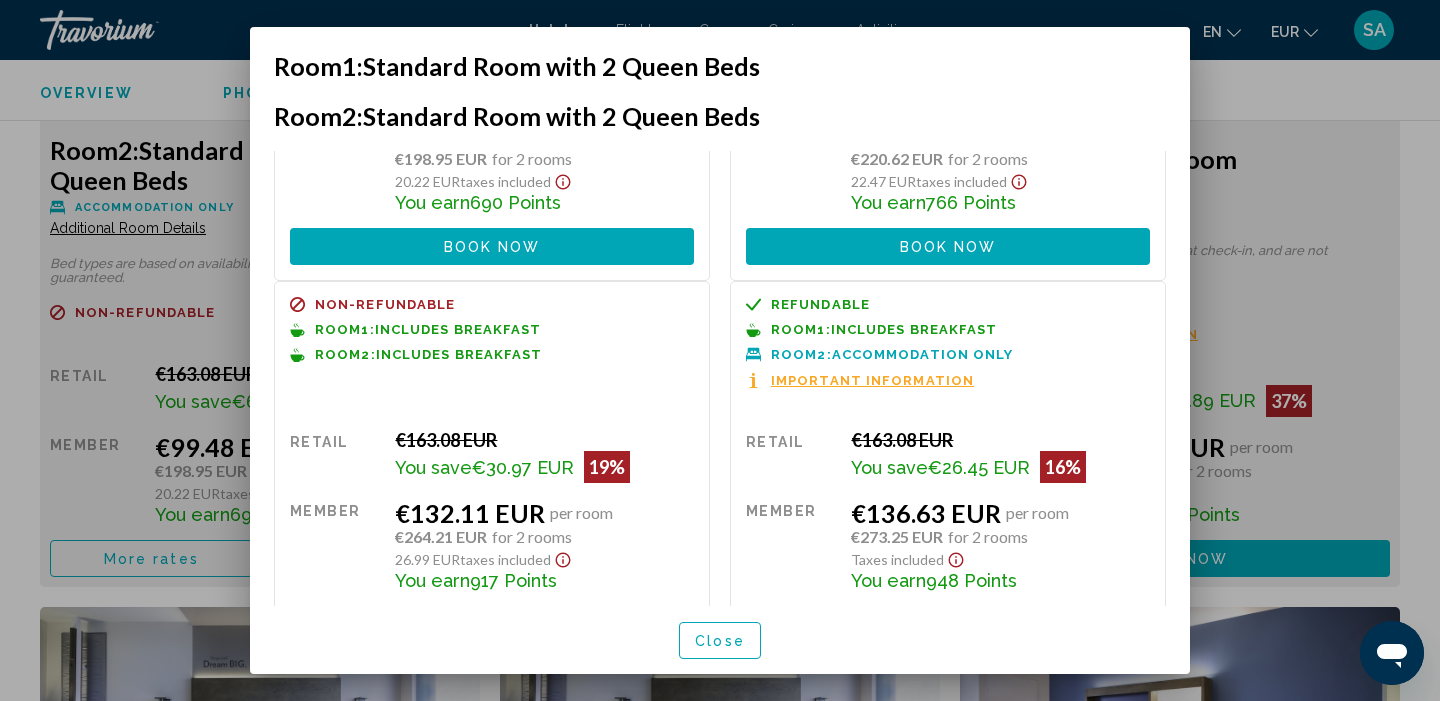 click on "Close" at bounding box center [720, 641] 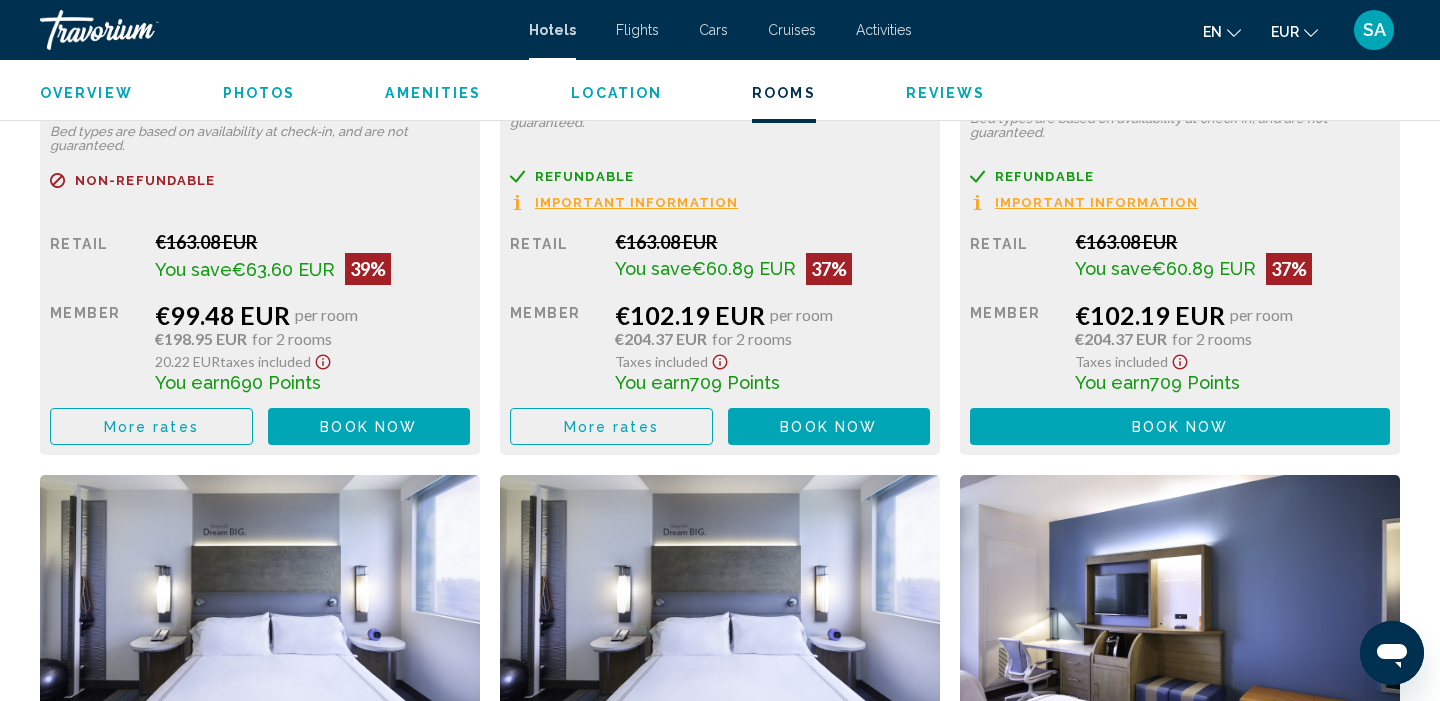 scroll, scrollTop: 3204, scrollLeft: 0, axis: vertical 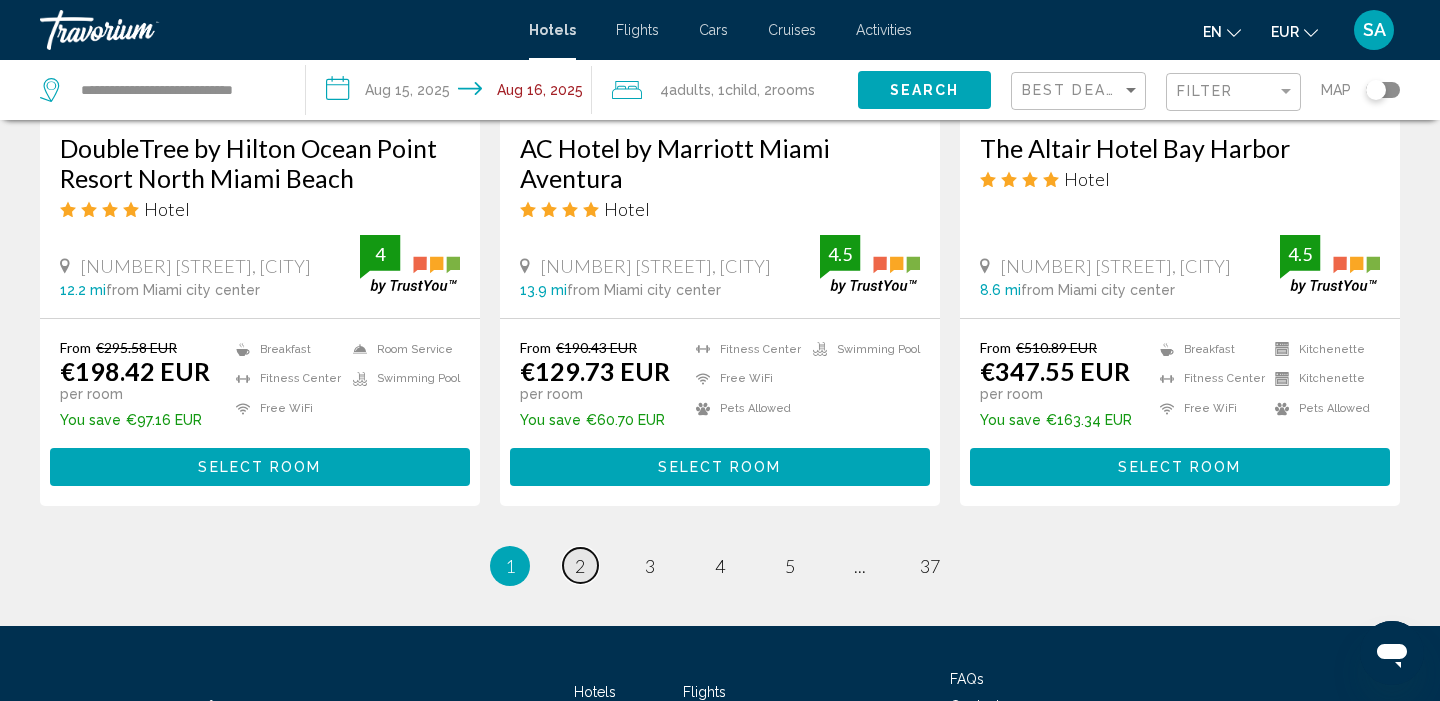 click on "2" at bounding box center (580, 566) 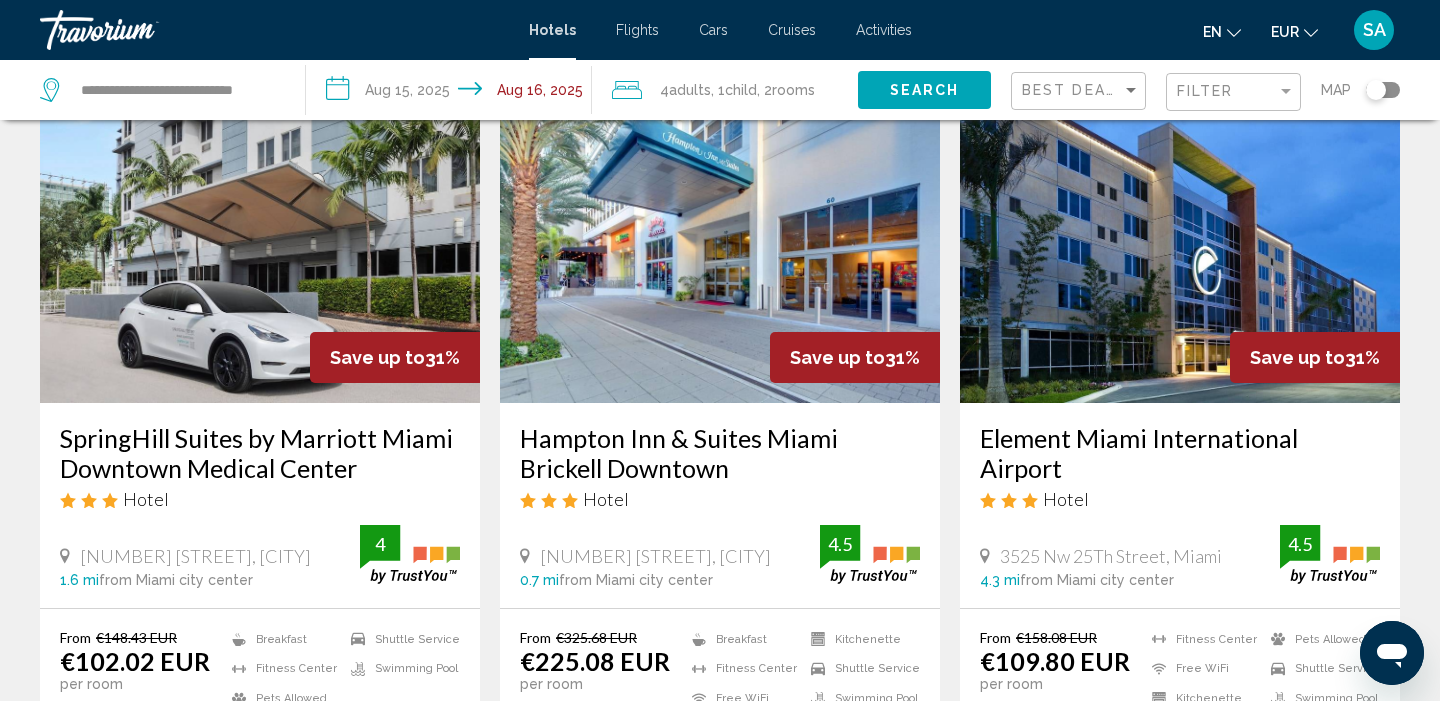 scroll, scrollTop: 97, scrollLeft: 0, axis: vertical 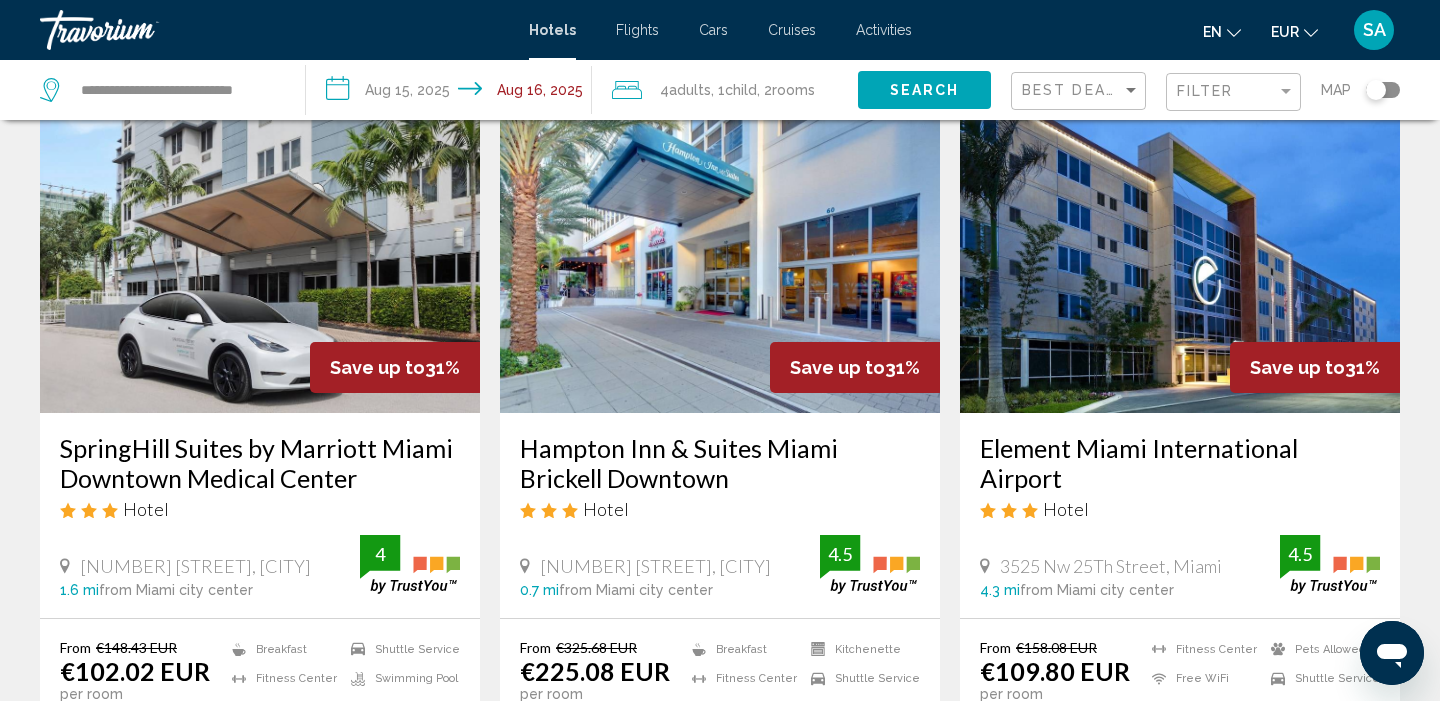 click at bounding box center (1180, 253) 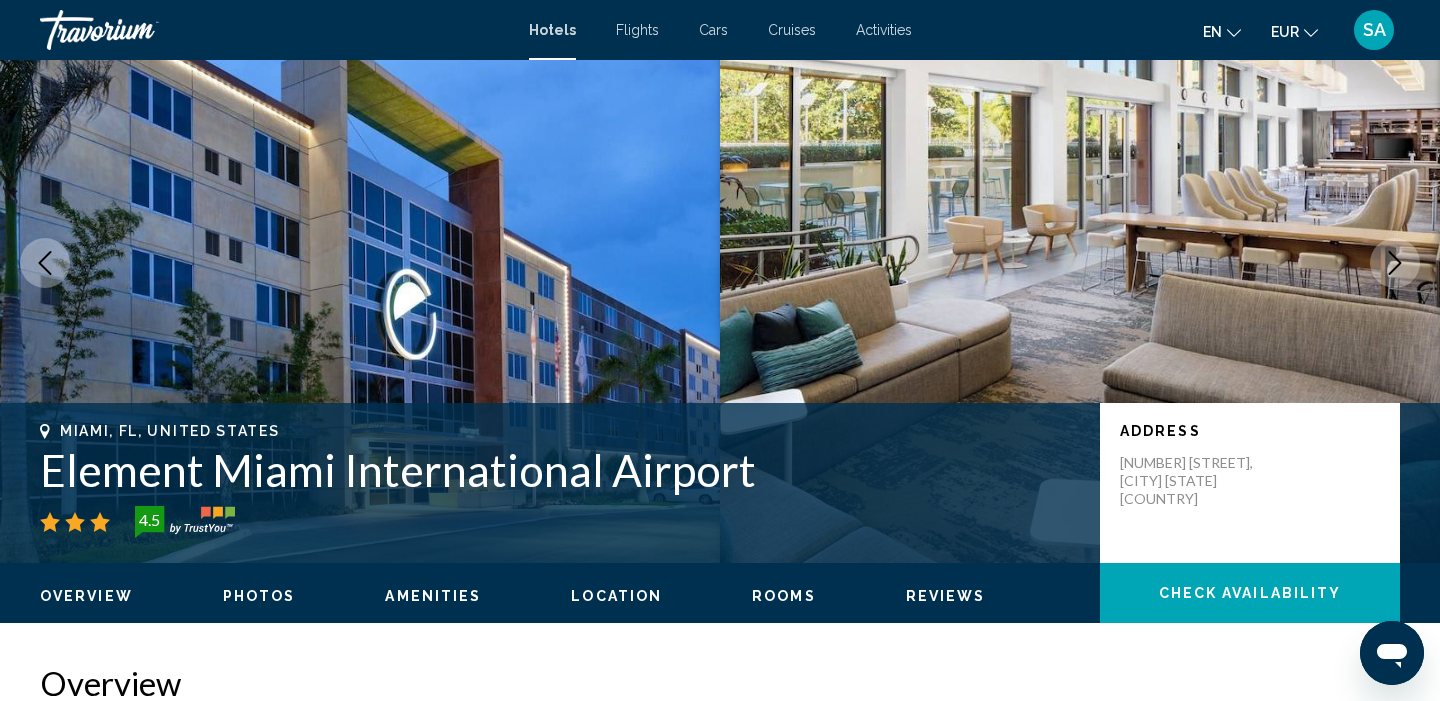 scroll, scrollTop: 0, scrollLeft: 0, axis: both 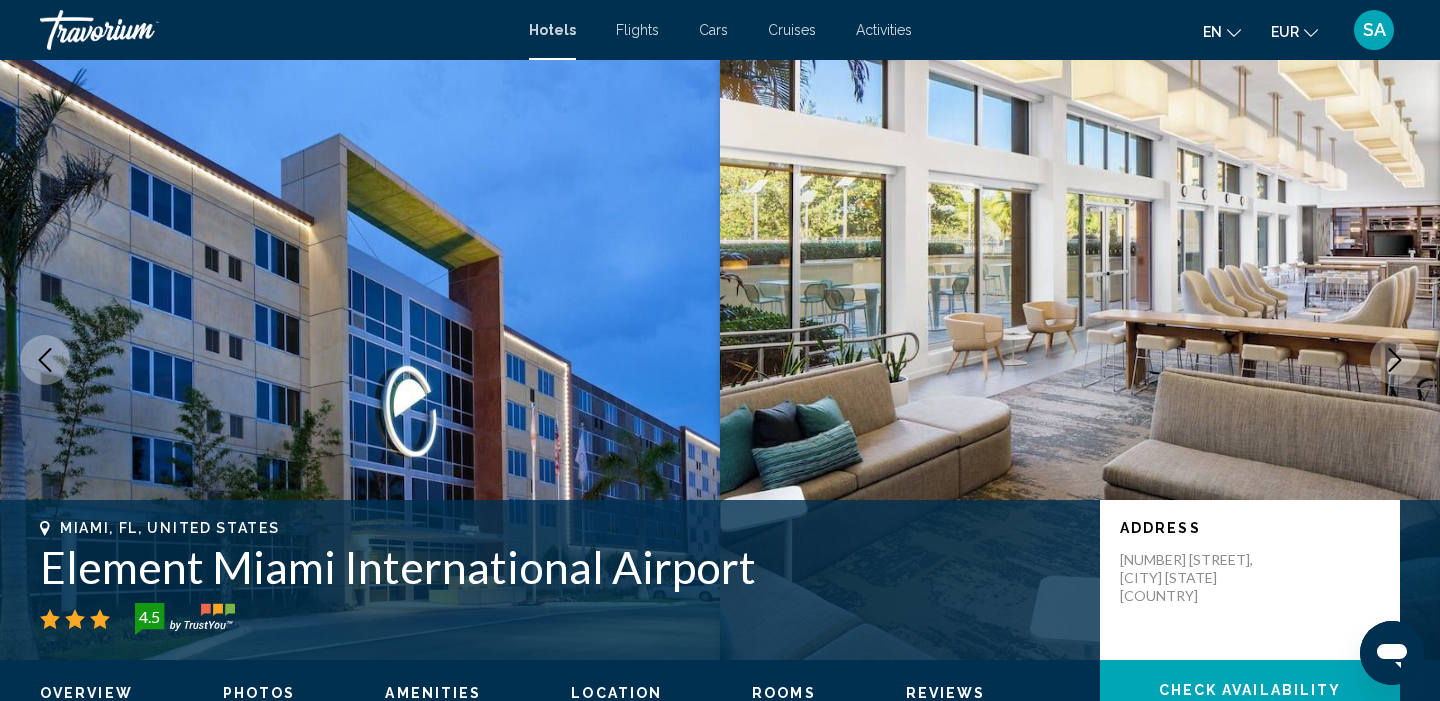 click at bounding box center [1395, 360] 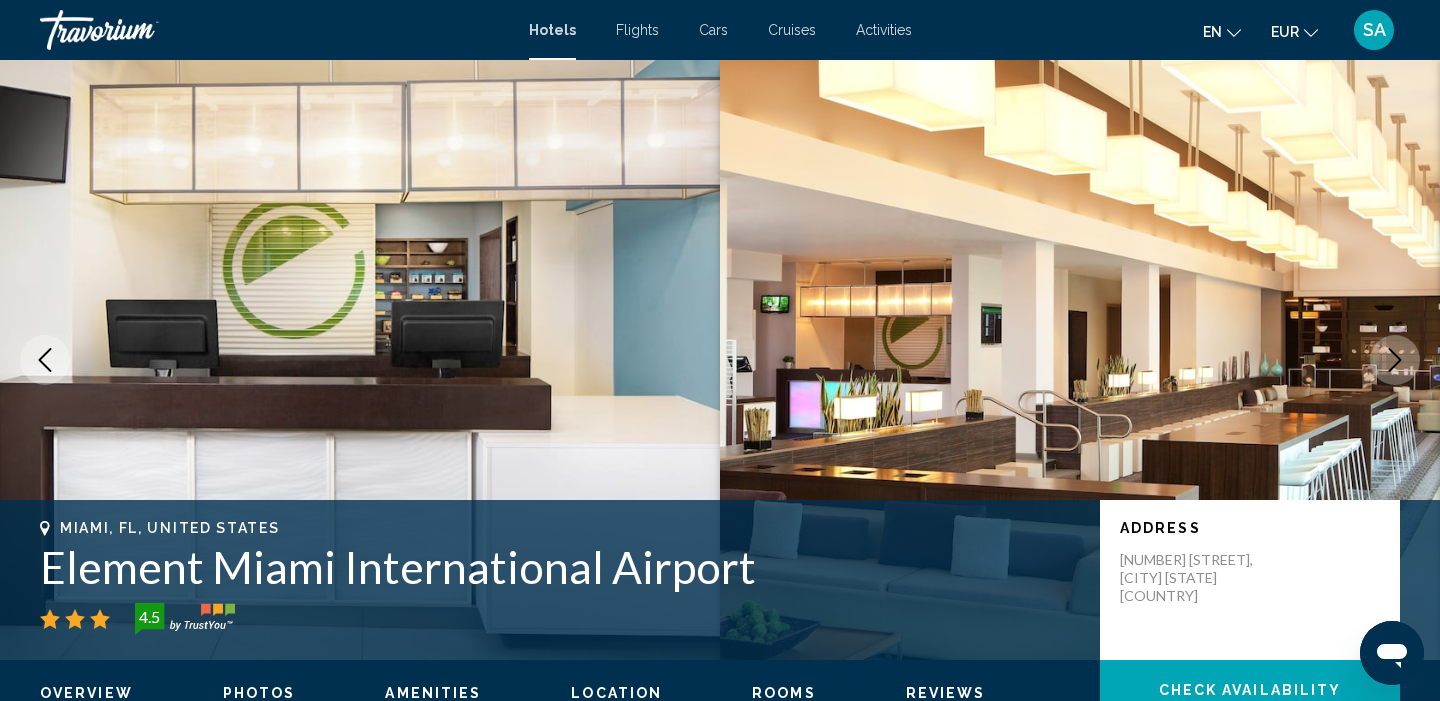click at bounding box center (1395, 360) 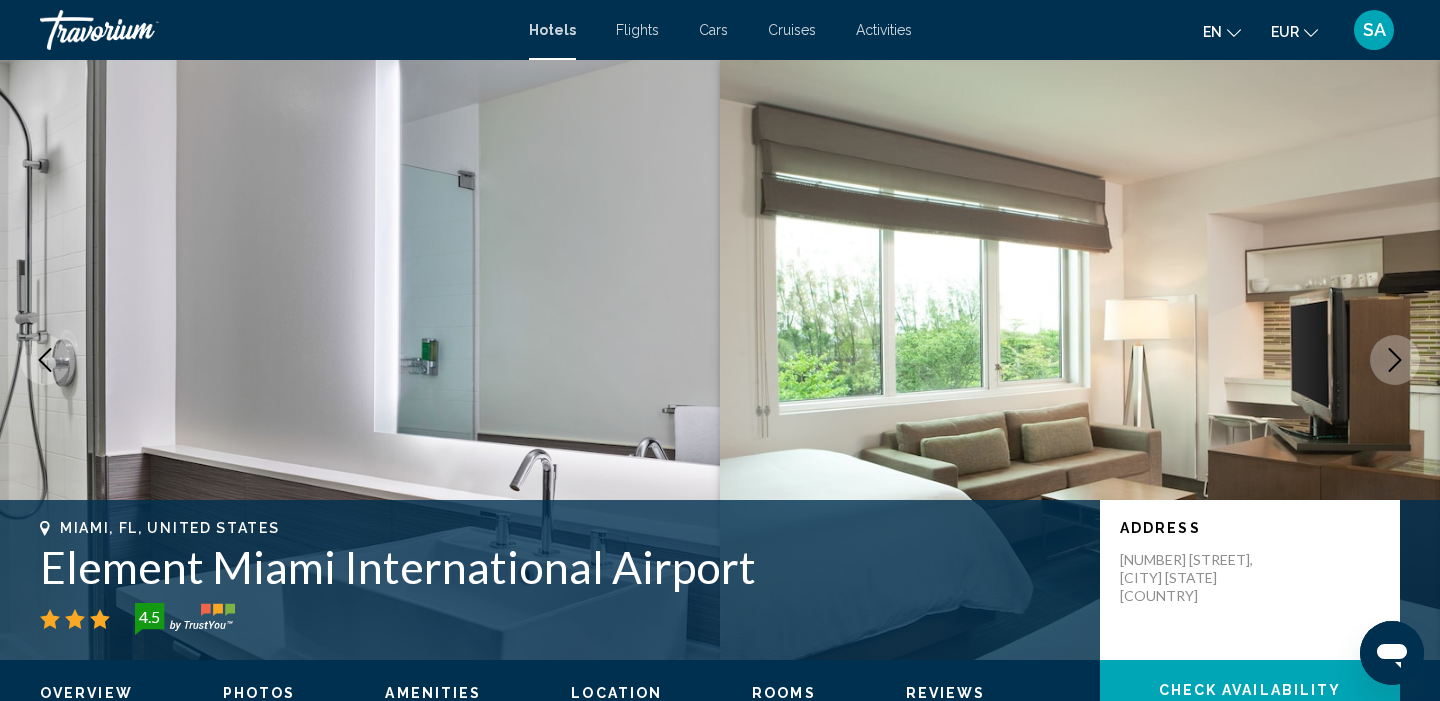 click at bounding box center [1395, 360] 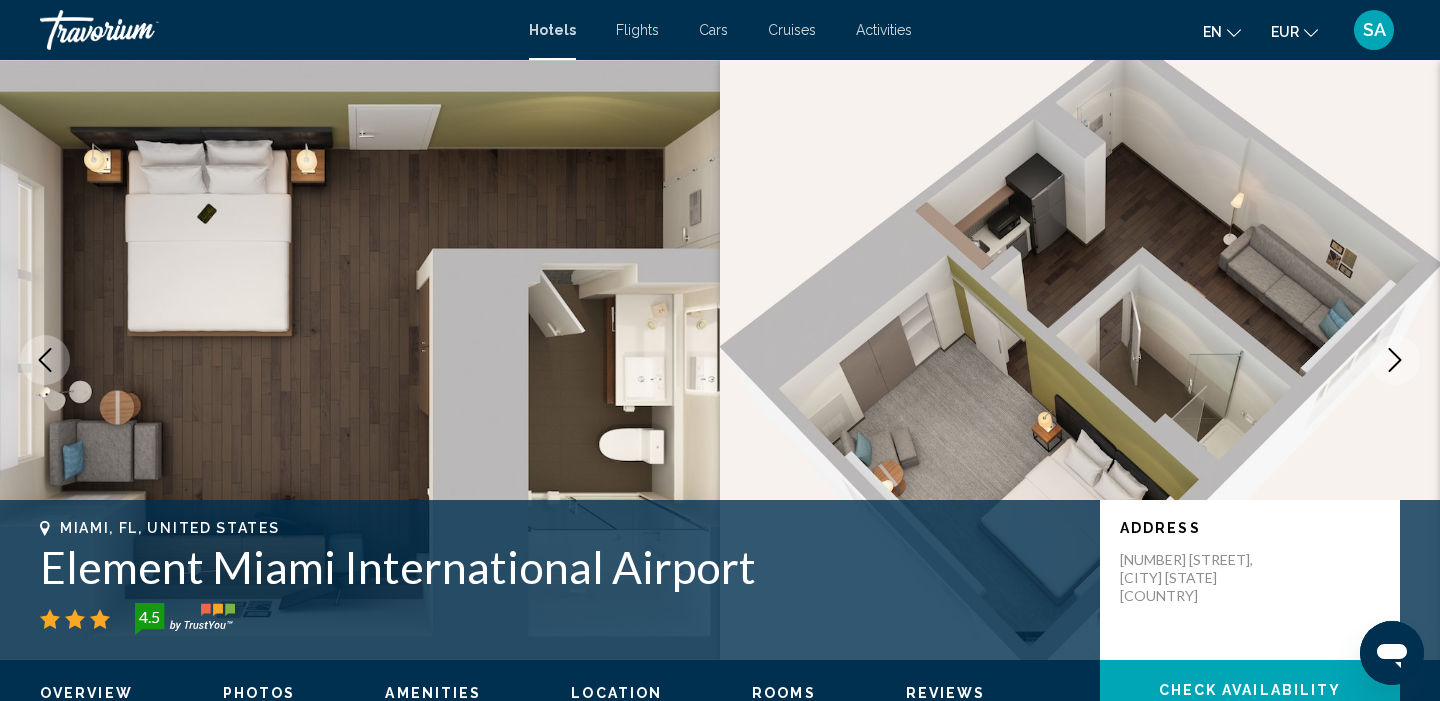click at bounding box center (1395, 360) 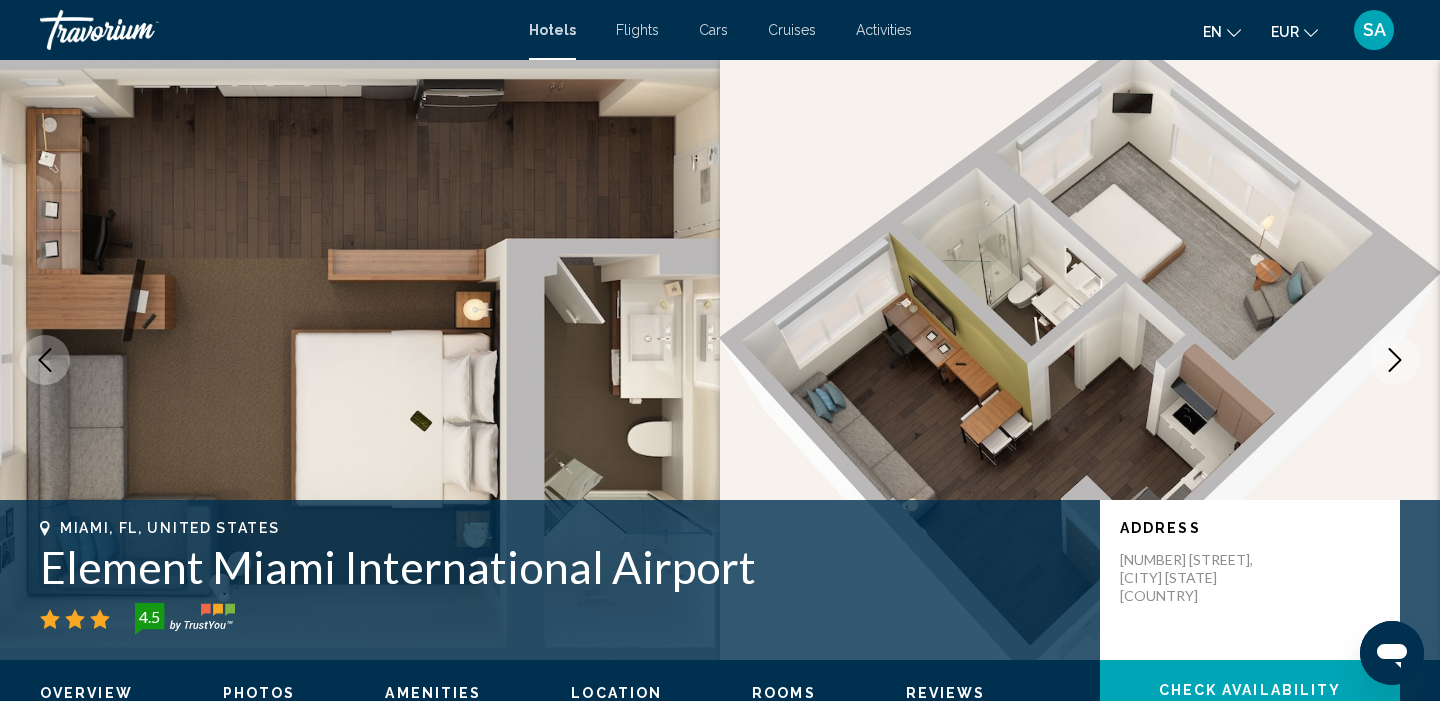 click 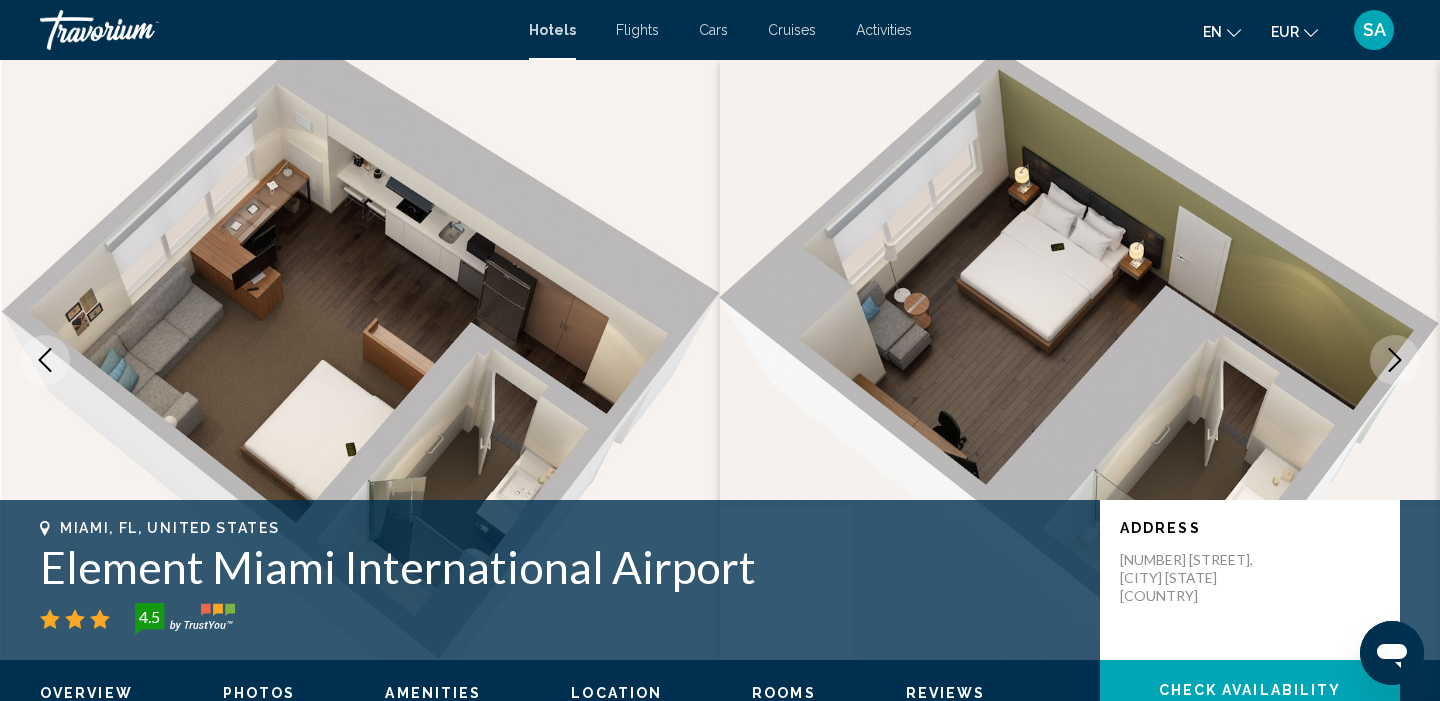 click 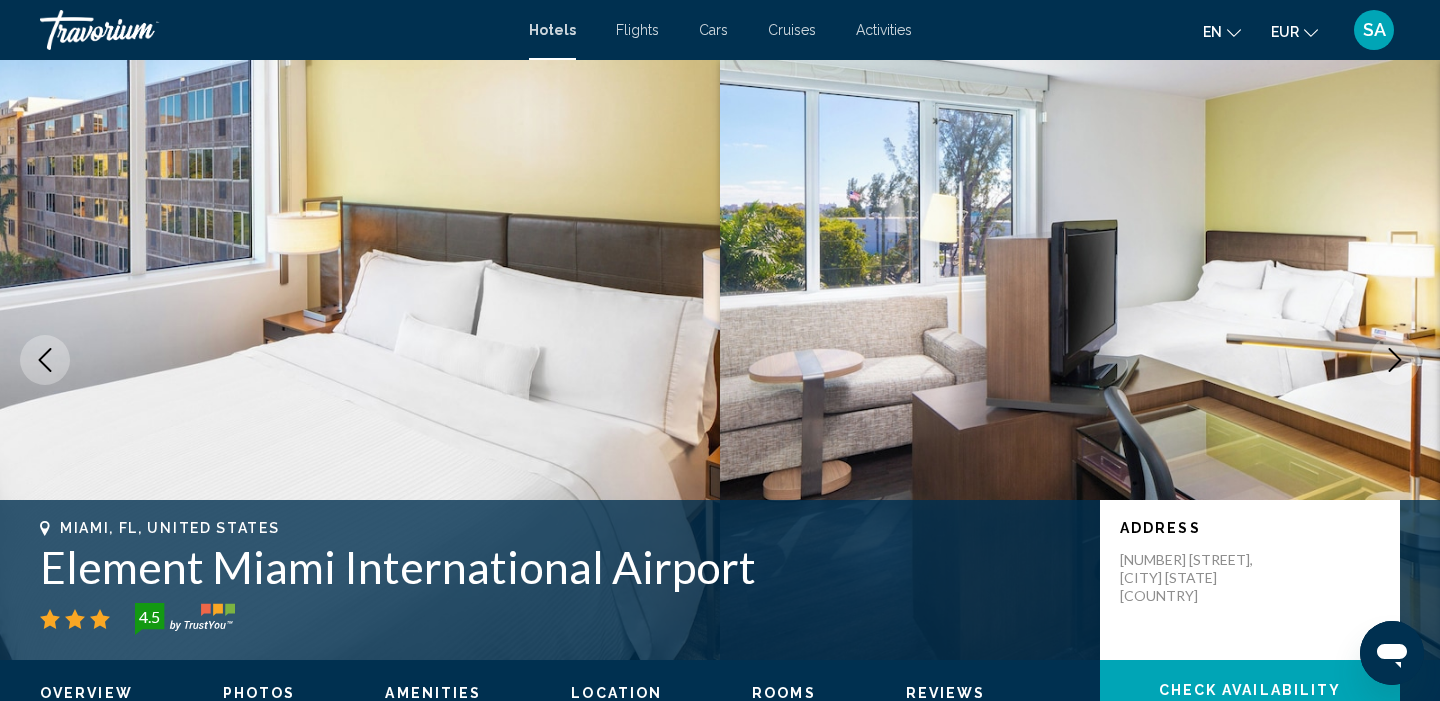 click 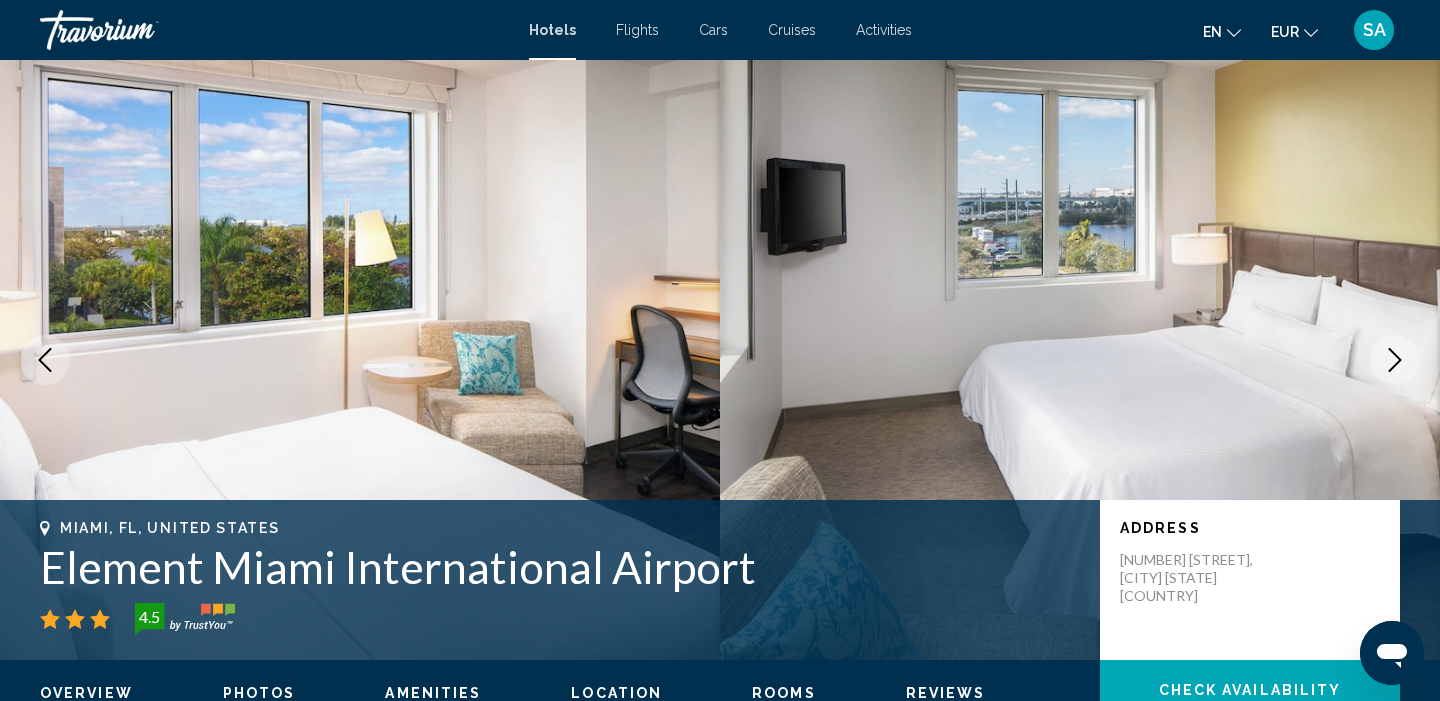 click 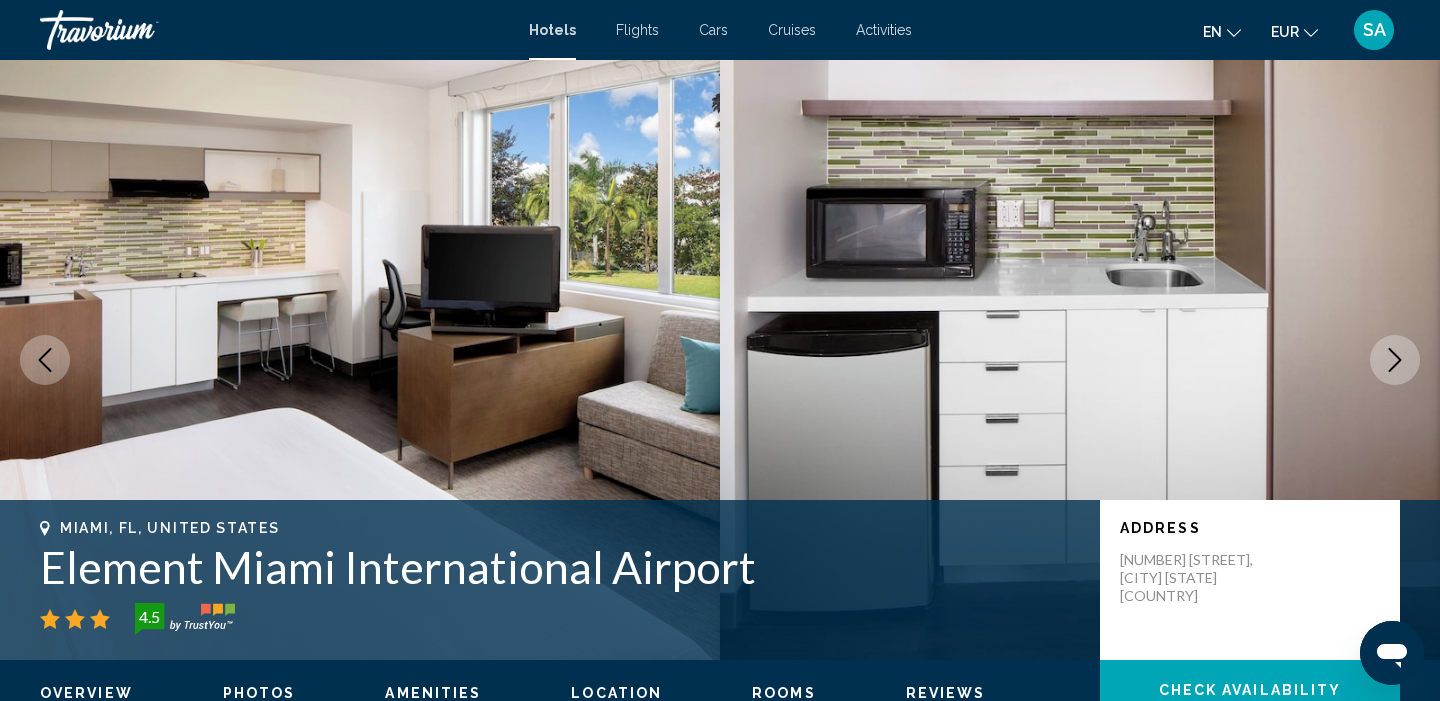 click 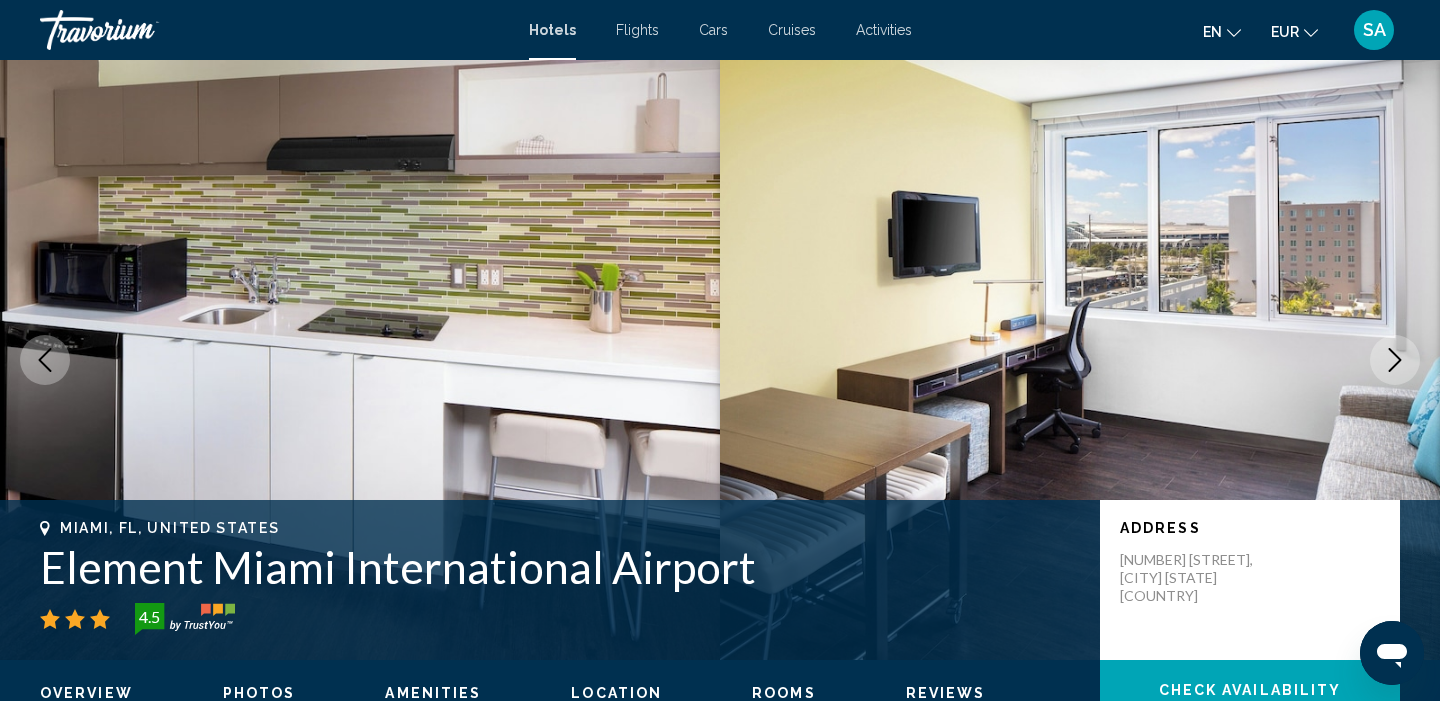 click 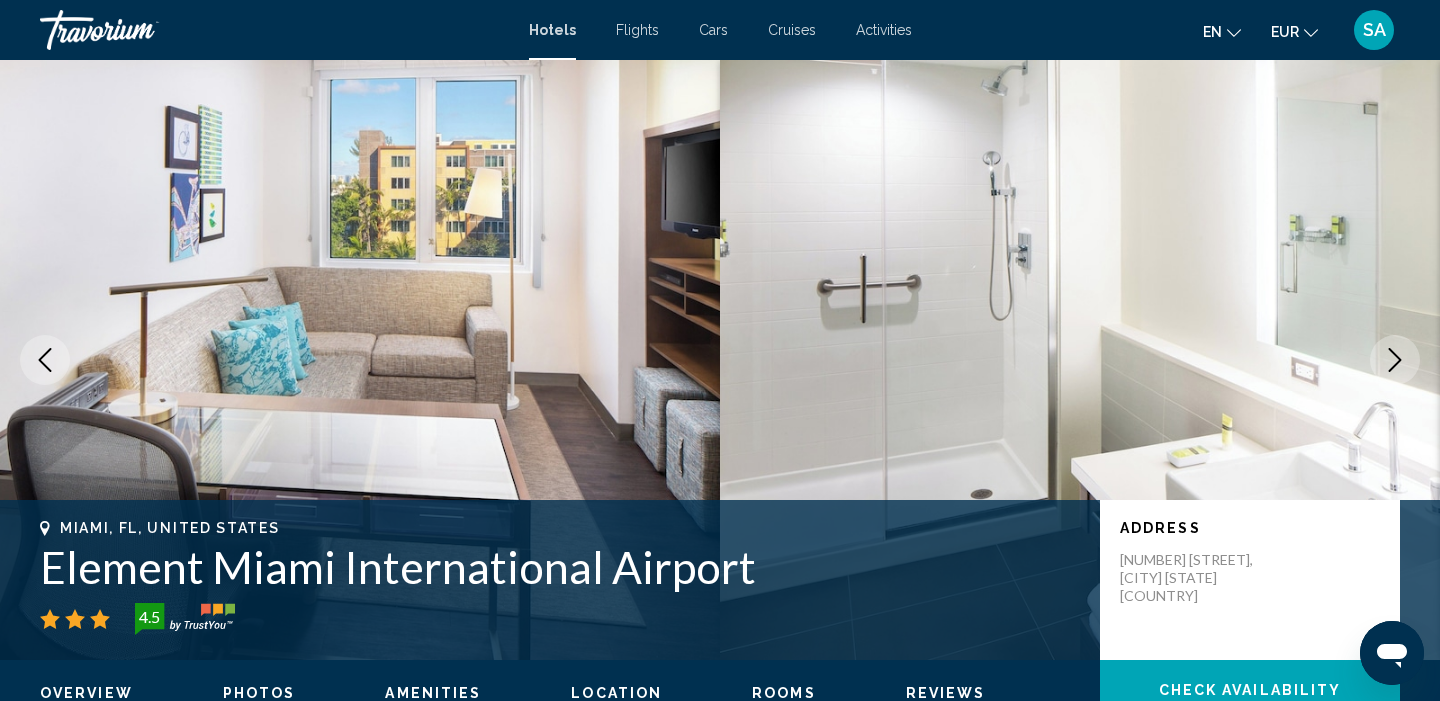 click 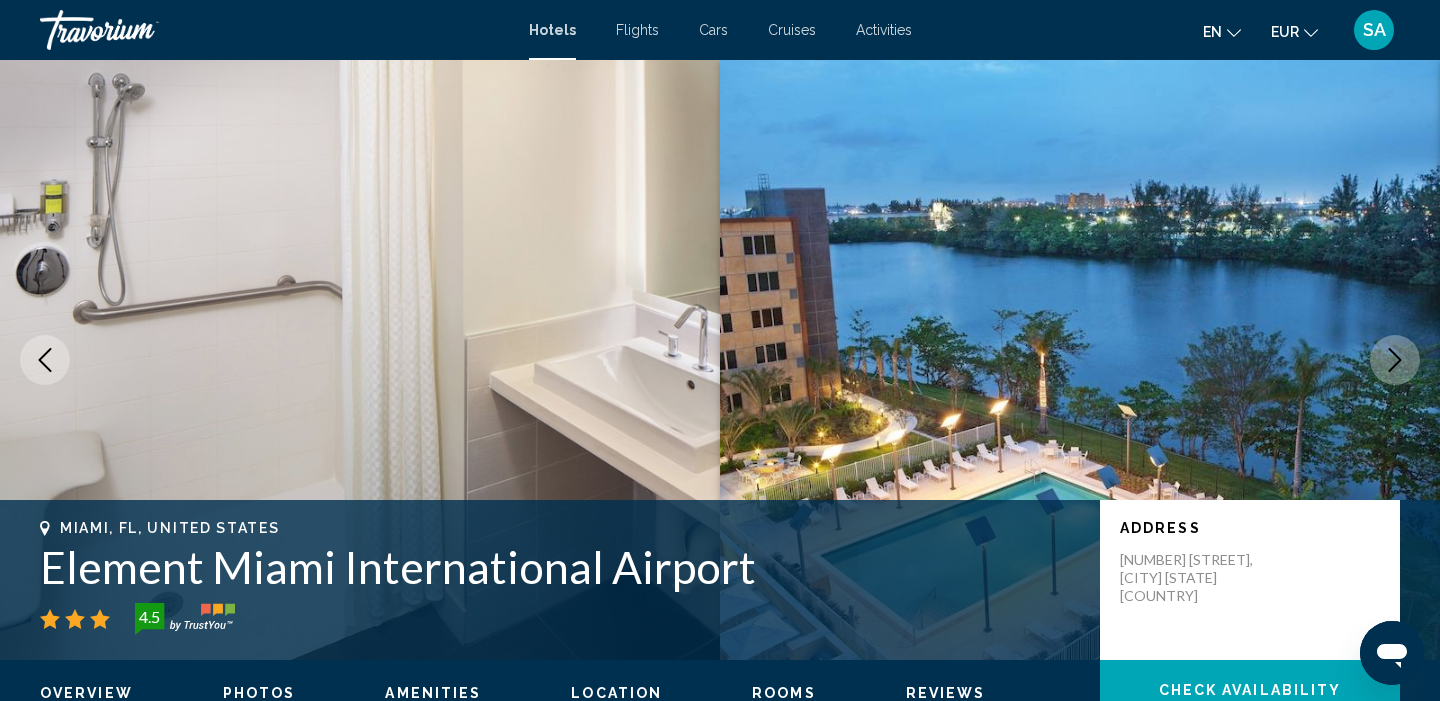 click 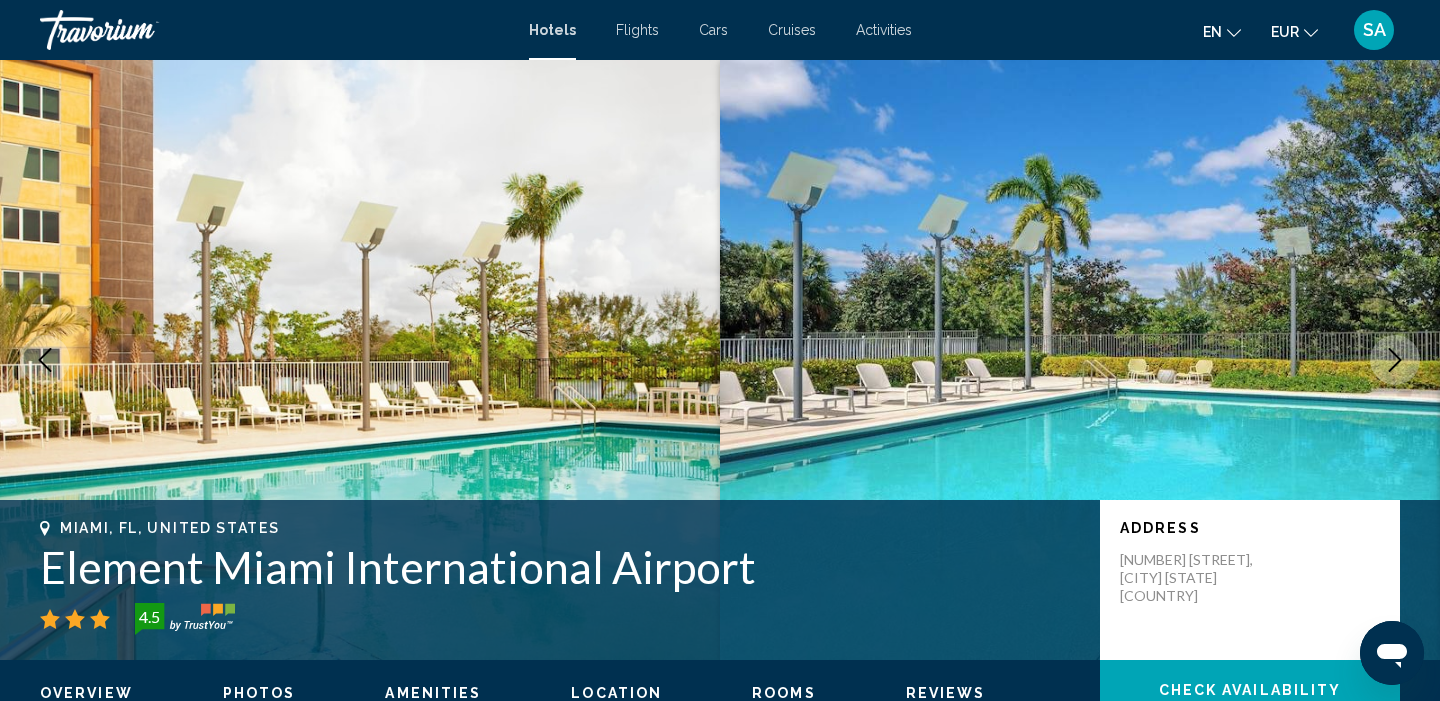 click 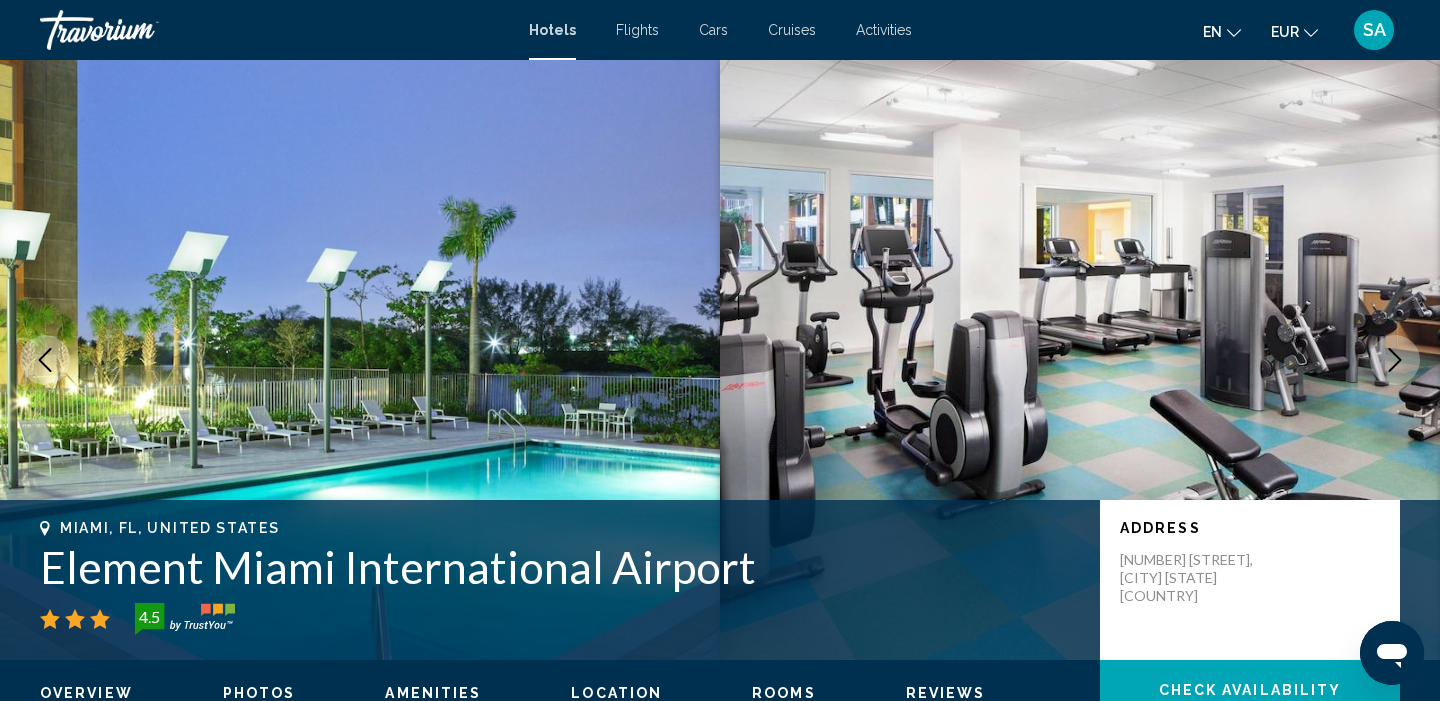click 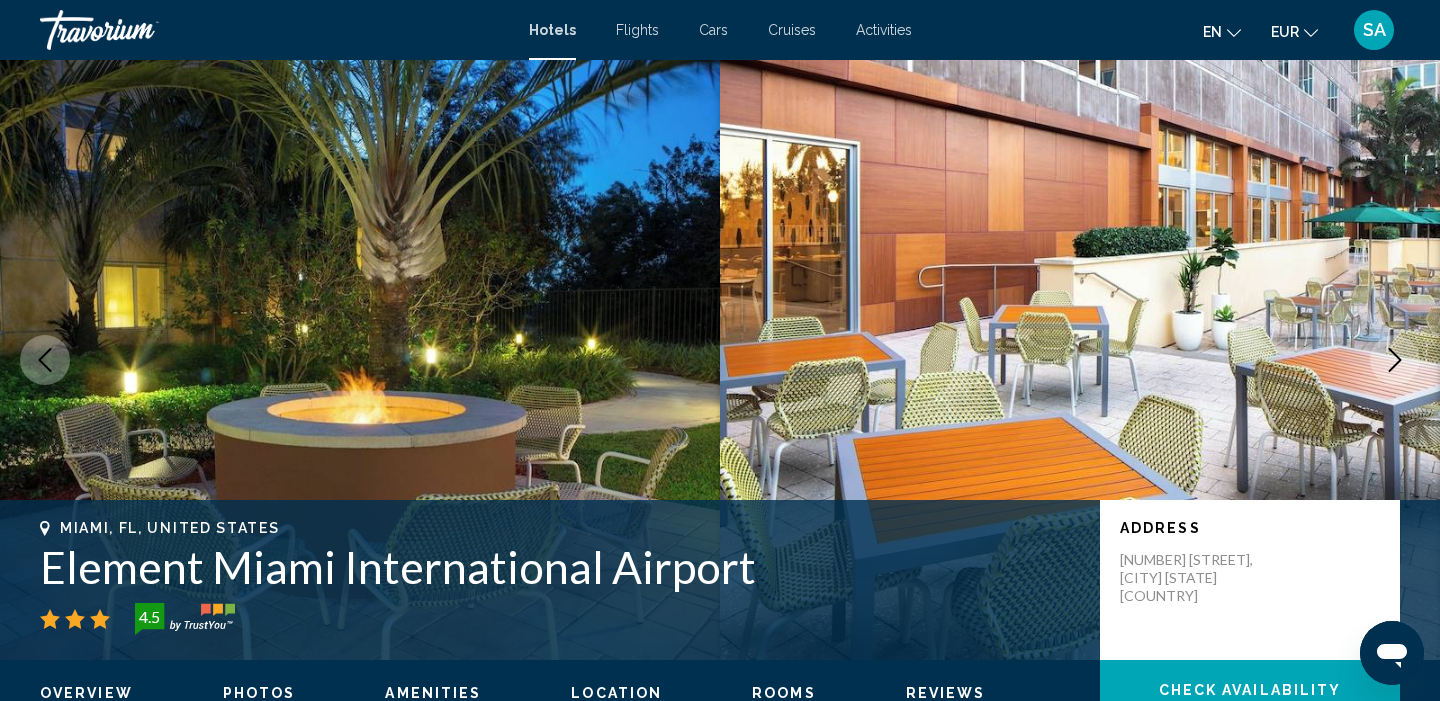 click 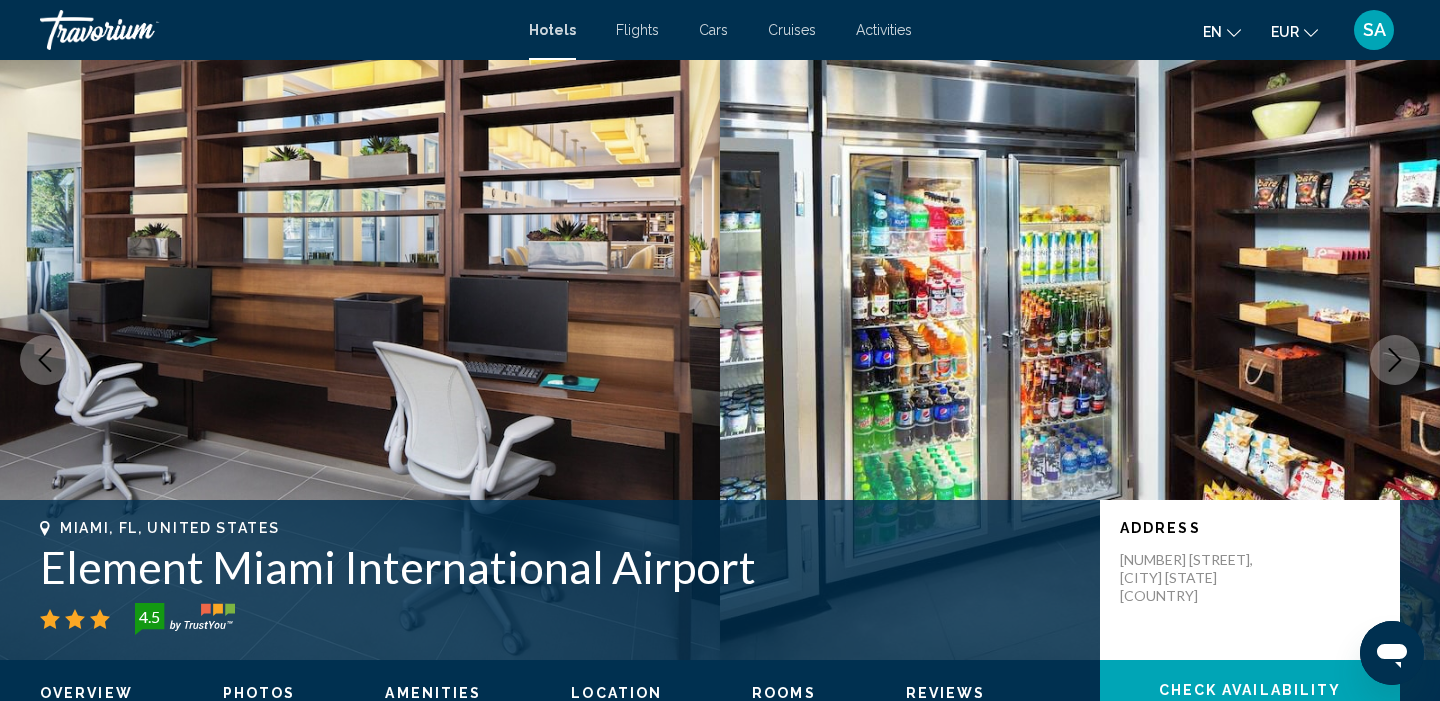 click 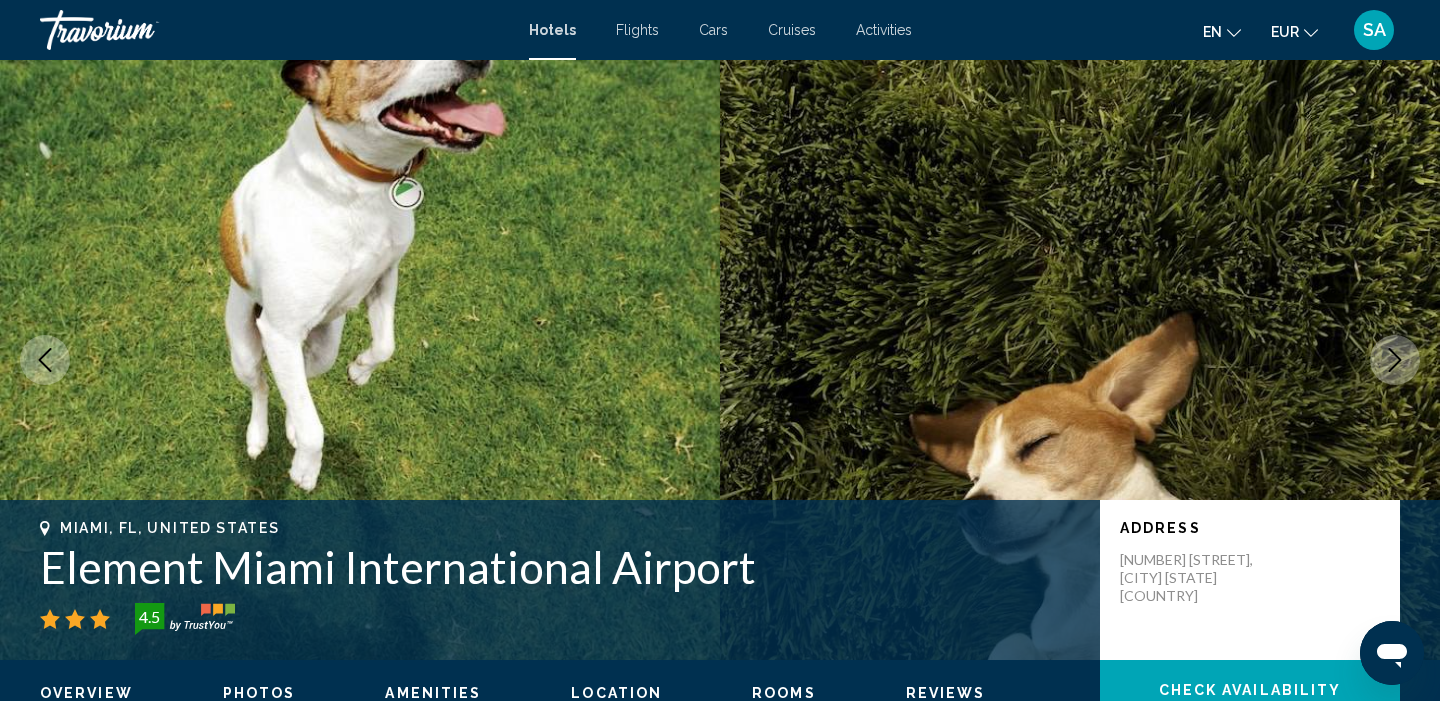 click 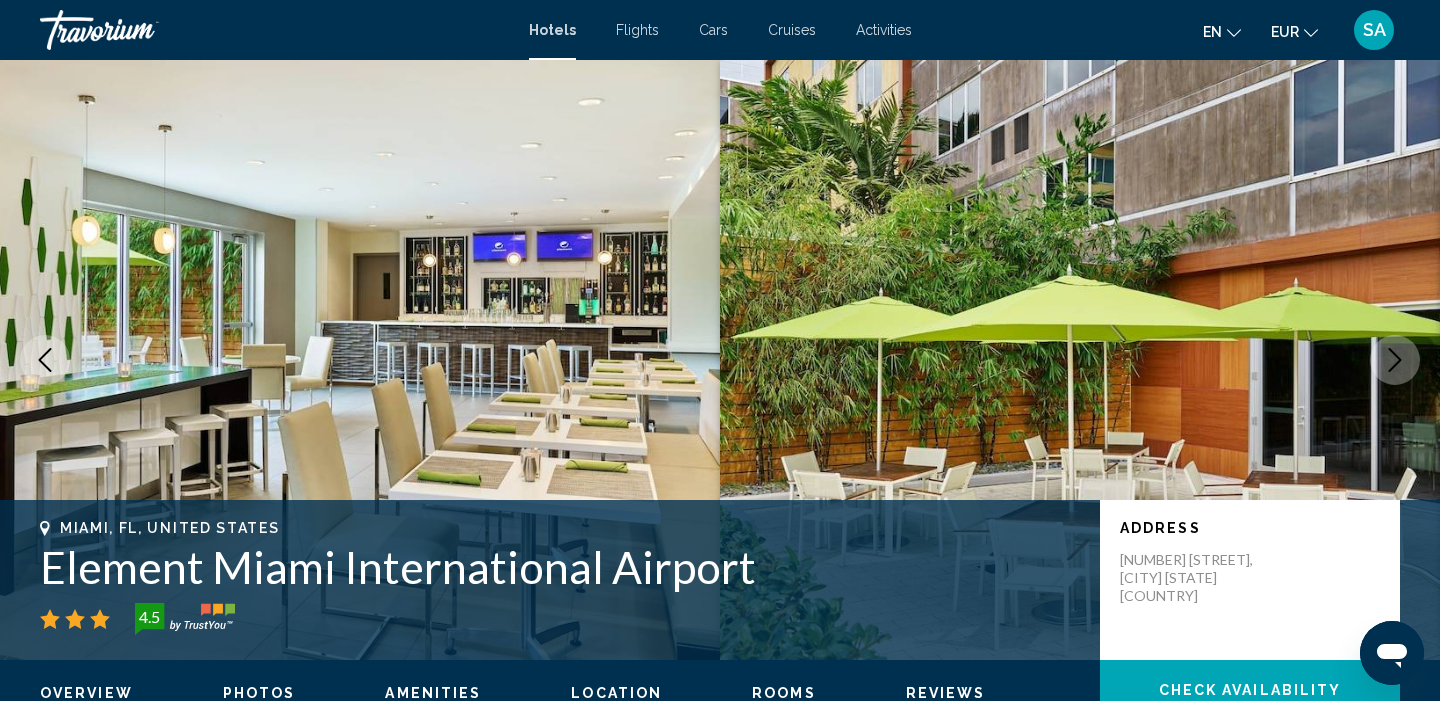click 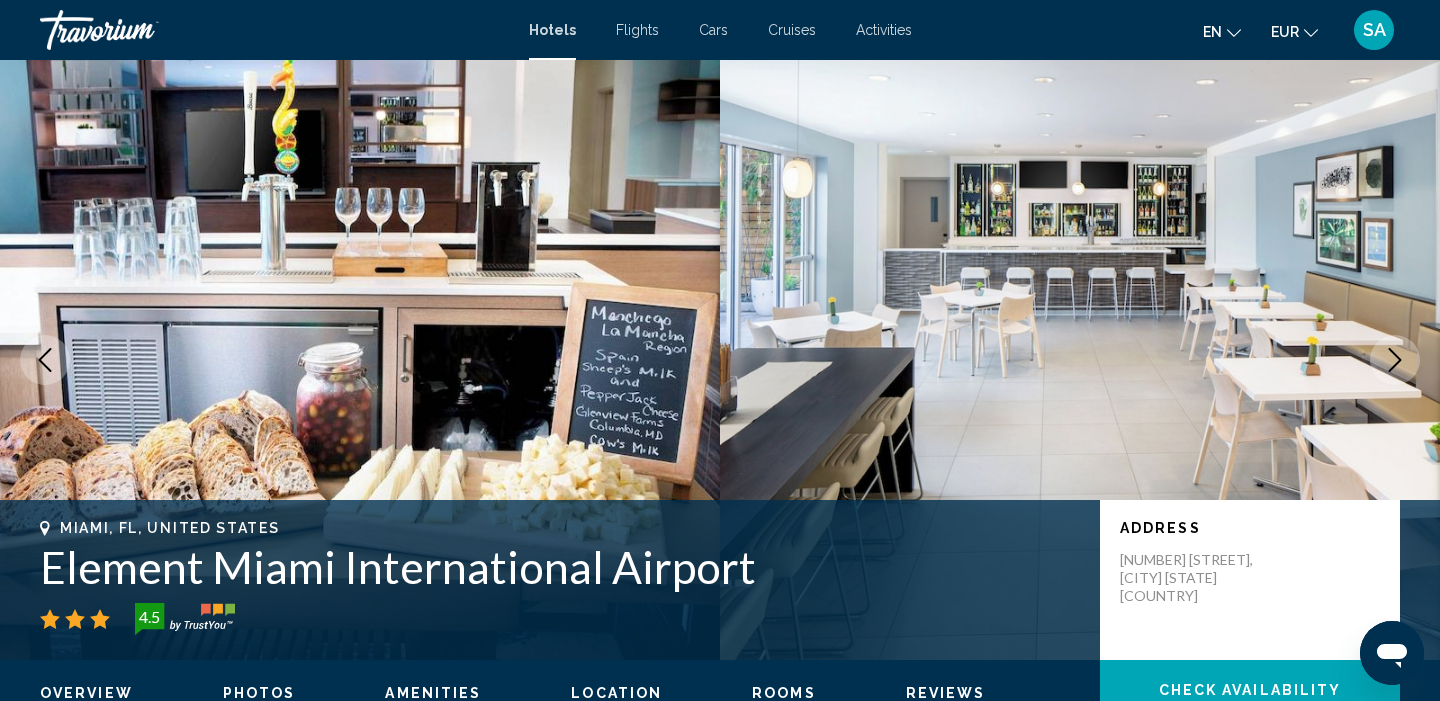 click 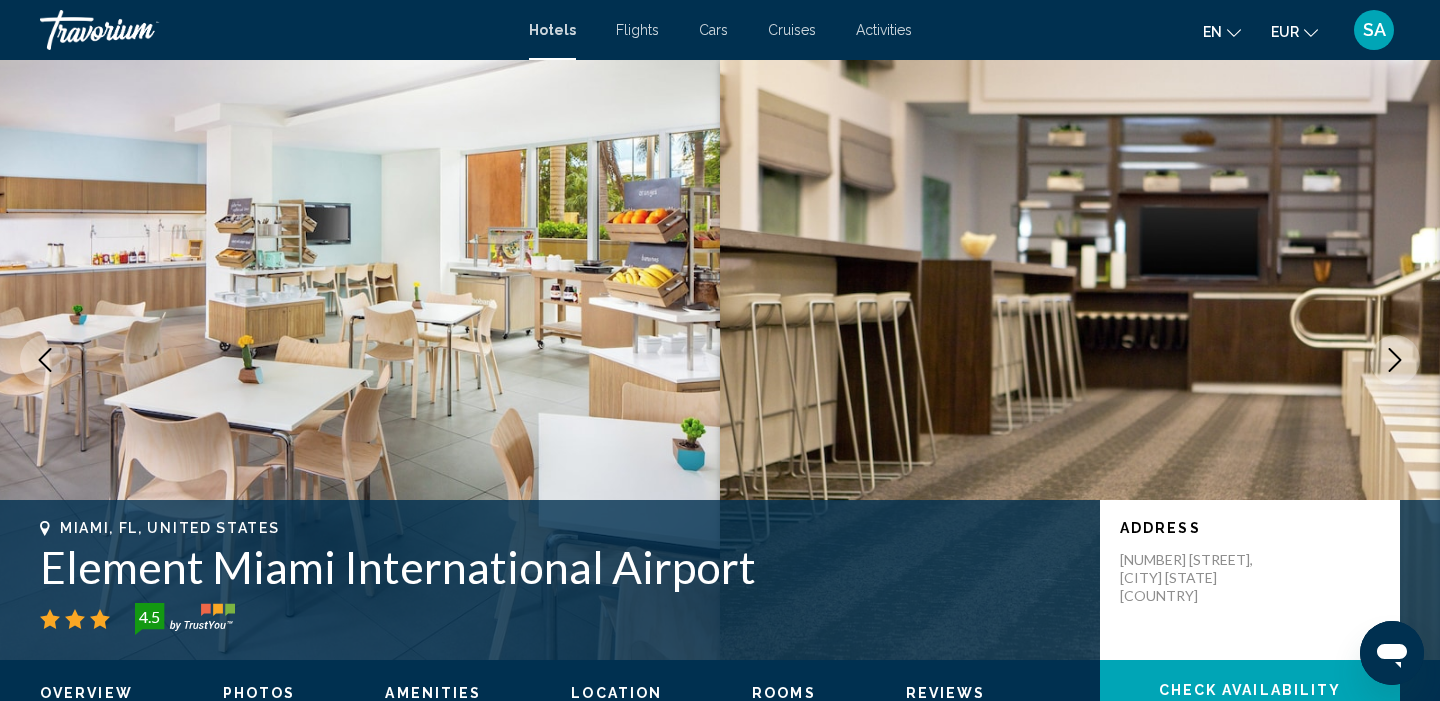 click 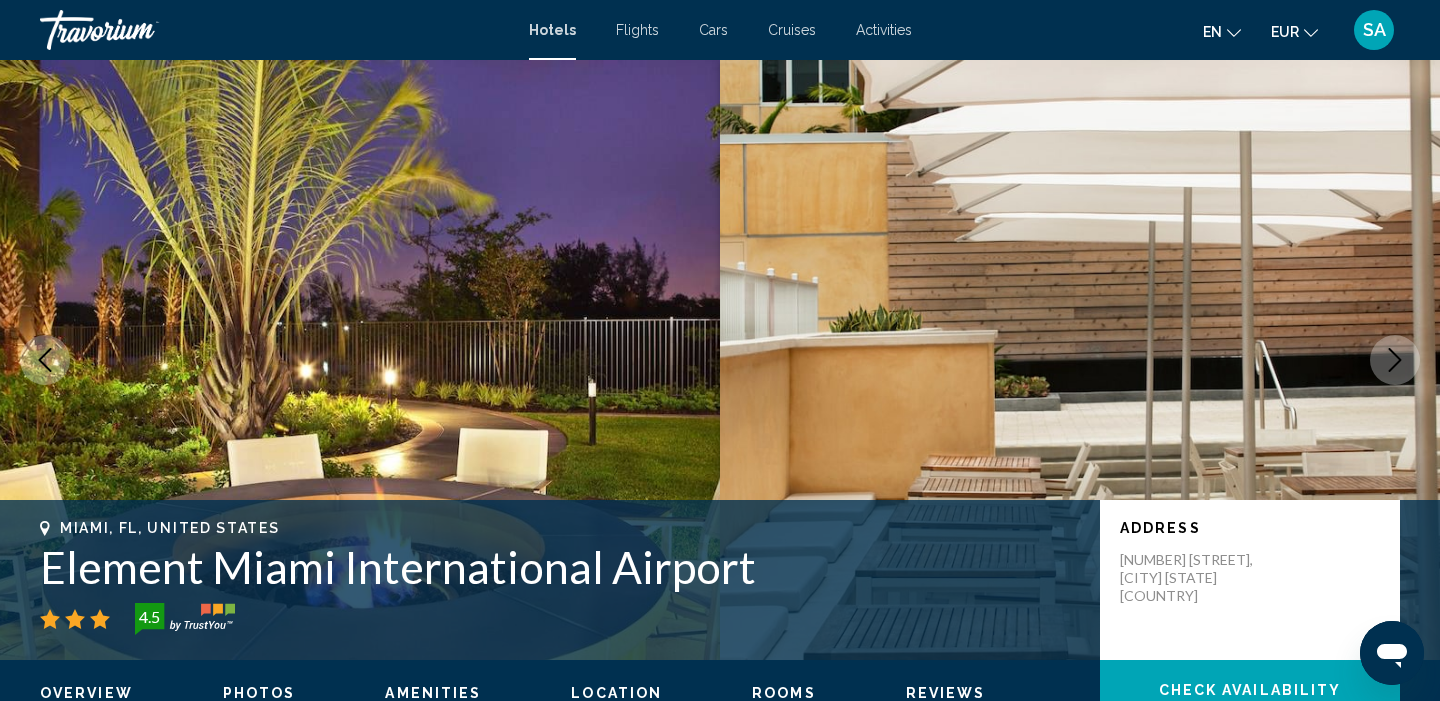 click 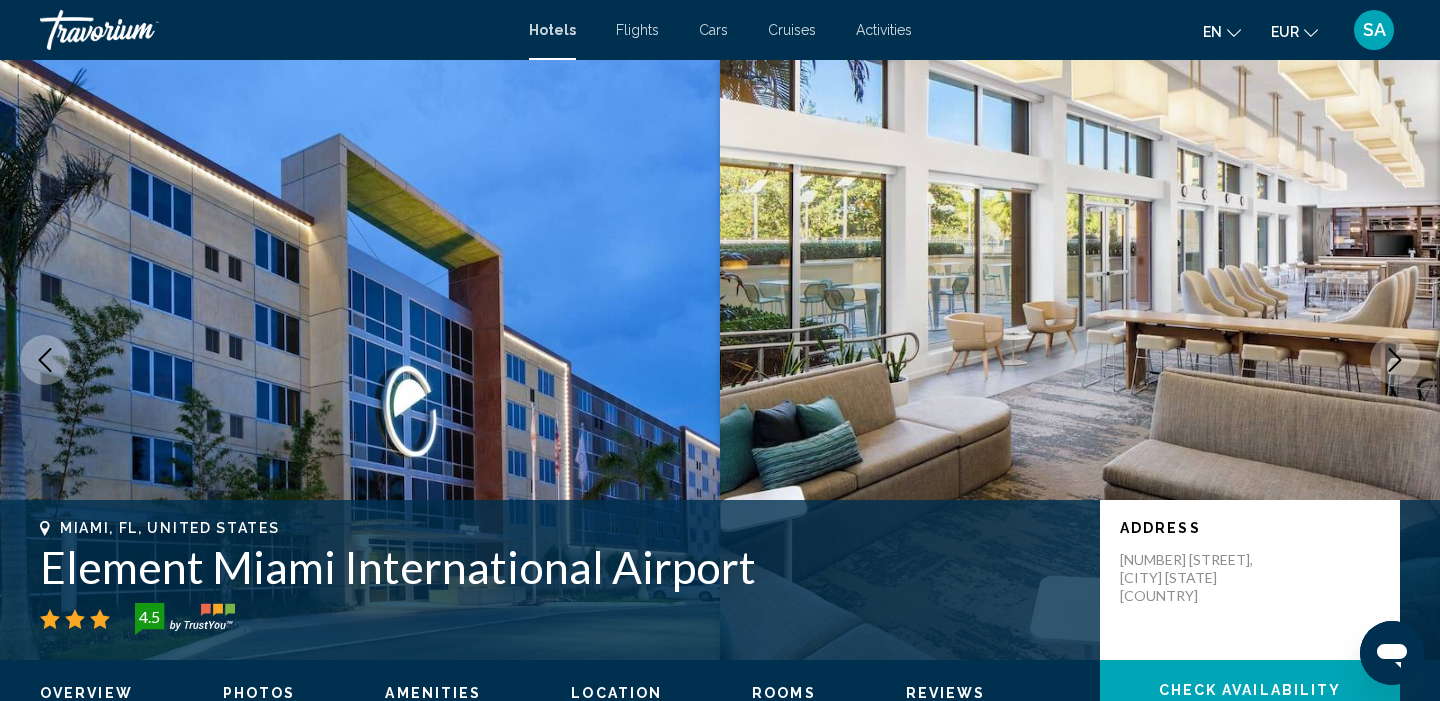 click 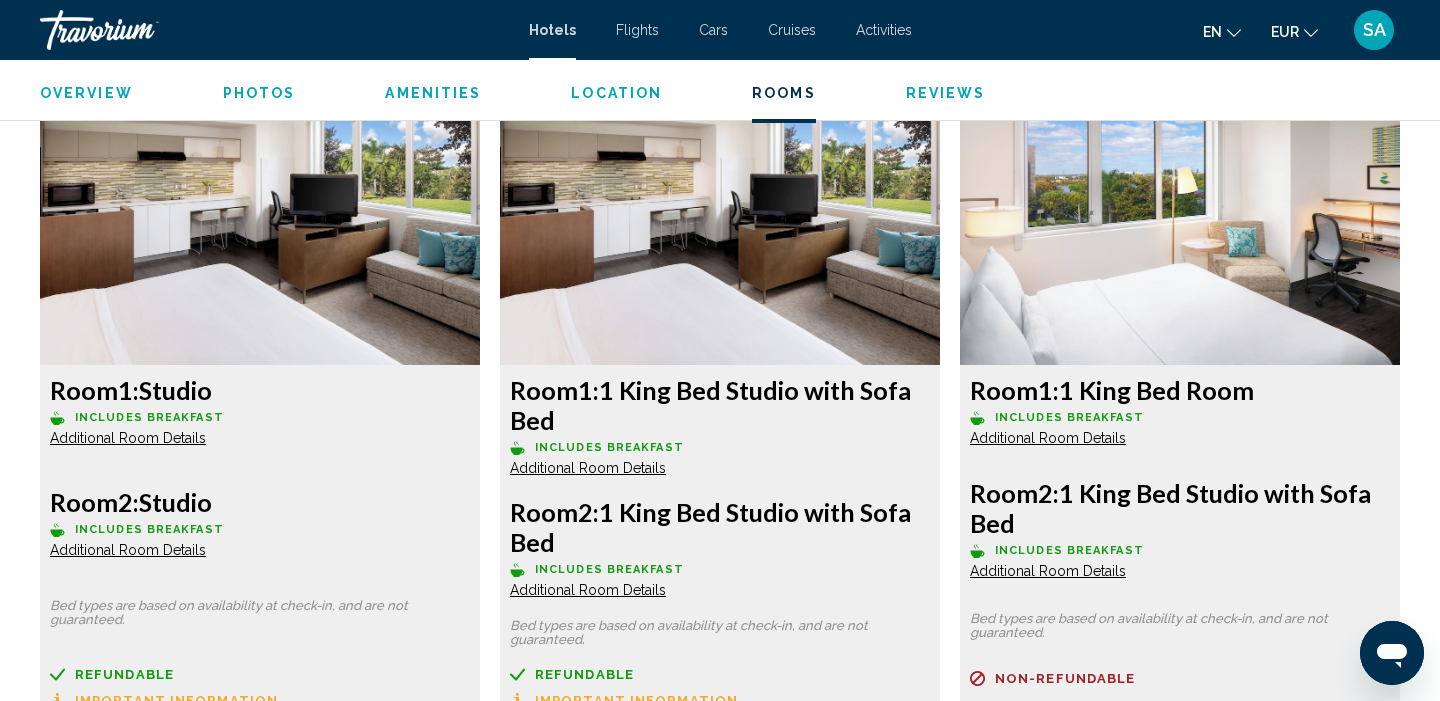 scroll, scrollTop: 2724, scrollLeft: 0, axis: vertical 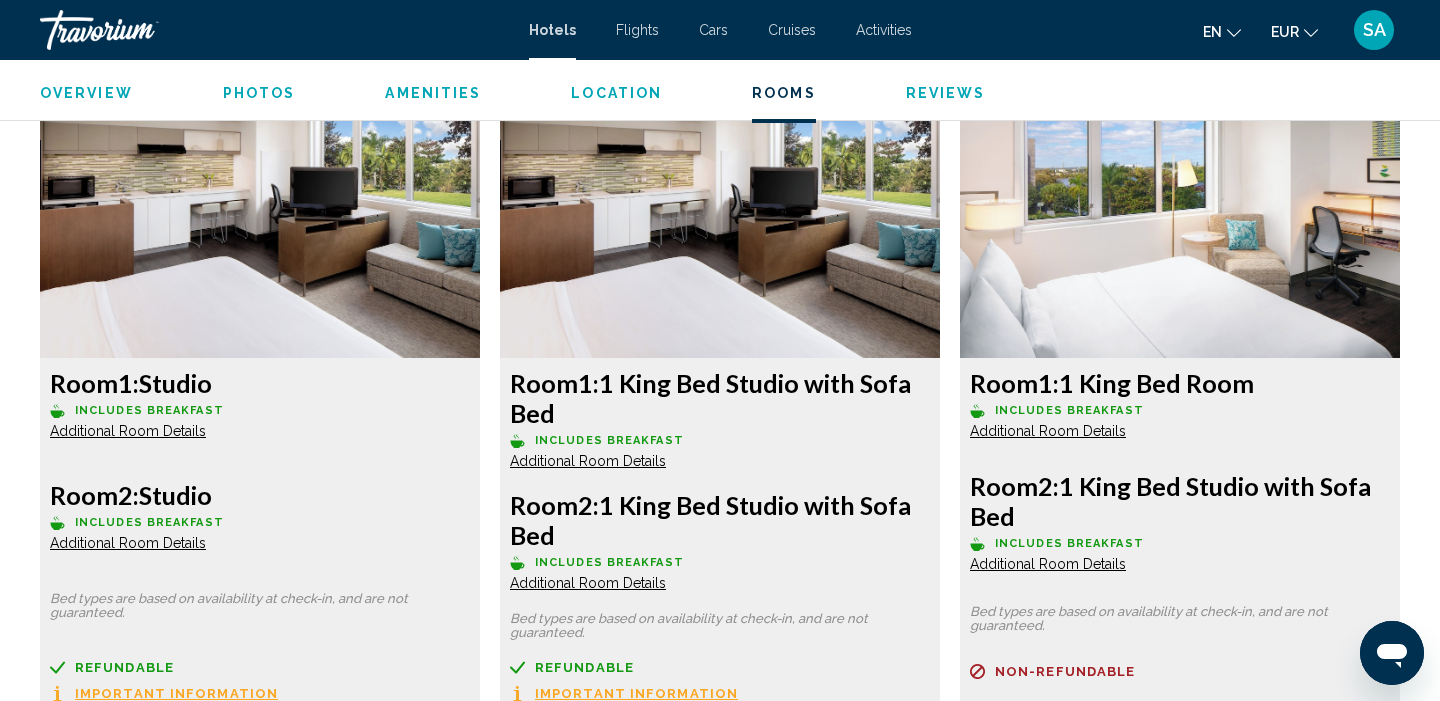 click on "Additional Room Details" at bounding box center [128, 431] 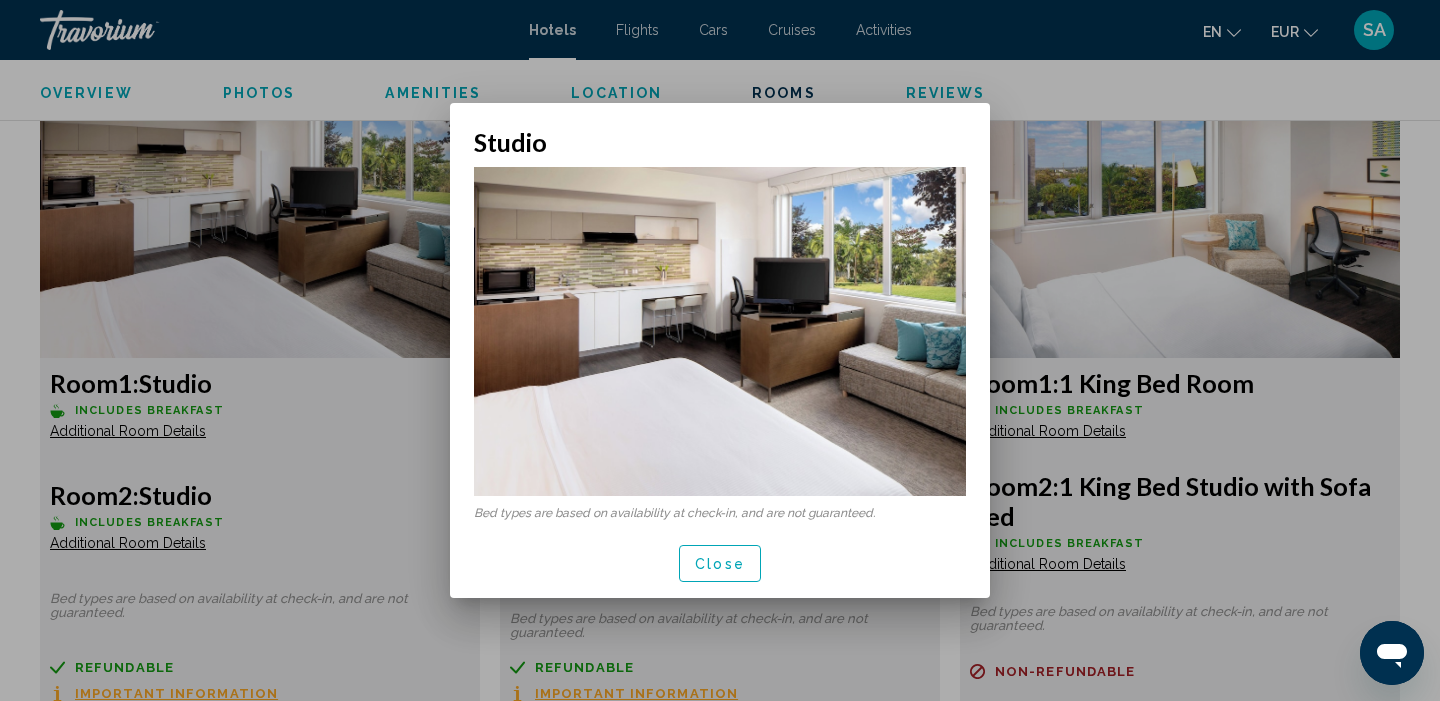 scroll, scrollTop: 0, scrollLeft: 0, axis: both 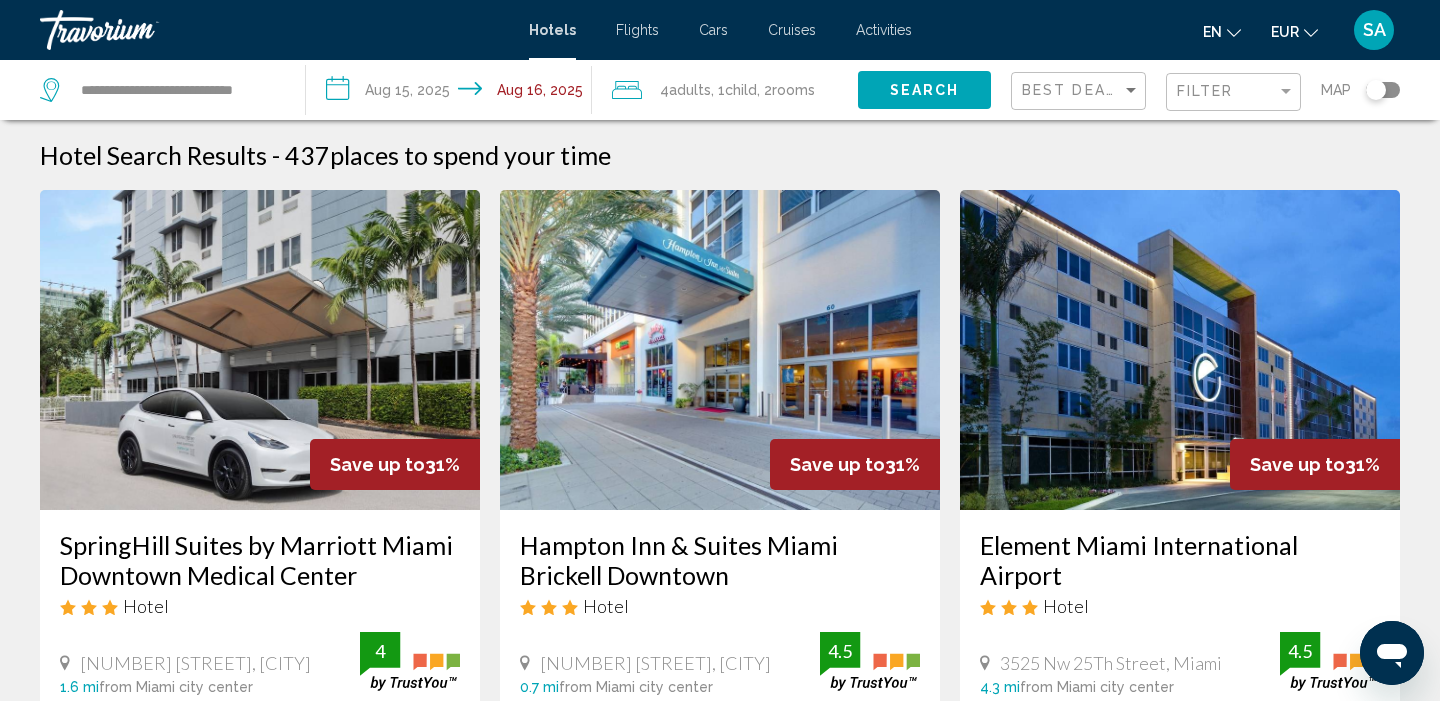 click on "Adults" 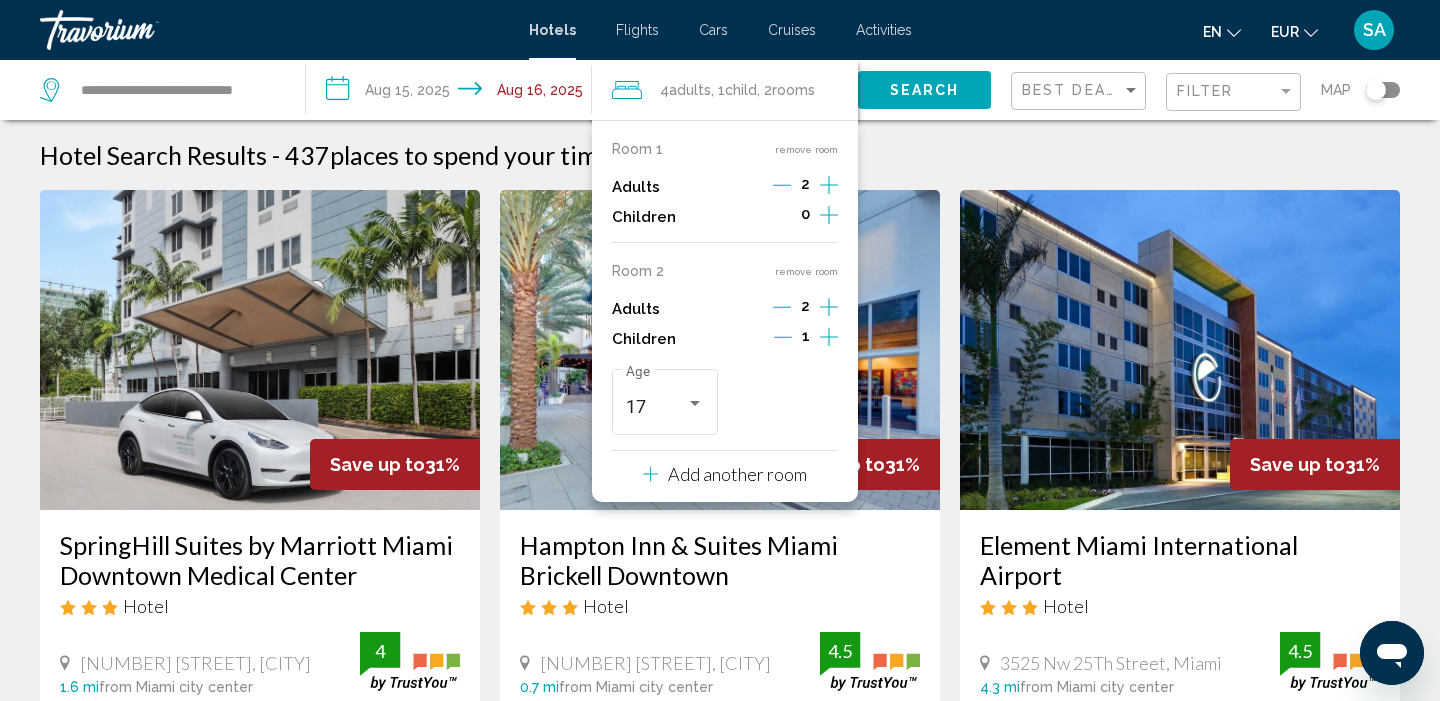 click on "remove room" at bounding box center [806, 271] 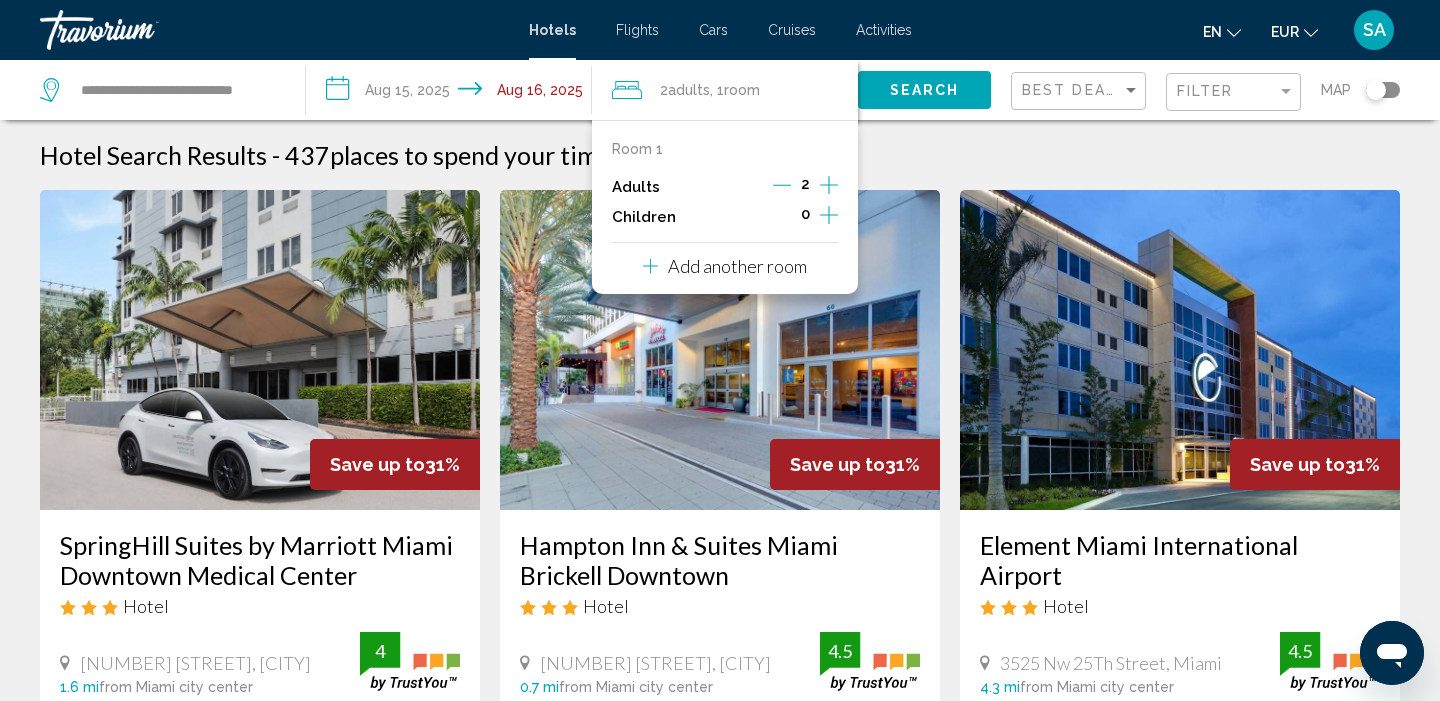 click on "Search" 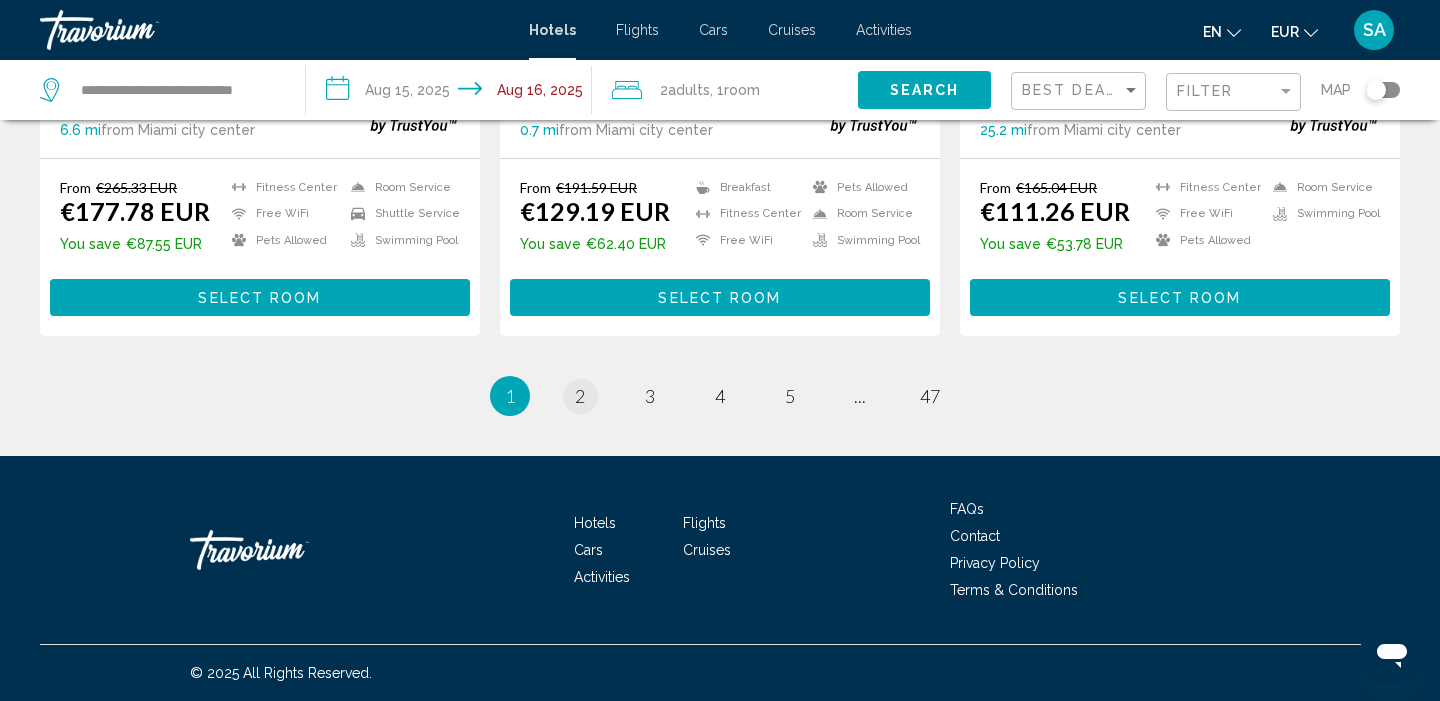 scroll, scrollTop: 2788, scrollLeft: 0, axis: vertical 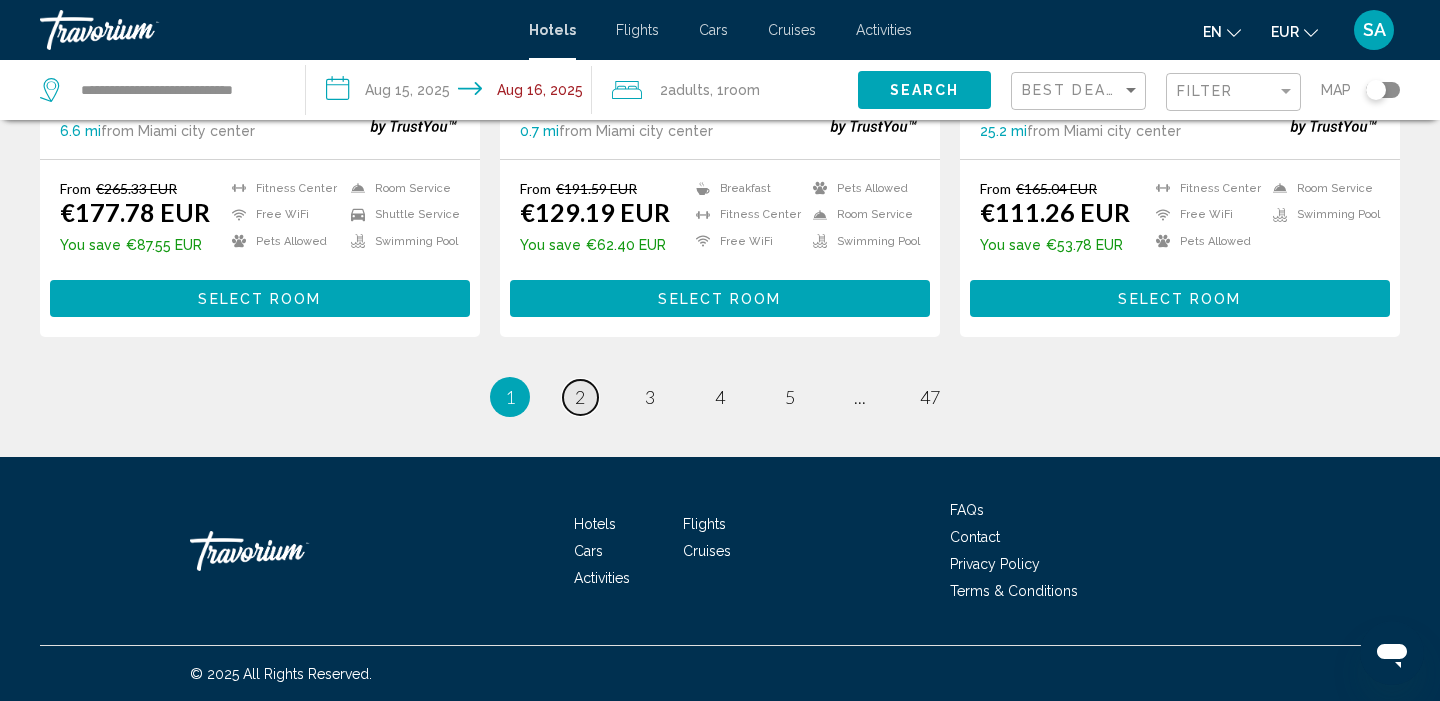 click on "2" at bounding box center [580, 397] 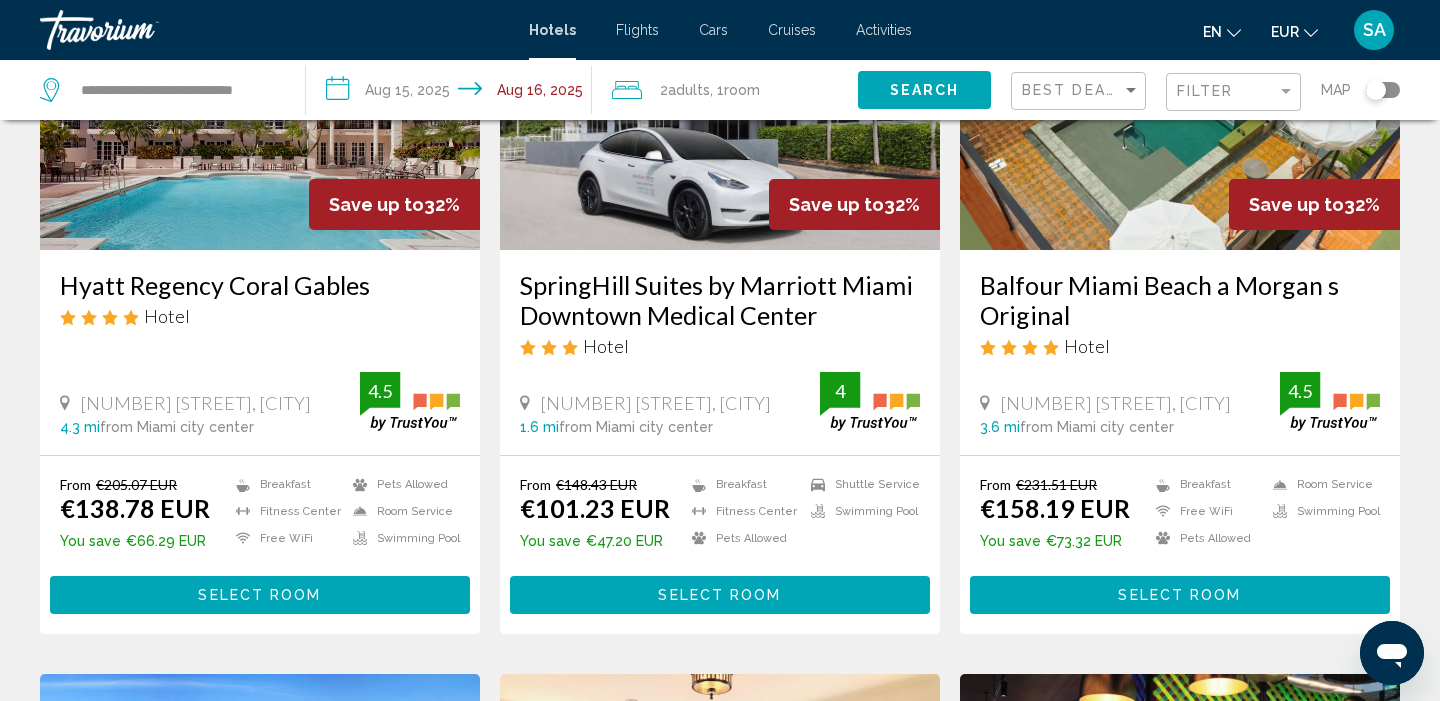 scroll, scrollTop: 258, scrollLeft: 0, axis: vertical 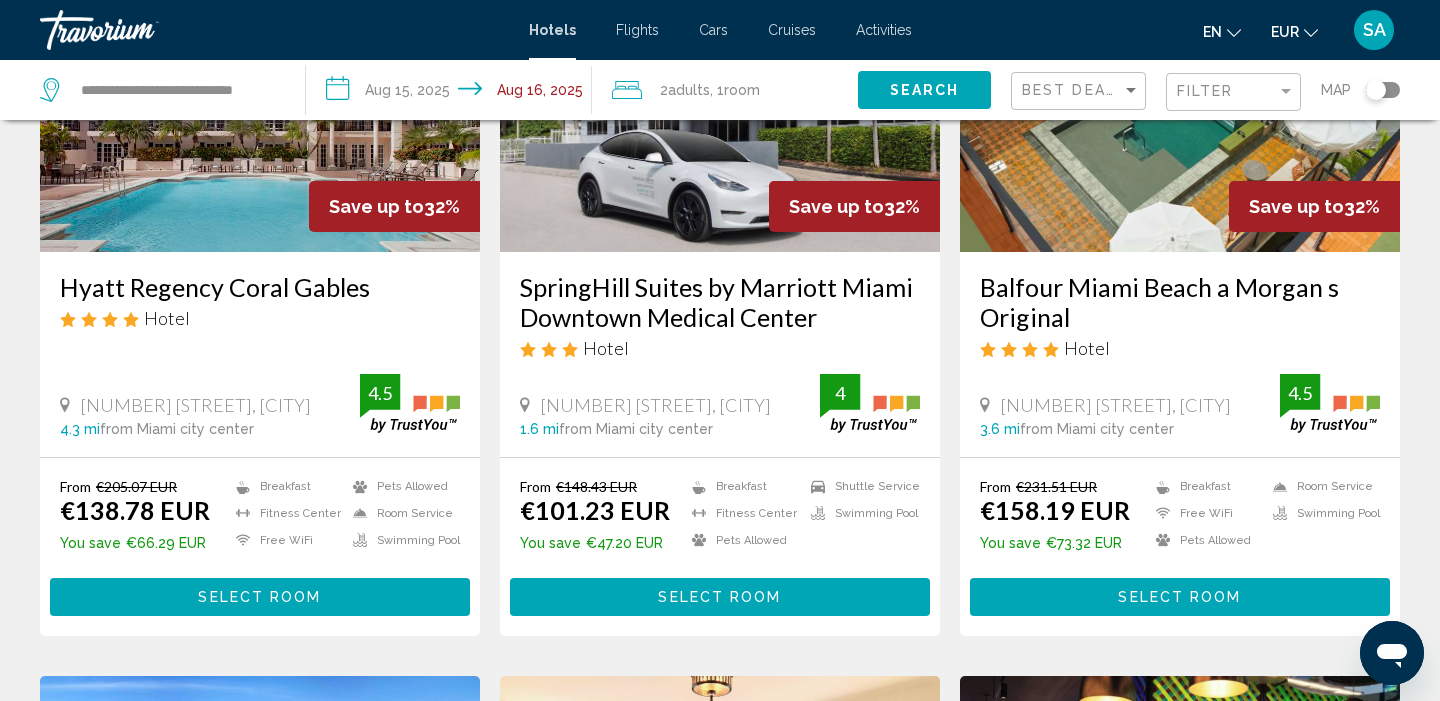 click at bounding box center [720, 92] 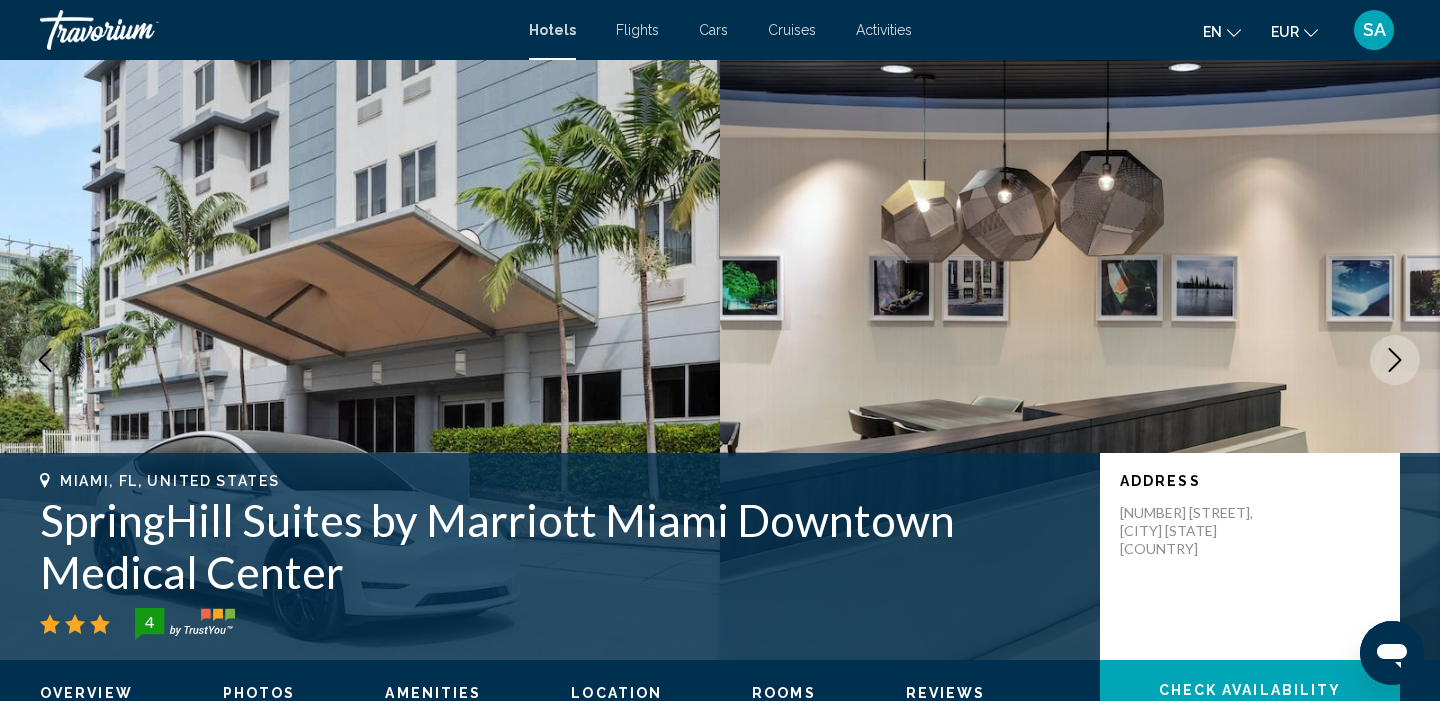 scroll, scrollTop: 0, scrollLeft: 0, axis: both 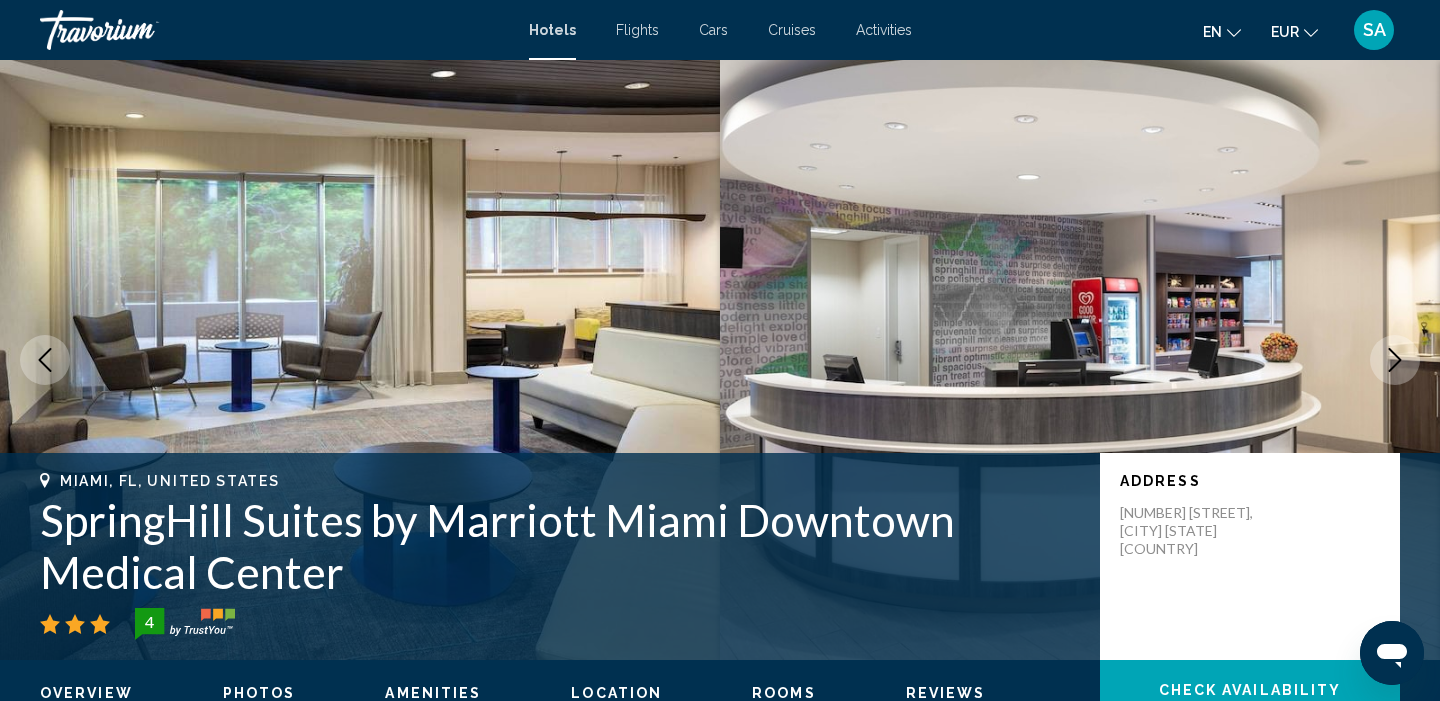 click 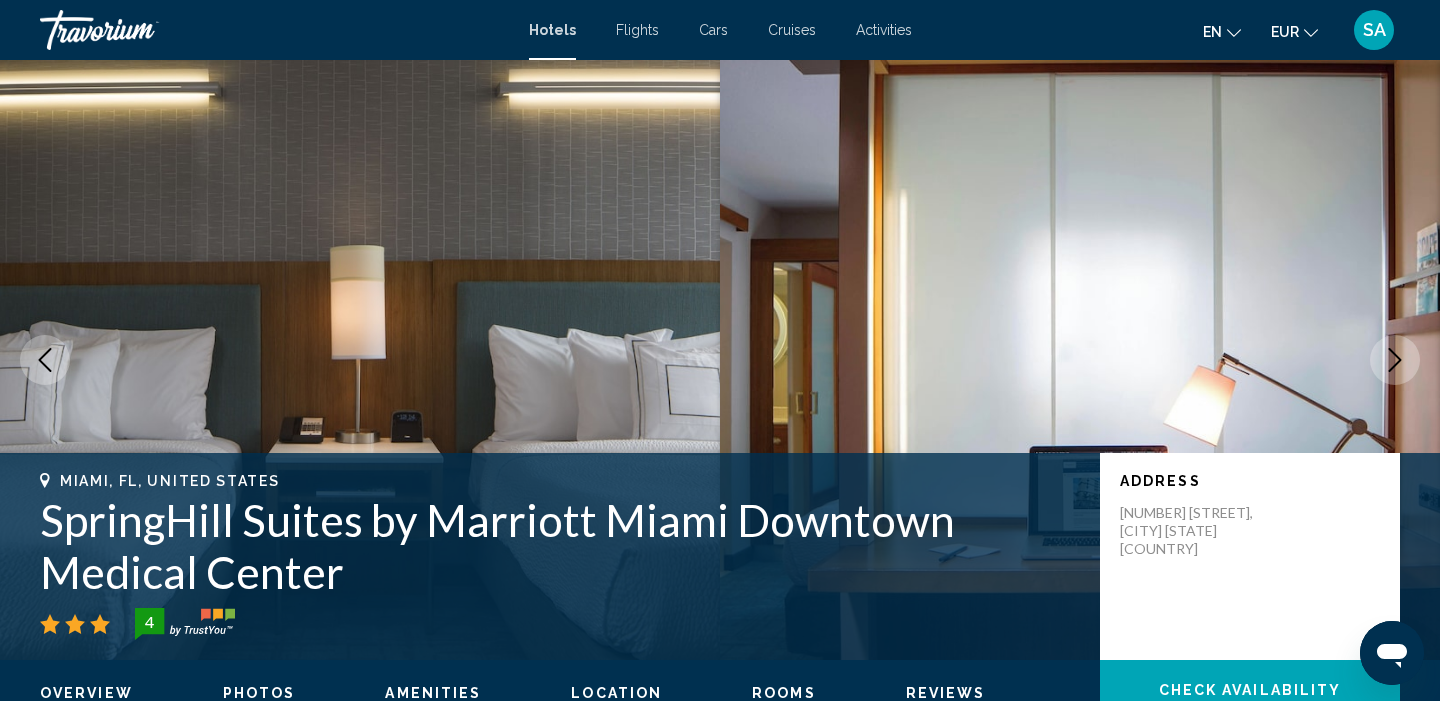 click 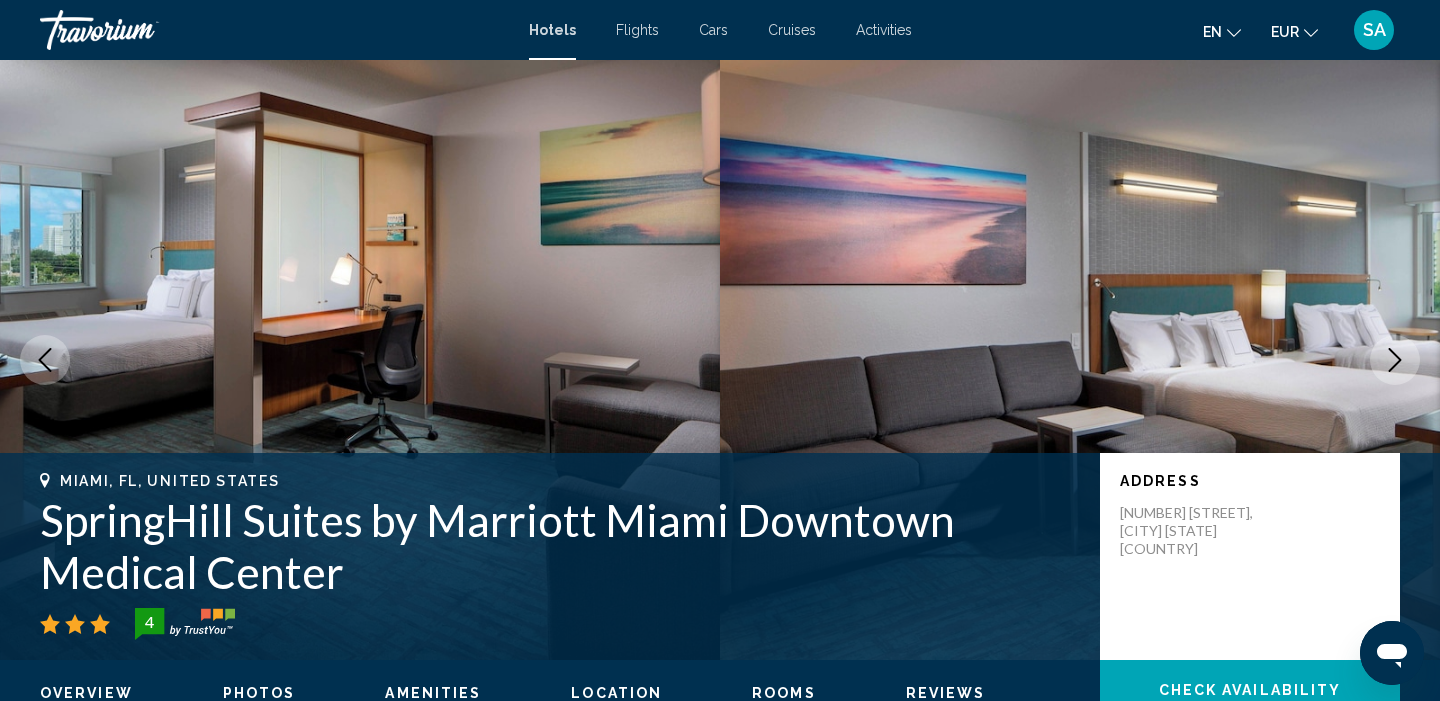 click 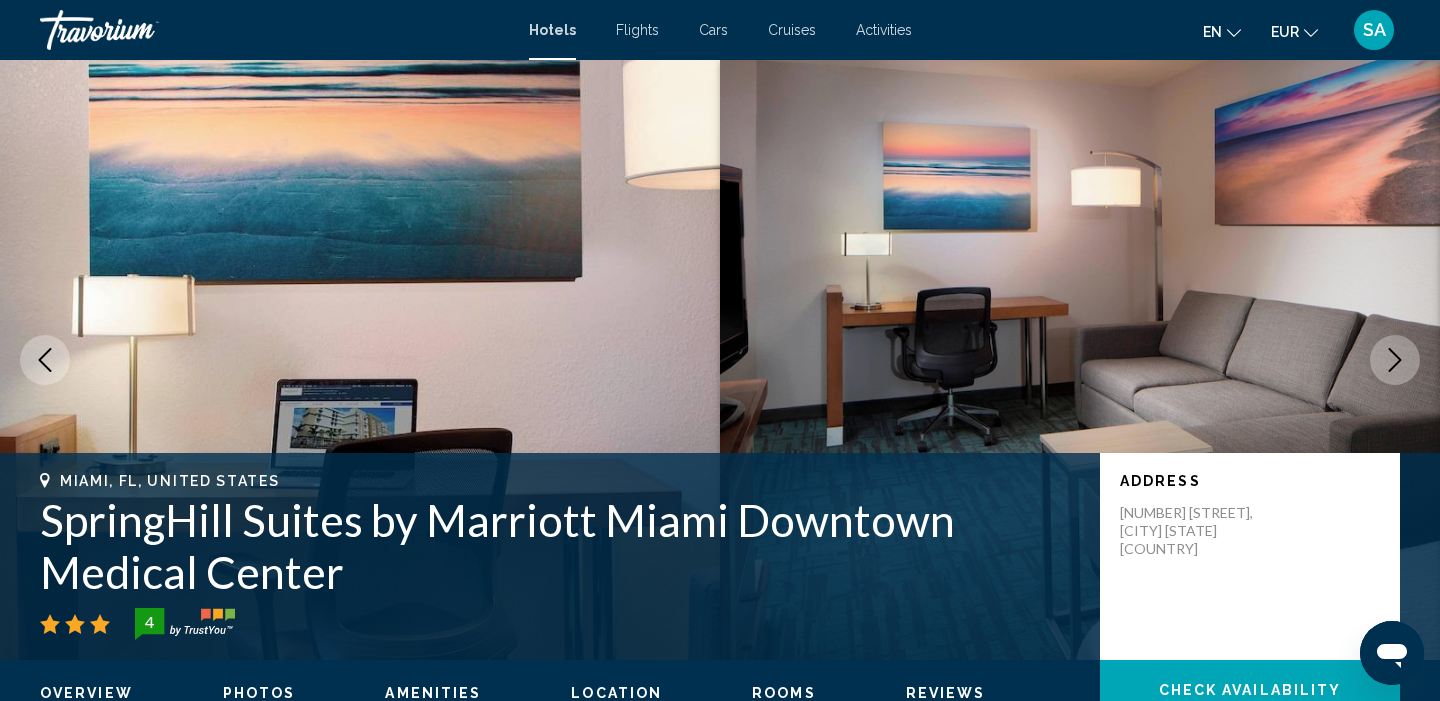 click 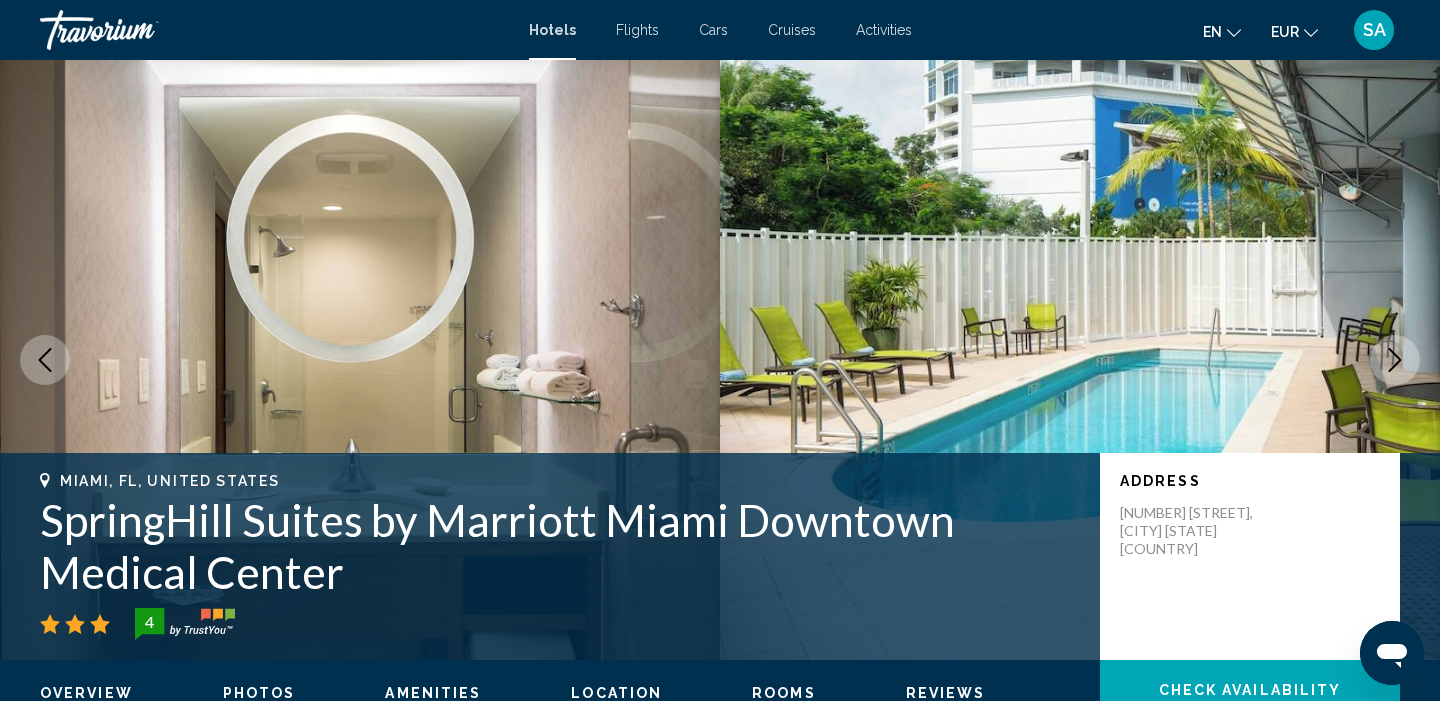 click 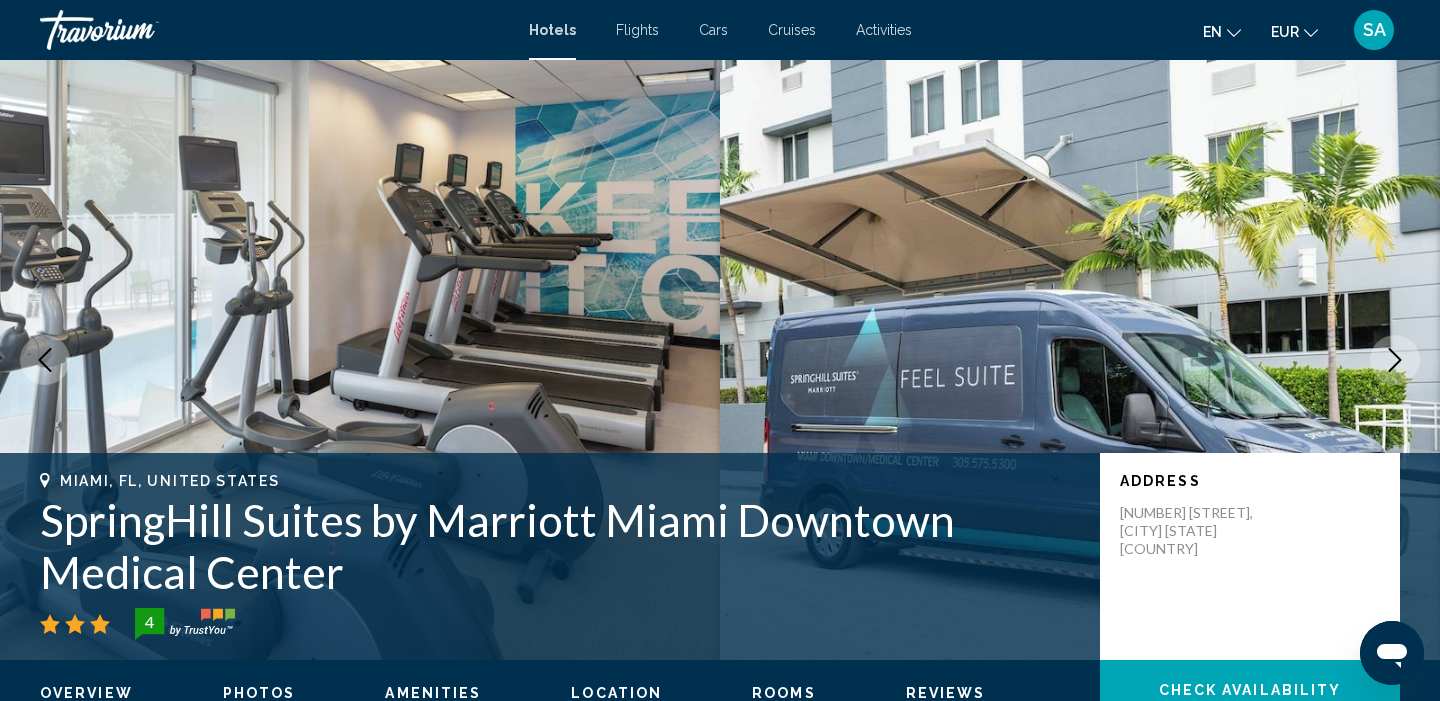 click 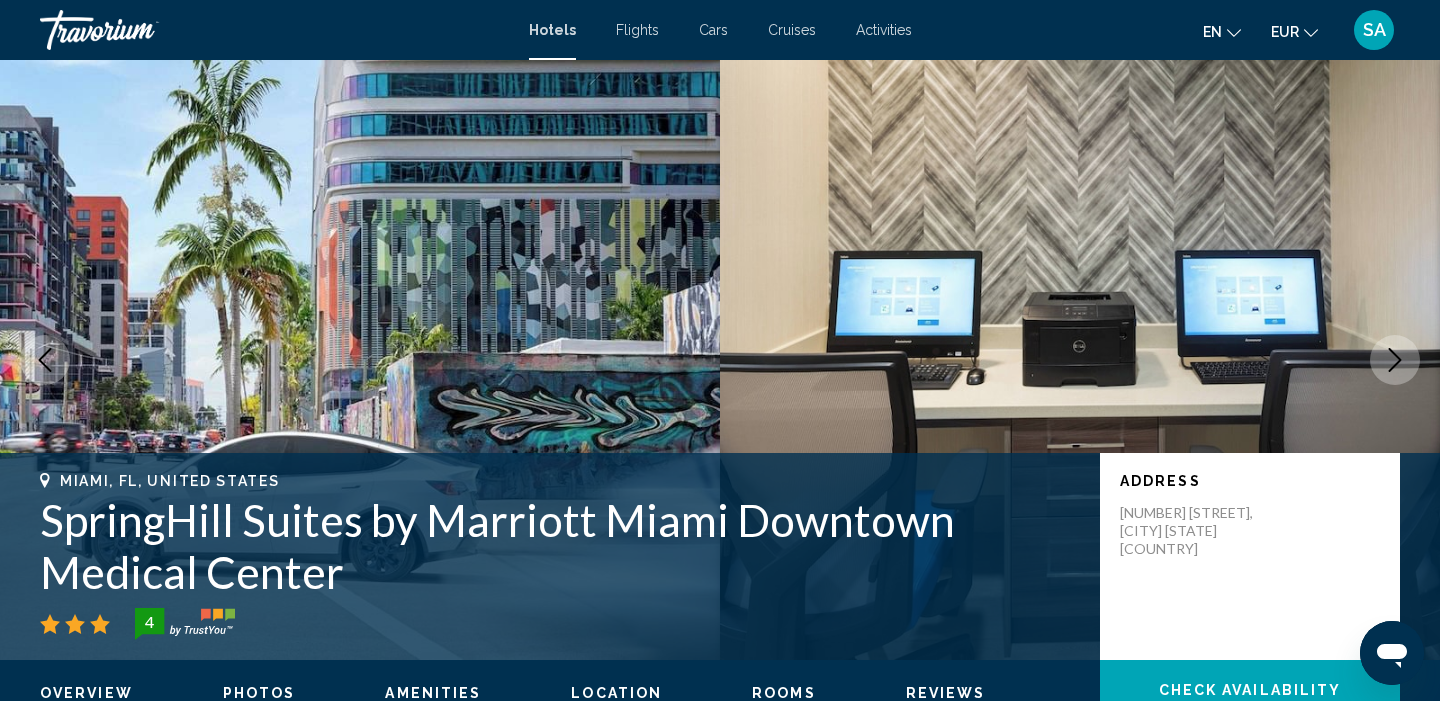 click 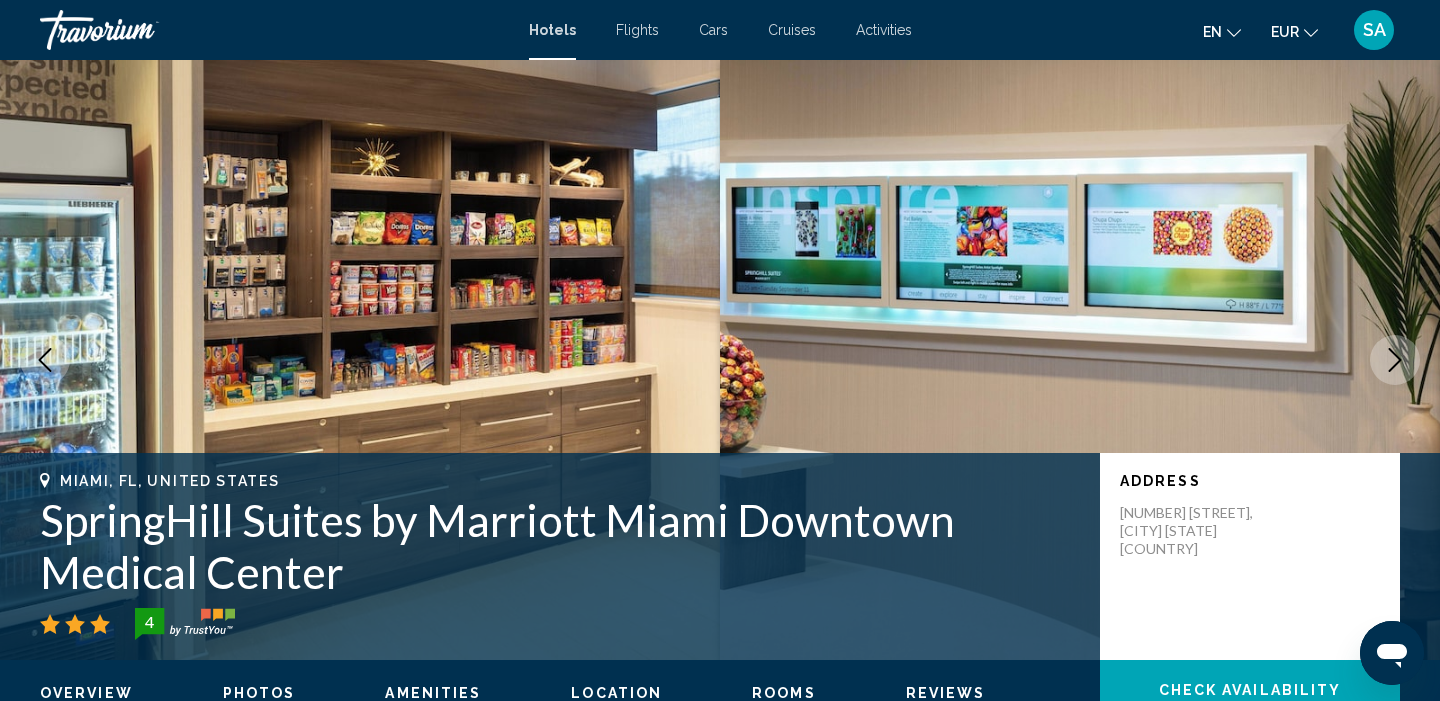 click 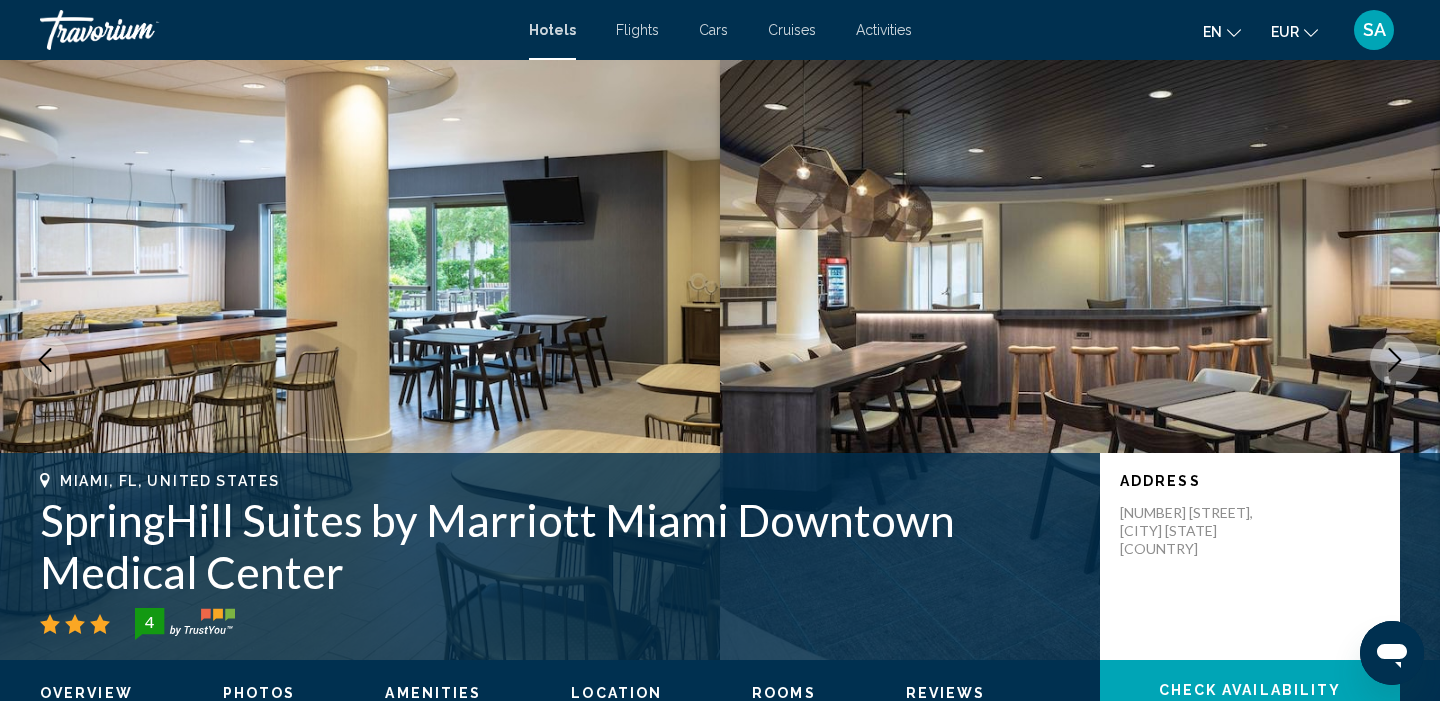 click 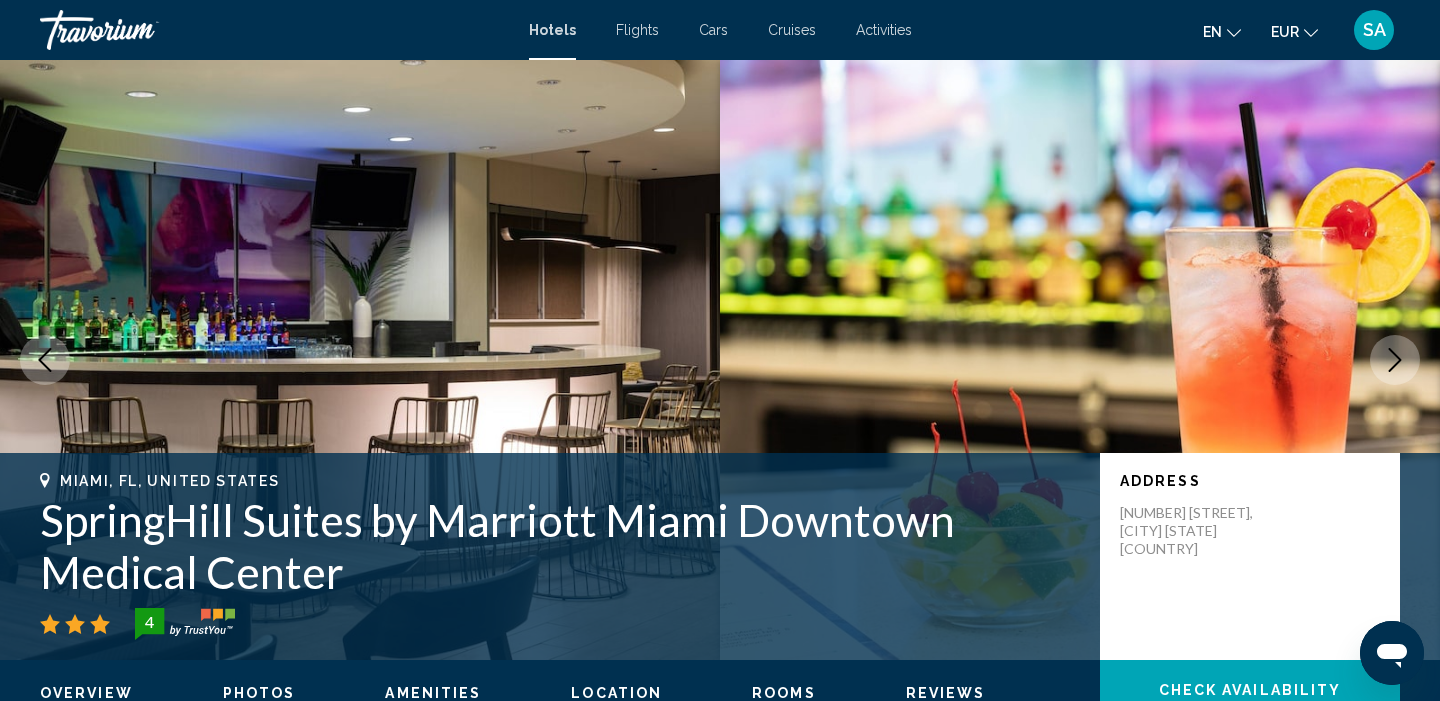 click 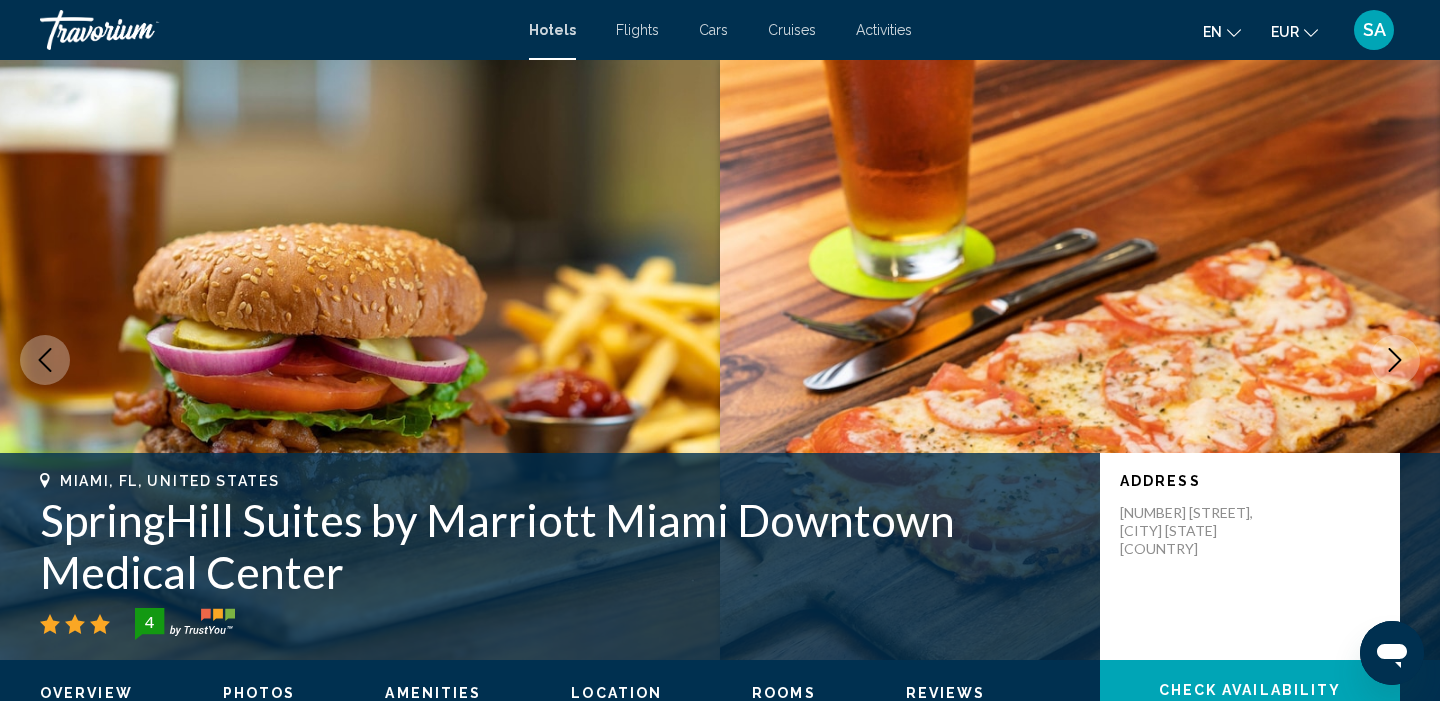 click 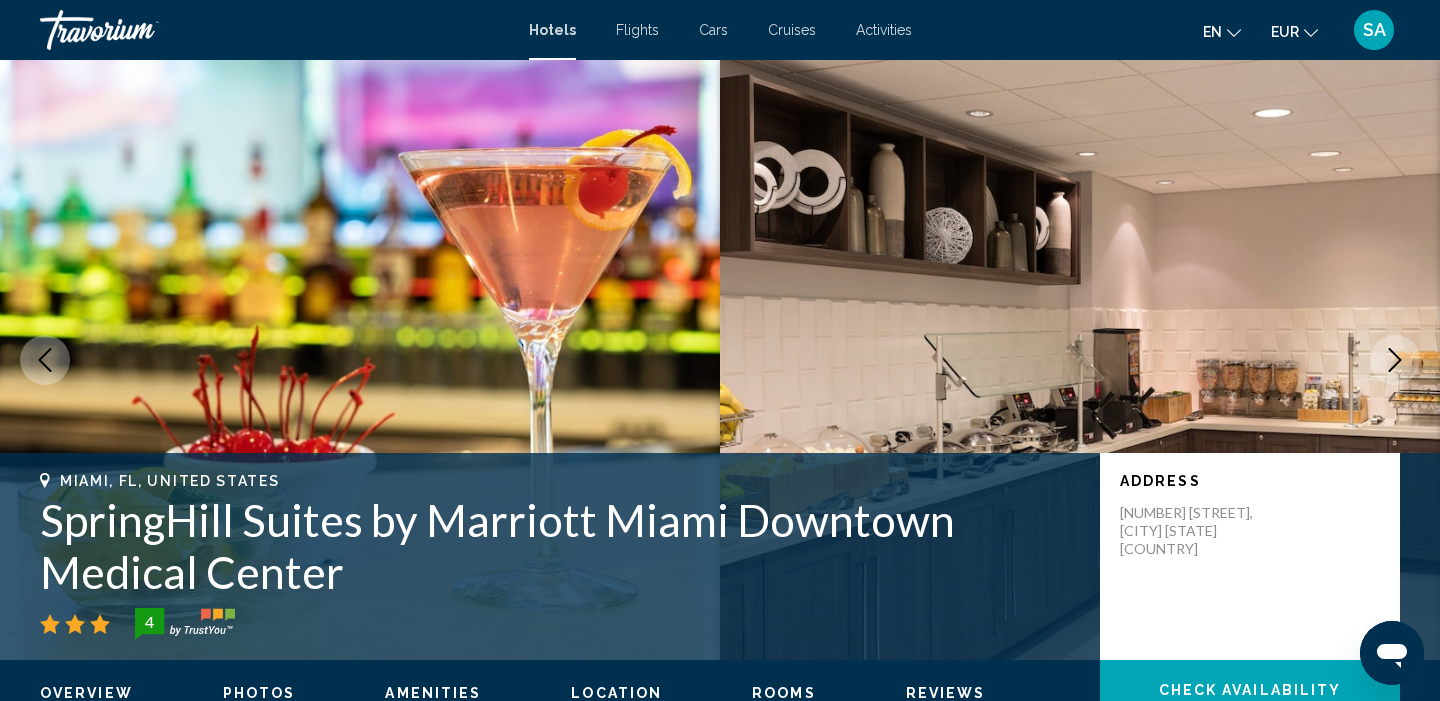 click 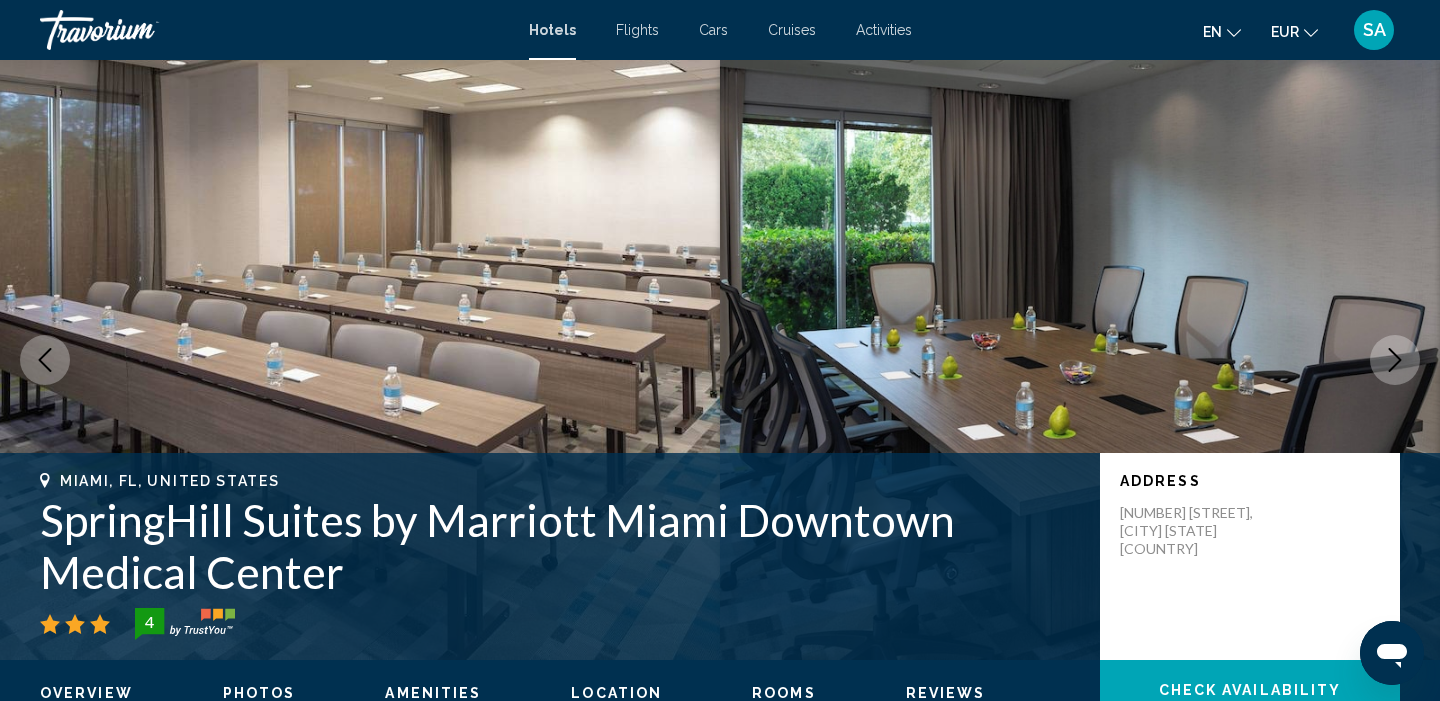 click 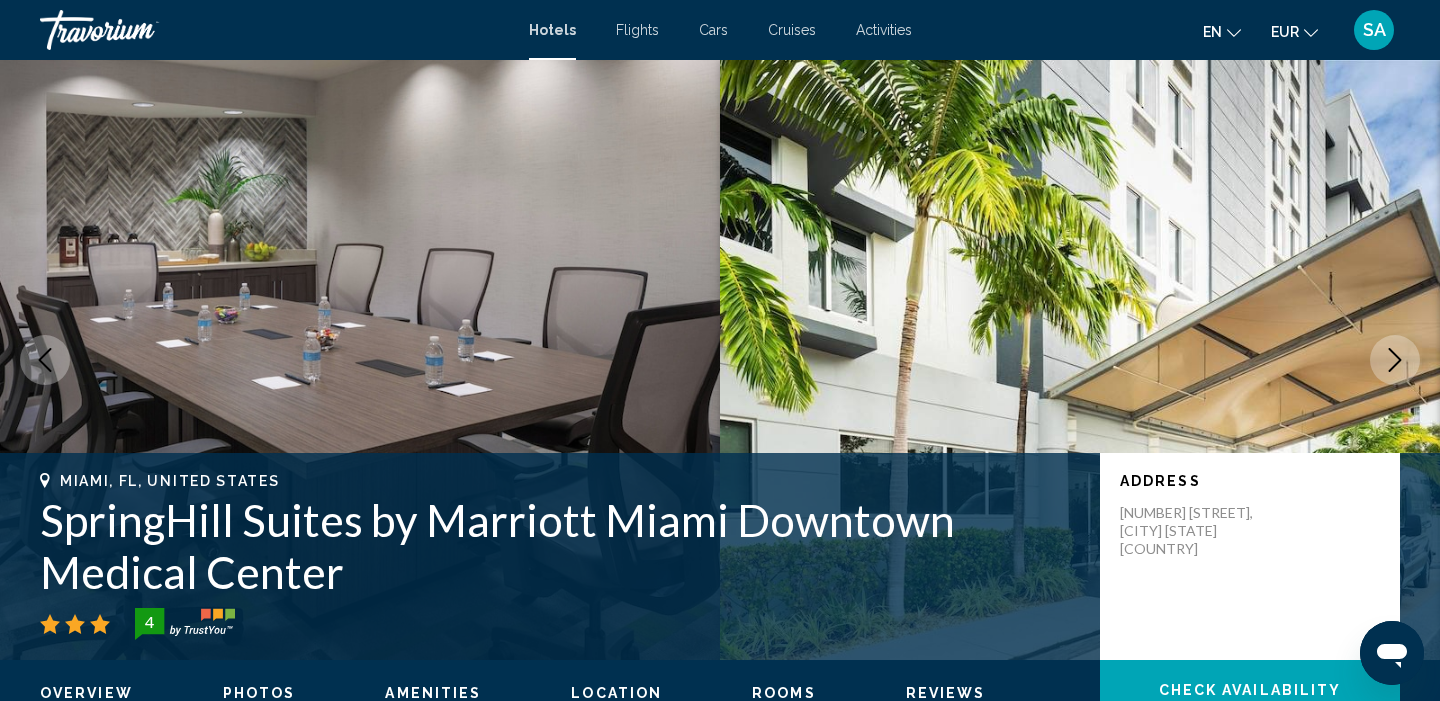 click 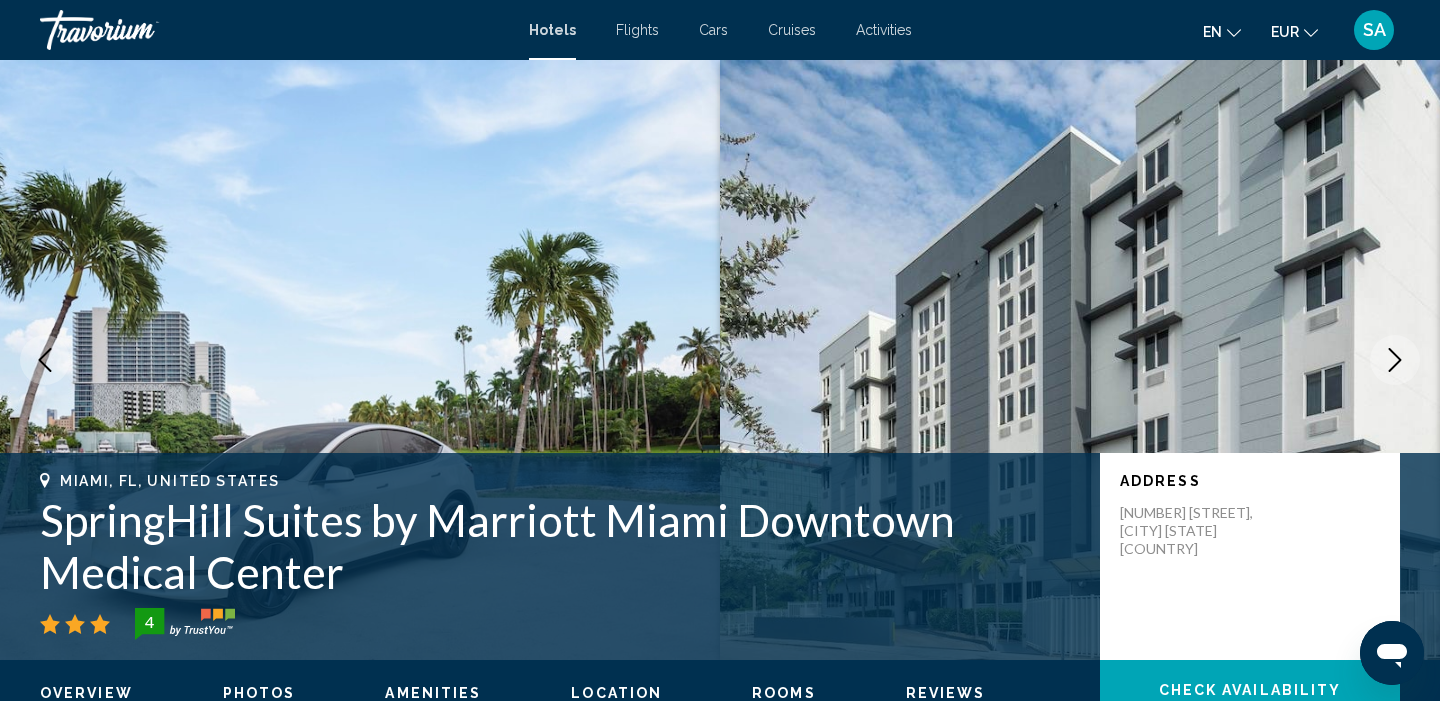 click 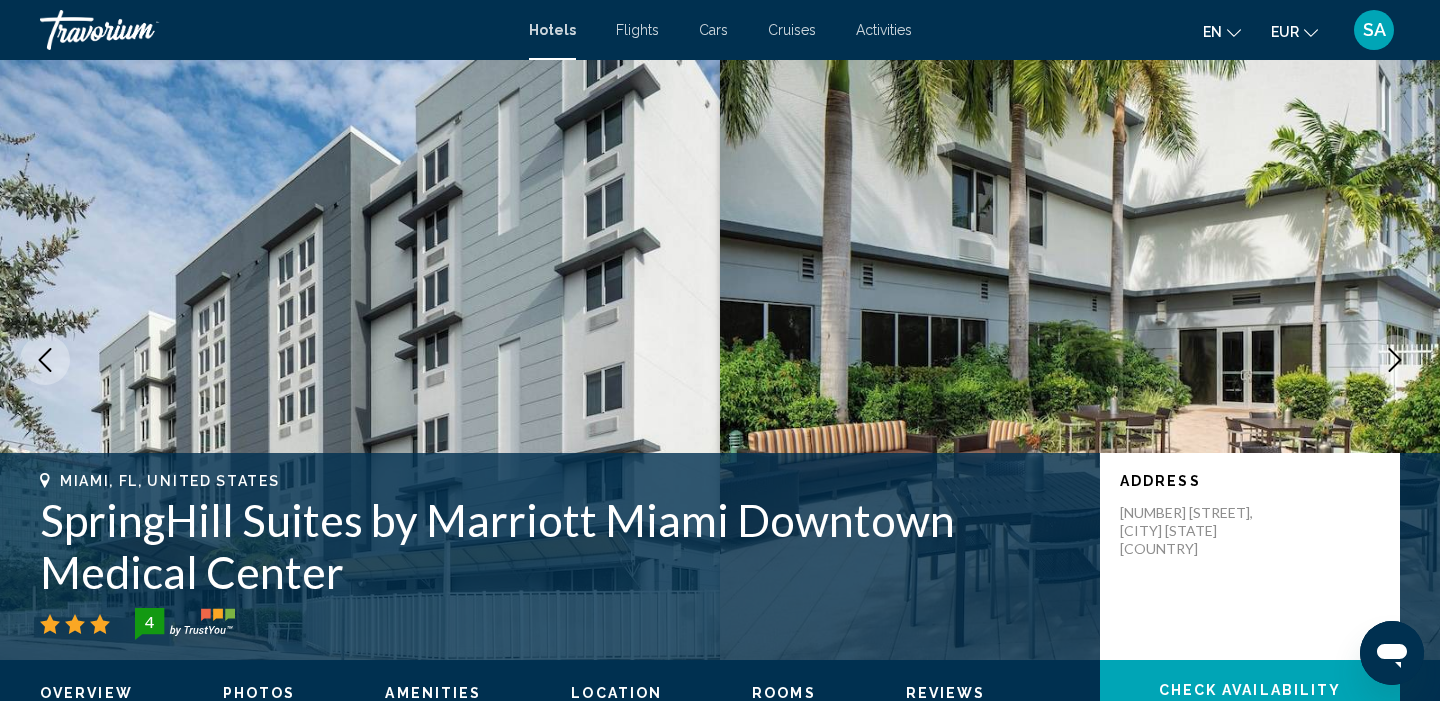 click 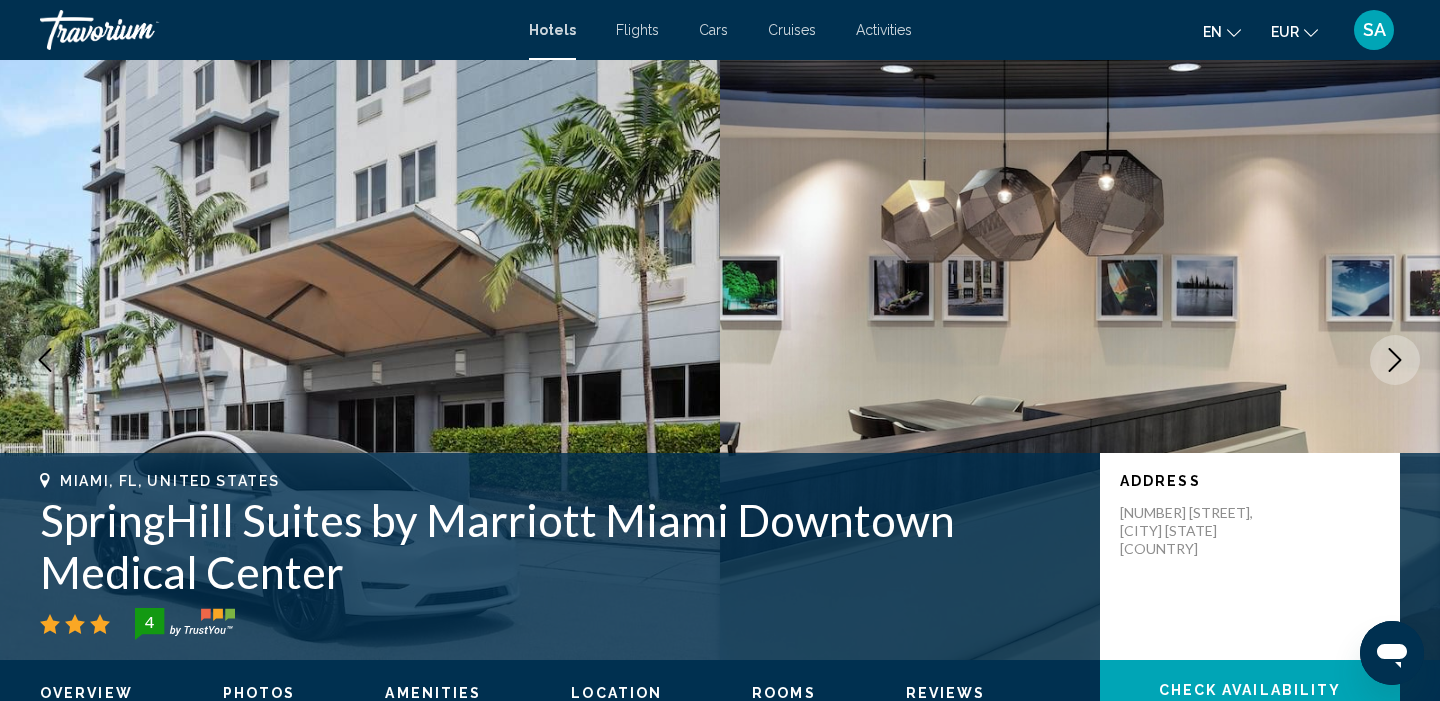 click 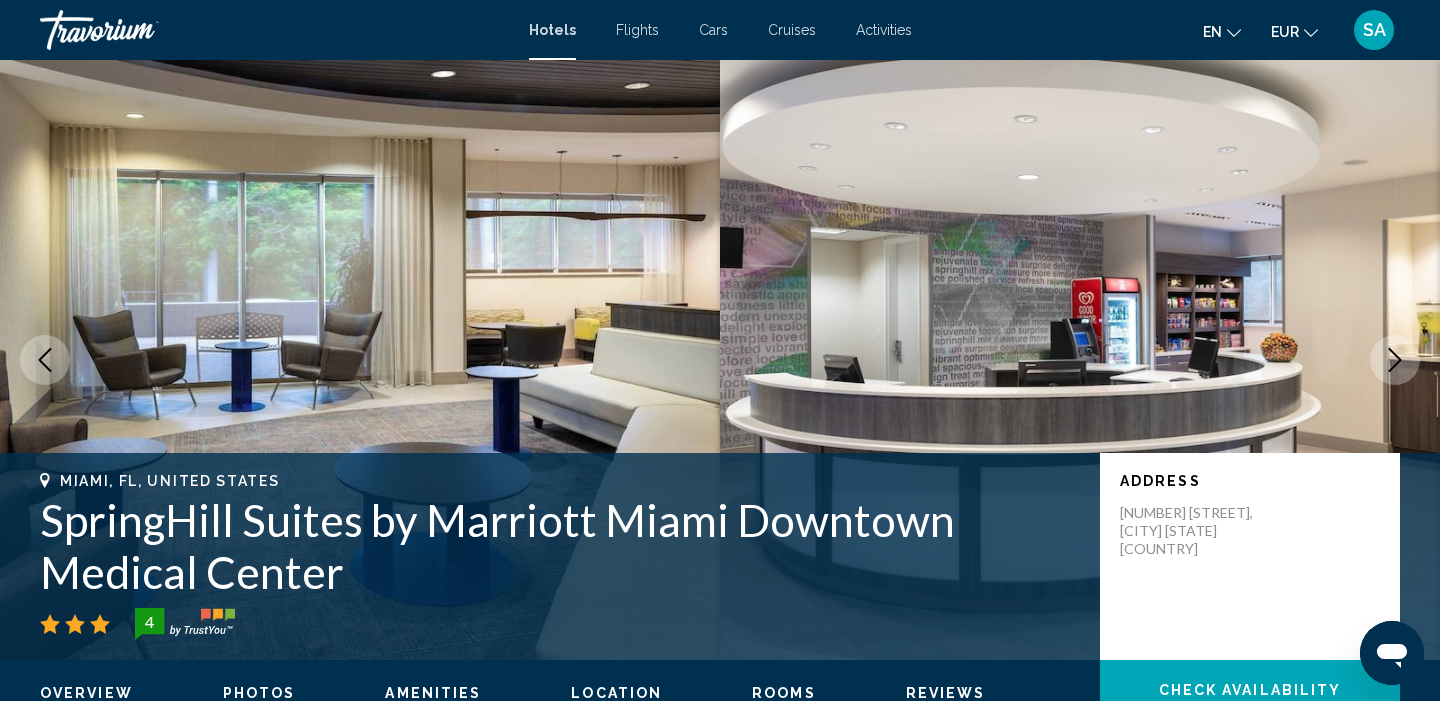 click 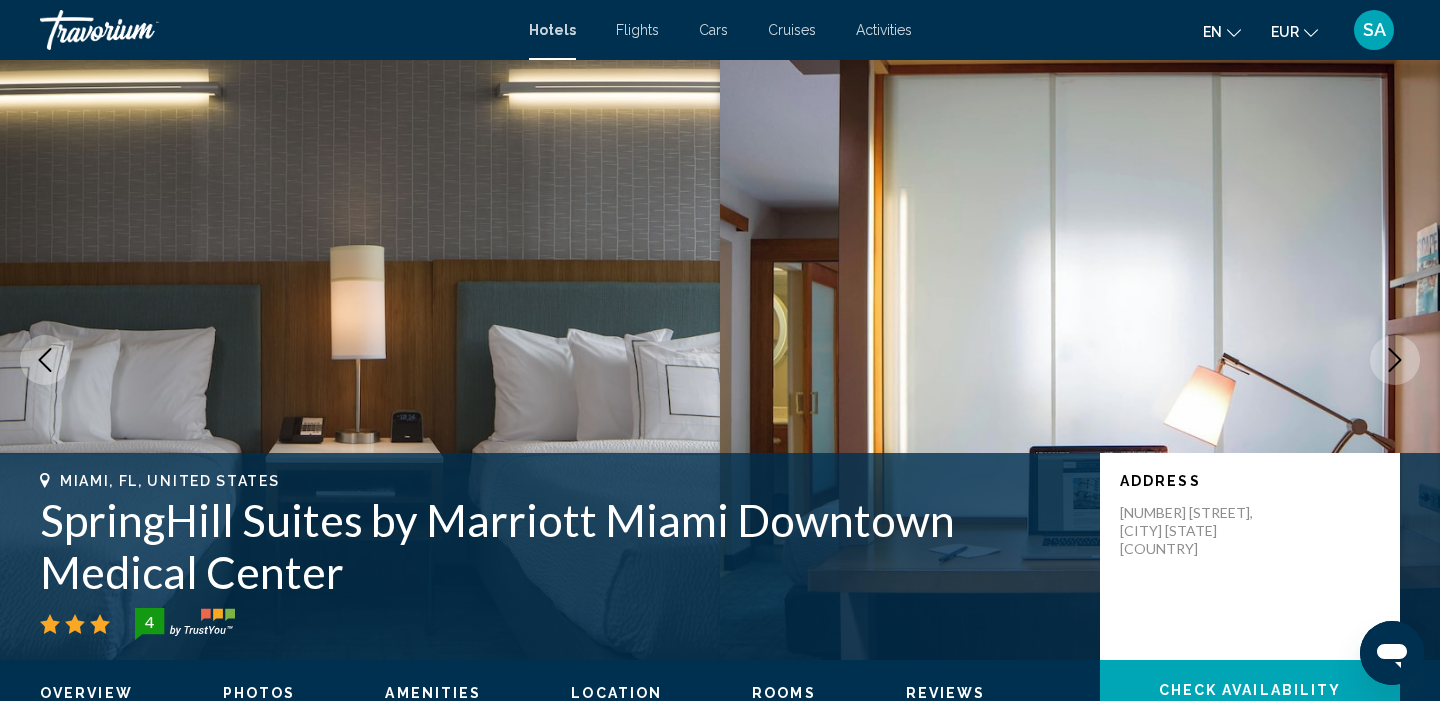 click 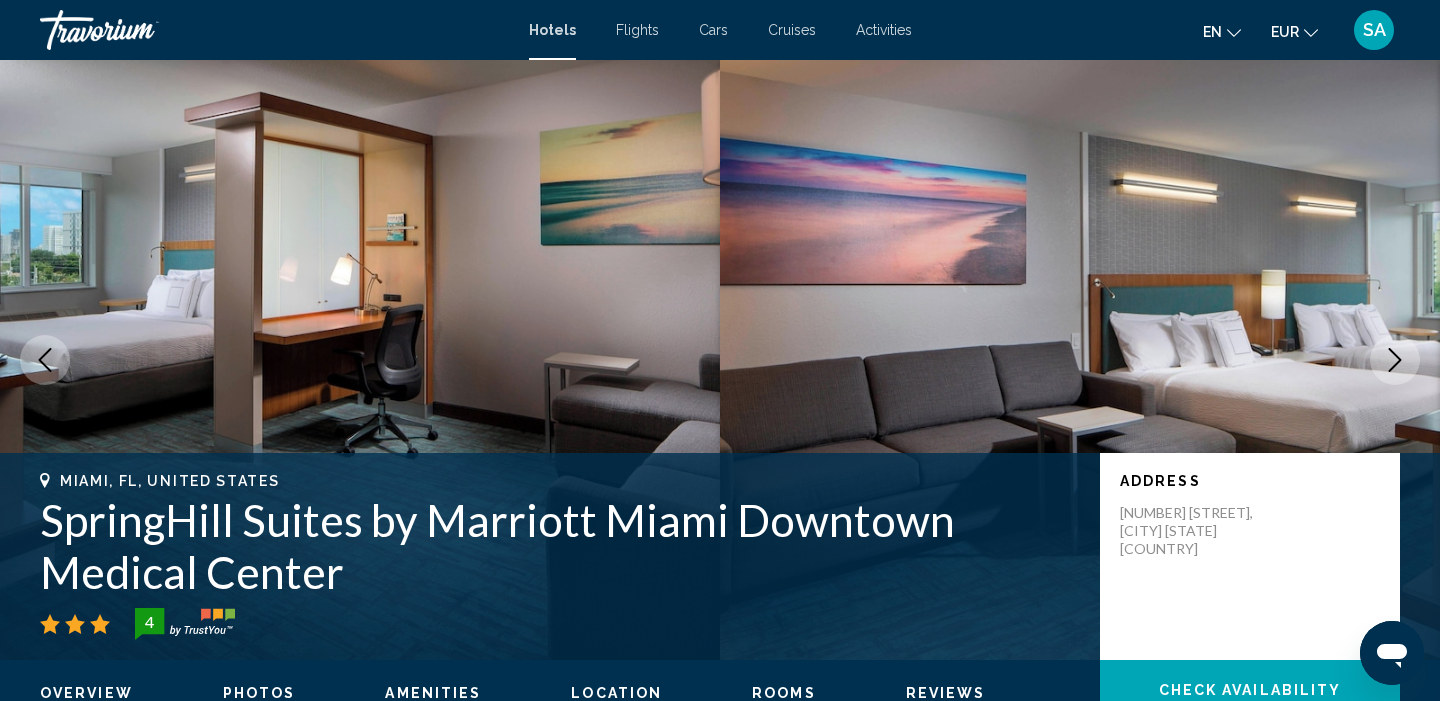 click 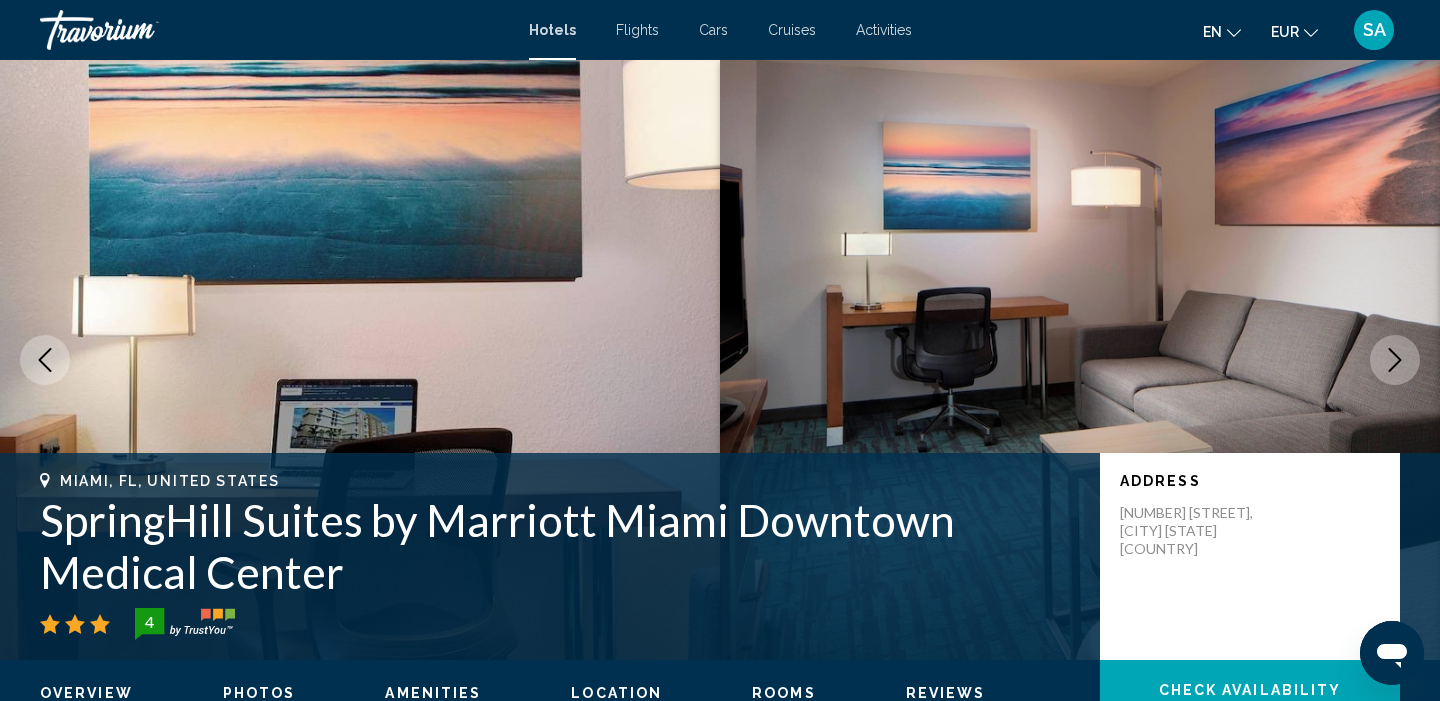 click 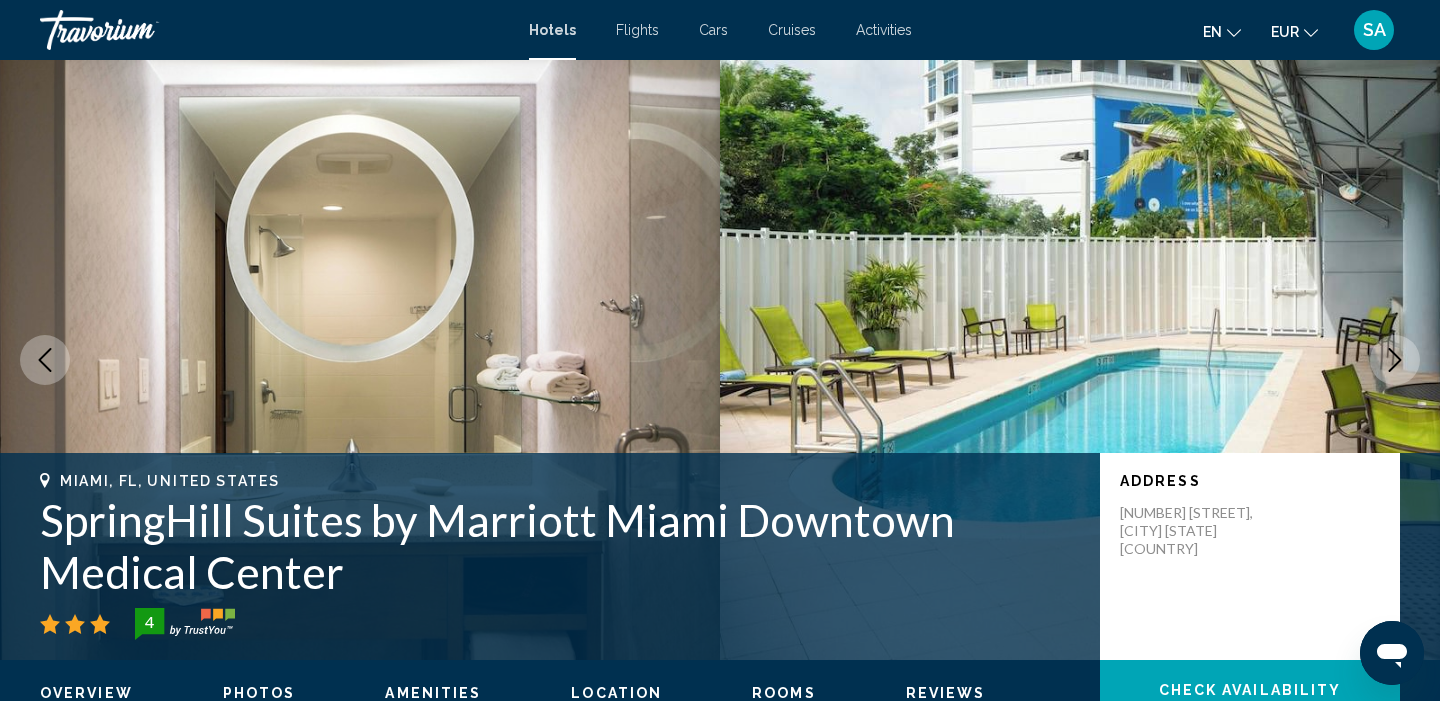 click 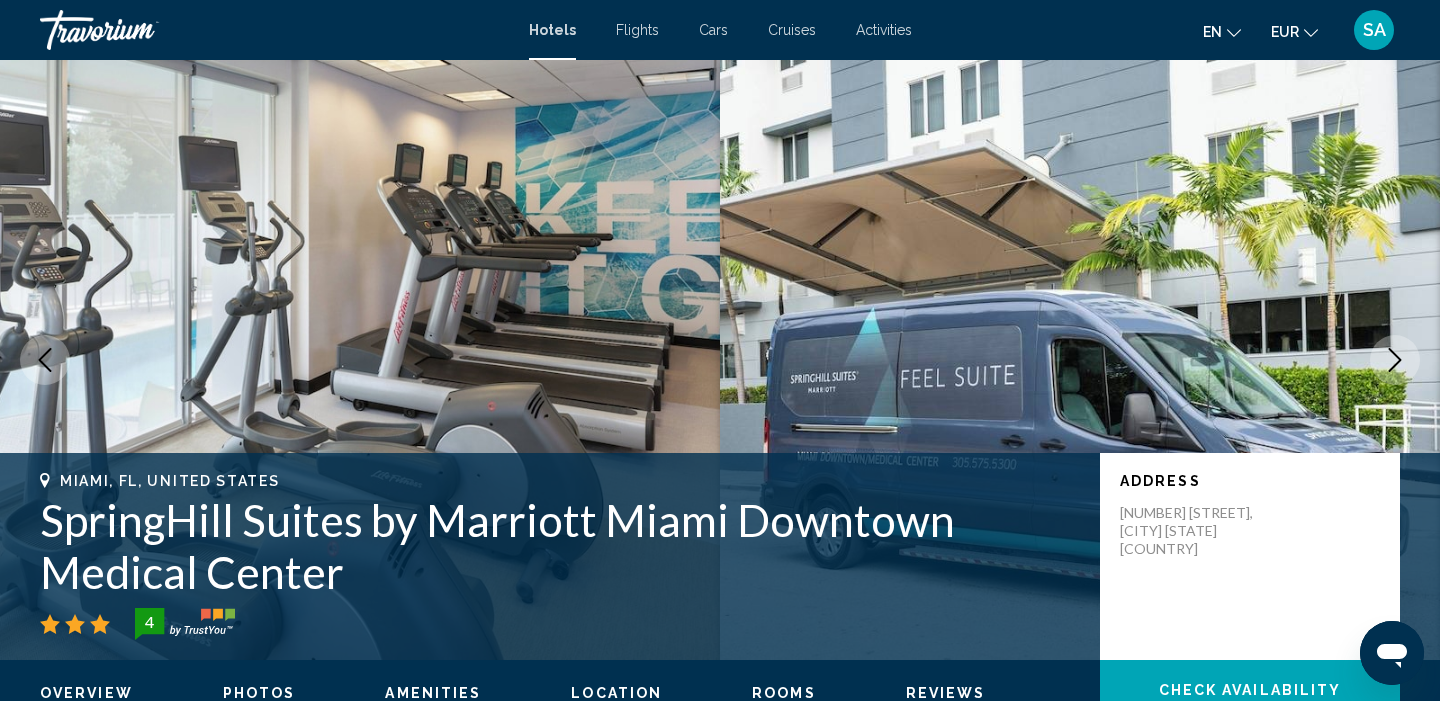 click 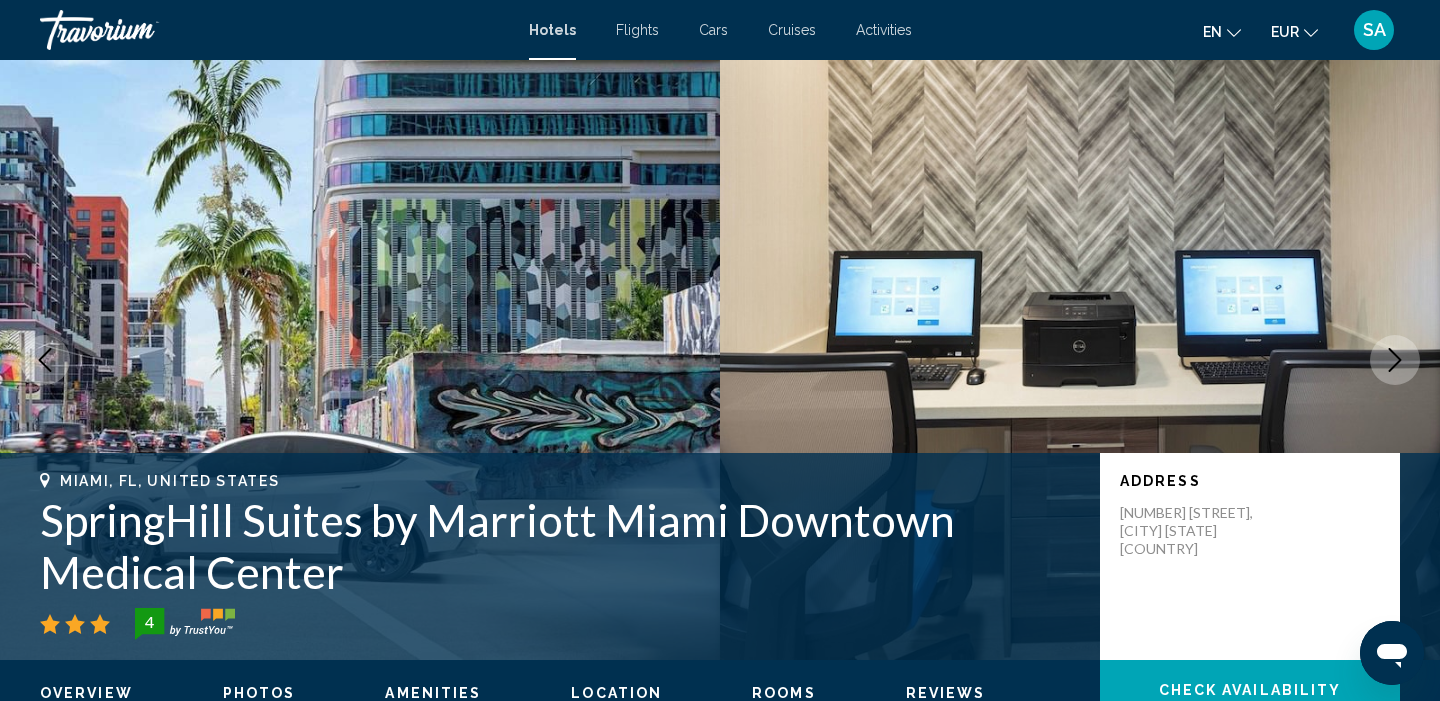 click 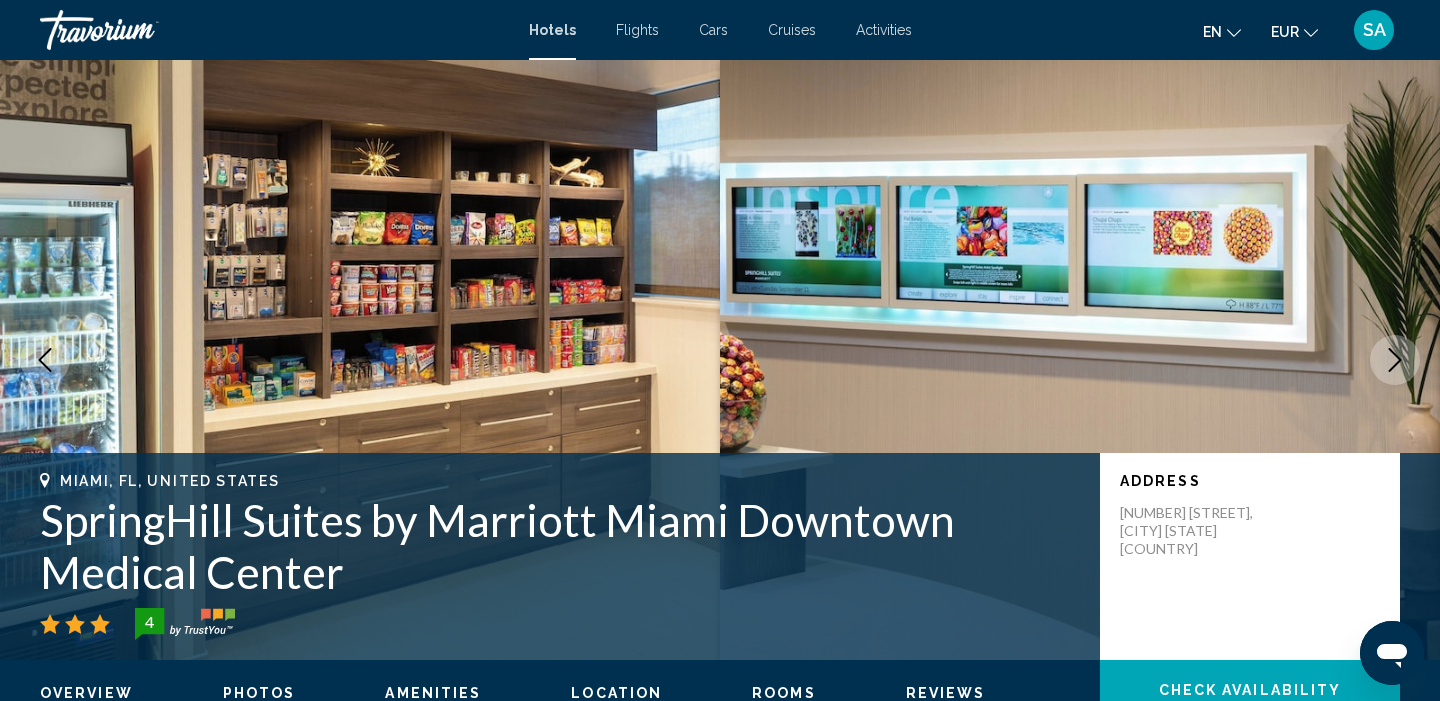 click 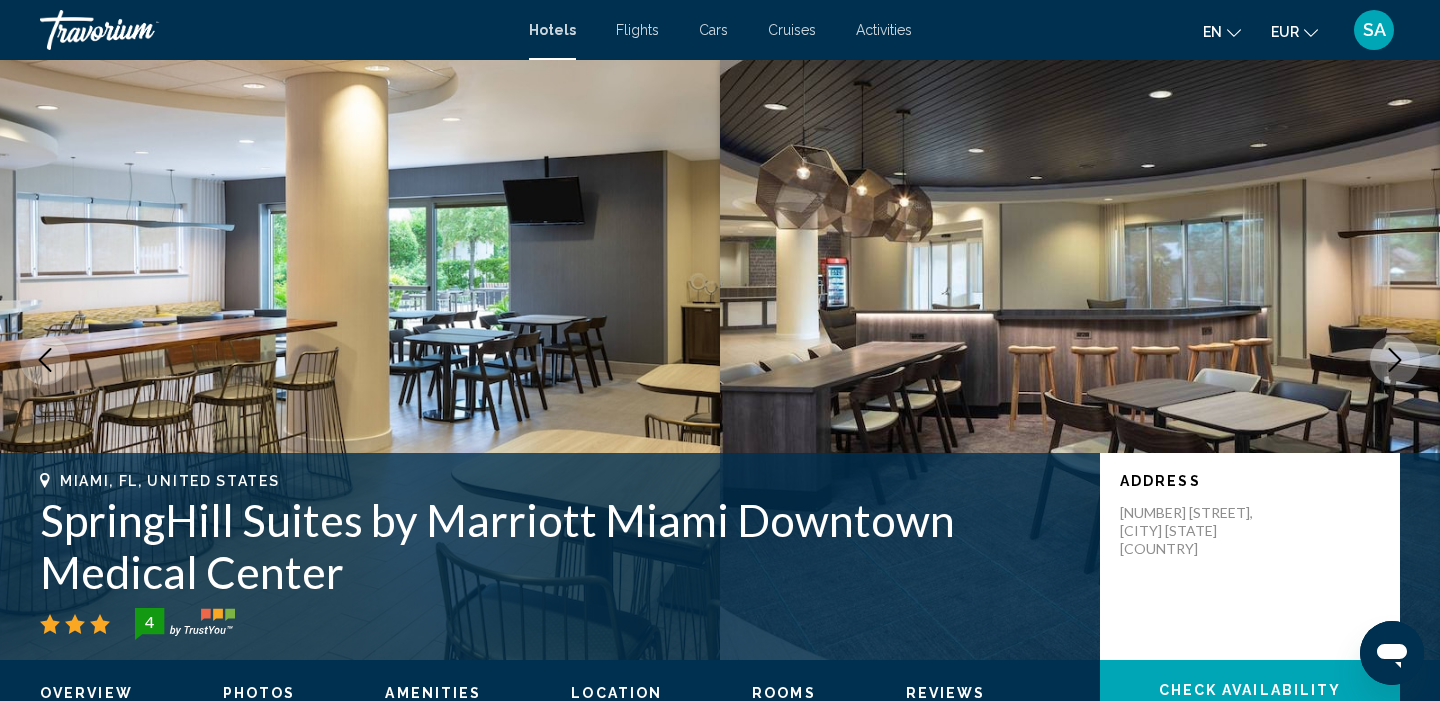 click 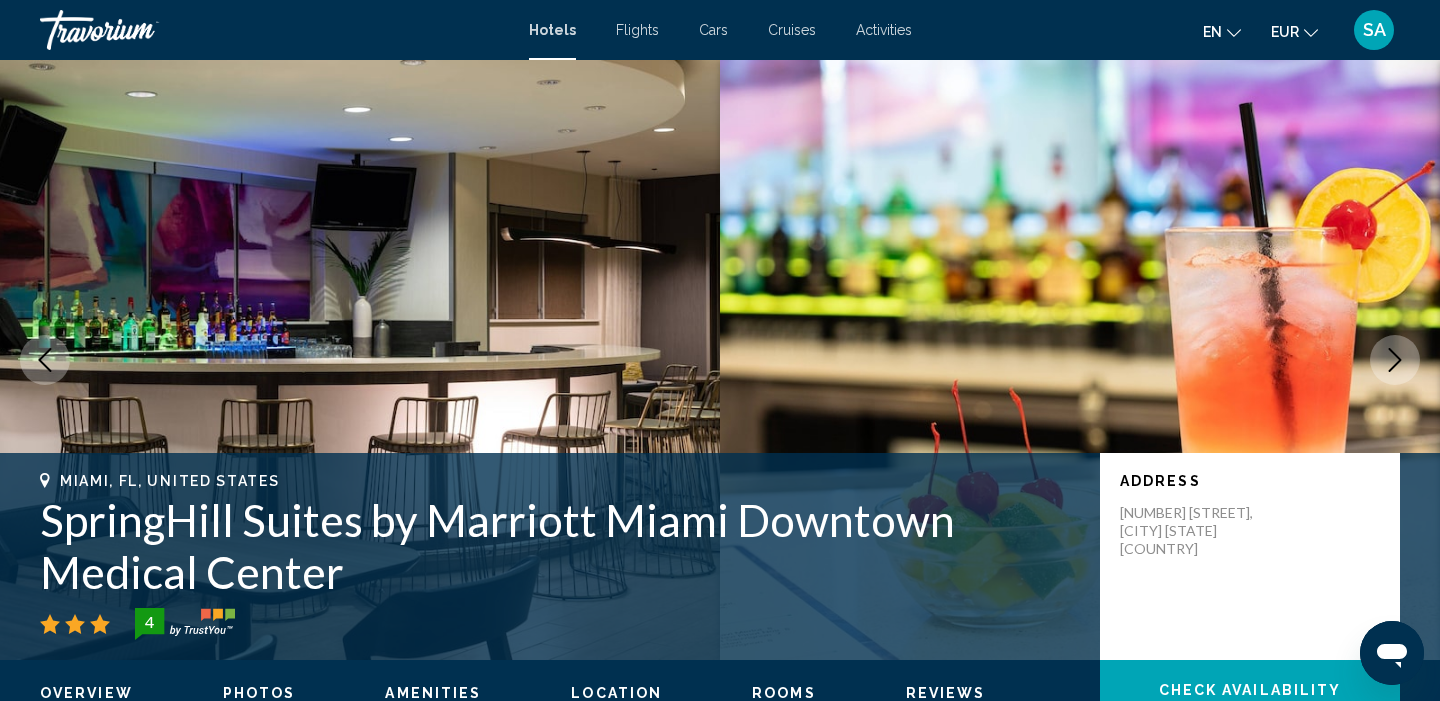 click 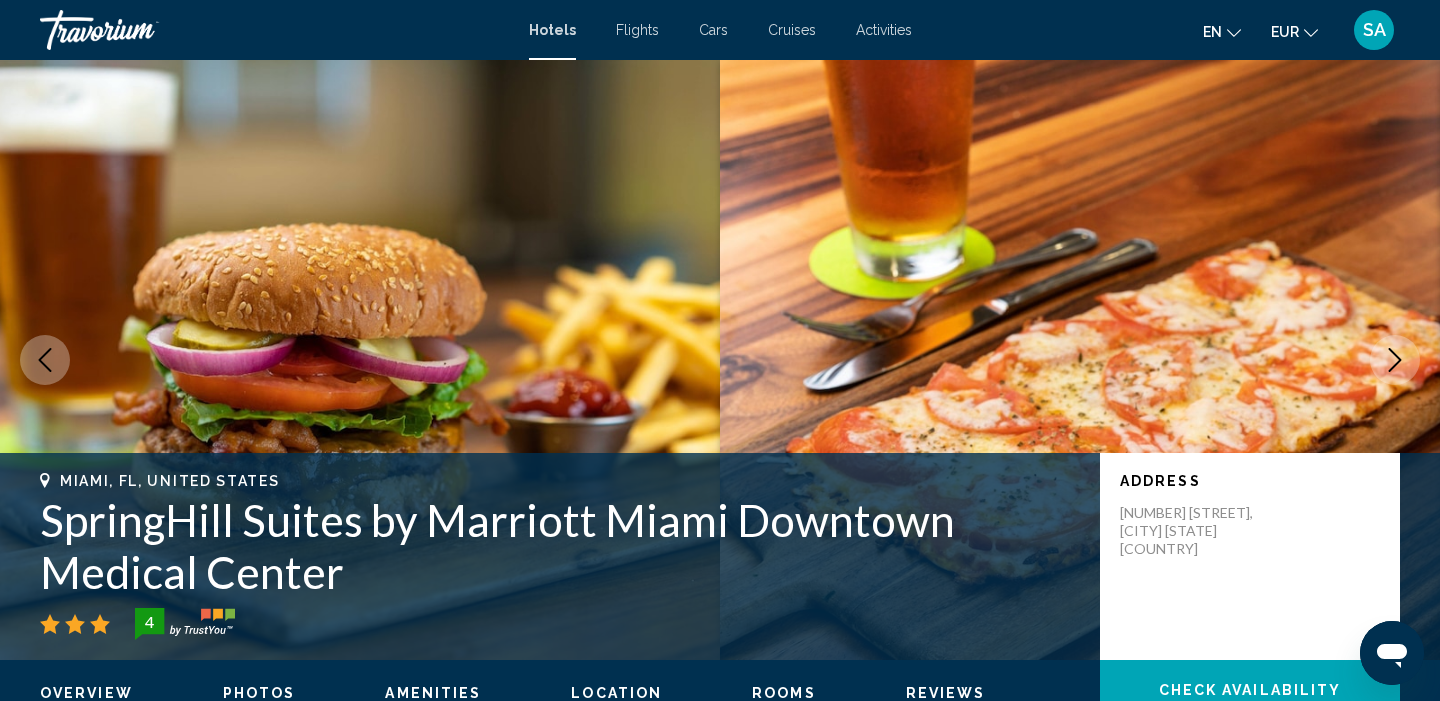 click 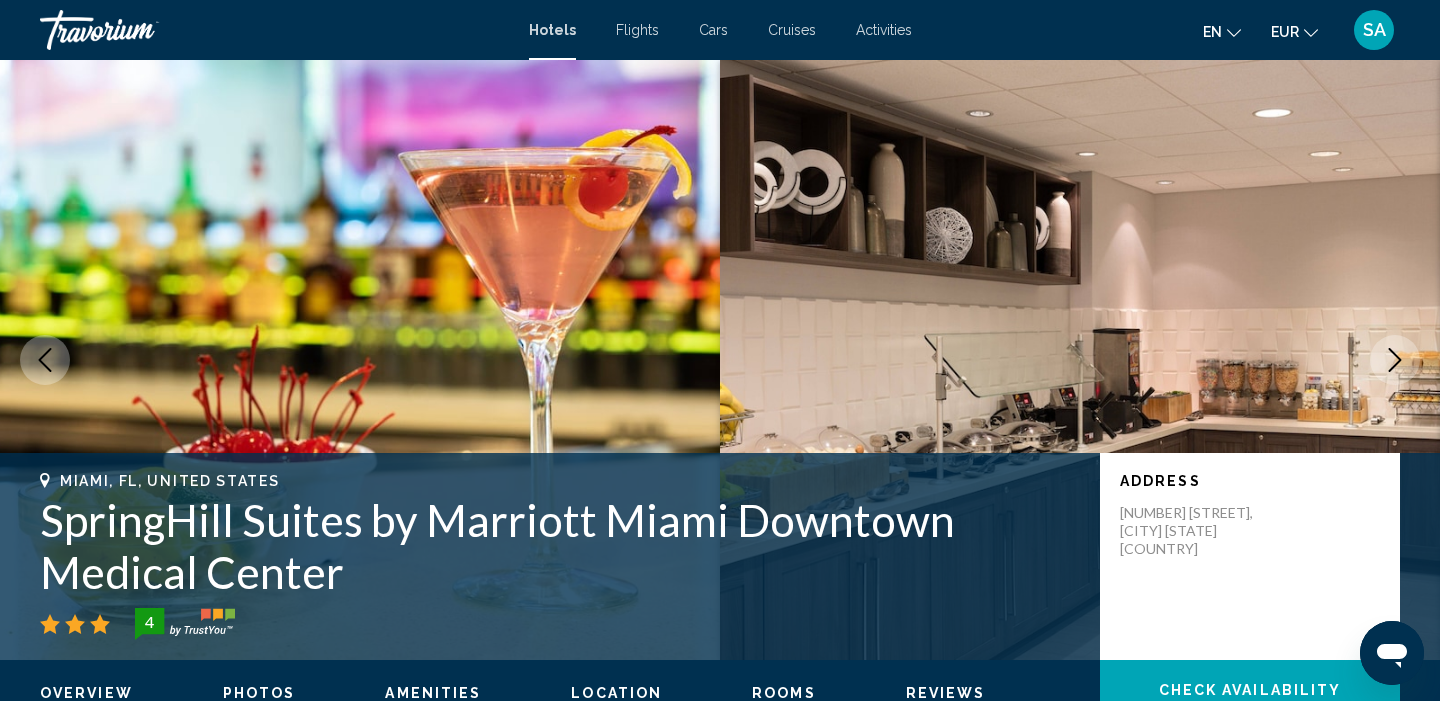 click 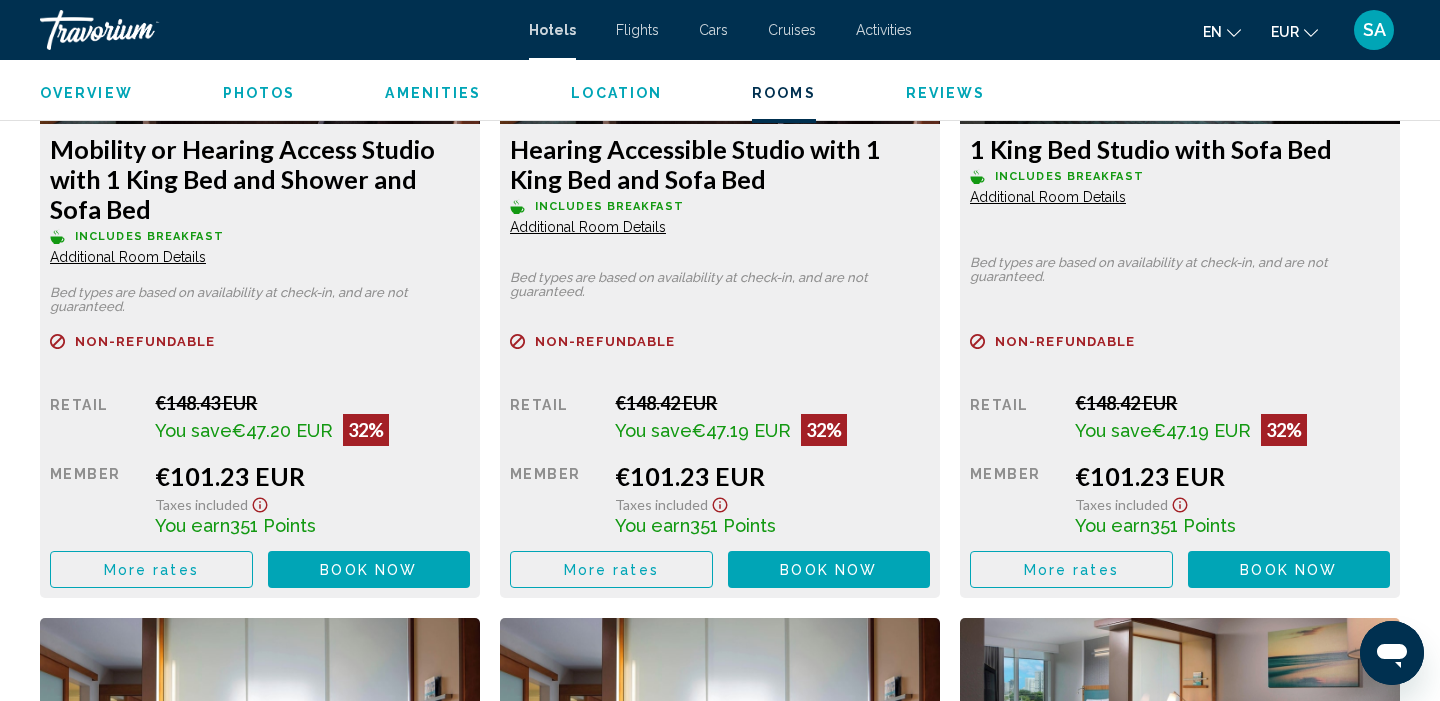 scroll, scrollTop: 2900, scrollLeft: 0, axis: vertical 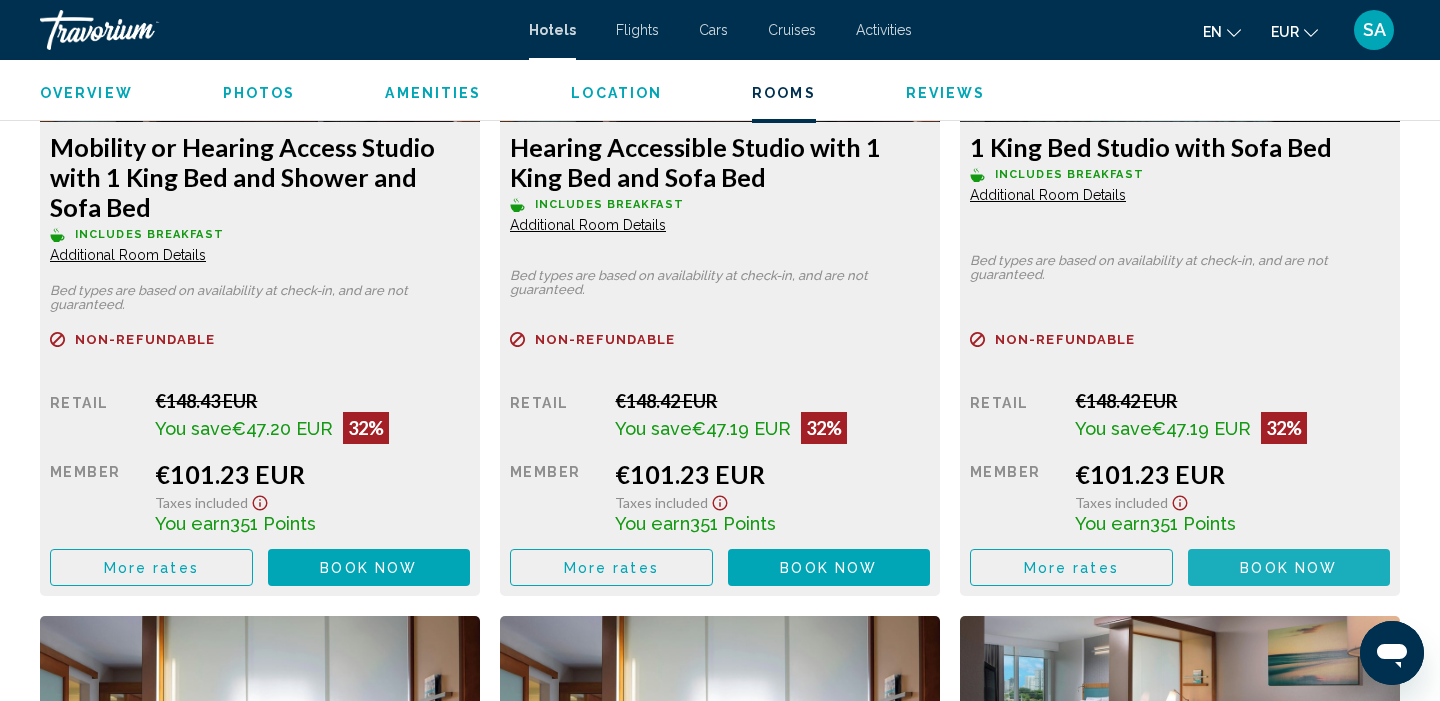 click on "Book now" at bounding box center (1288, 568) 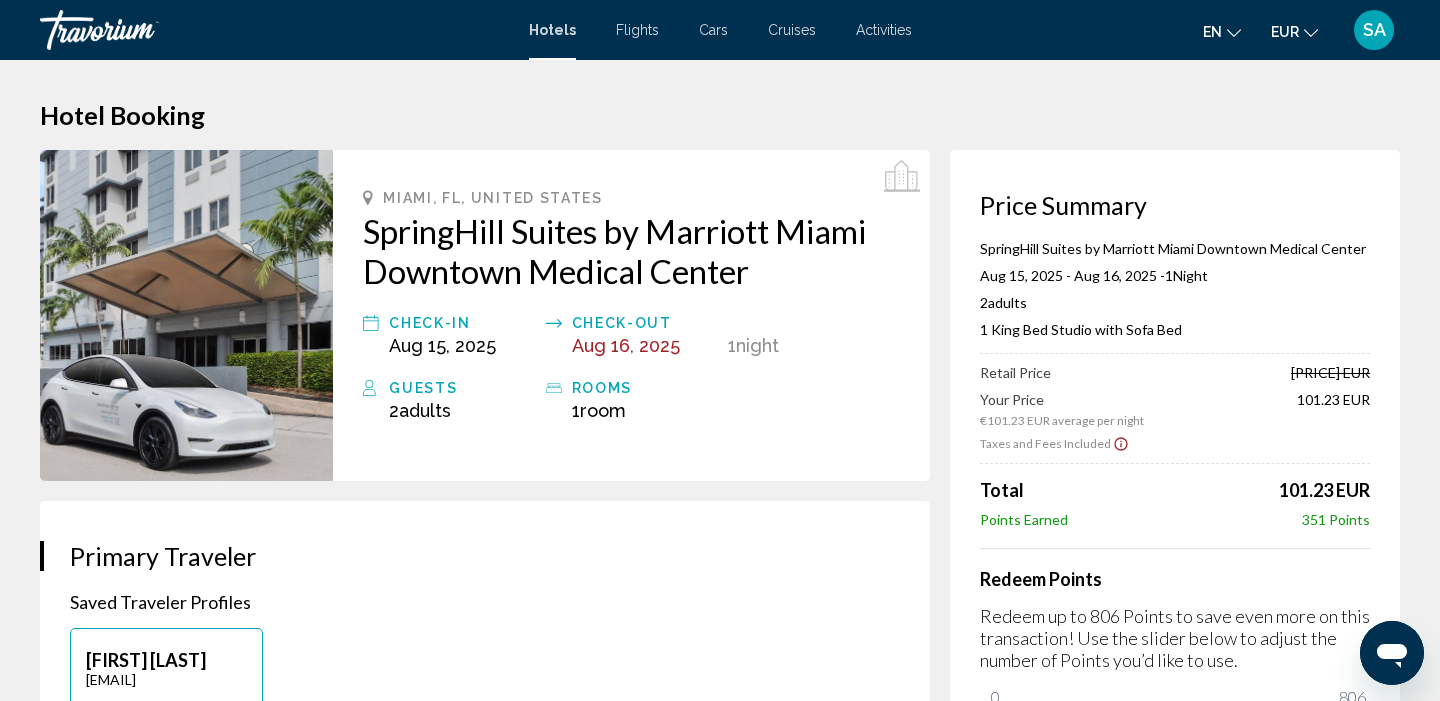 scroll, scrollTop: 0, scrollLeft: 0, axis: both 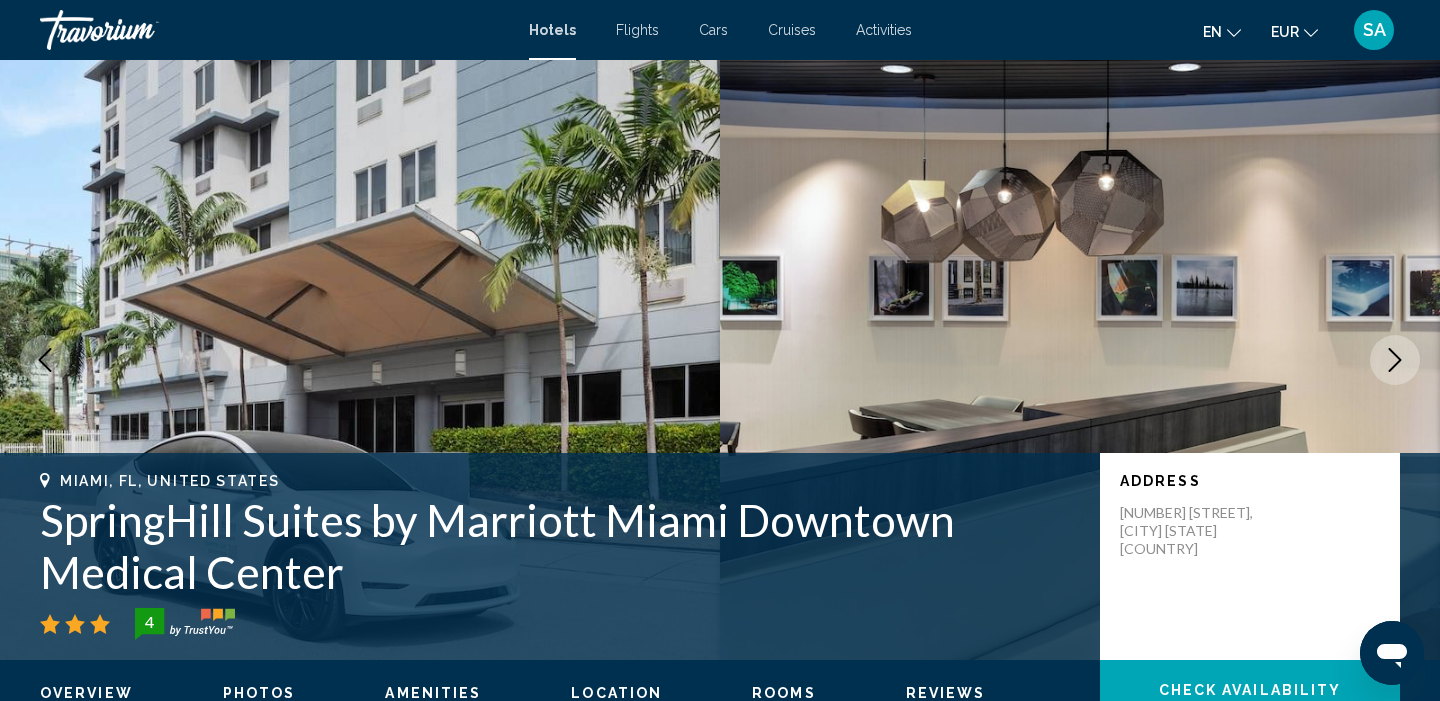 click at bounding box center (360, 360) 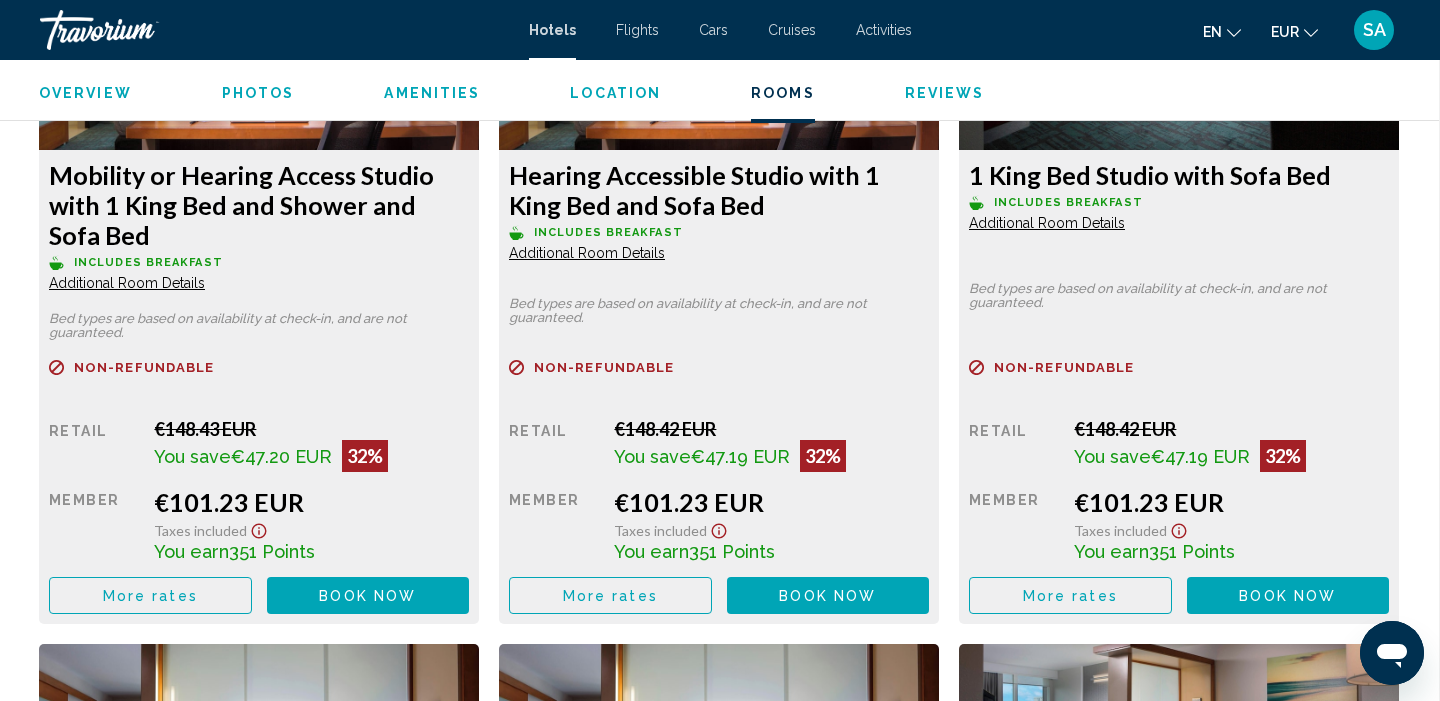 scroll, scrollTop: 2872, scrollLeft: 0, axis: vertical 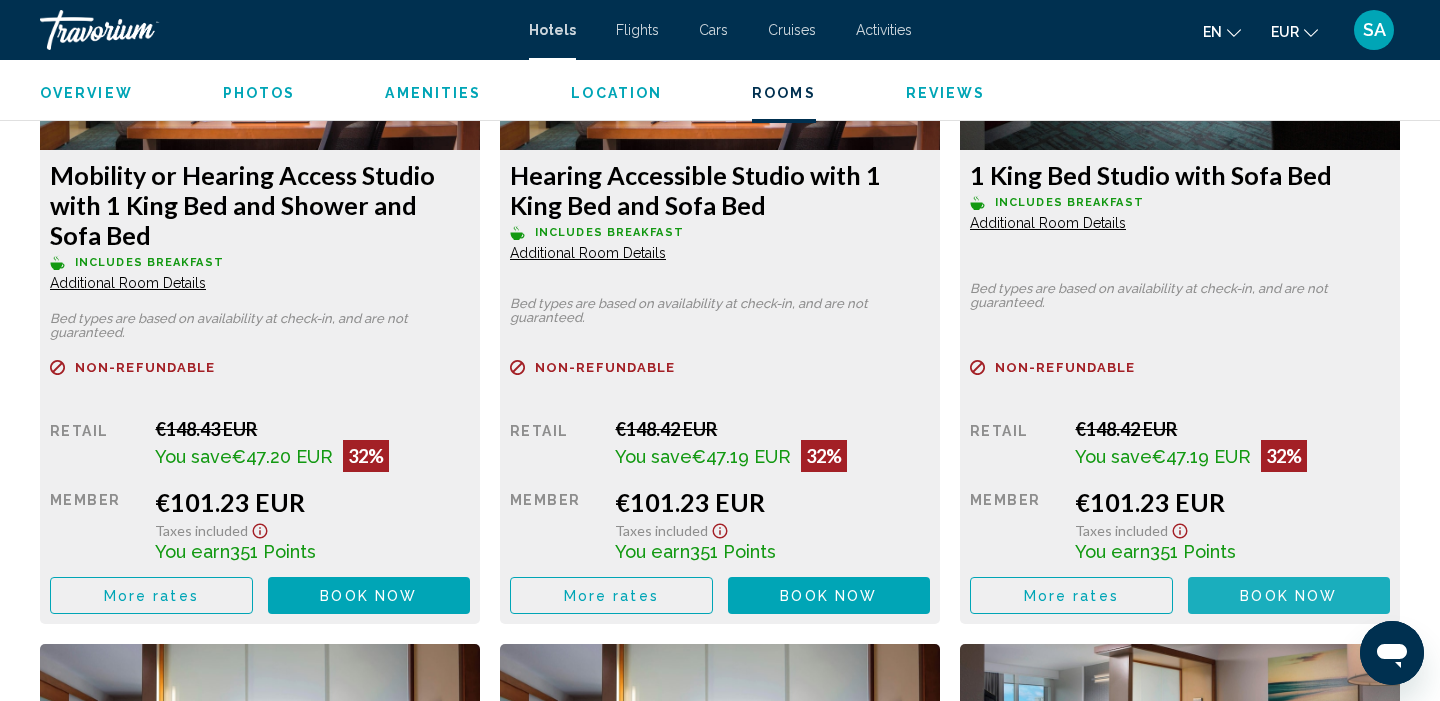 click on "Book now No longer available" at bounding box center [1289, 595] 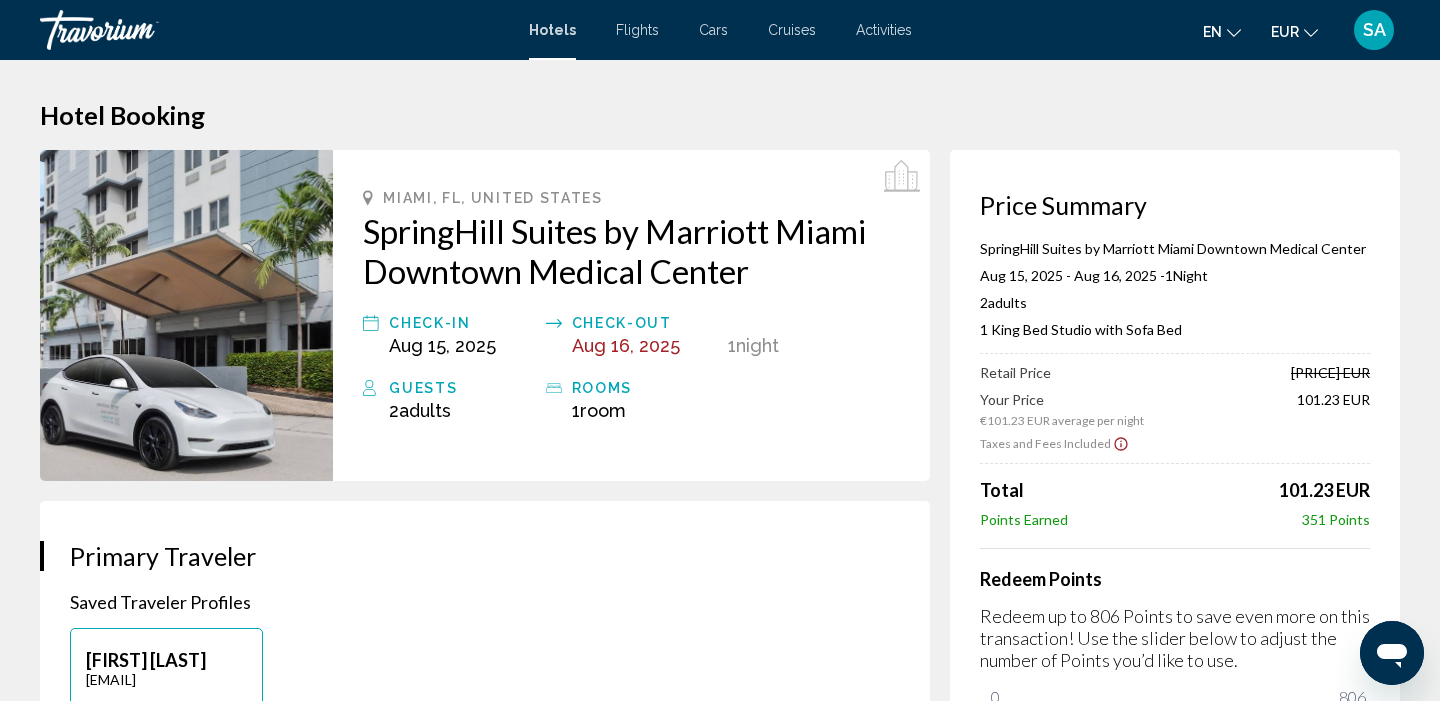 scroll, scrollTop: 0, scrollLeft: 0, axis: both 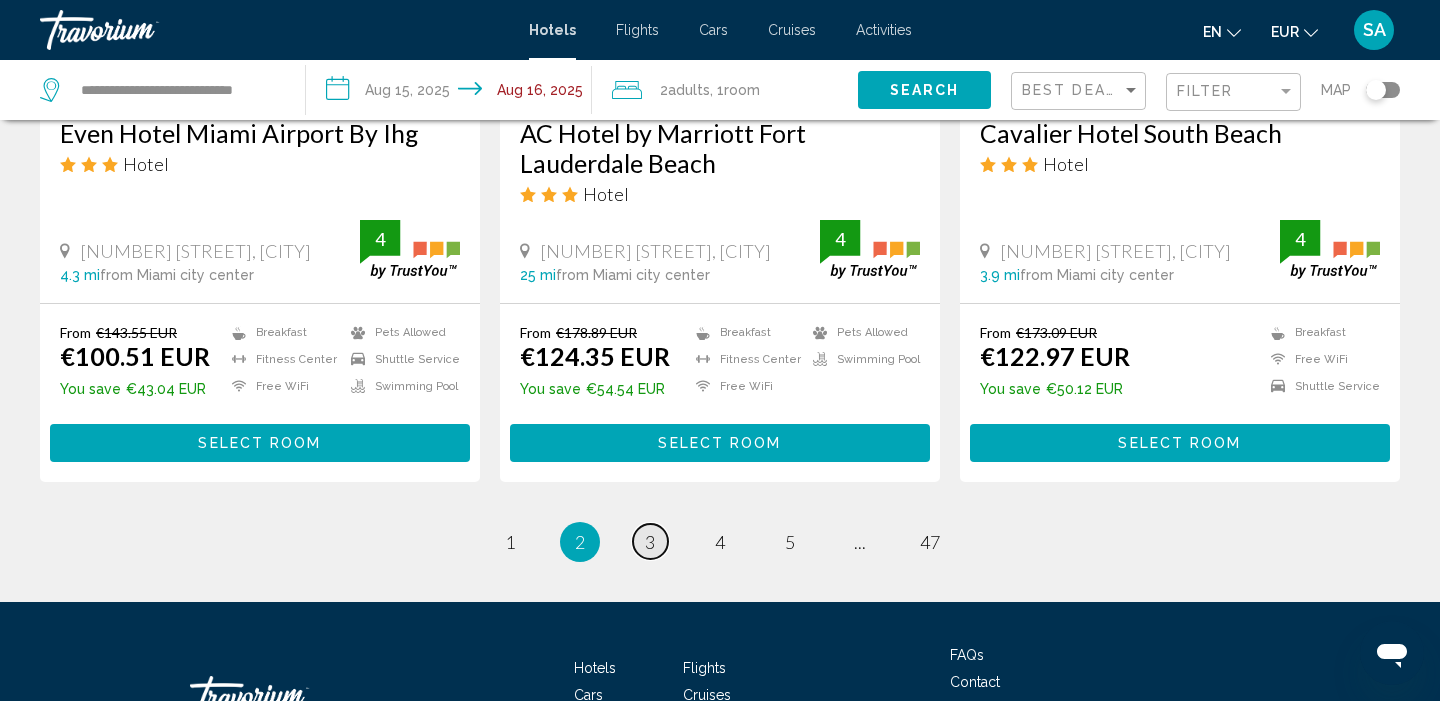 click on "page  3" at bounding box center (650, 541) 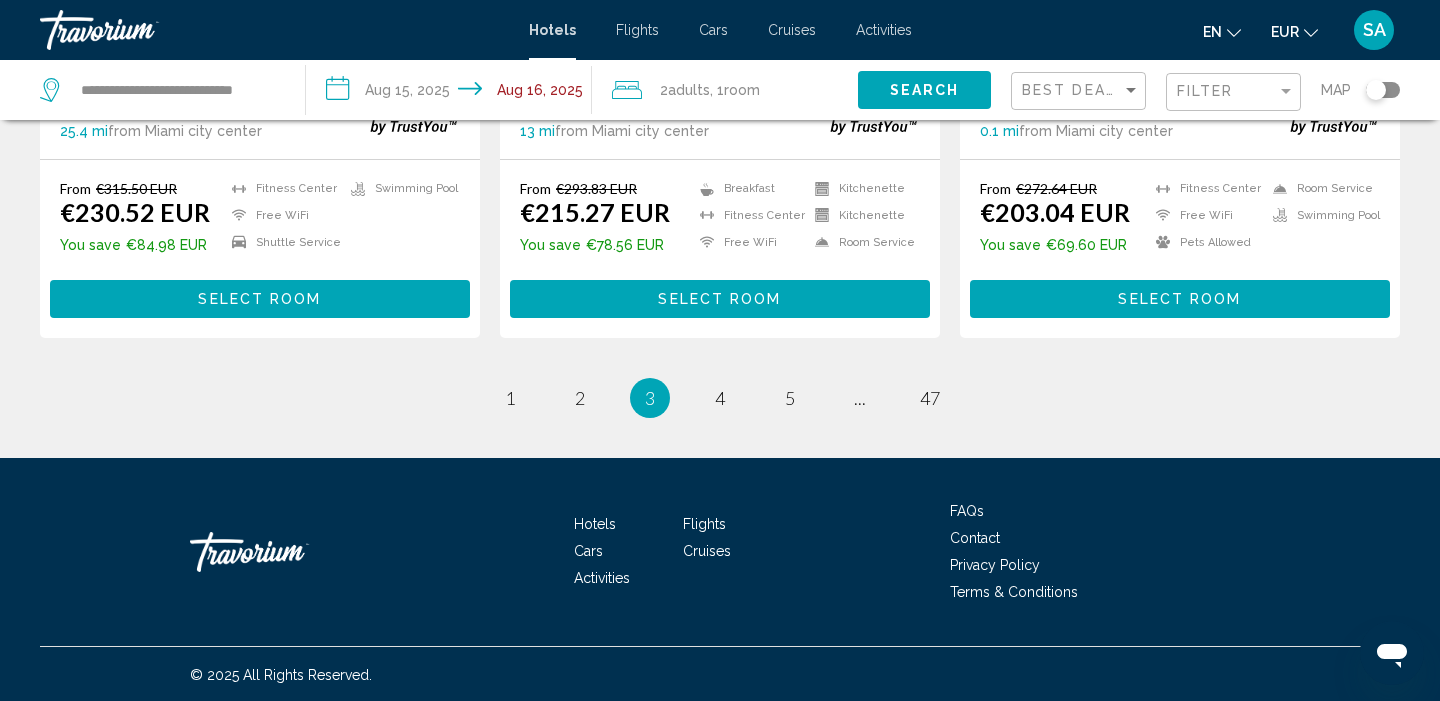 scroll, scrollTop: 2758, scrollLeft: 0, axis: vertical 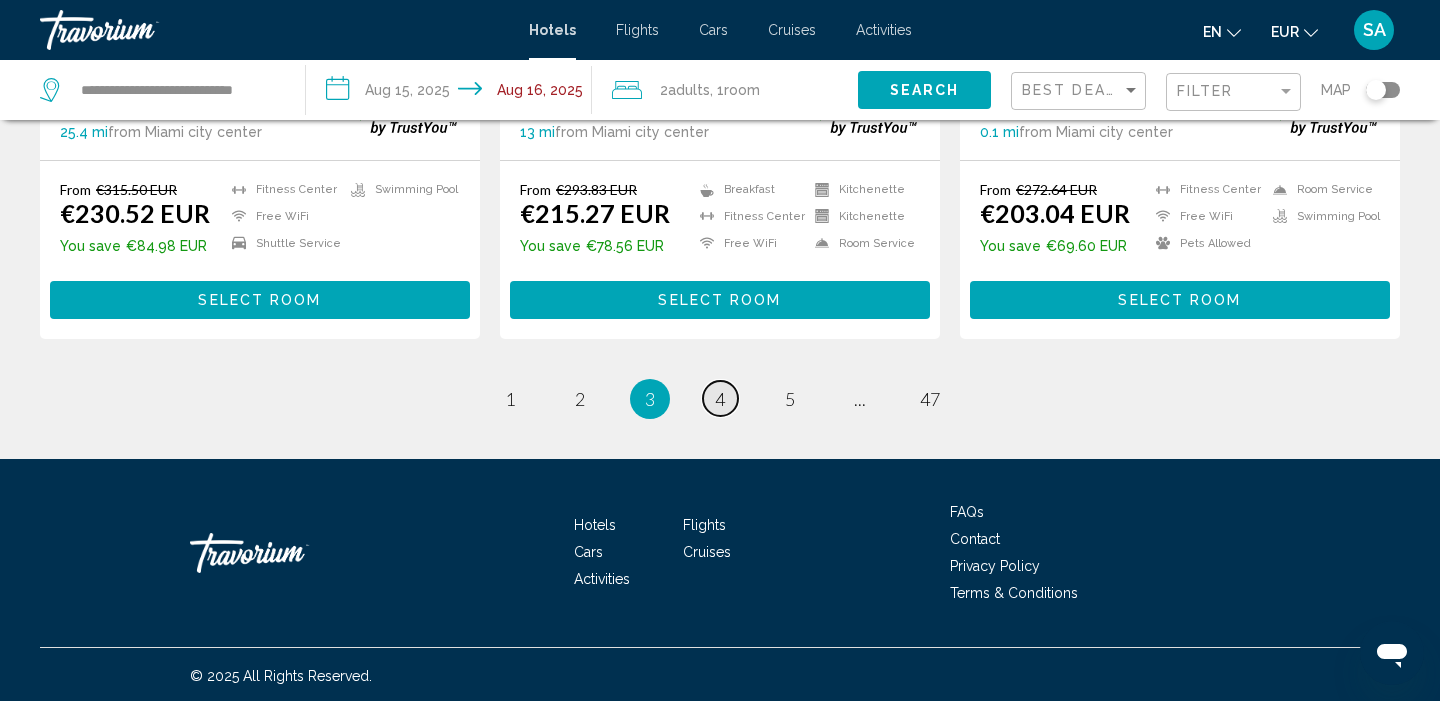 click on "page  4" at bounding box center (720, 398) 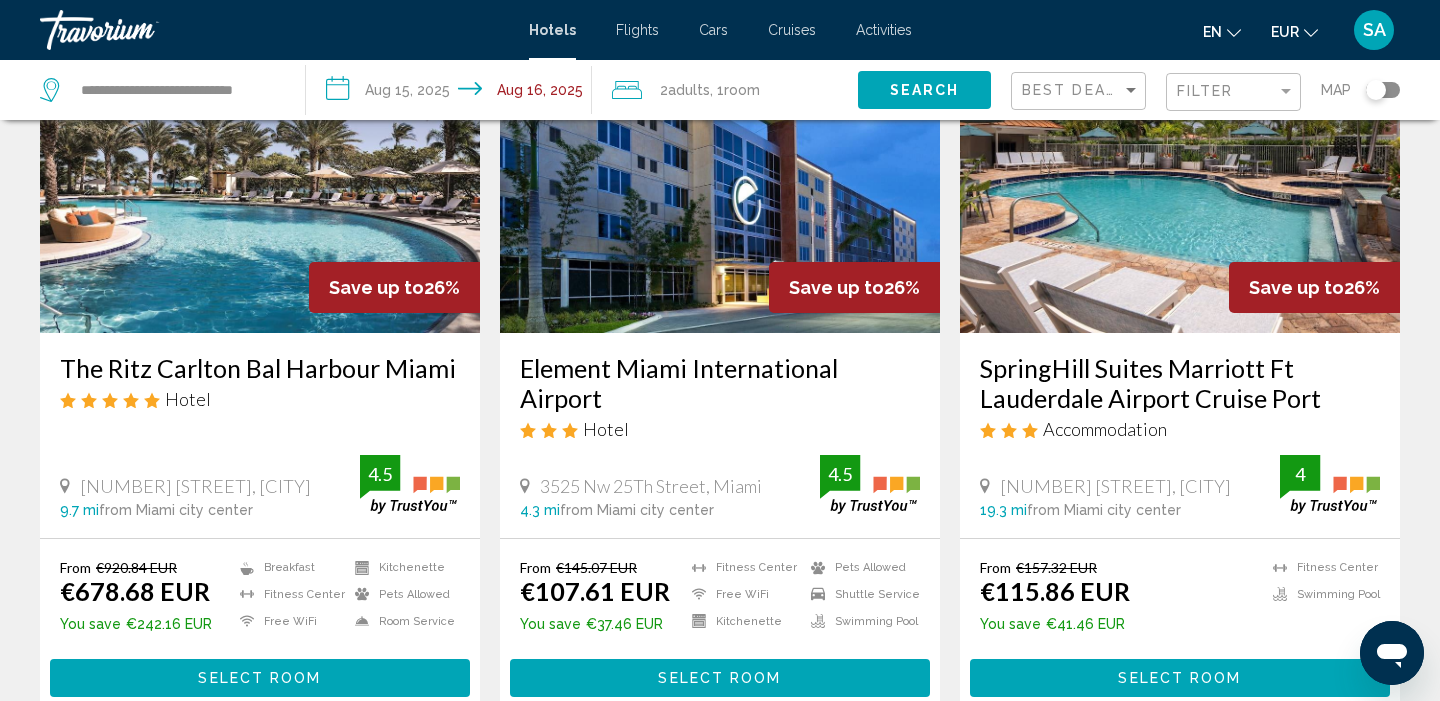 scroll, scrollTop: 203, scrollLeft: 0, axis: vertical 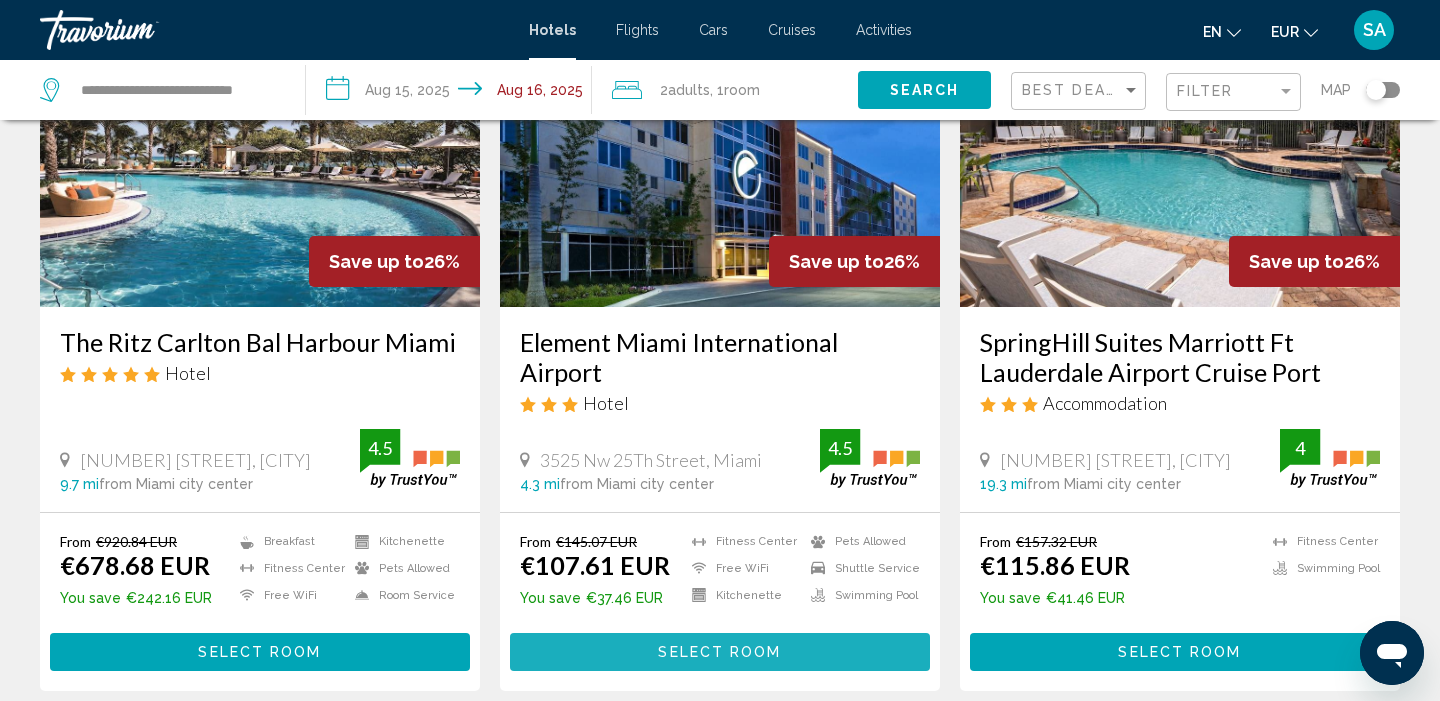 click on "Select Room" at bounding box center [719, 653] 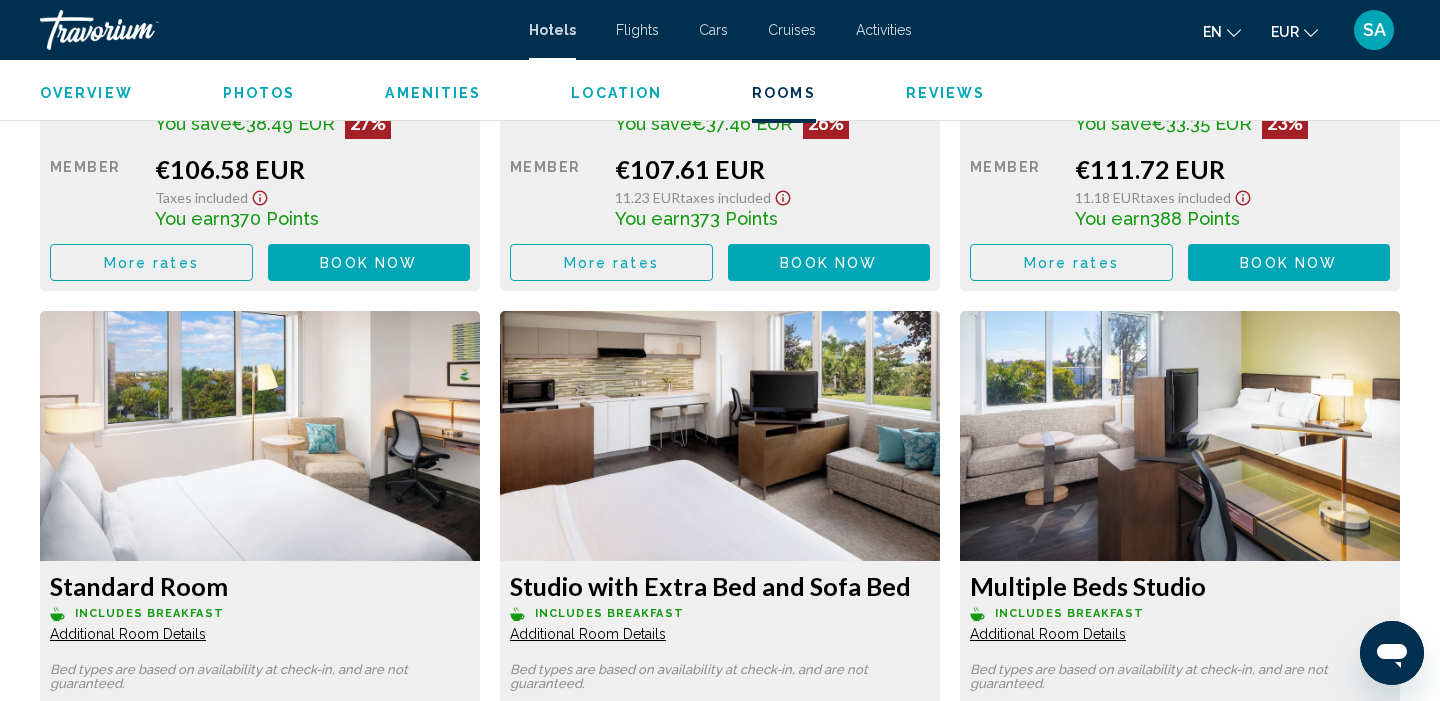 scroll, scrollTop: 3207, scrollLeft: 0, axis: vertical 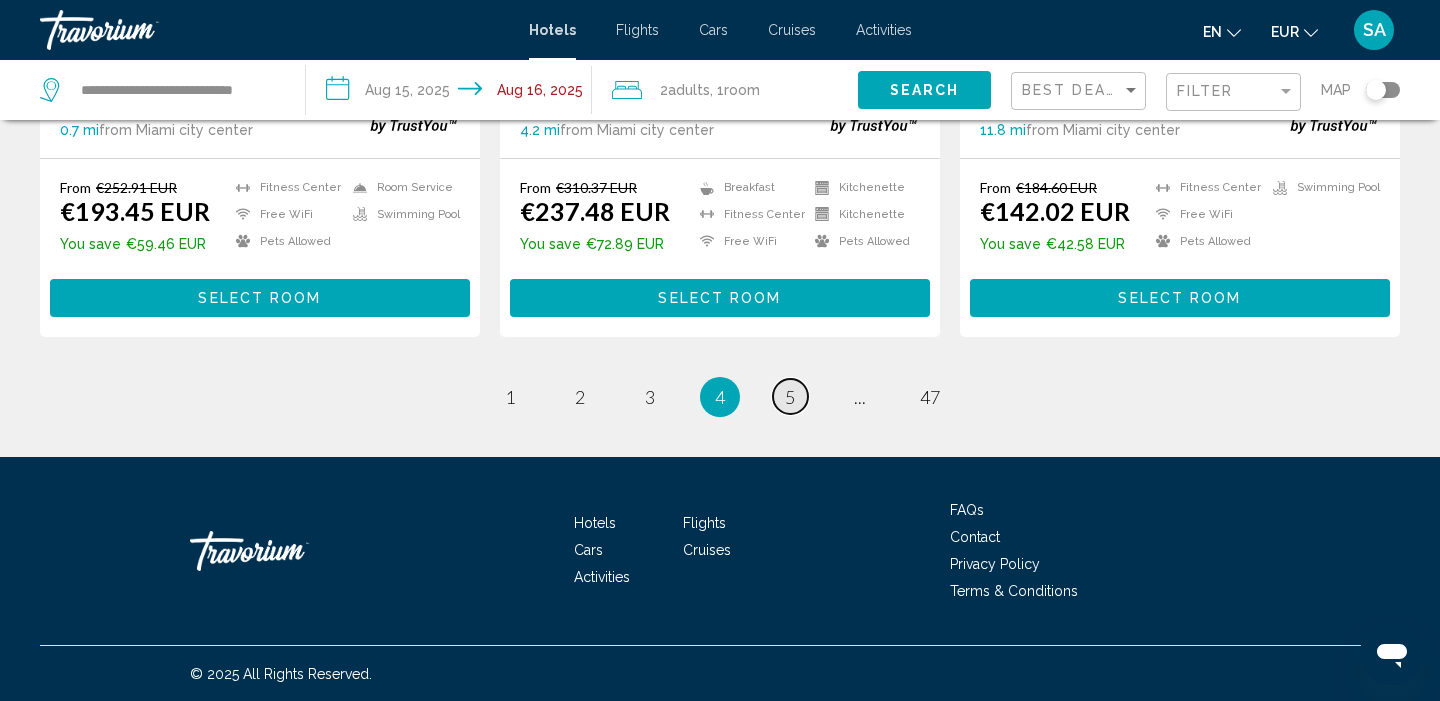 click on "5" at bounding box center [790, 397] 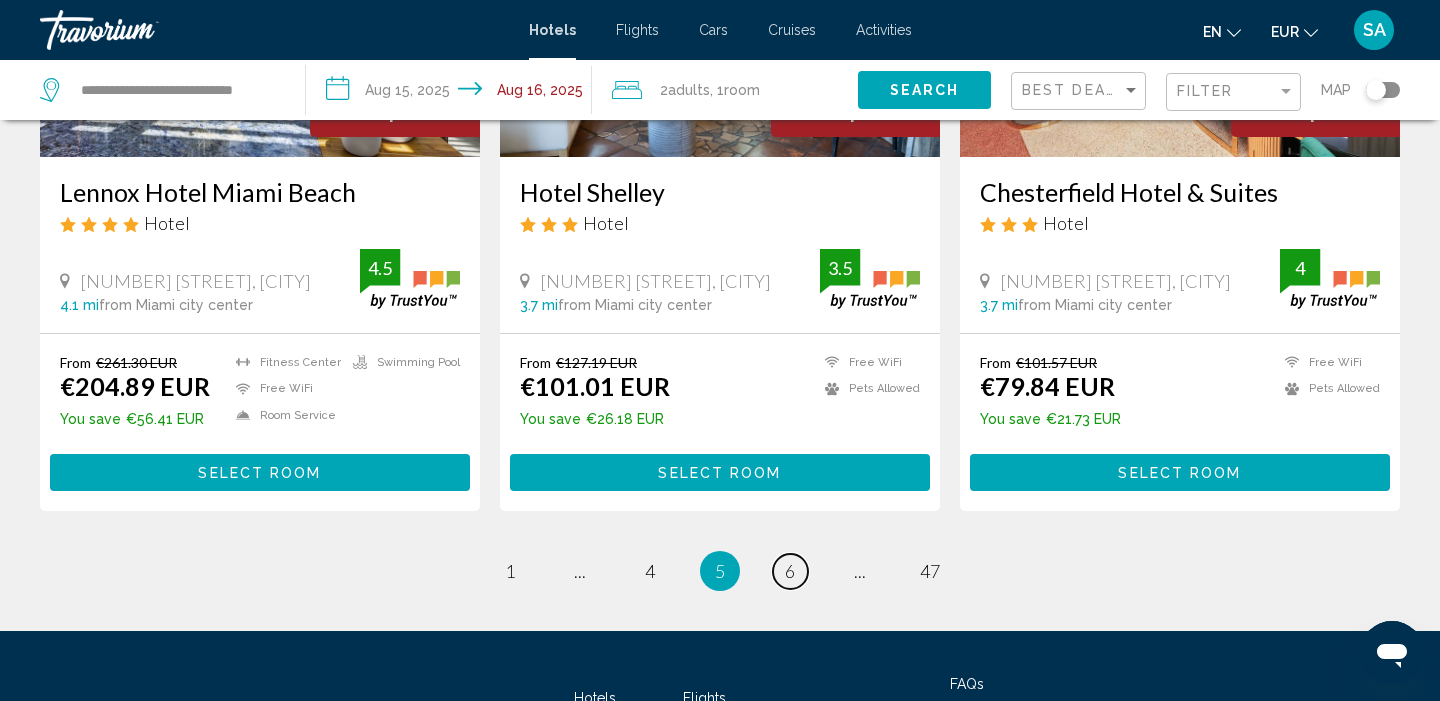 scroll, scrollTop: 2584, scrollLeft: 0, axis: vertical 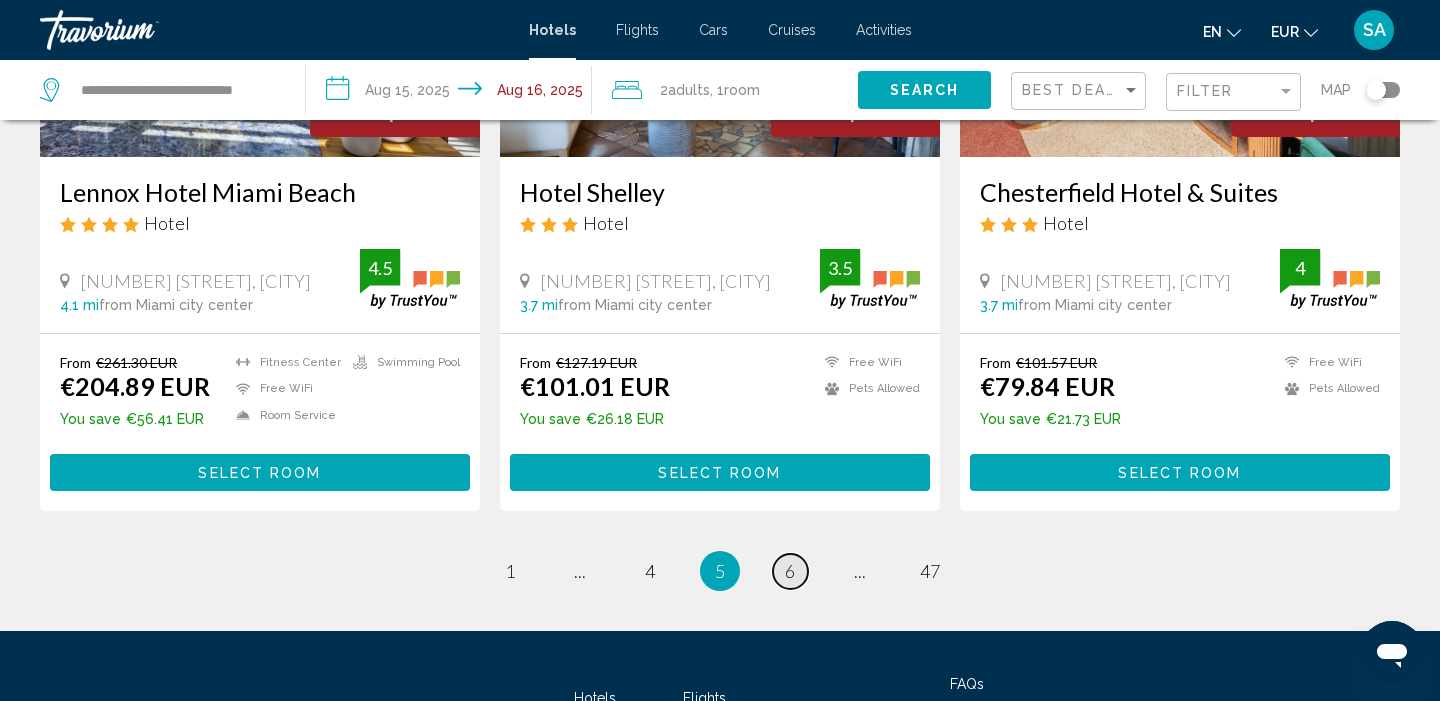 click on "page  6" at bounding box center (790, 571) 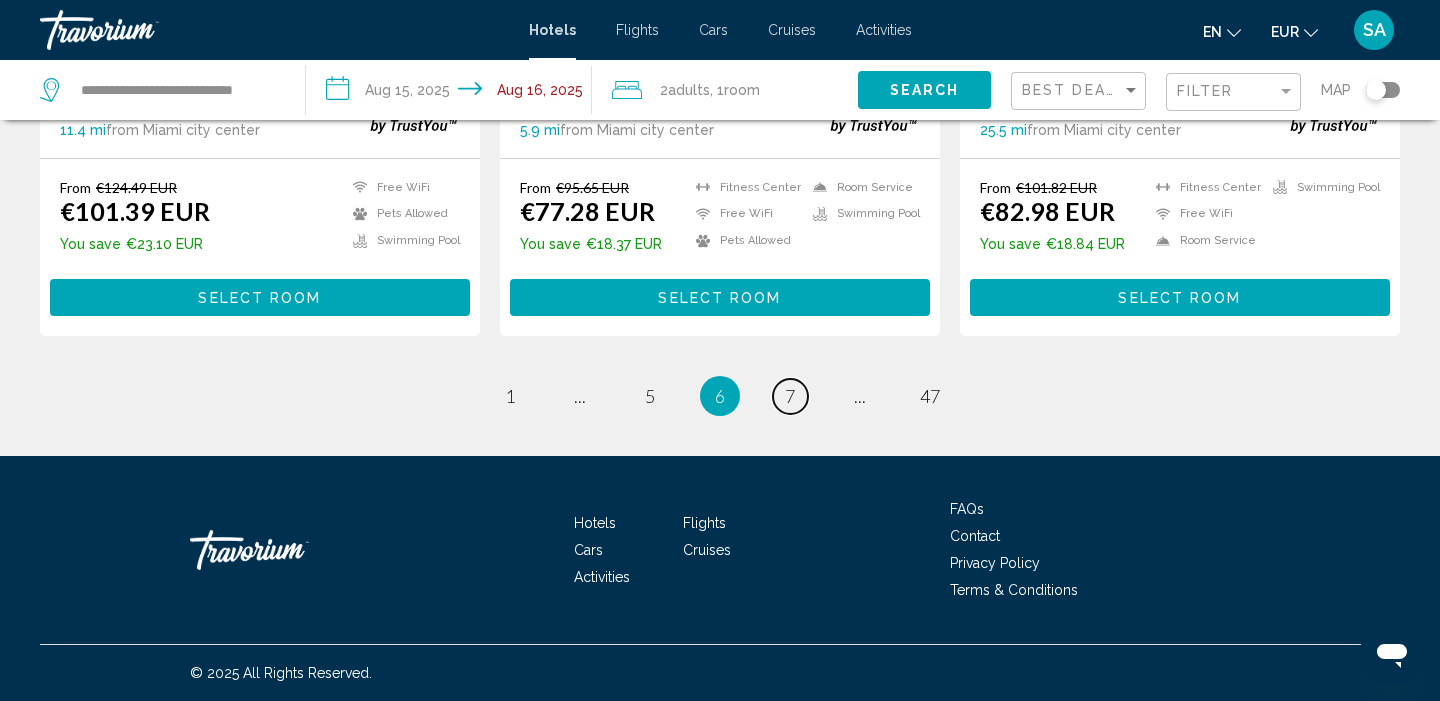 scroll, scrollTop: 2762, scrollLeft: 0, axis: vertical 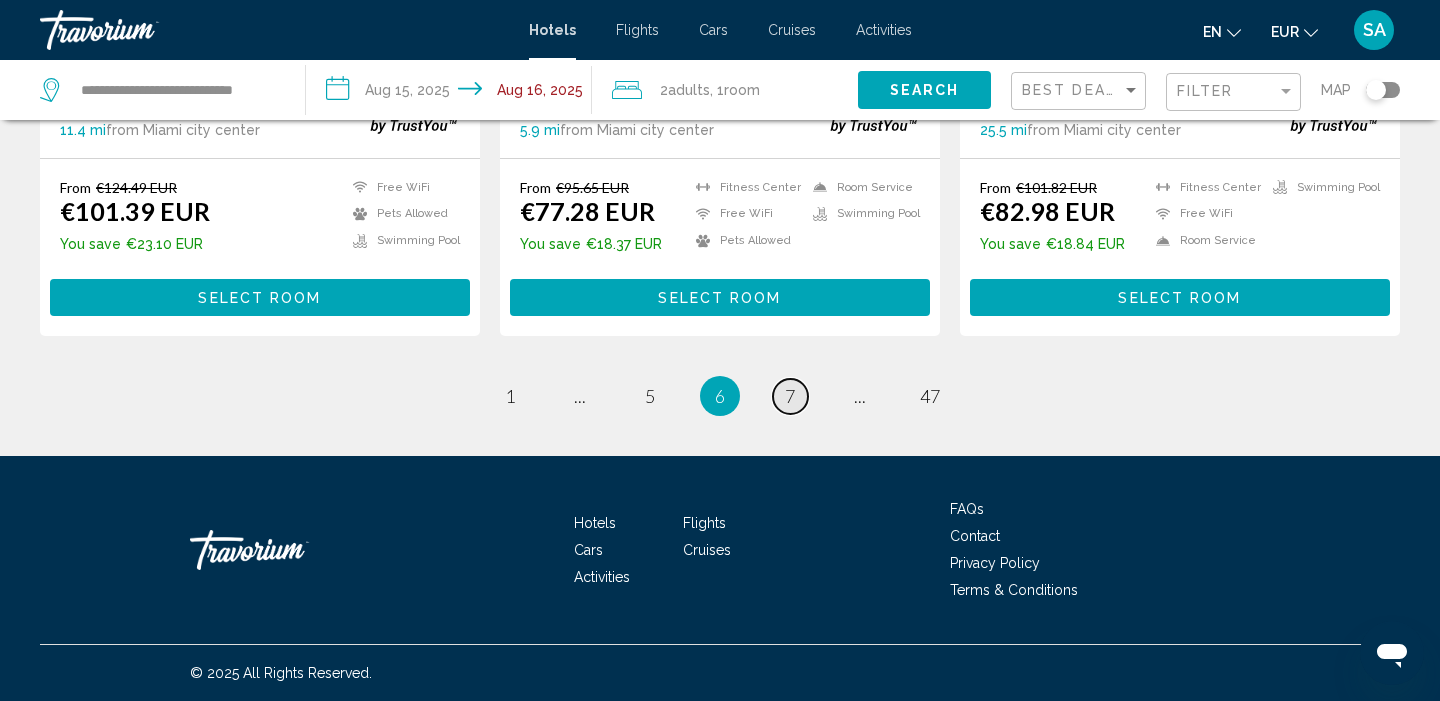 click on "page  7" at bounding box center [790, 396] 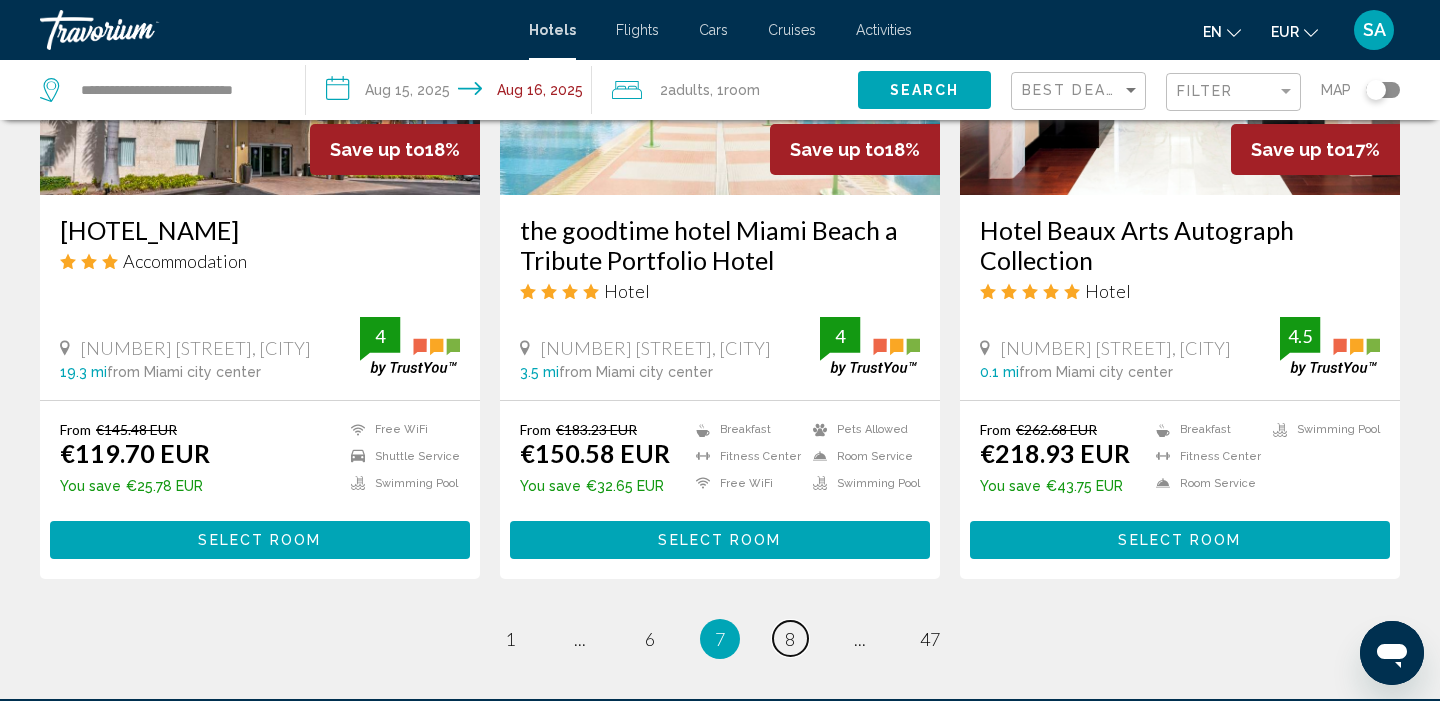 scroll, scrollTop: 2549, scrollLeft: 0, axis: vertical 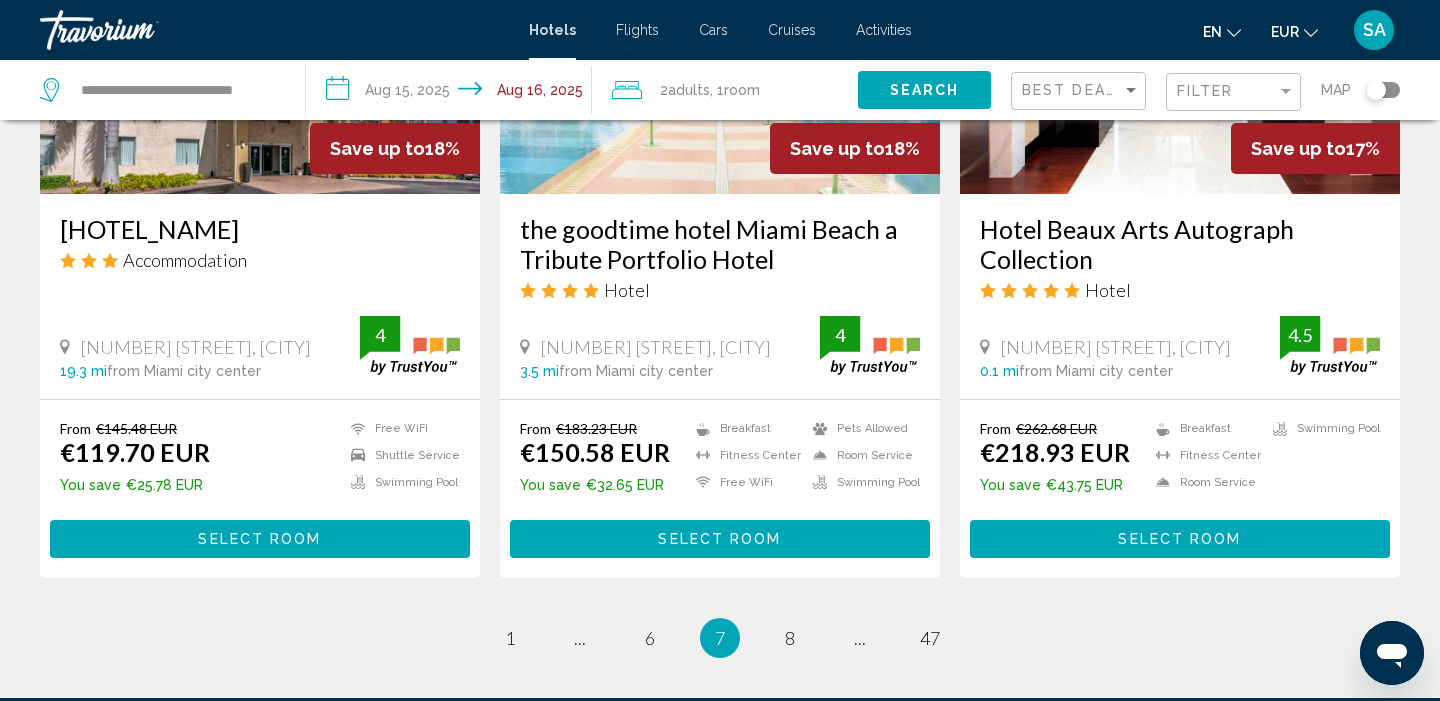 click on "the [HOTEL_NAME] [CITY] a Tribute Portfolio Hotel
Hotel
[NUMBER] [STREET], [CITY] [DISTANCE] from [CITY] city center from hotel 4" at bounding box center (720, 296) 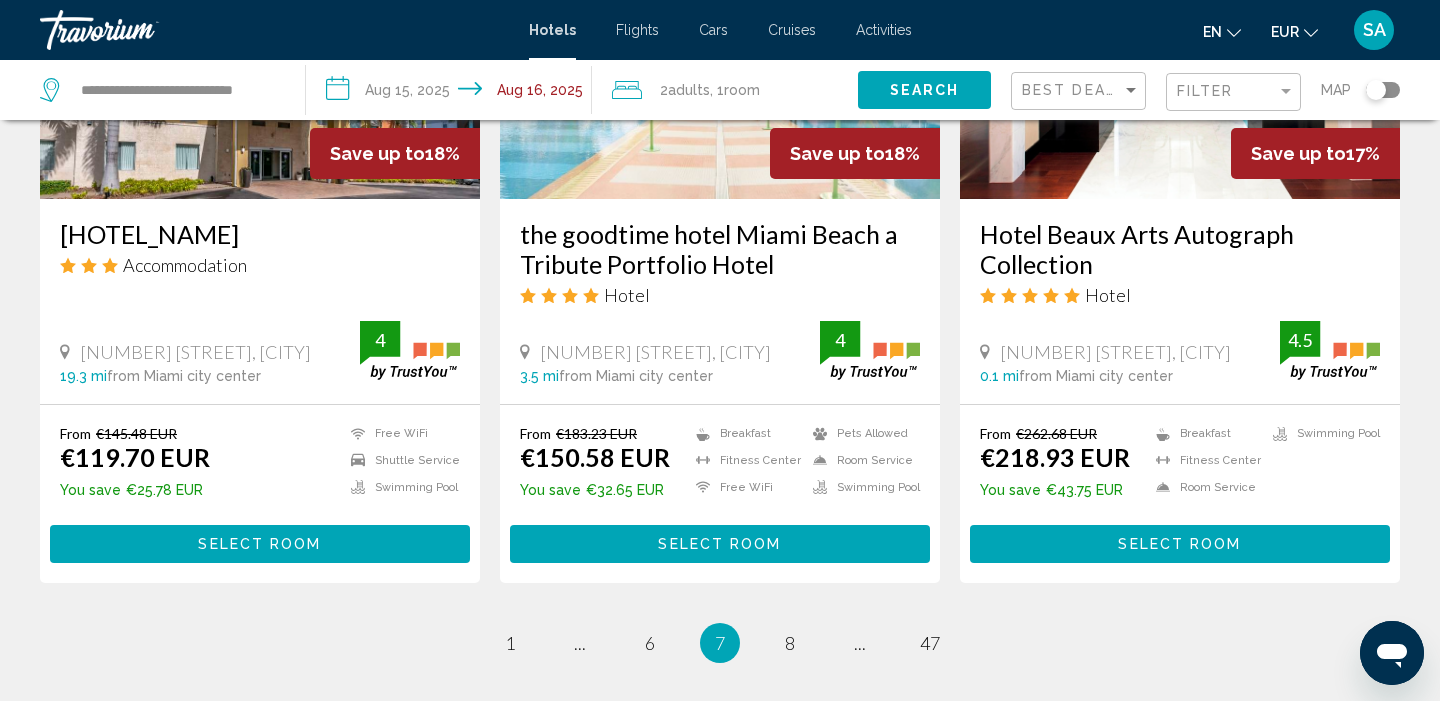 scroll, scrollTop: 2544, scrollLeft: 0, axis: vertical 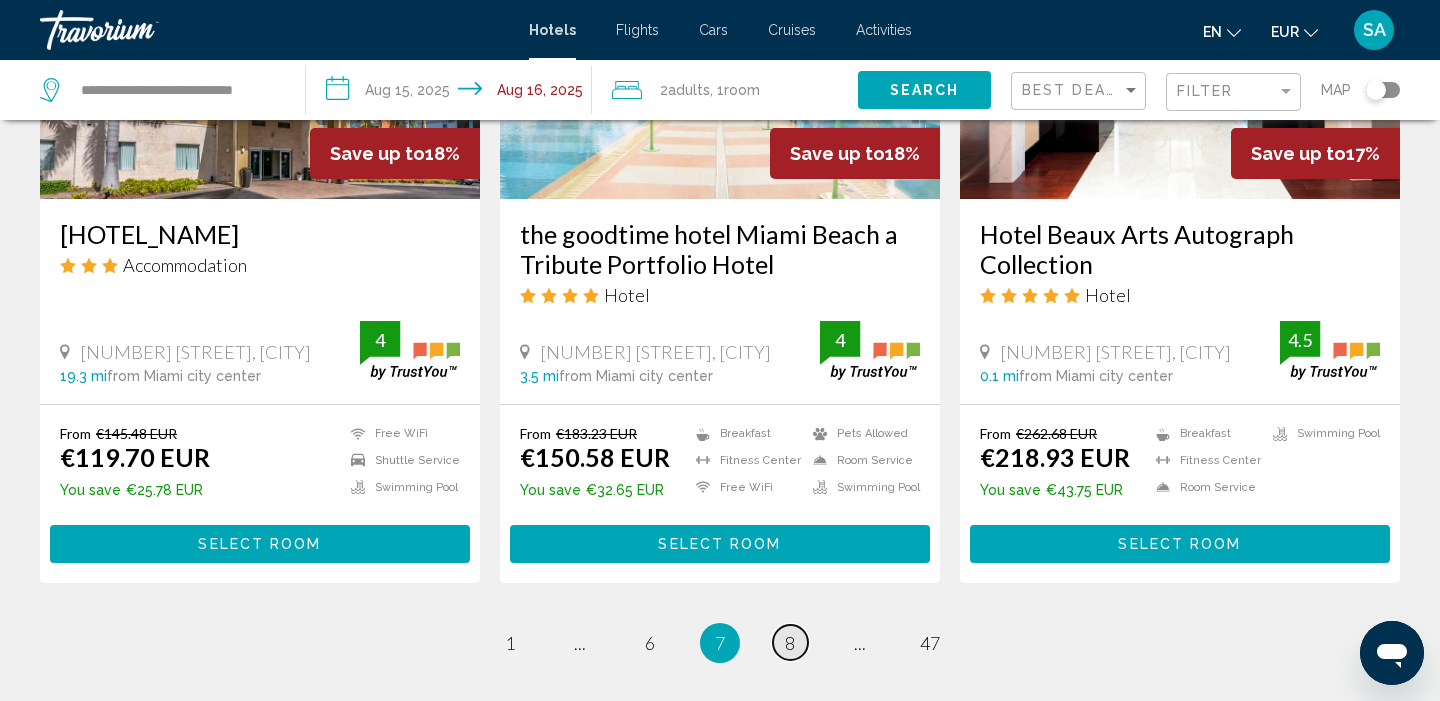 click on "page  8" at bounding box center [790, 642] 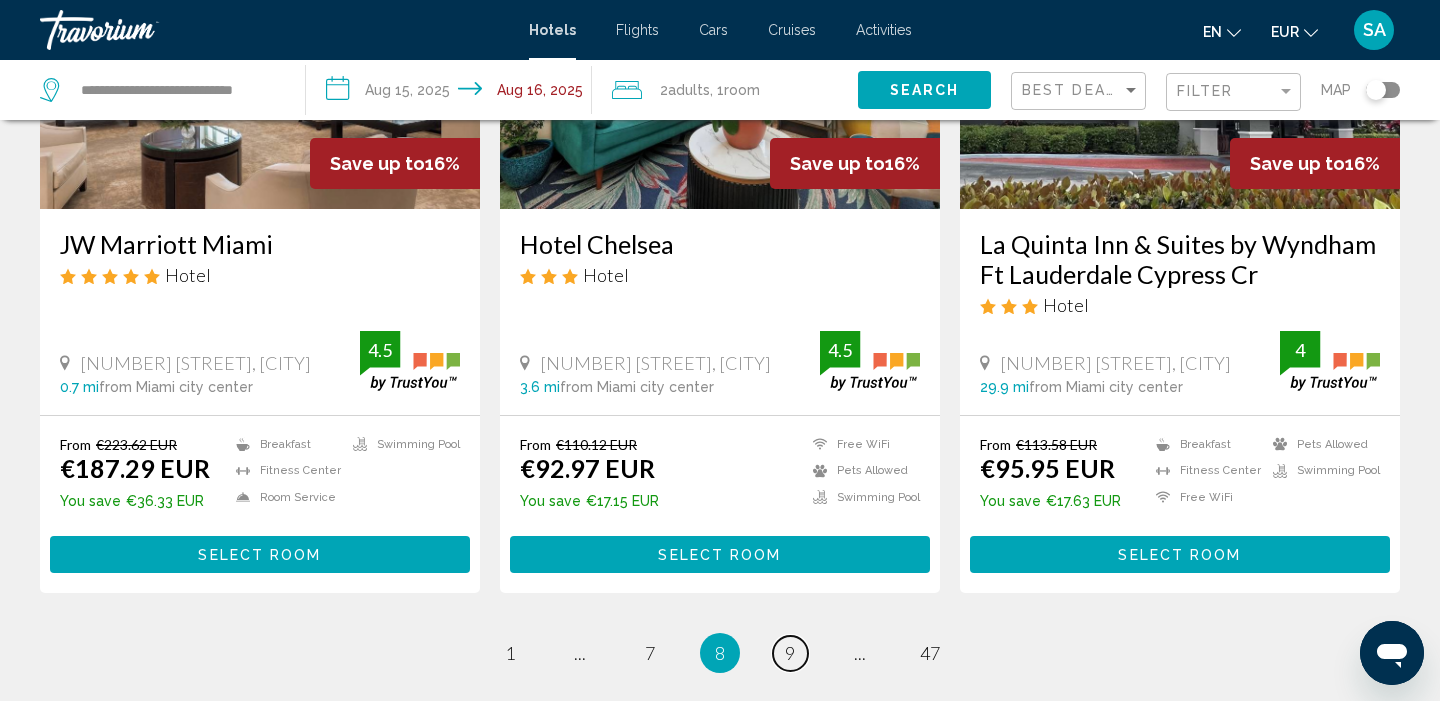 scroll, scrollTop: 2549, scrollLeft: 0, axis: vertical 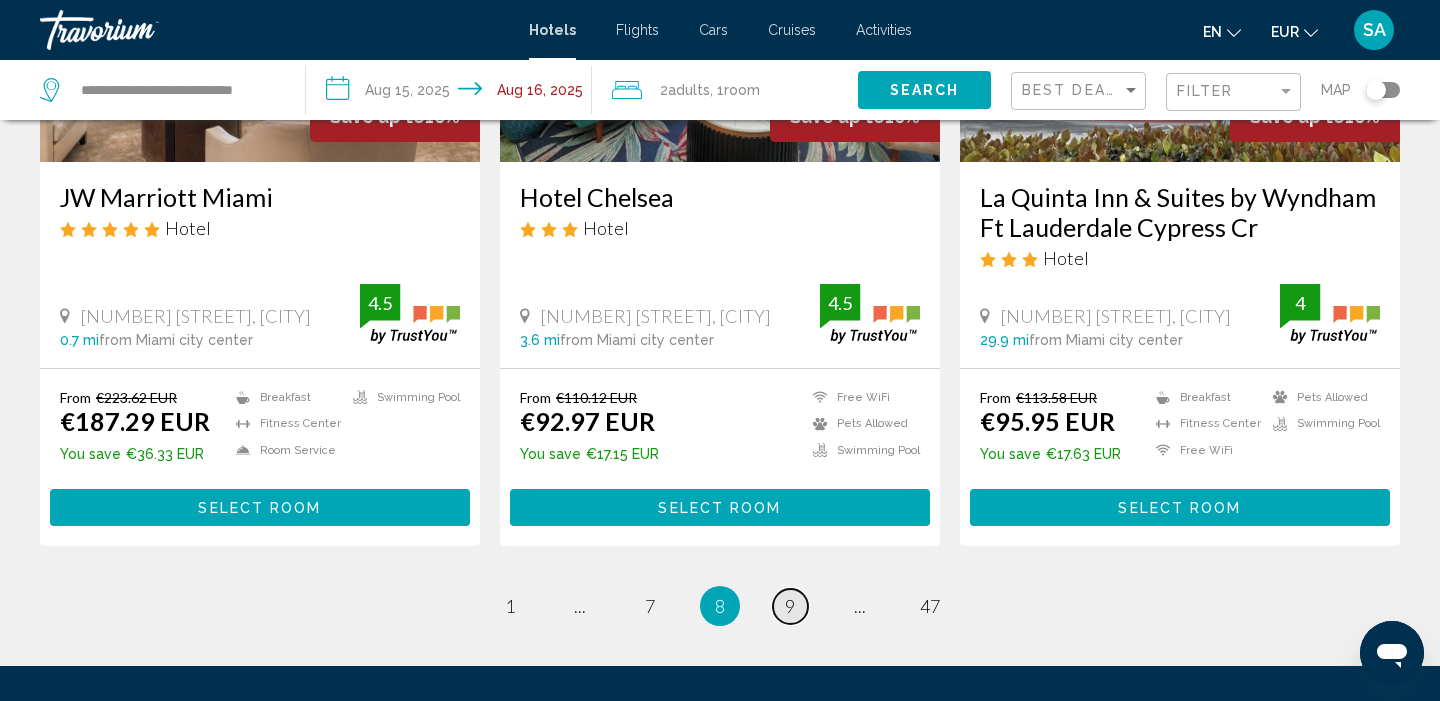 click on "9" at bounding box center [790, 606] 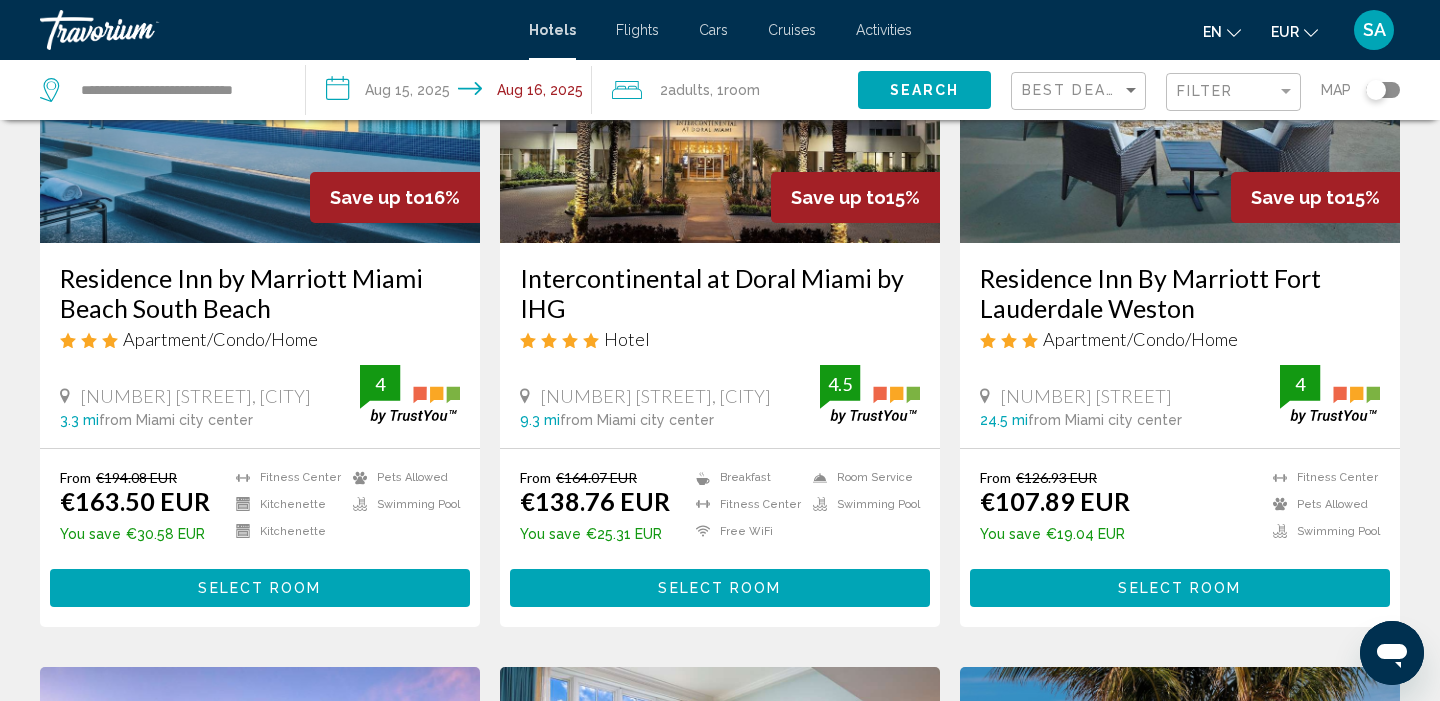 scroll, scrollTop: 276, scrollLeft: 0, axis: vertical 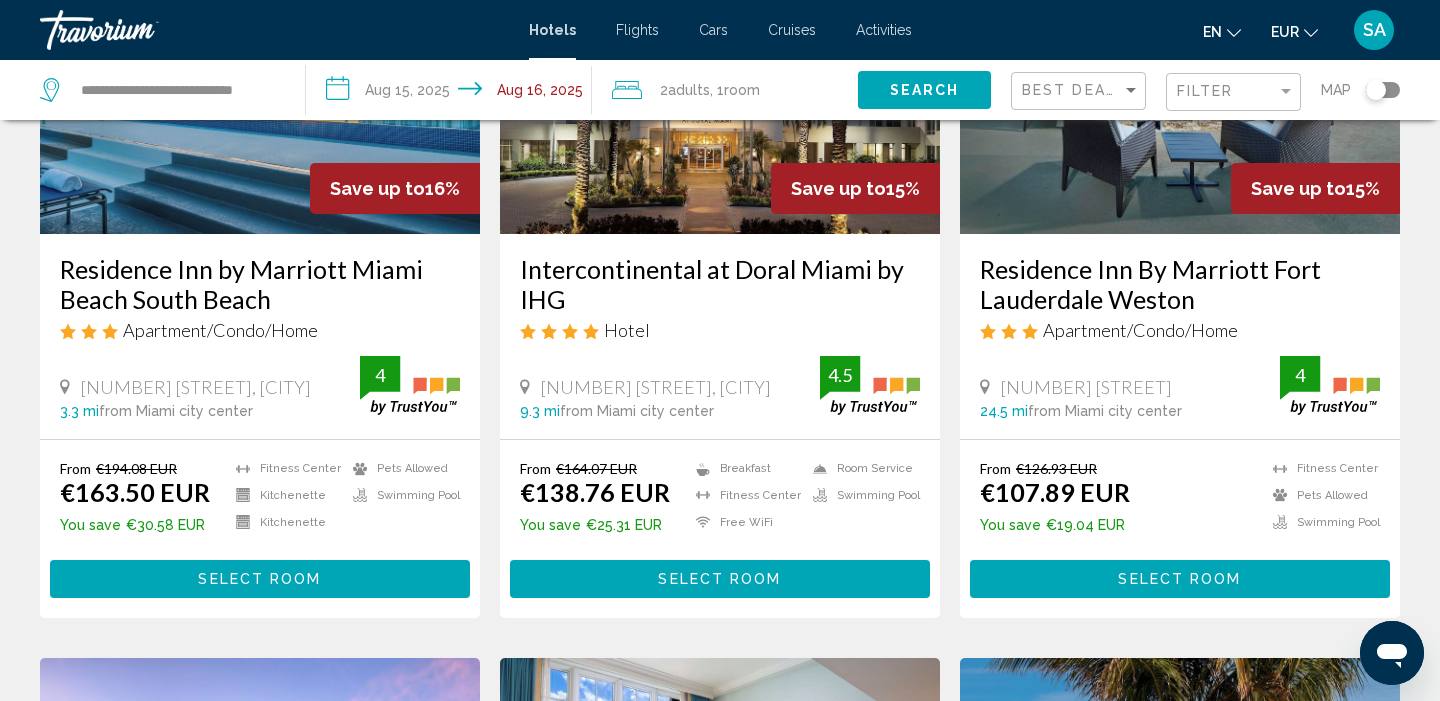 click on "From €164.07 EUR €138.76 EUR  You save  €25.31 EUR
Breakfast
Fitness Center
Free WiFi
Room Service
Swimming Pool  4.5 Select Room" at bounding box center (720, 528) 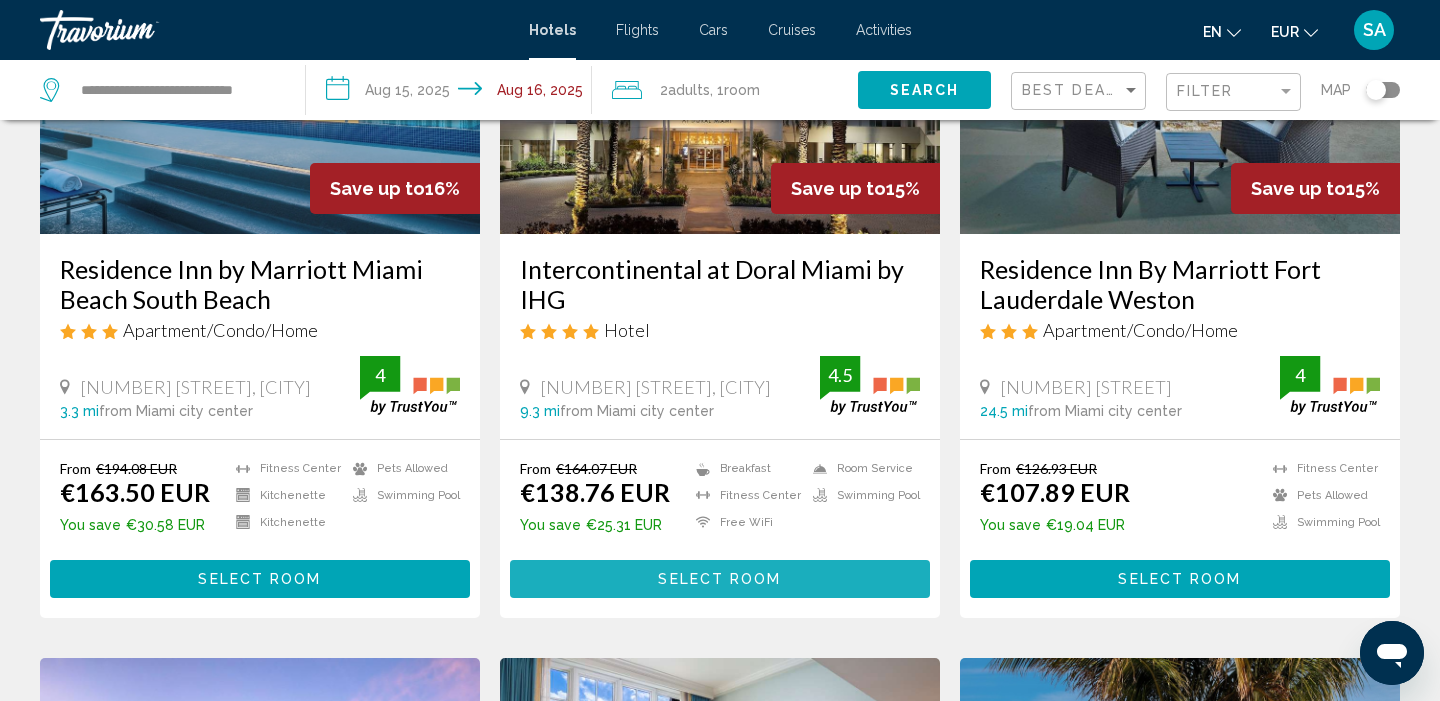 click on "Select Room" at bounding box center [719, 580] 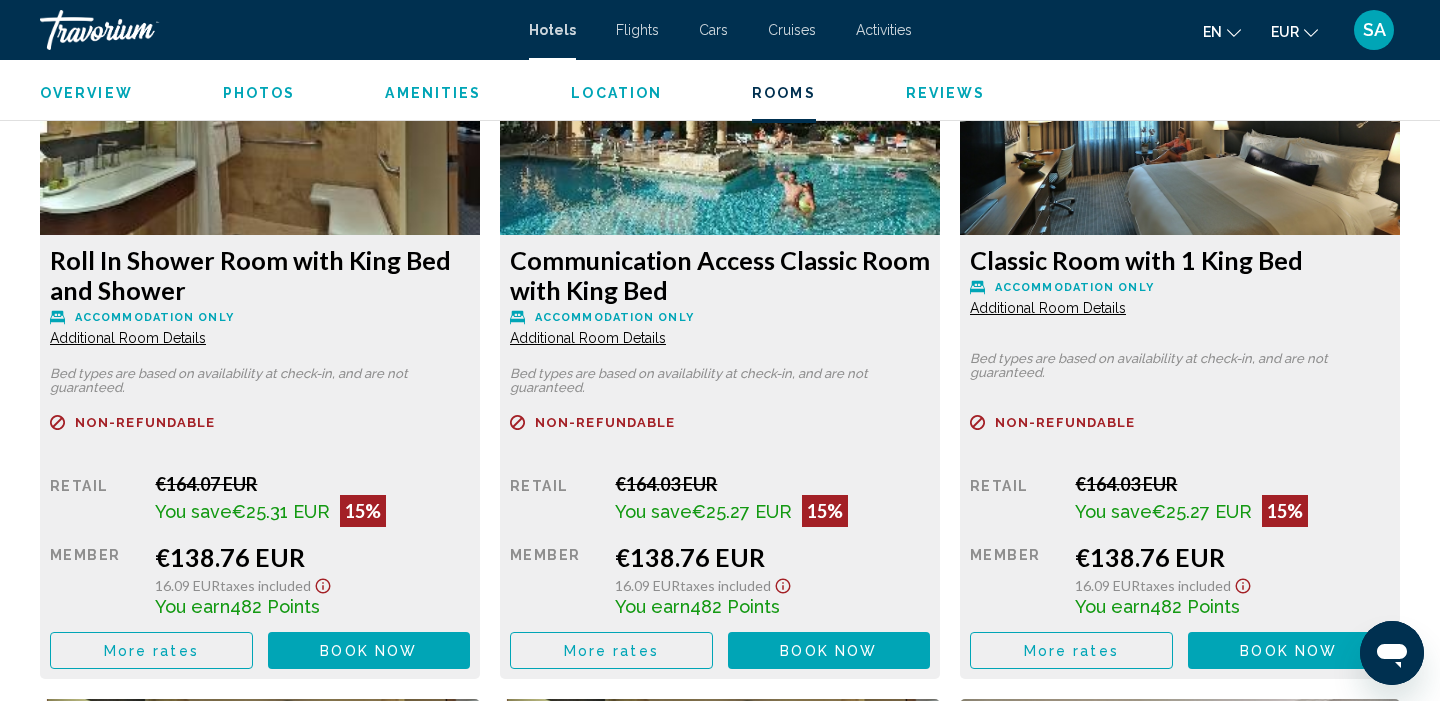 scroll, scrollTop: 2849, scrollLeft: 0, axis: vertical 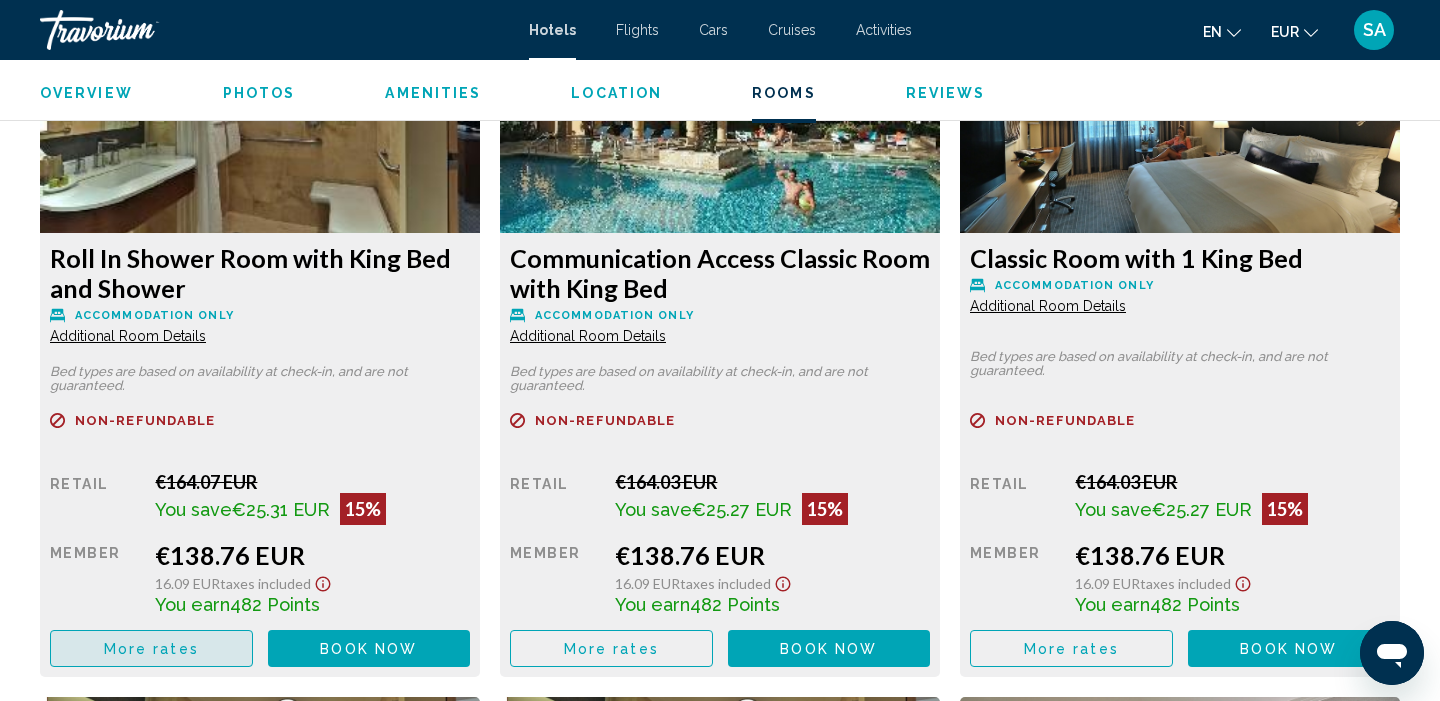 click on "More rates" at bounding box center (151, 648) 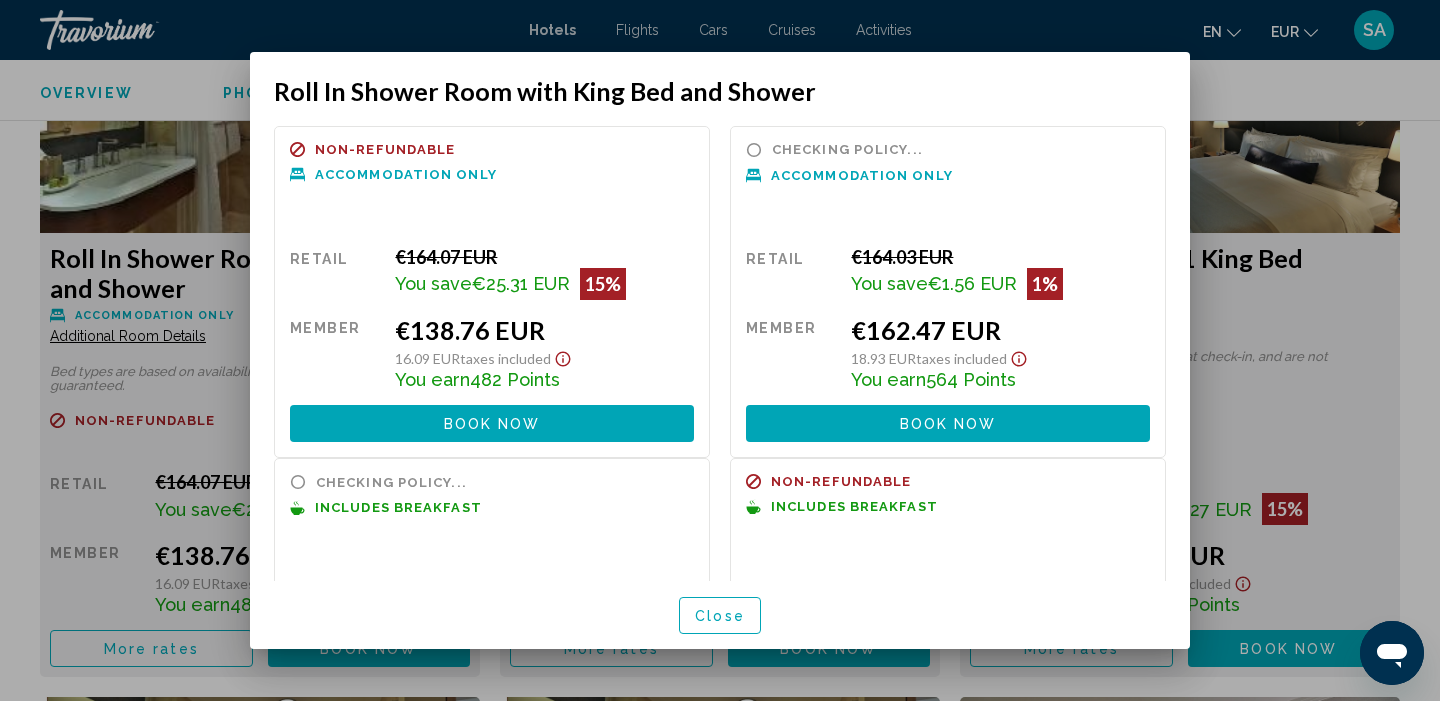 scroll, scrollTop: 0, scrollLeft: 0, axis: both 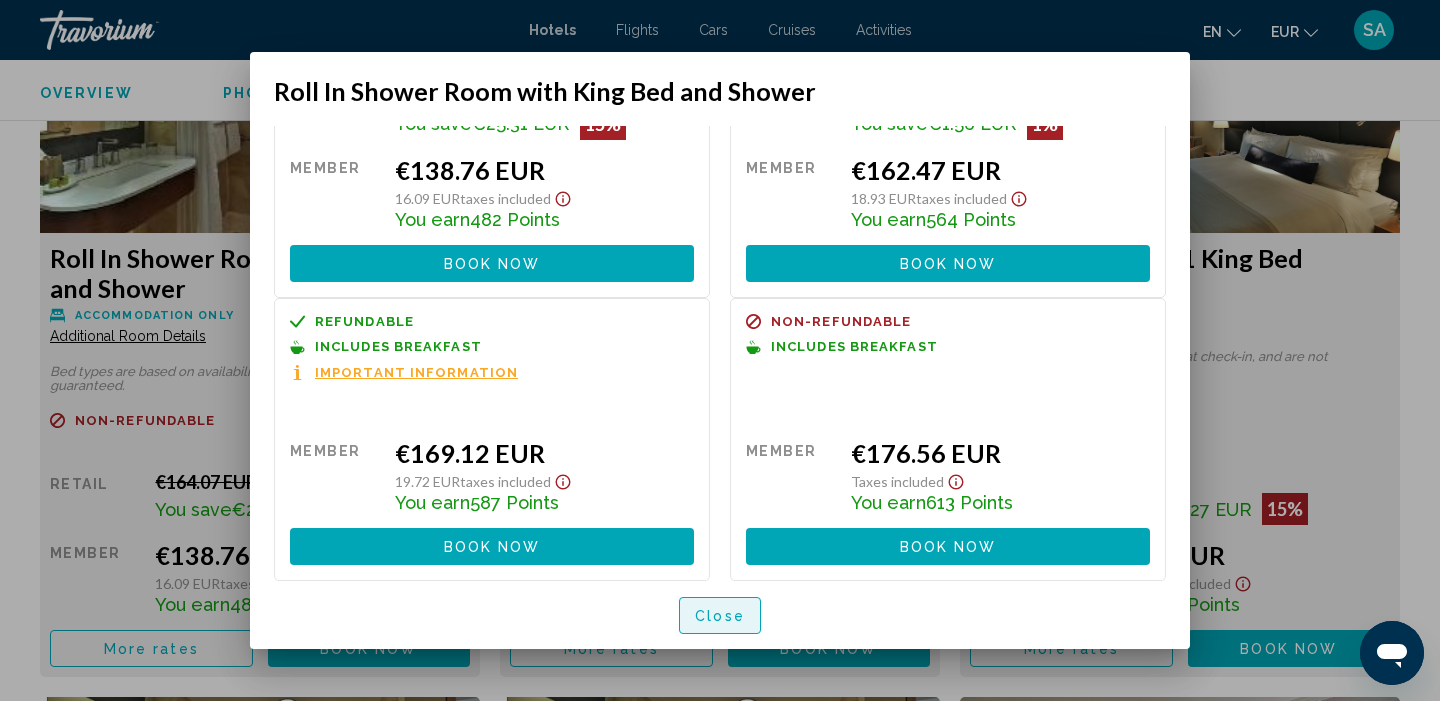 click on "Close" at bounding box center [720, 615] 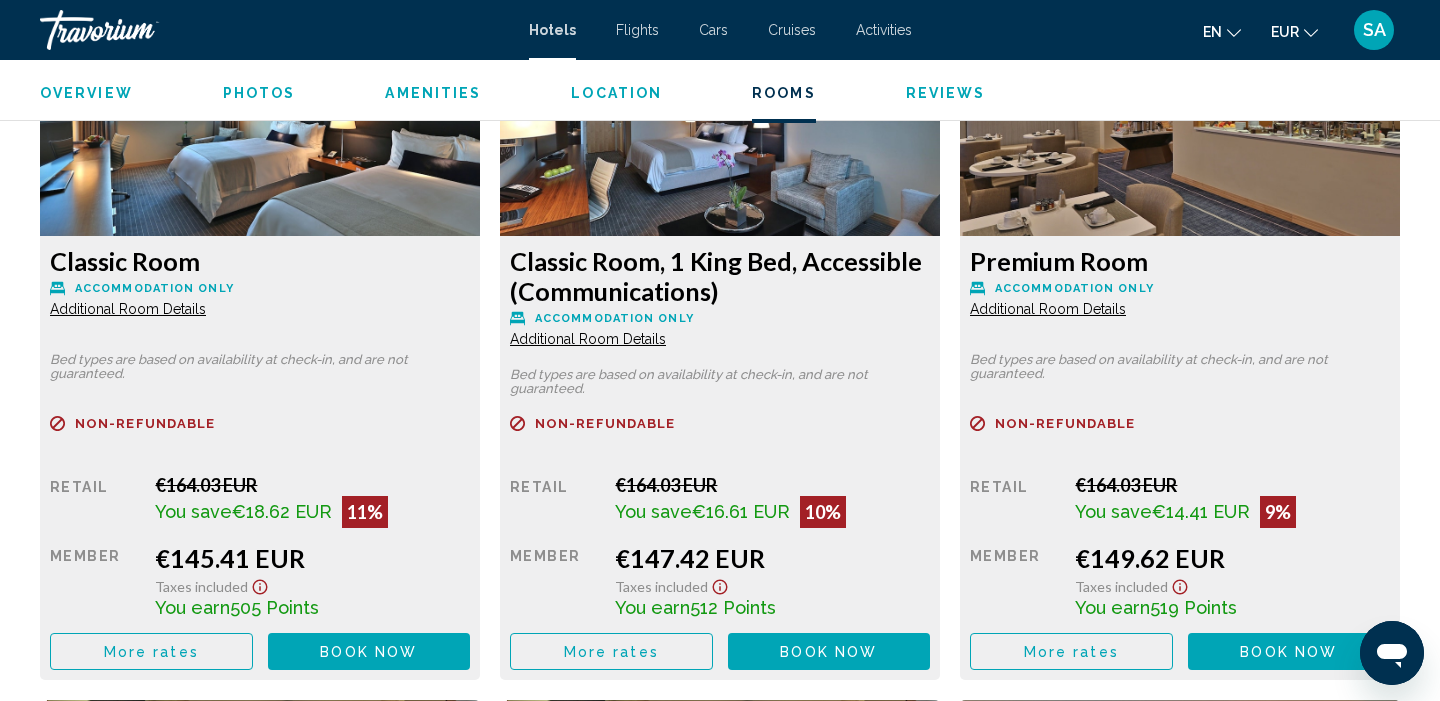 scroll, scrollTop: 4277, scrollLeft: 0, axis: vertical 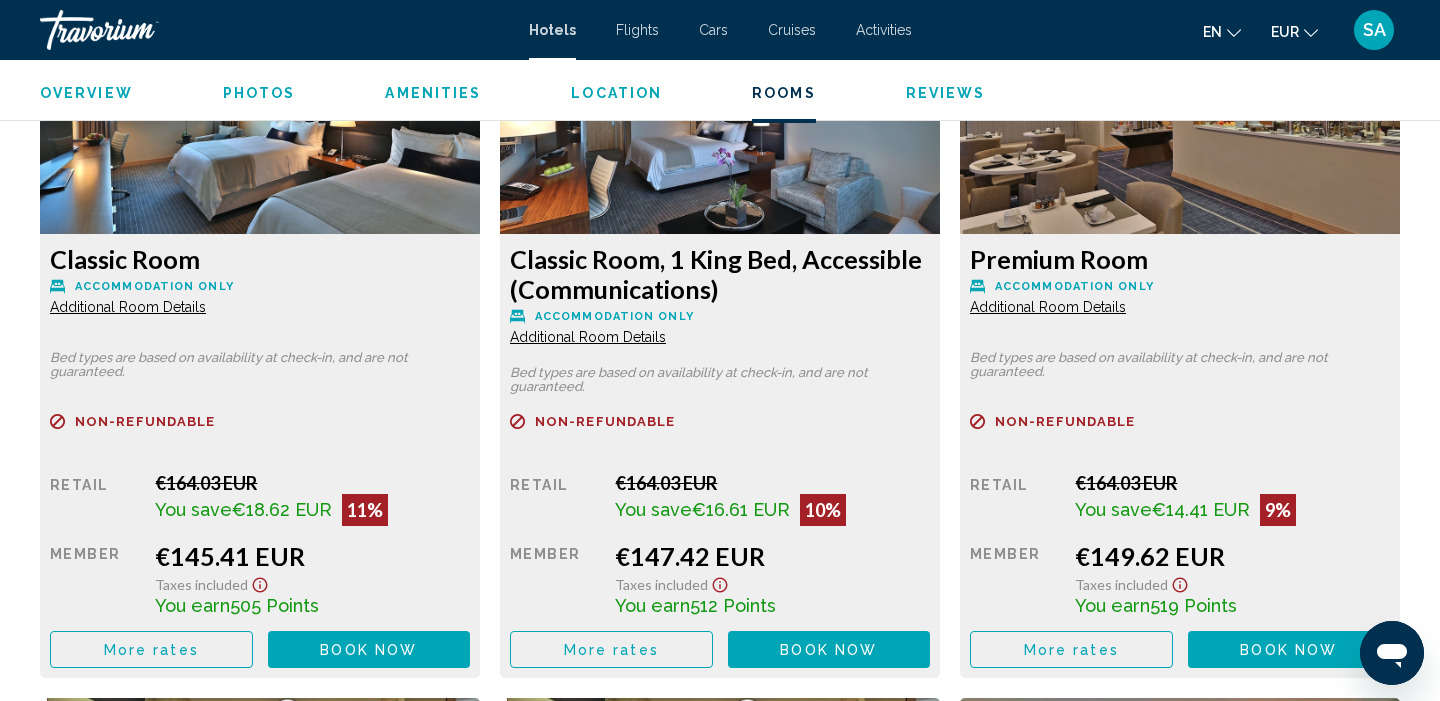 click on "More rates" at bounding box center [151, -780] 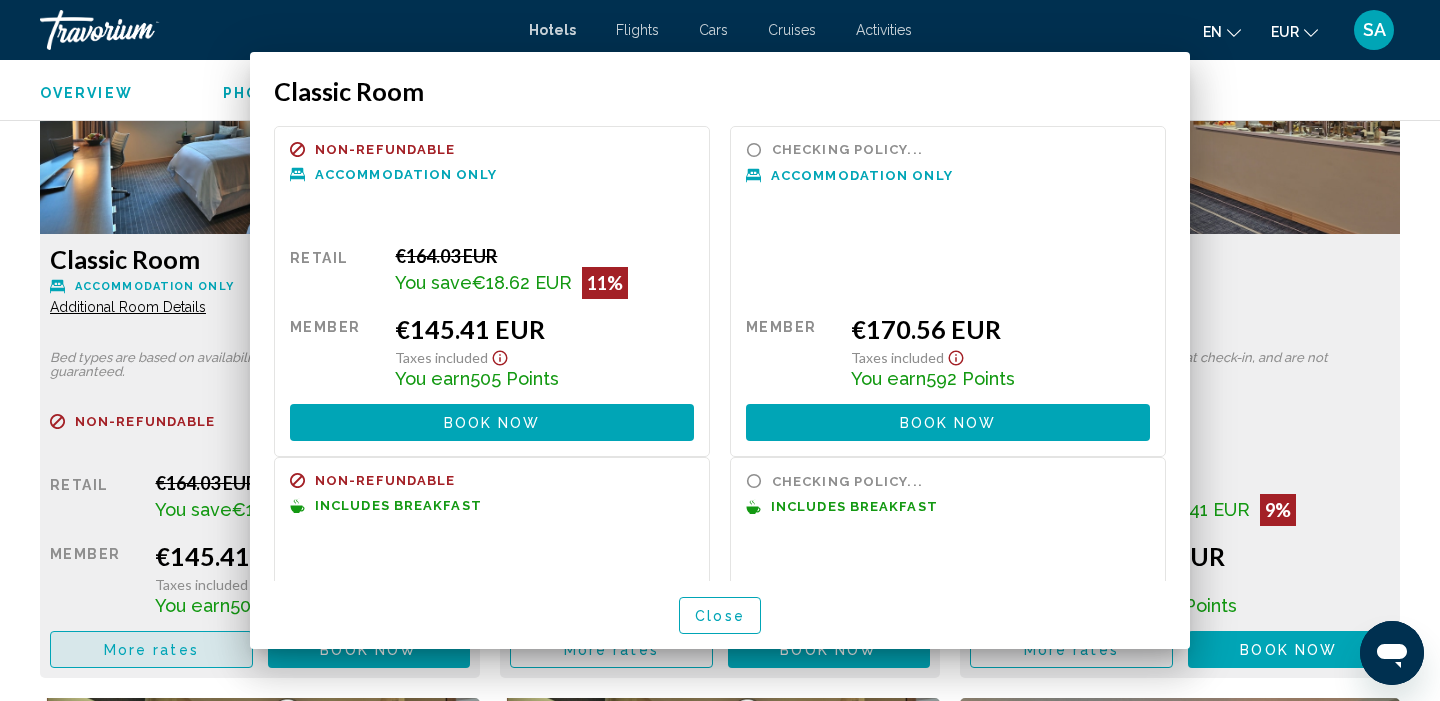 scroll, scrollTop: 0, scrollLeft: 0, axis: both 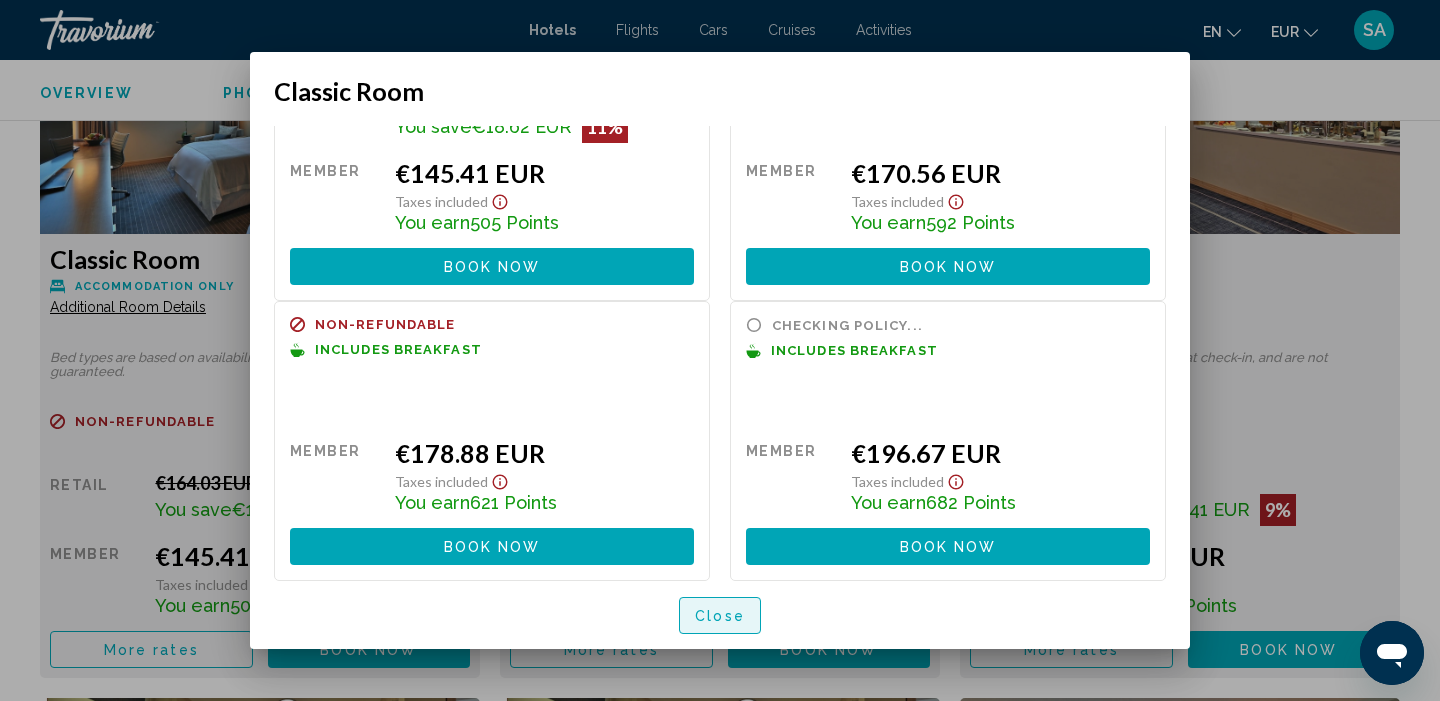 click on "Close" at bounding box center (720, 615) 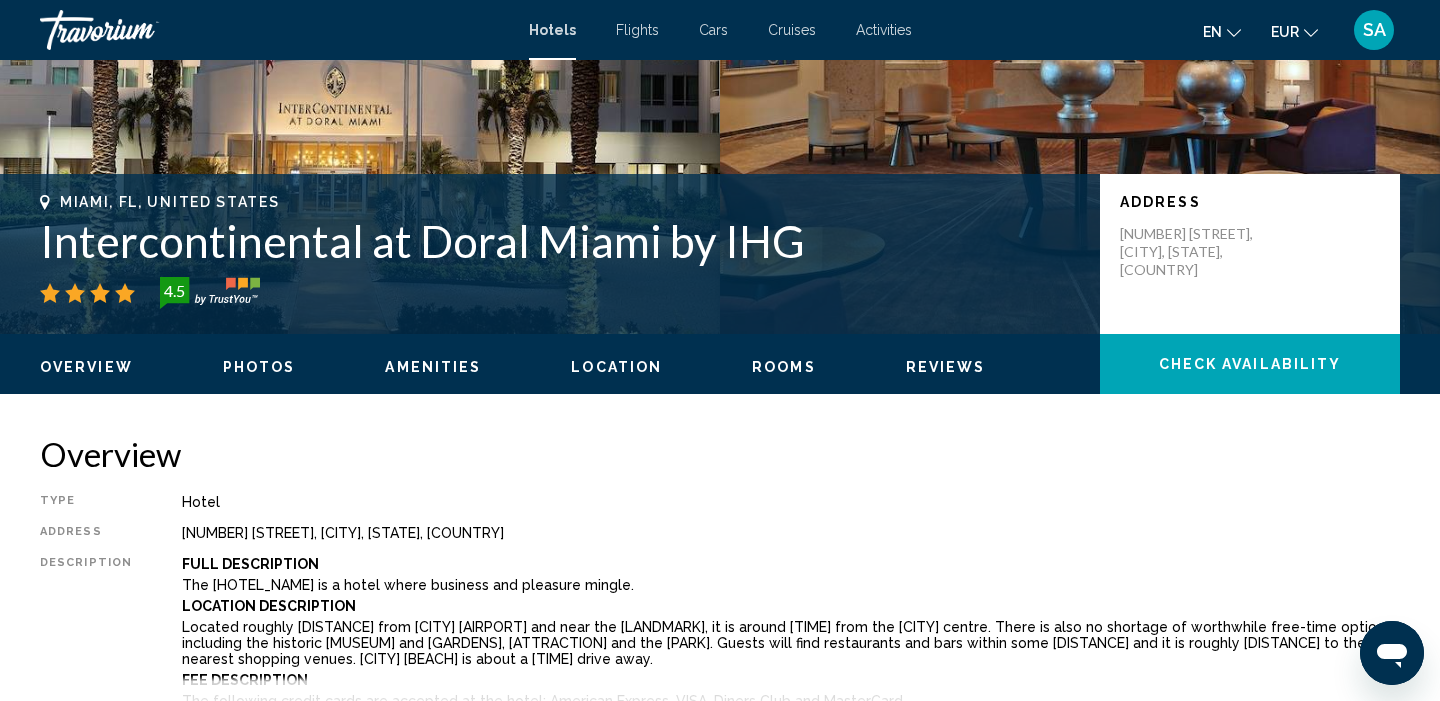 scroll, scrollTop: 313, scrollLeft: 0, axis: vertical 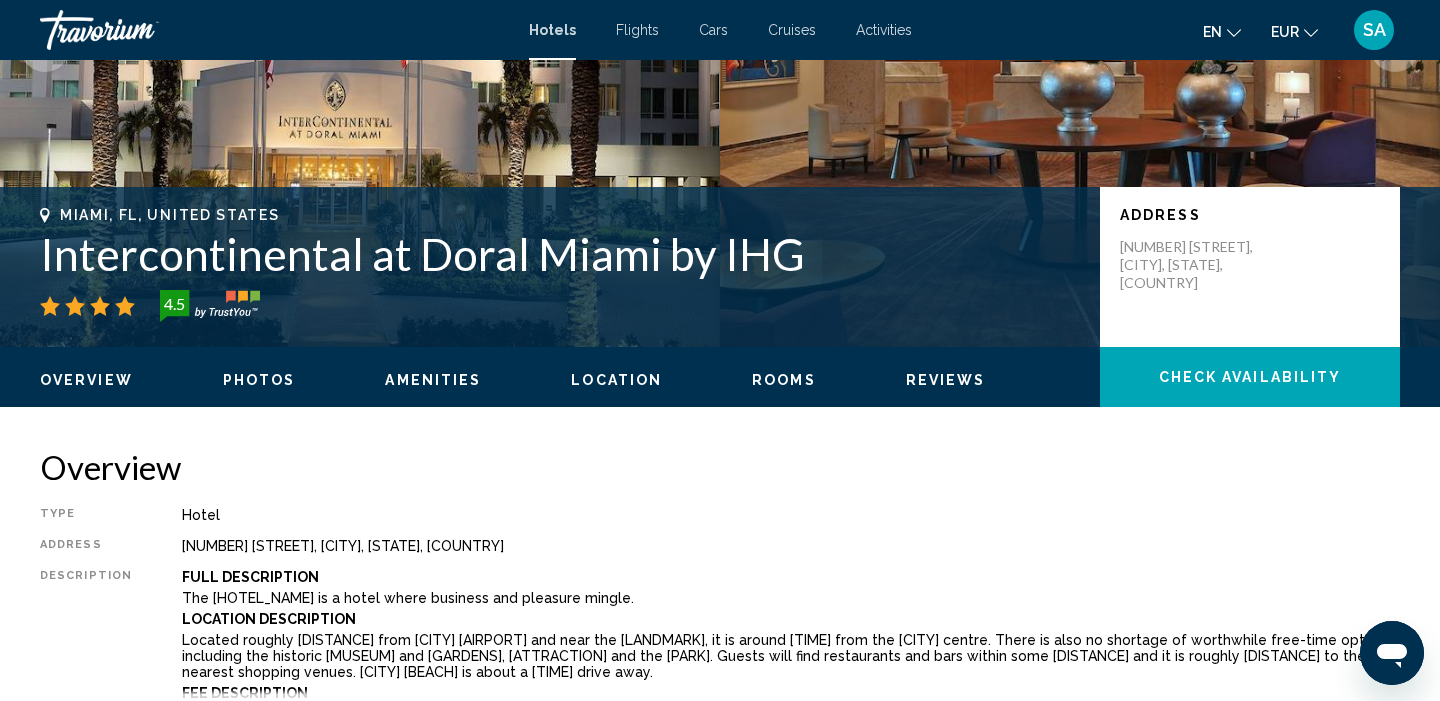 click on "Intercontinental at Doral Miami by IHG" at bounding box center [560, 254] 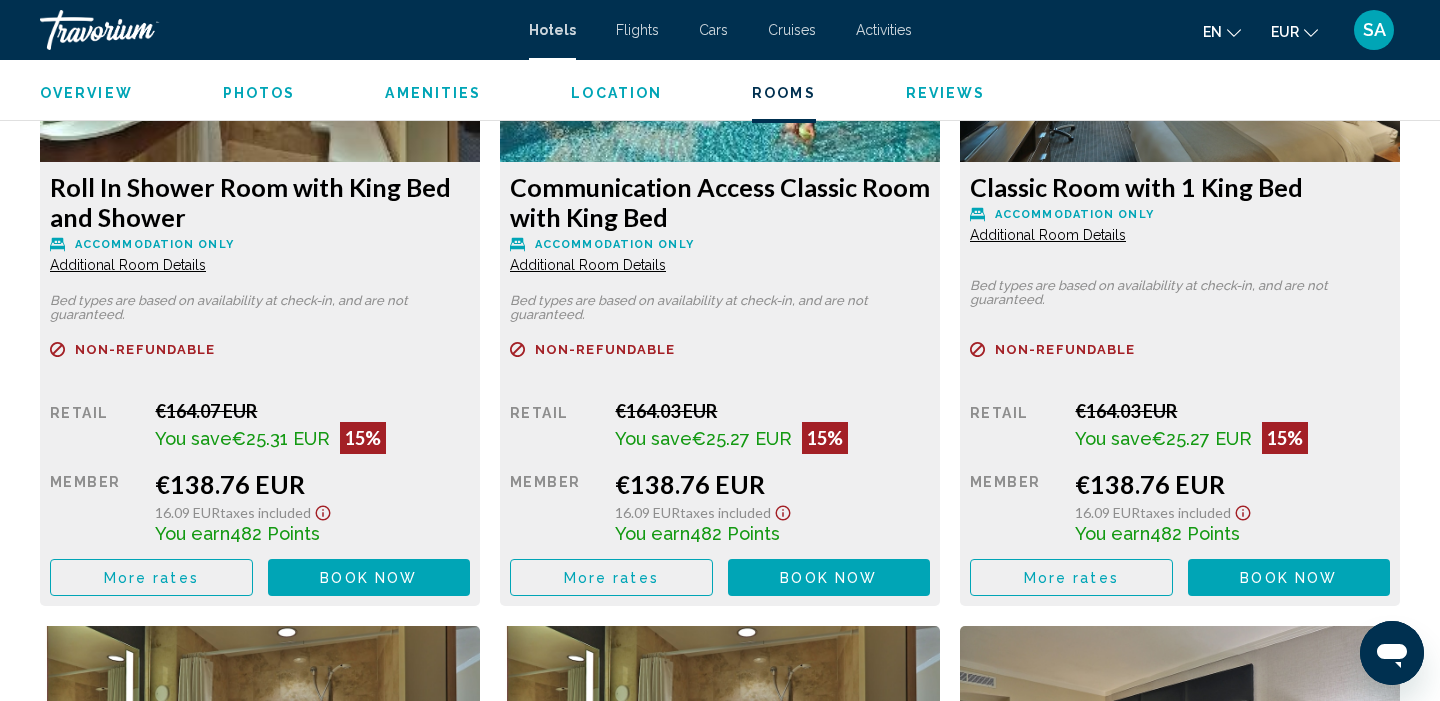 scroll, scrollTop: 2920, scrollLeft: 0, axis: vertical 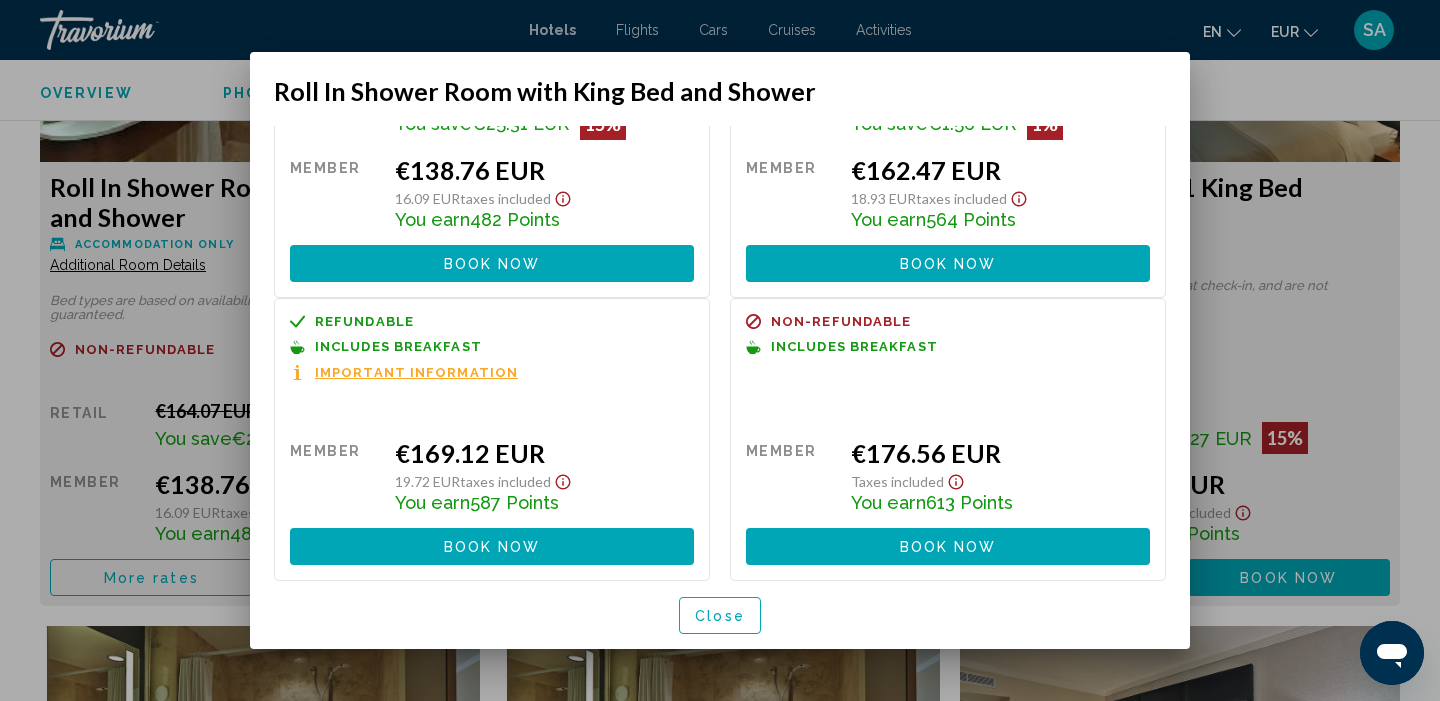 click on "Close" at bounding box center [720, 616] 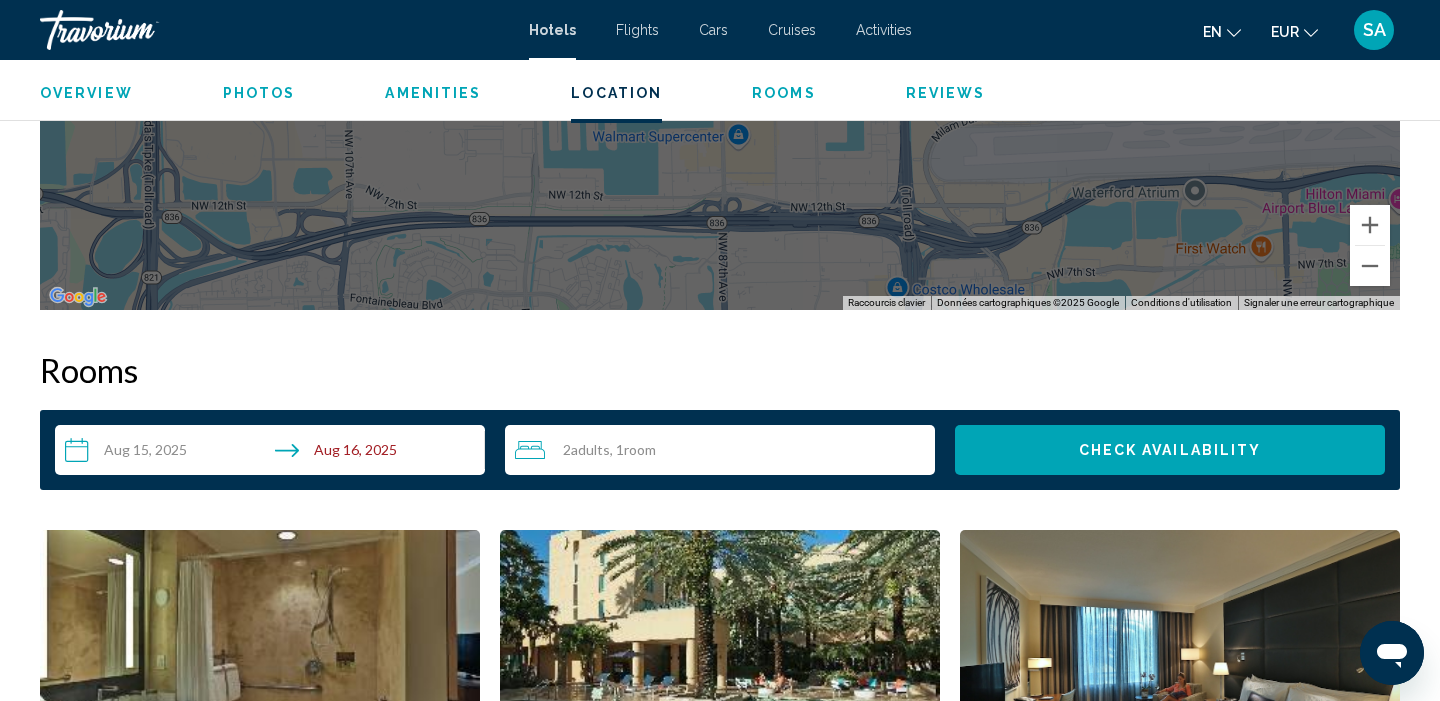 scroll, scrollTop: 2357, scrollLeft: 0, axis: vertical 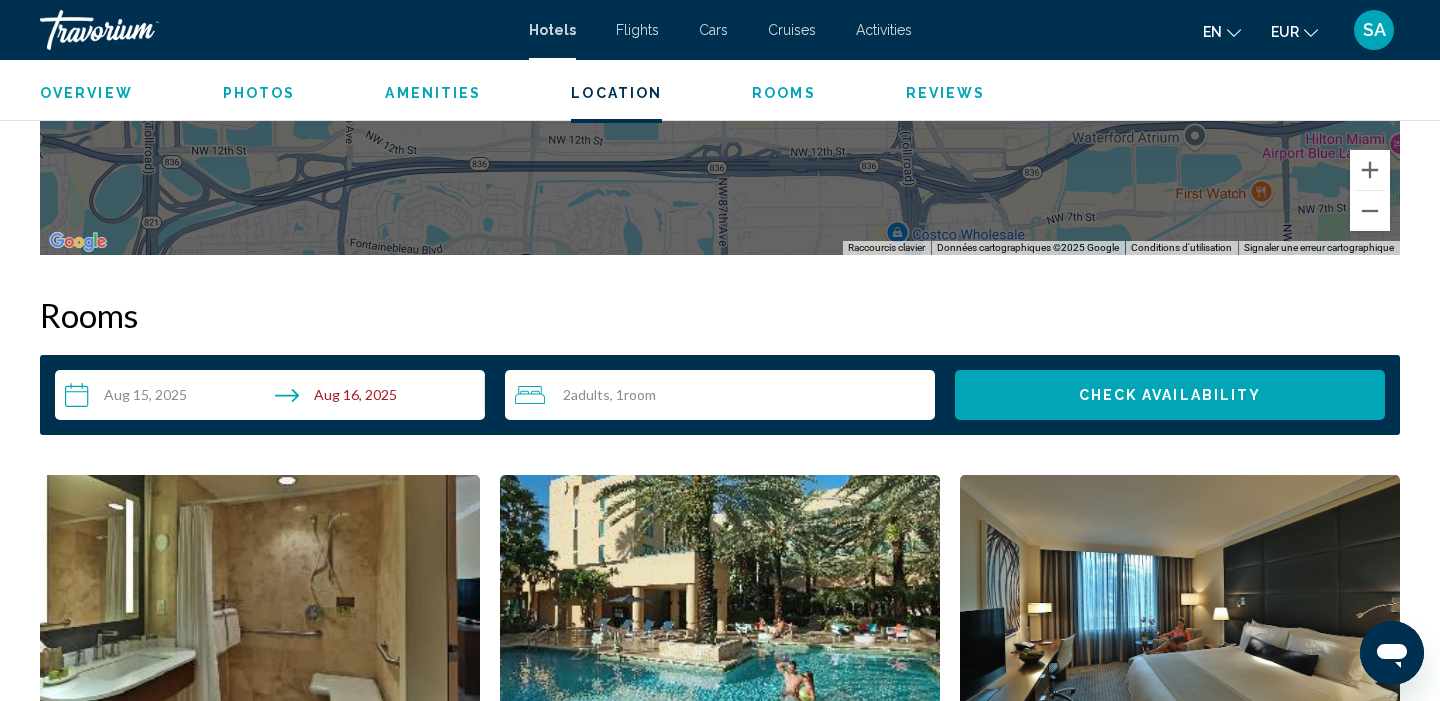 click on "**********" at bounding box center (274, 398) 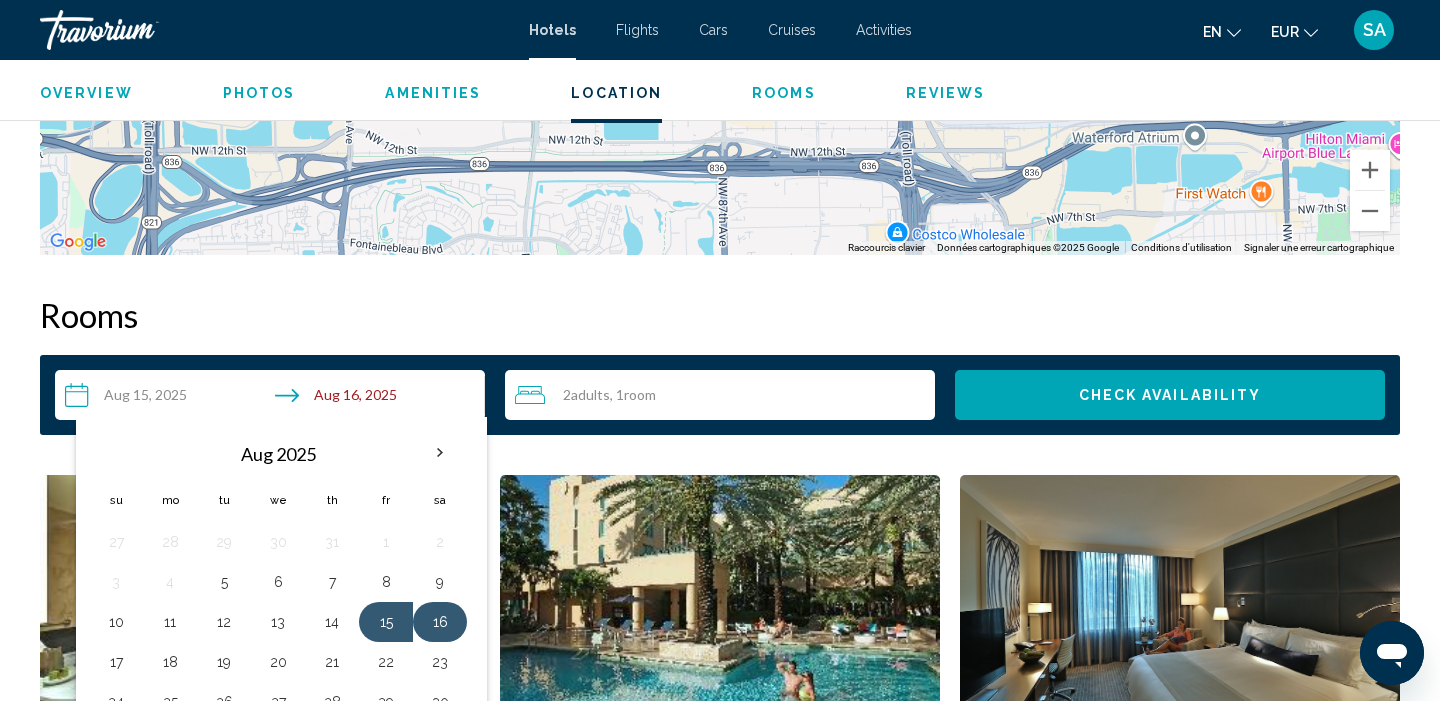 click on "16" at bounding box center [440, 622] 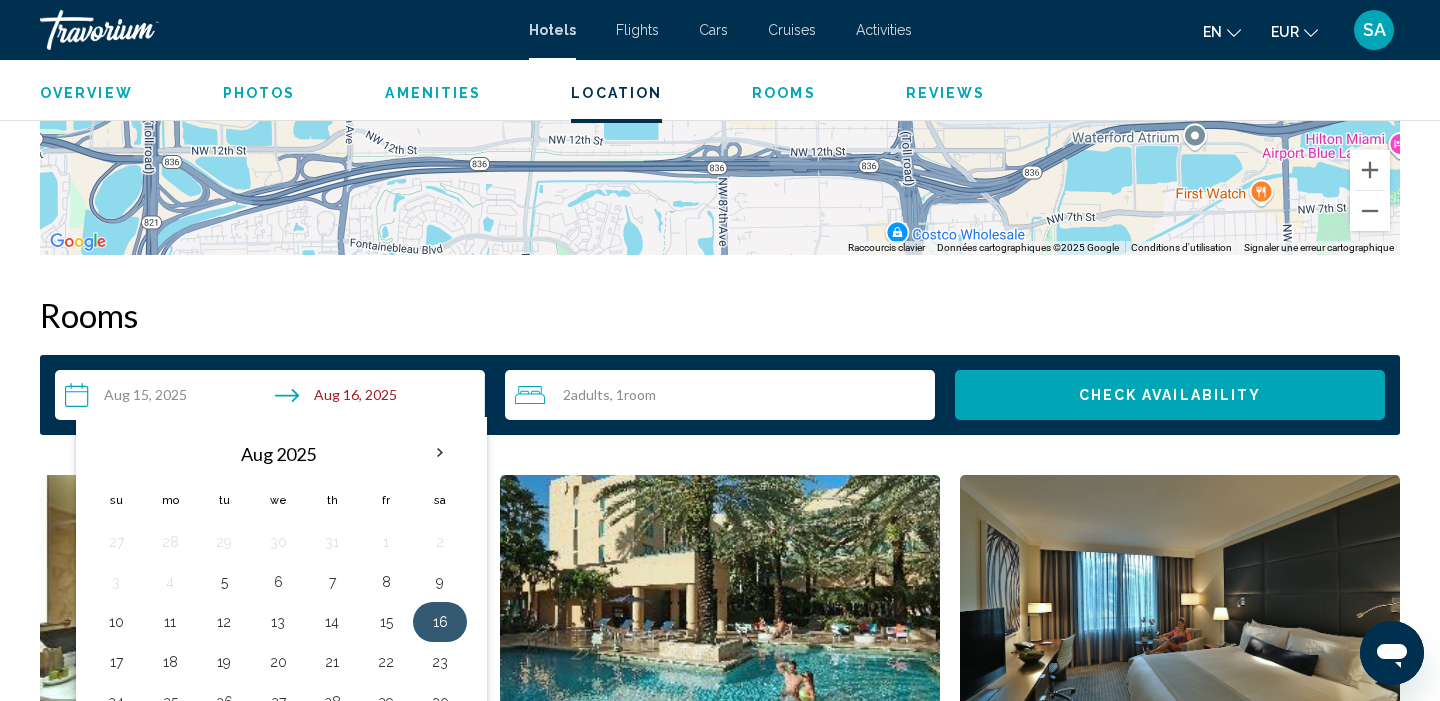 click on "16" at bounding box center (440, 622) 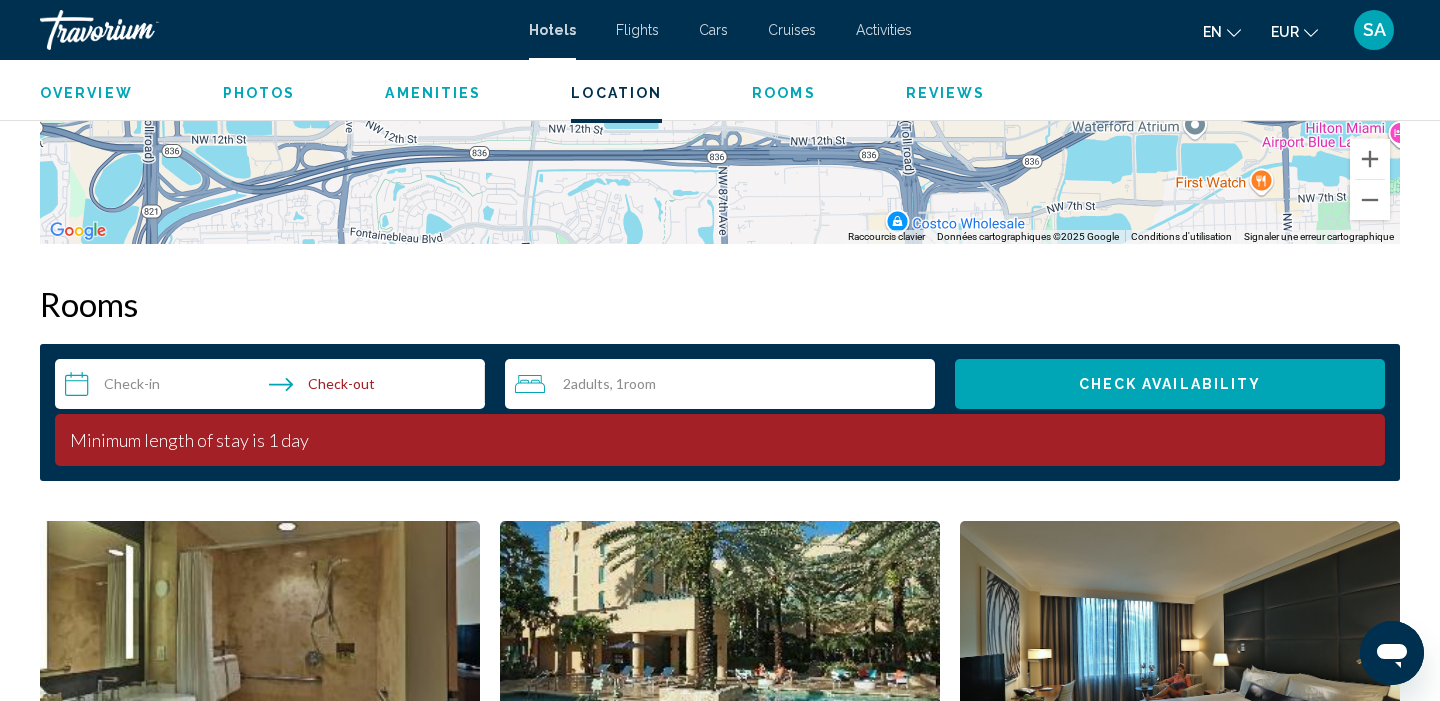 scroll, scrollTop: 2362, scrollLeft: 0, axis: vertical 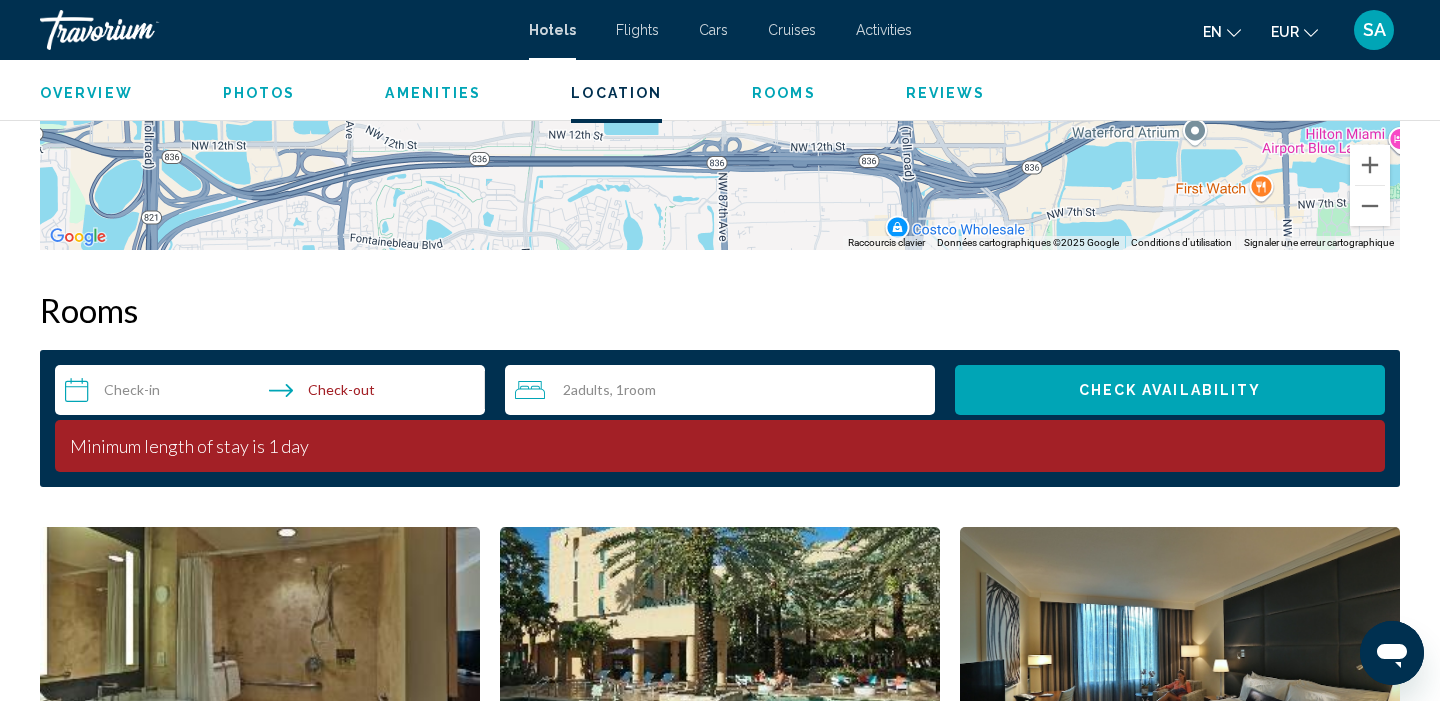 click on "**********" at bounding box center (274, 393) 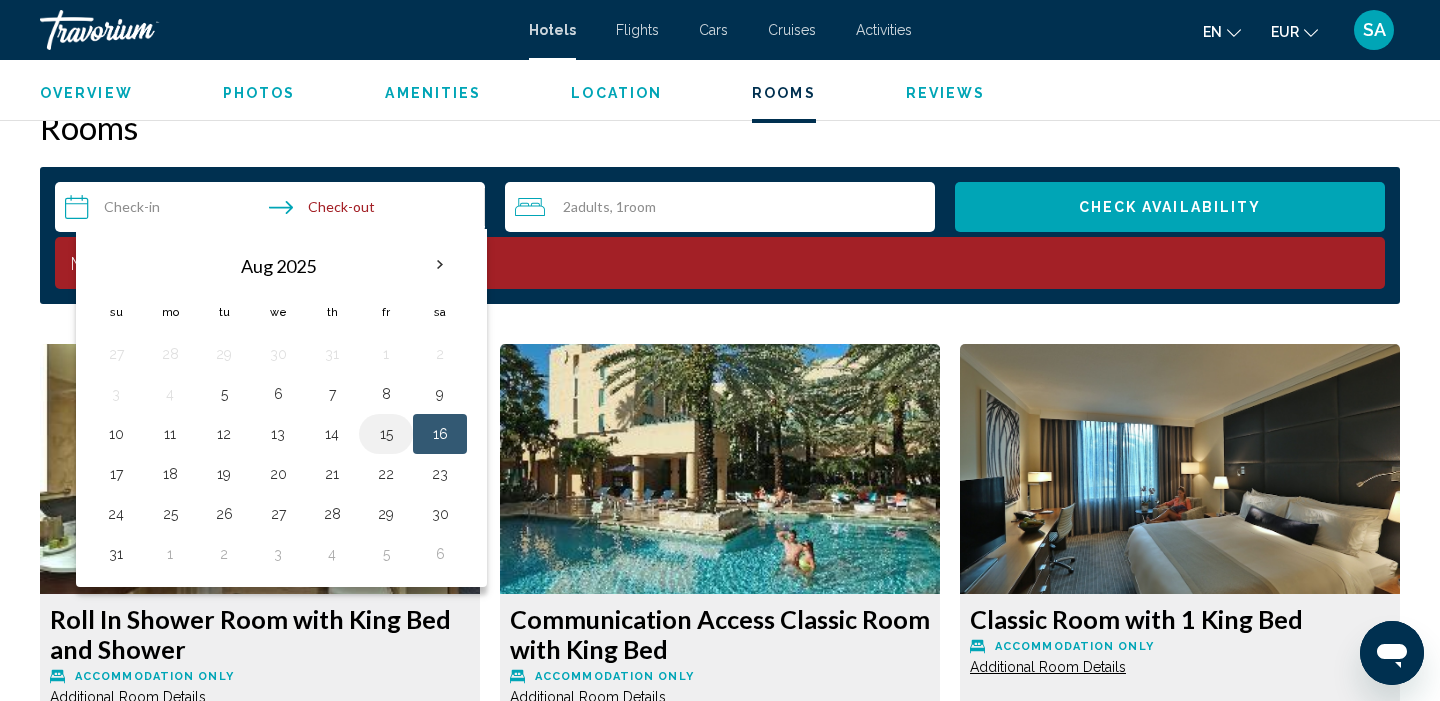 scroll, scrollTop: 2549, scrollLeft: 0, axis: vertical 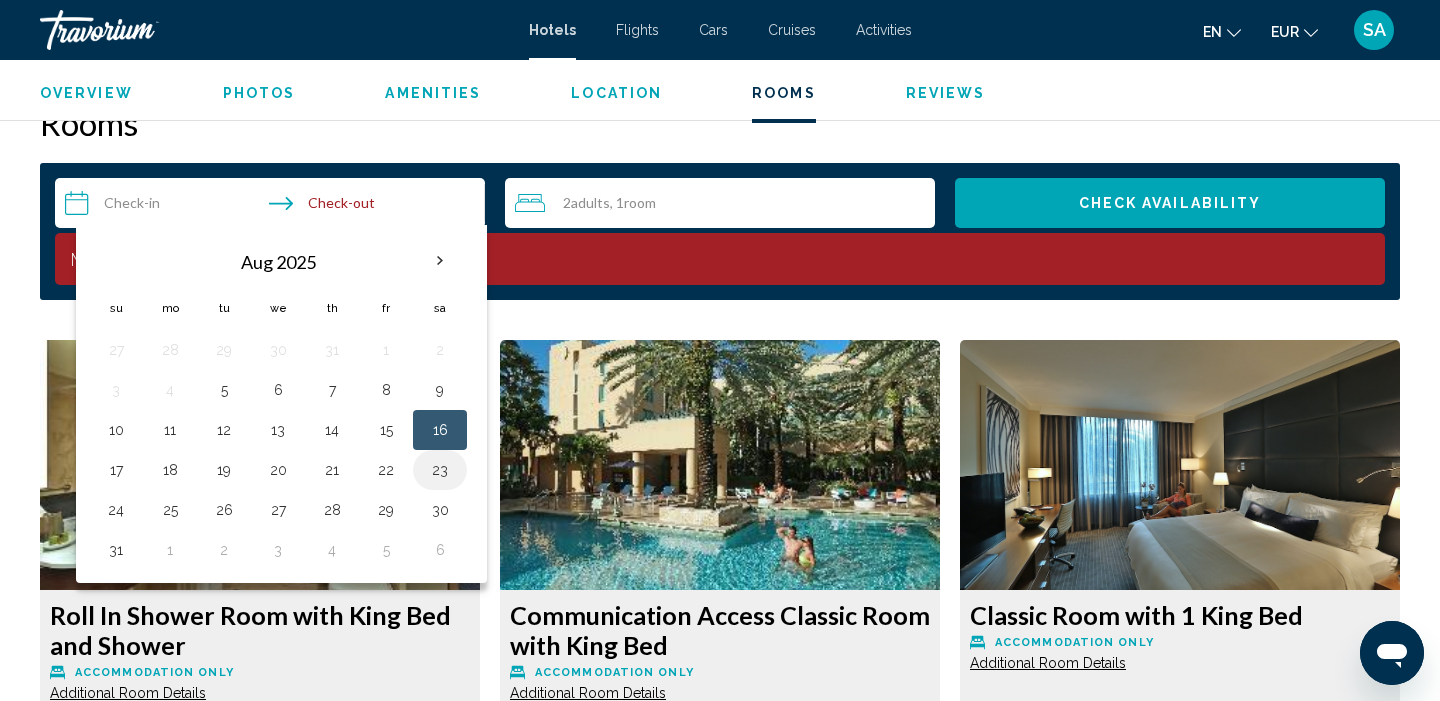 click on "23" at bounding box center (440, 470) 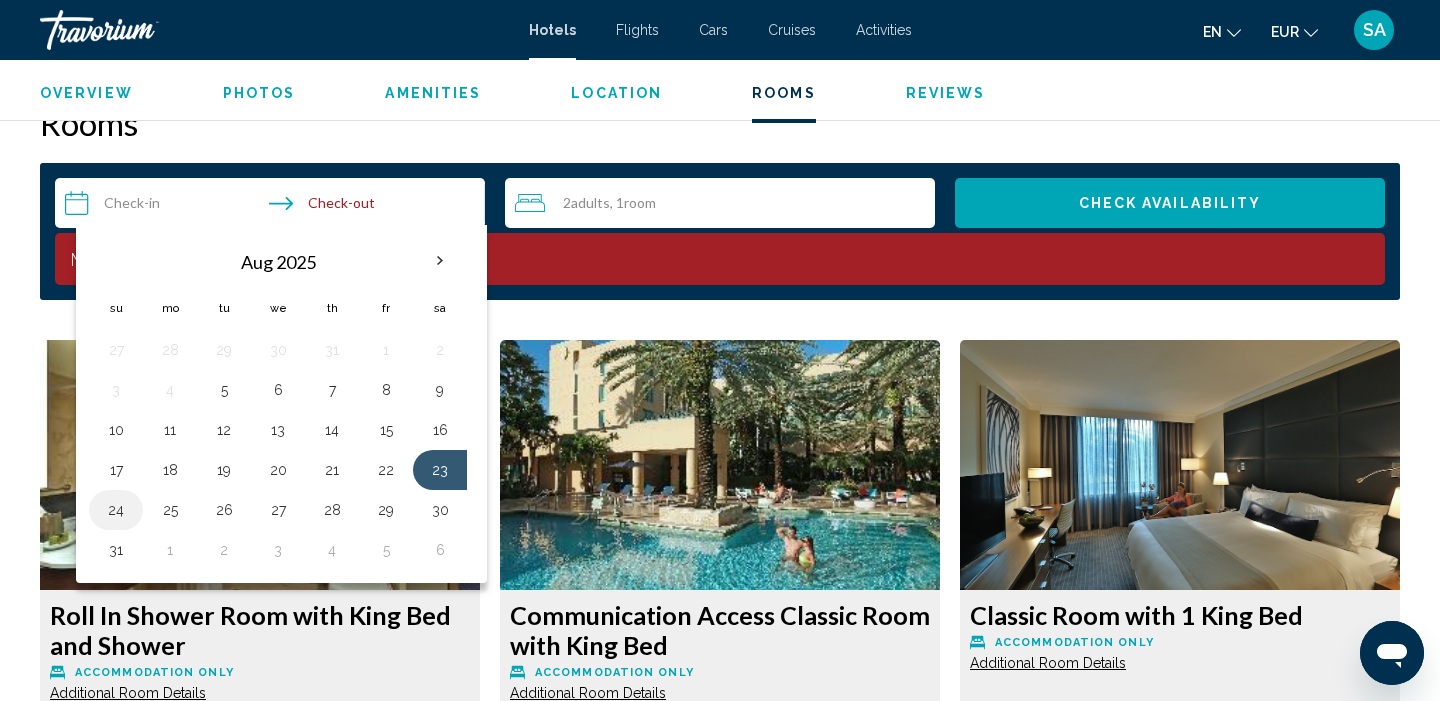 click on "24" at bounding box center [116, 510] 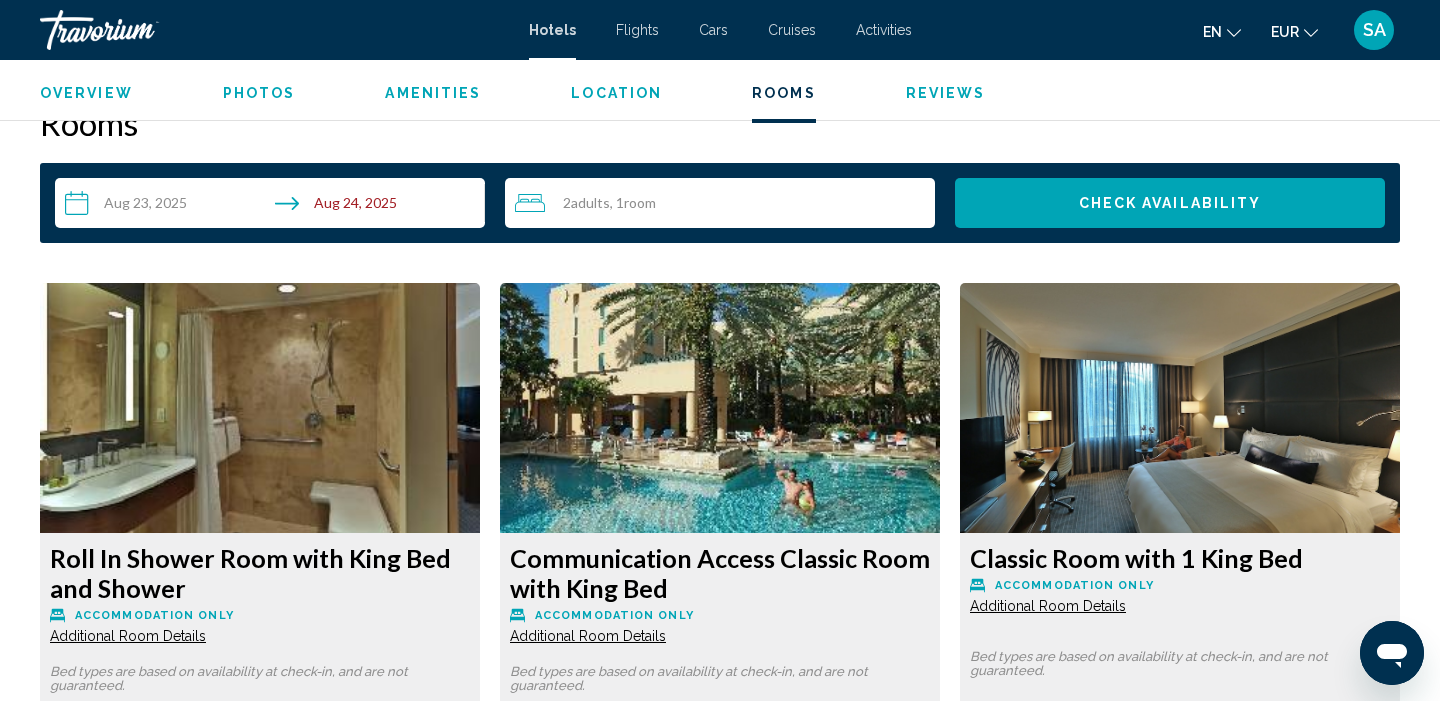 click on "Check Availability" at bounding box center (1170, 204) 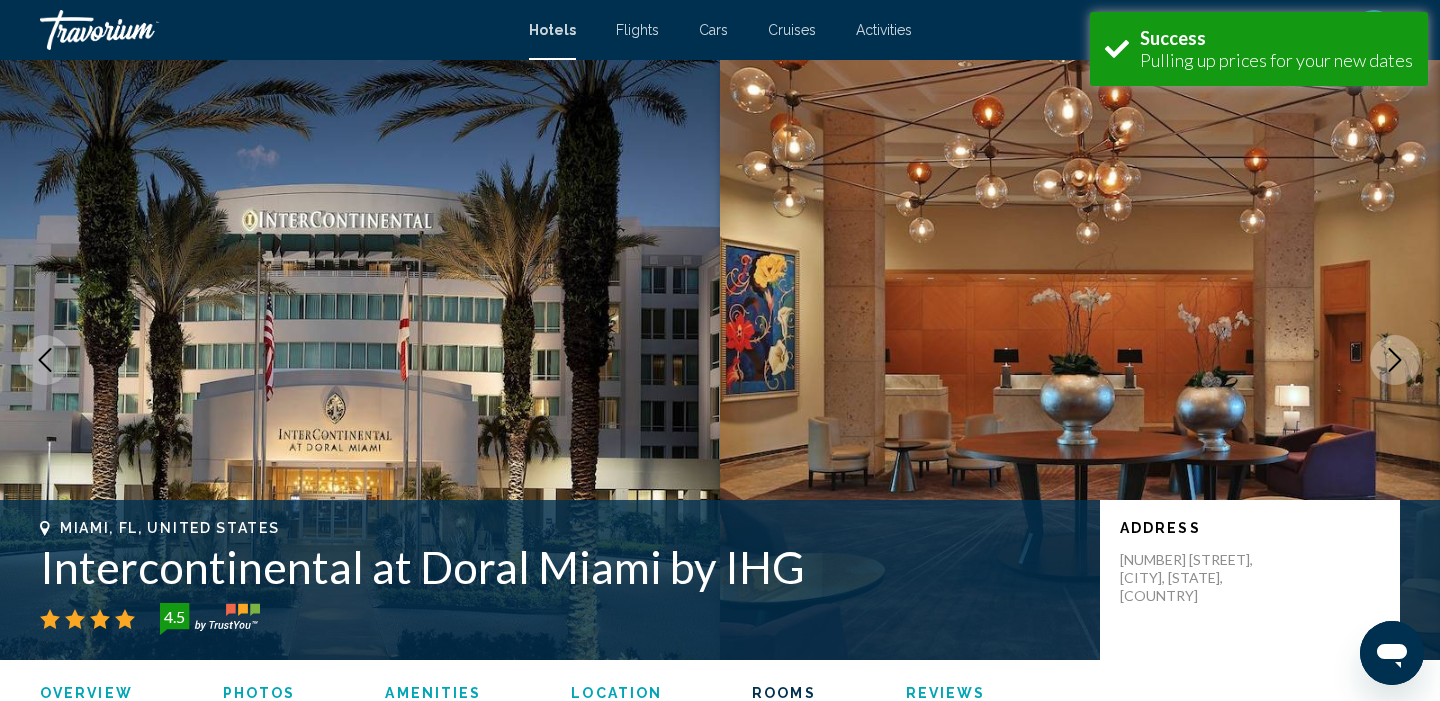 scroll, scrollTop: 2531, scrollLeft: 0, axis: vertical 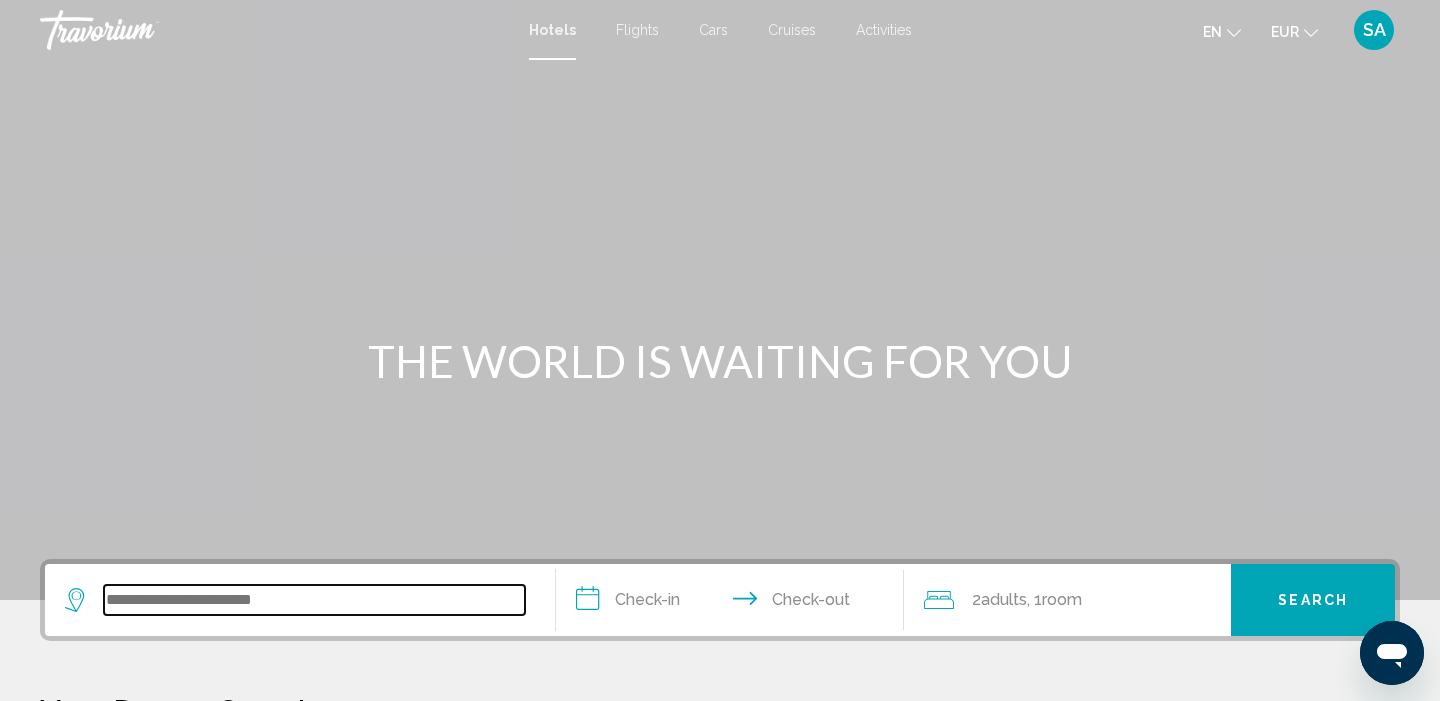 click at bounding box center (314, 600) 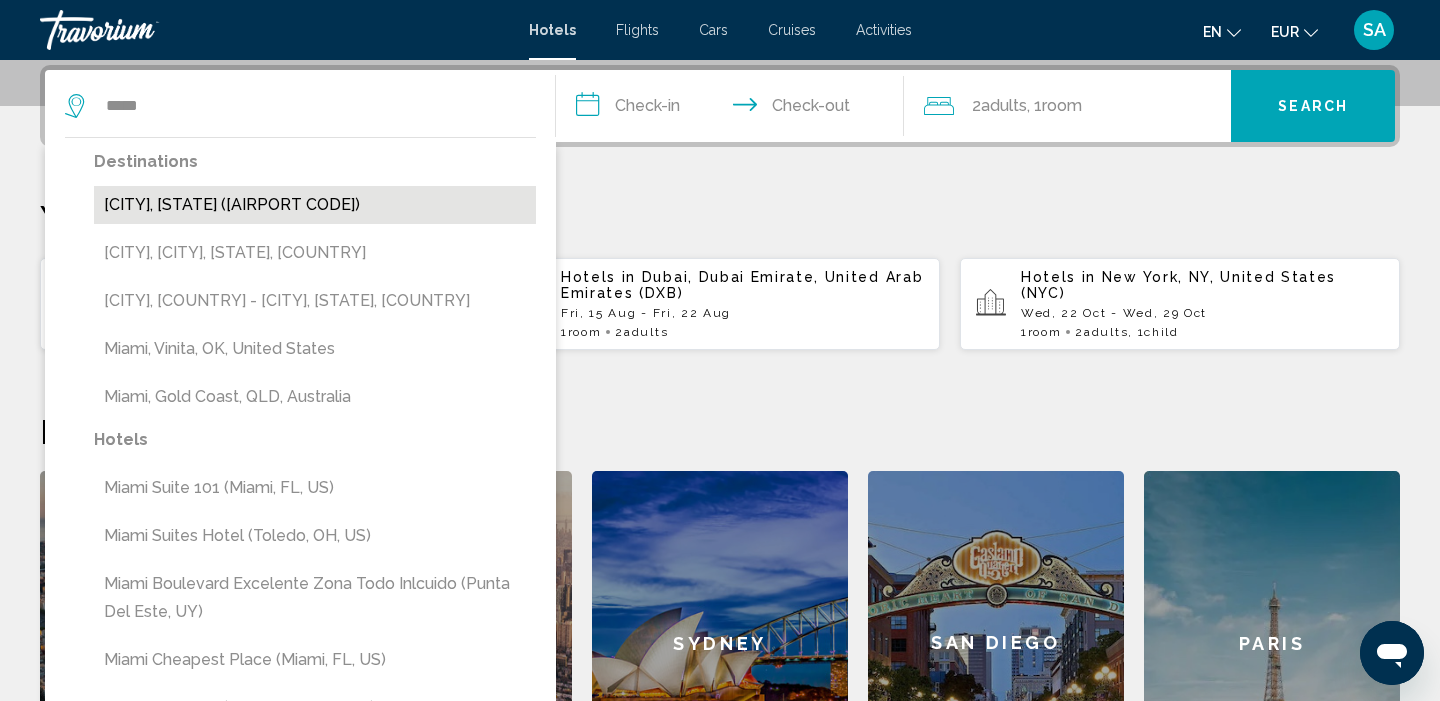 click on "[CITY], [STATE], [COUNTRY] ([AIRPORT_CODE])" at bounding box center [315, 205] 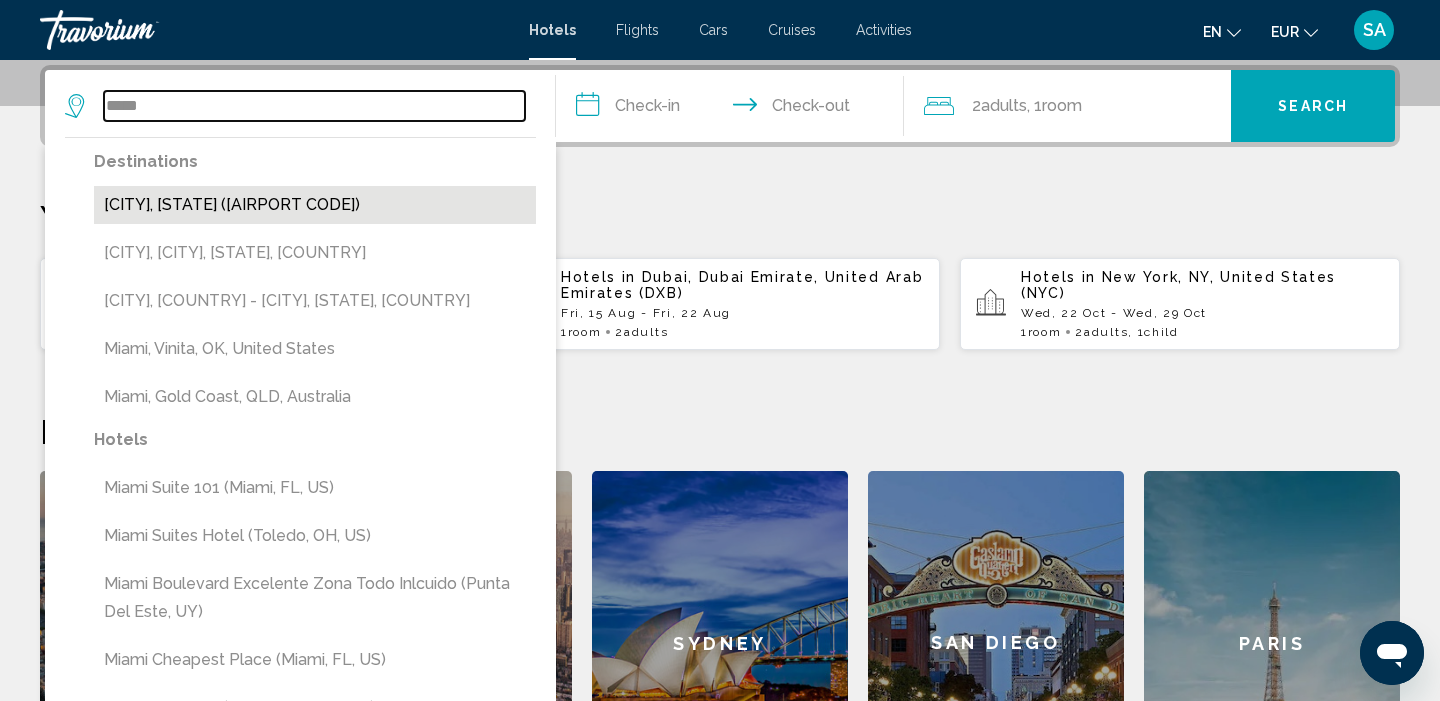 type on "**********" 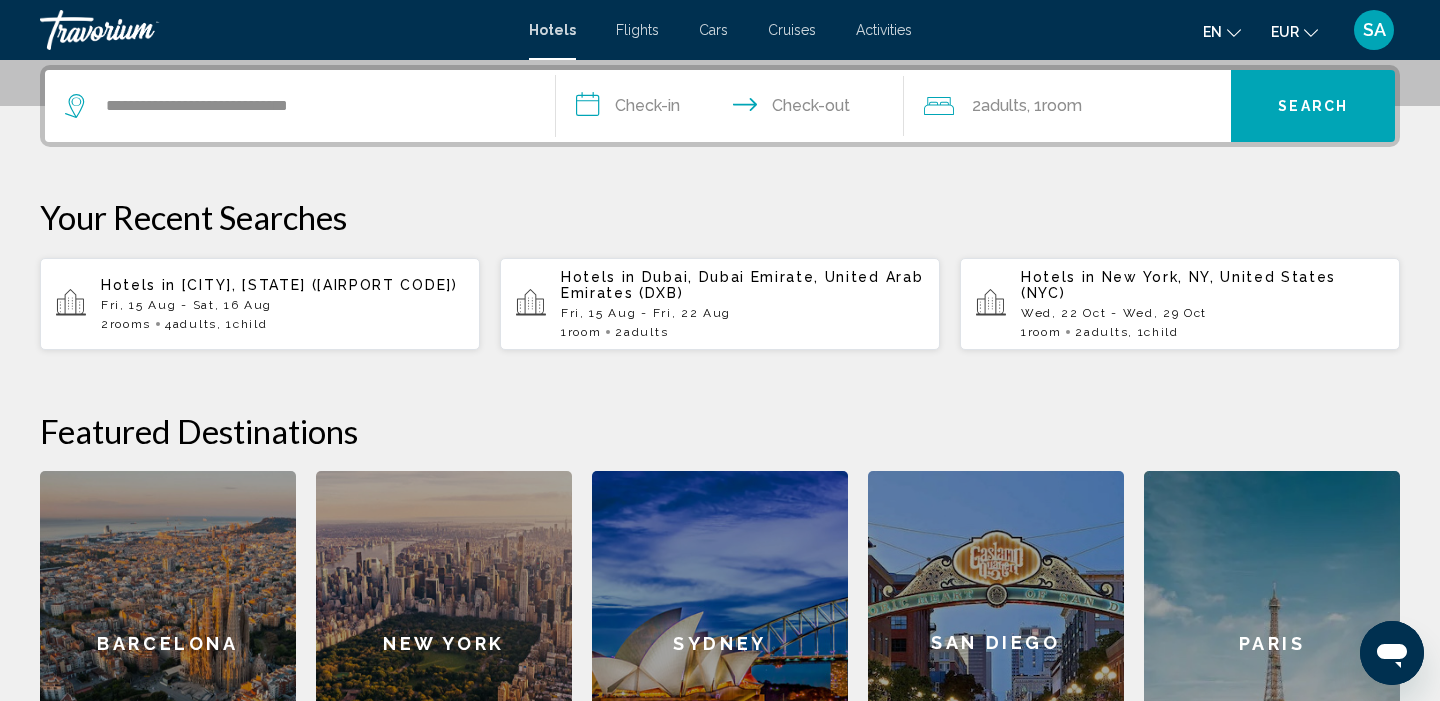 click on "**********" at bounding box center [734, 109] 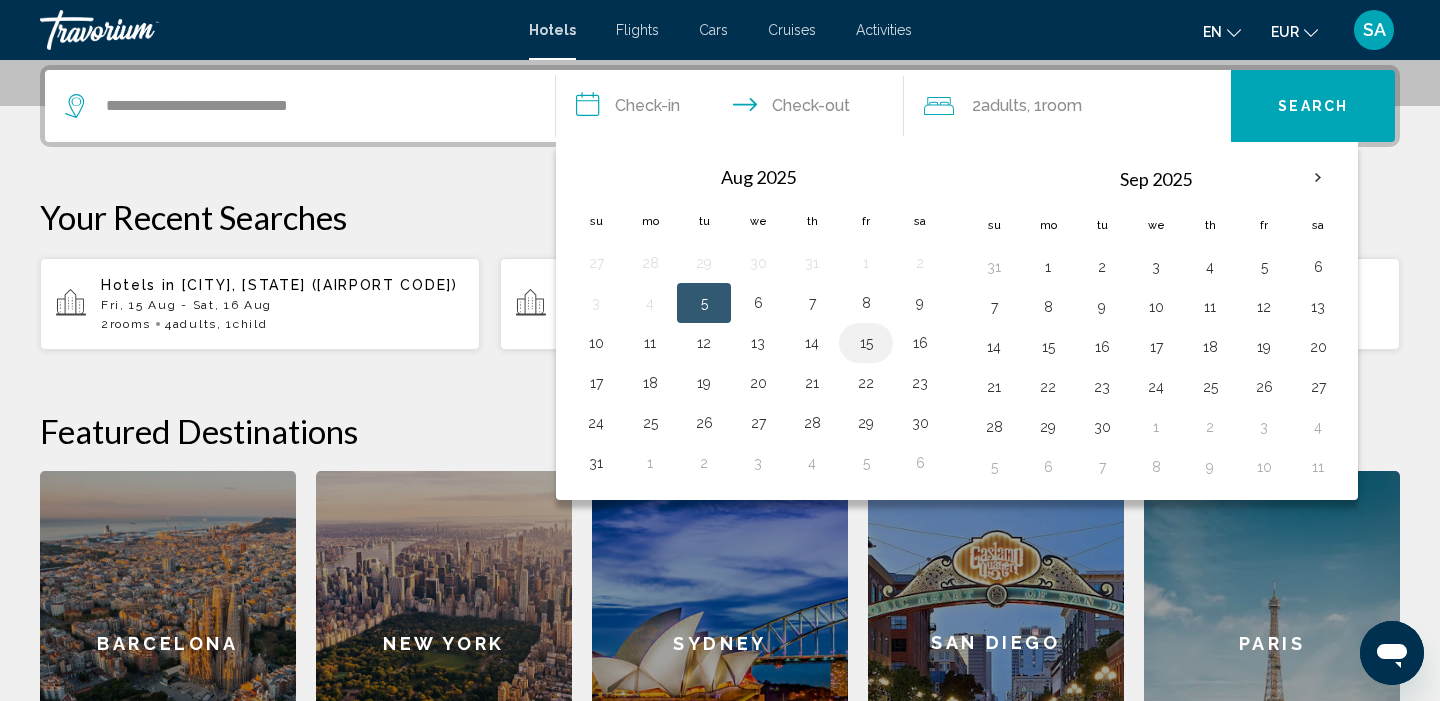 click on "15" at bounding box center (866, 343) 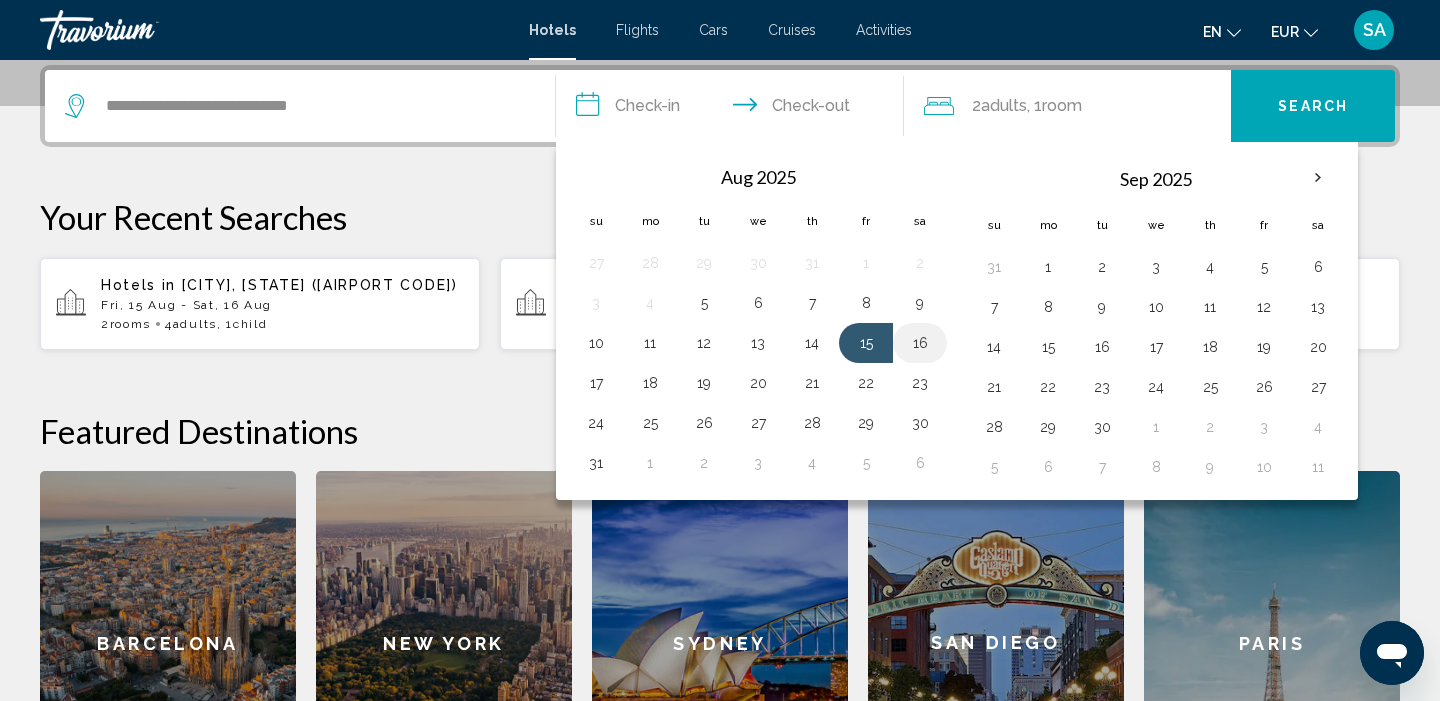 click on "16" at bounding box center (920, 343) 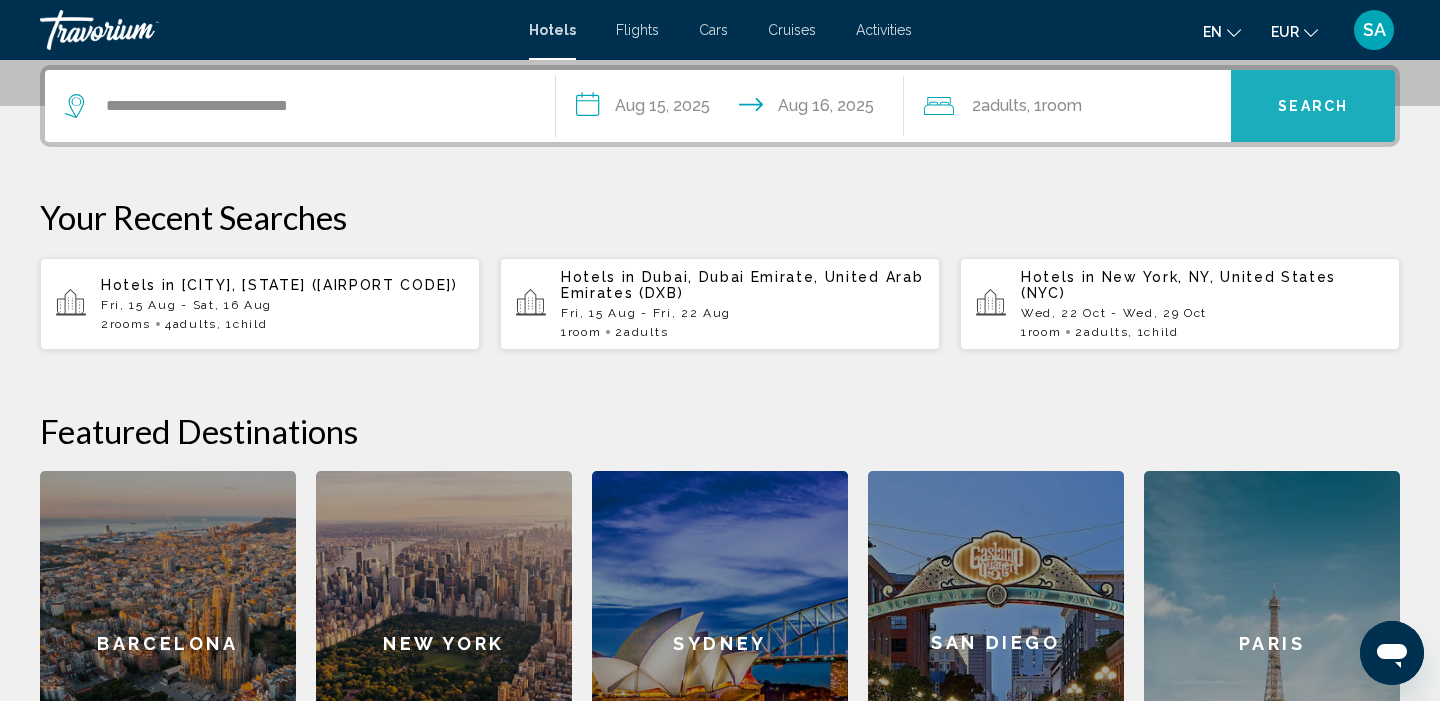 click on "Search" at bounding box center (1313, 106) 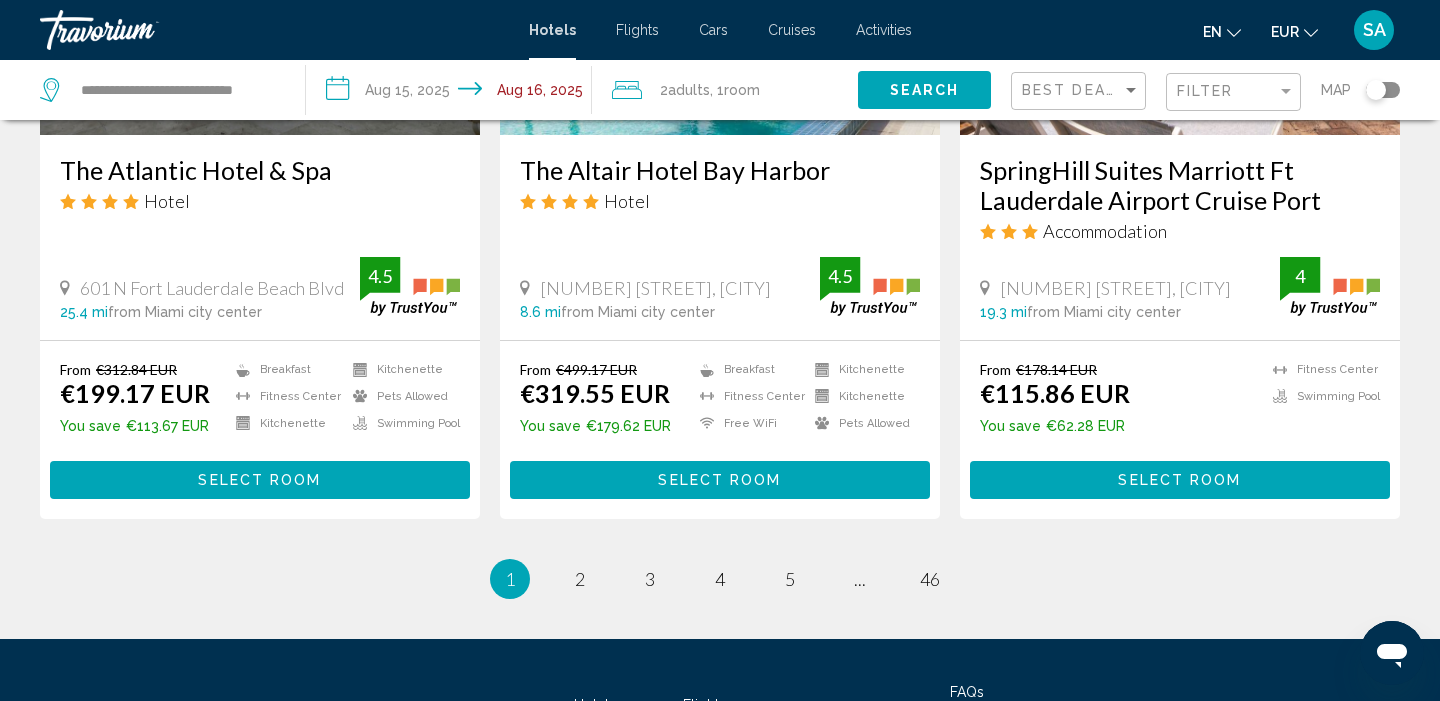 scroll, scrollTop: 2581, scrollLeft: 0, axis: vertical 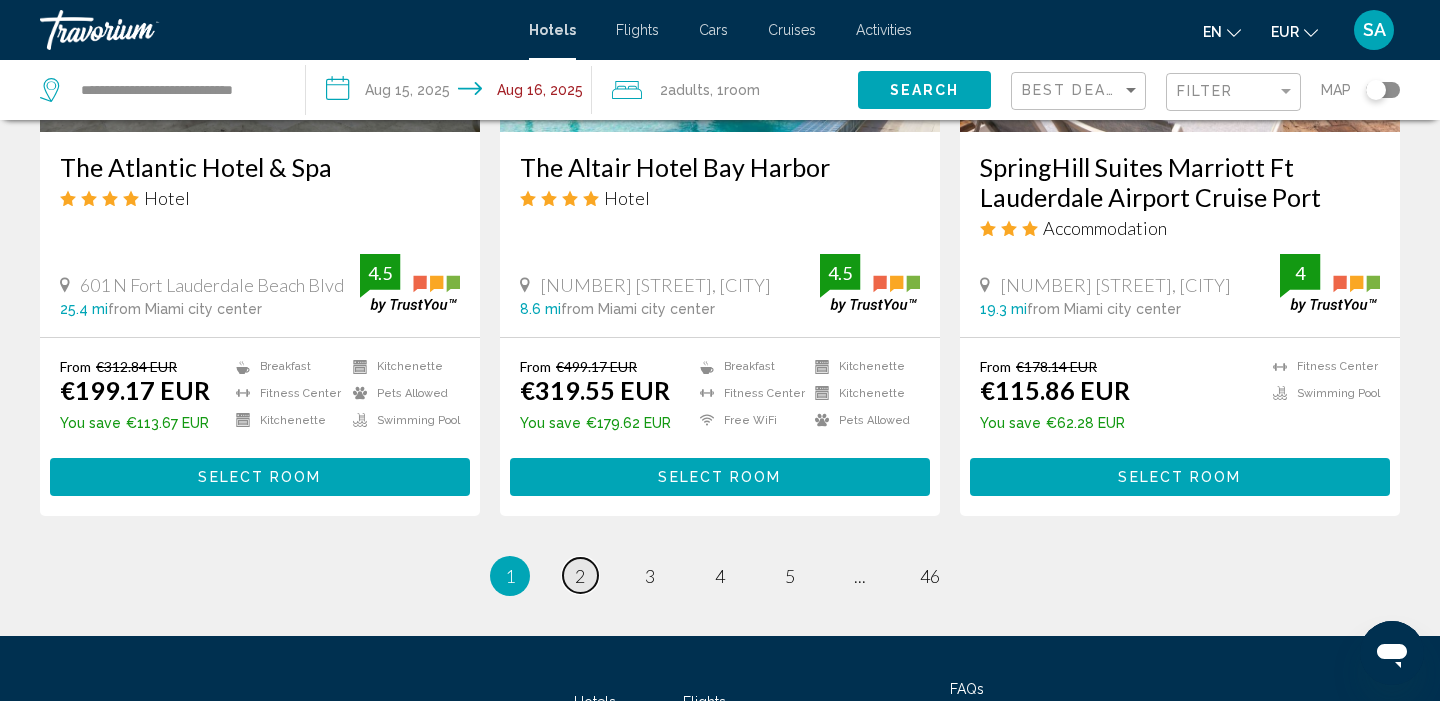 click on "page  2" at bounding box center (580, 575) 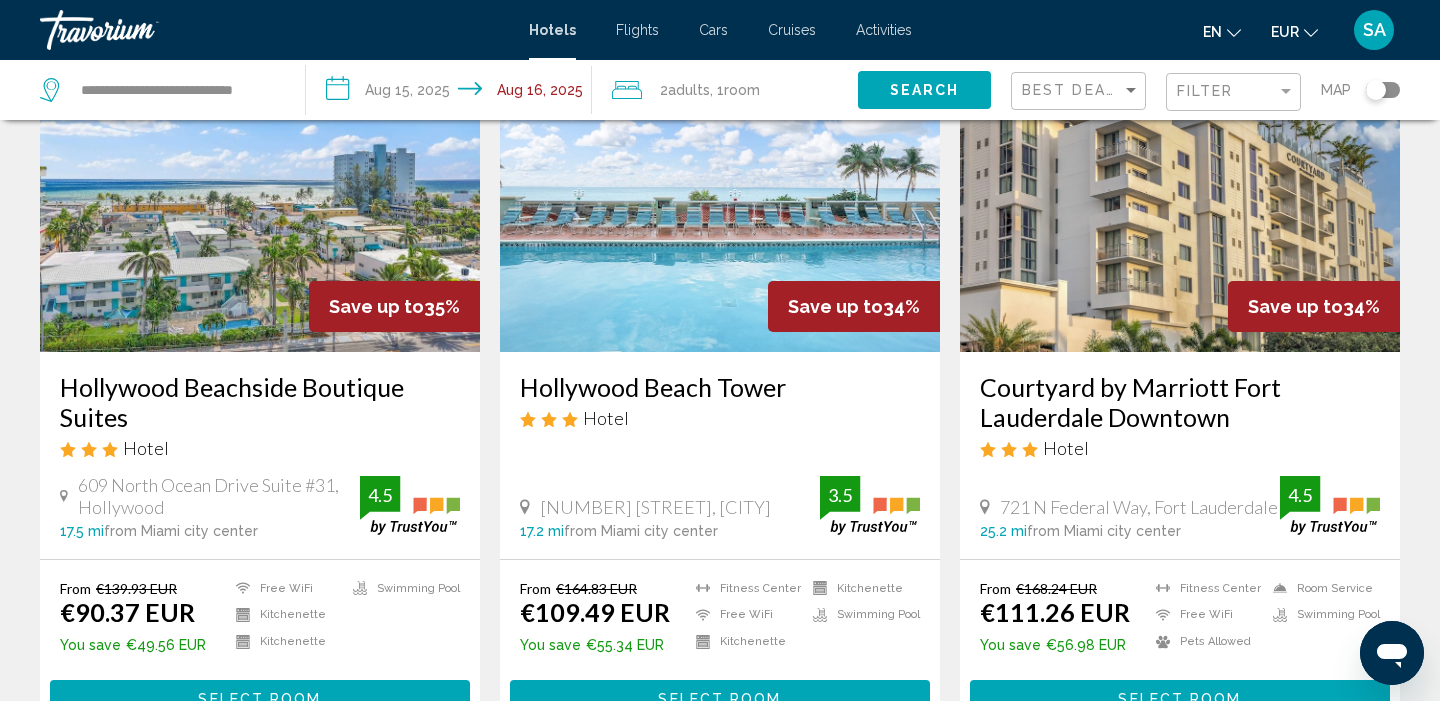 scroll, scrollTop: 164, scrollLeft: 0, axis: vertical 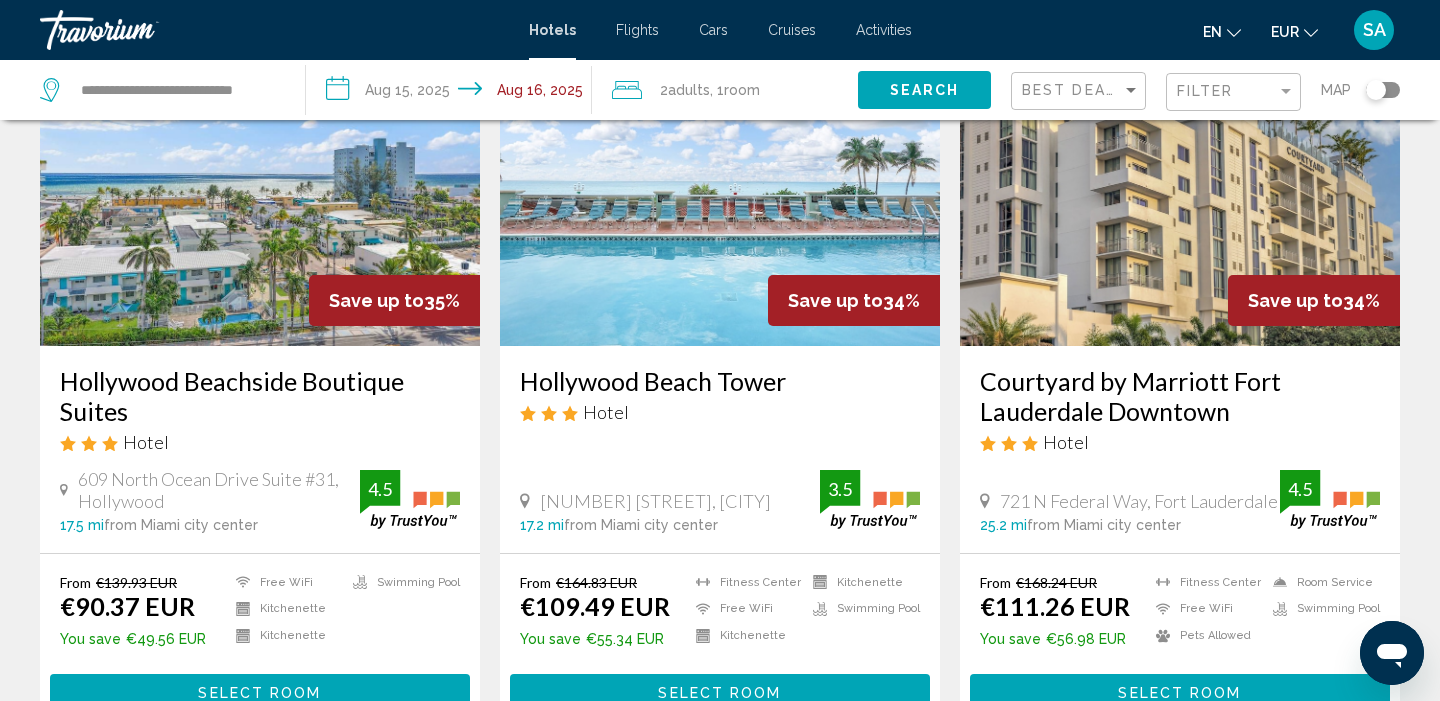 click at bounding box center (260, 186) 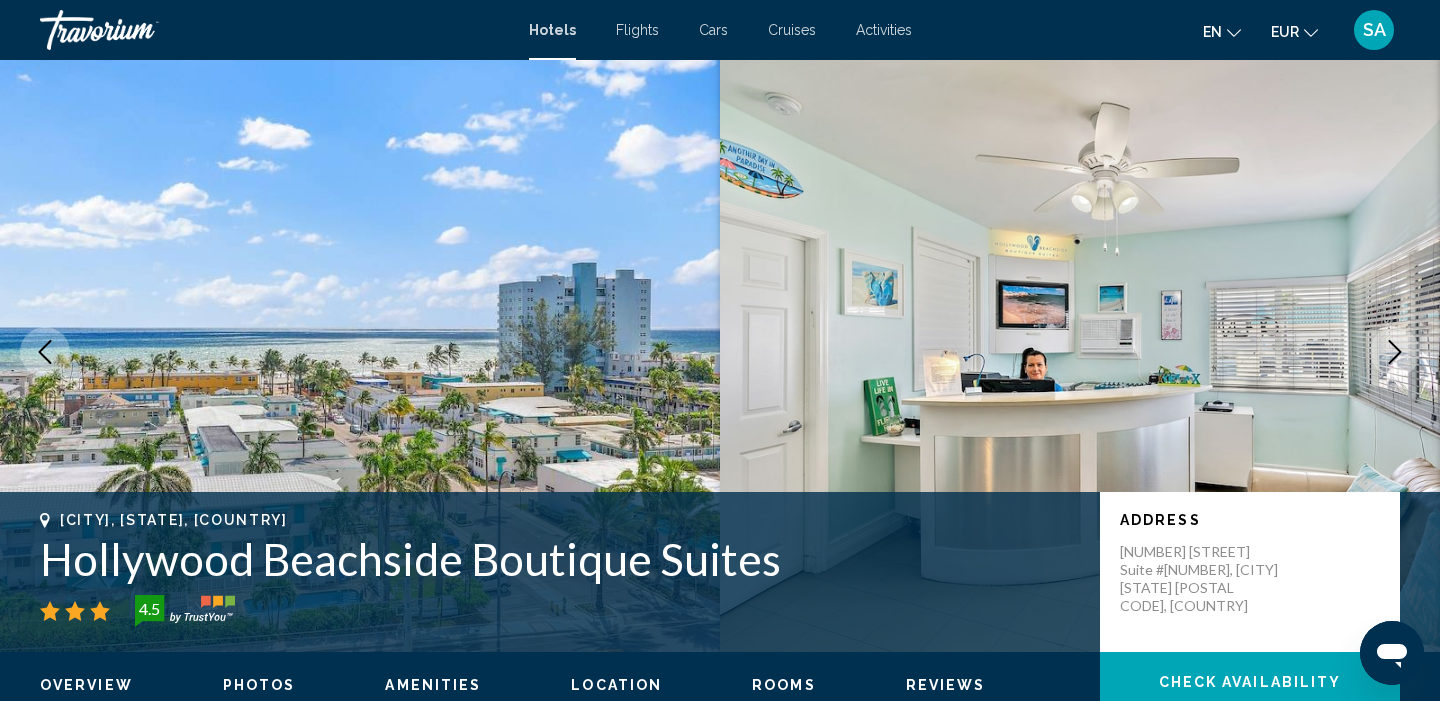 scroll, scrollTop: 34, scrollLeft: 0, axis: vertical 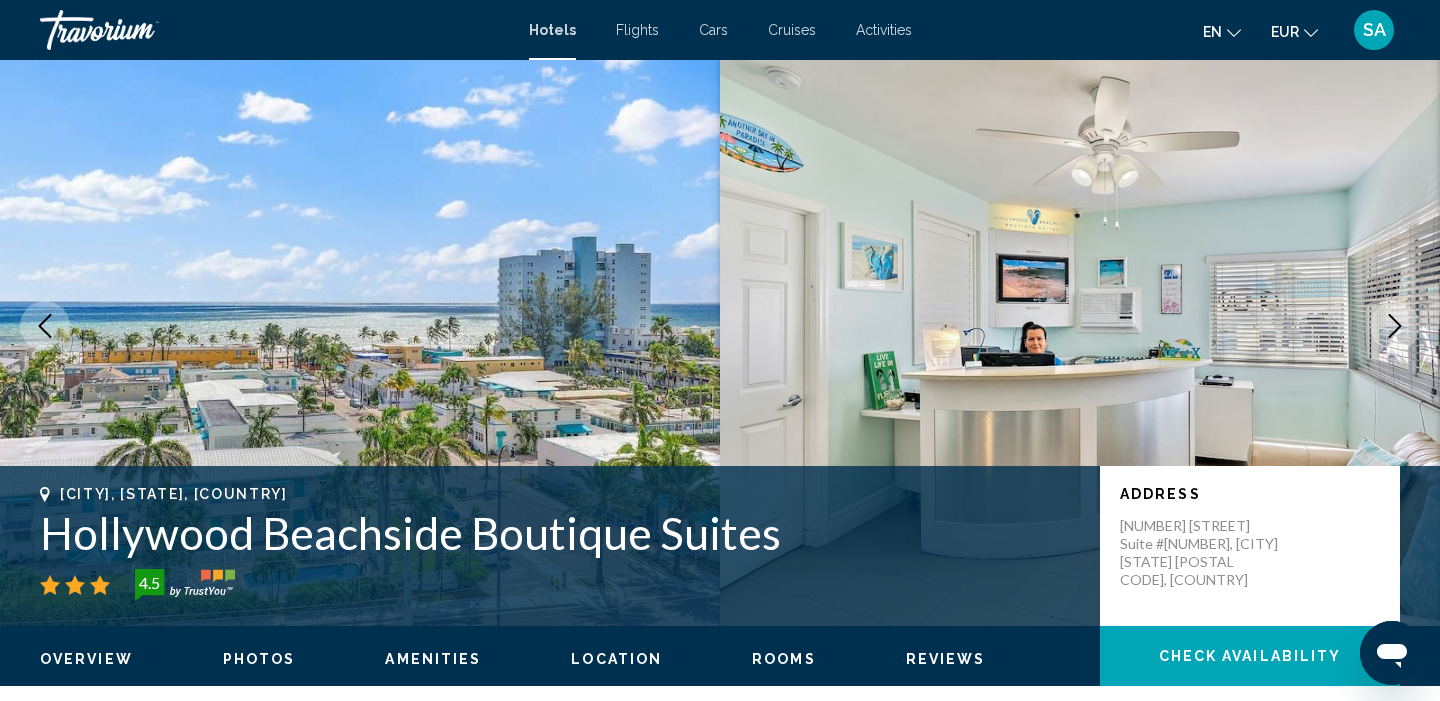 click 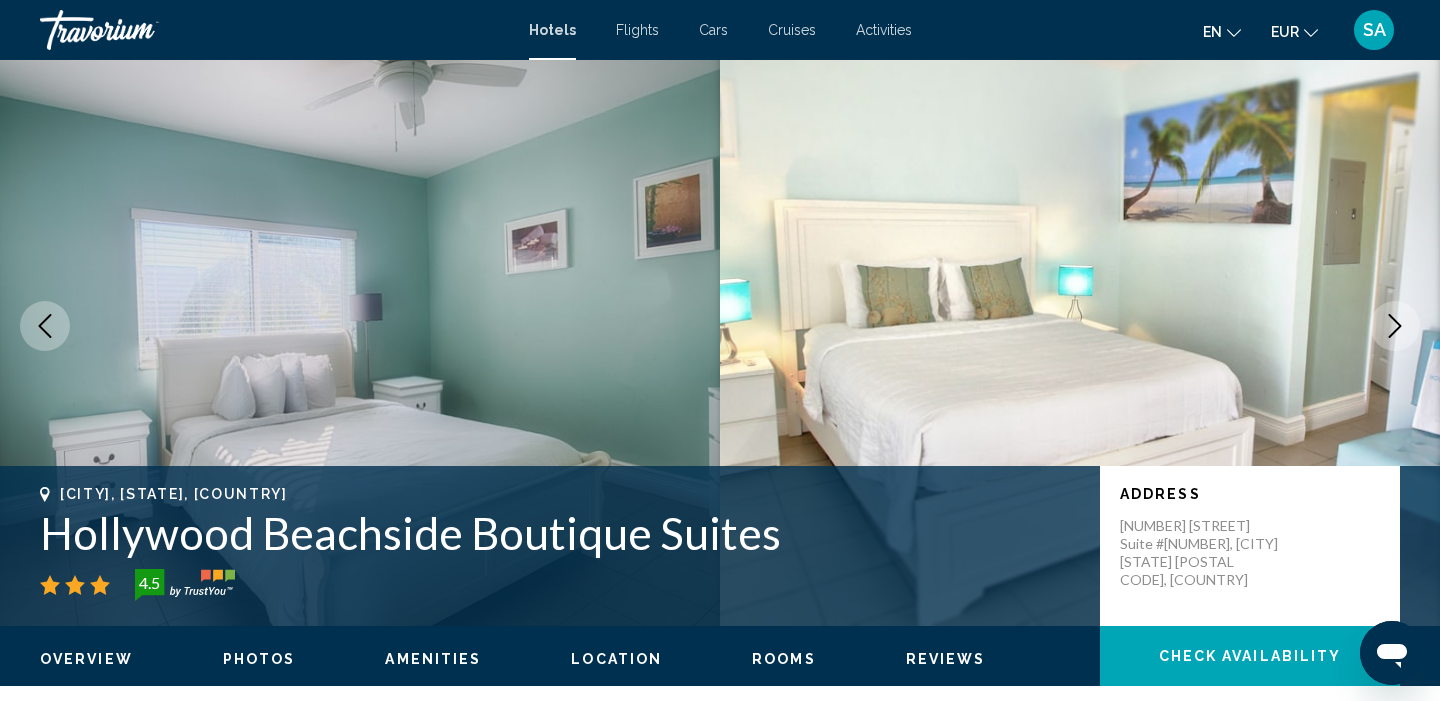 click 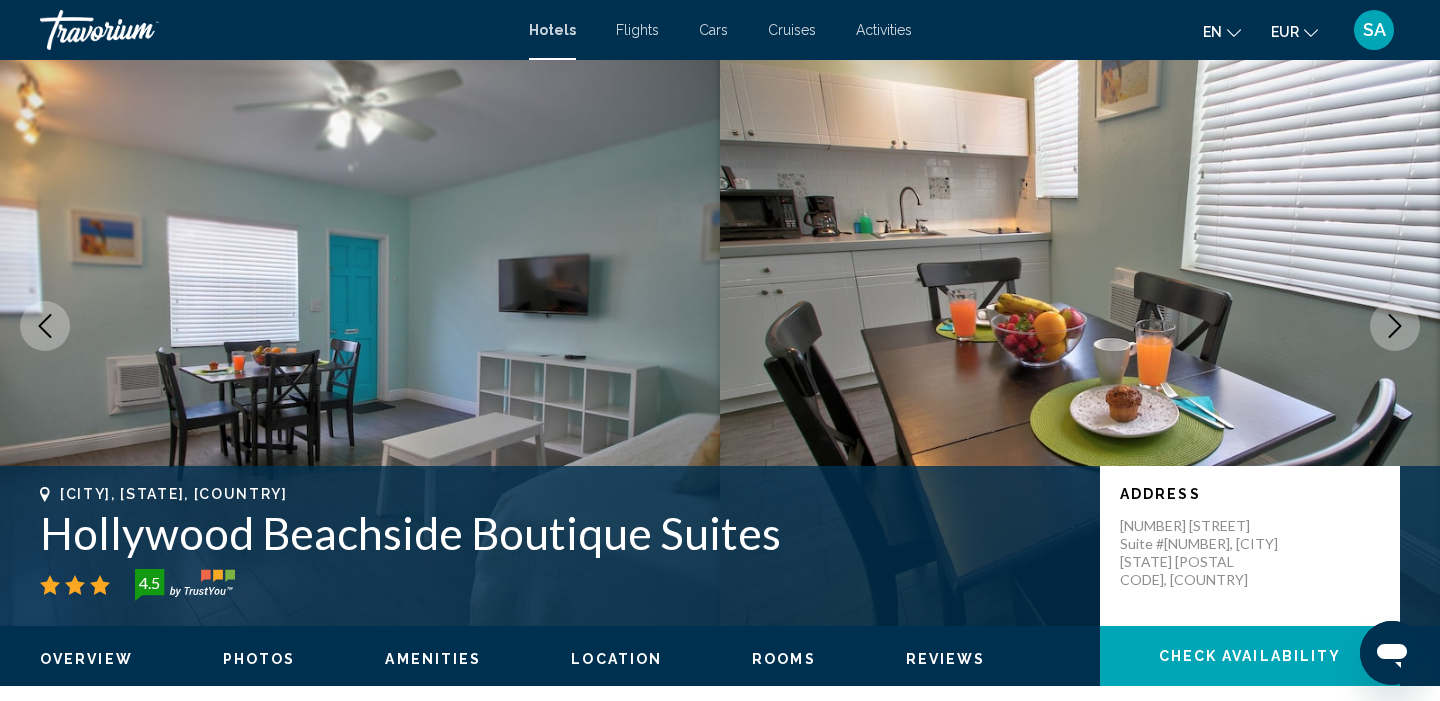 click 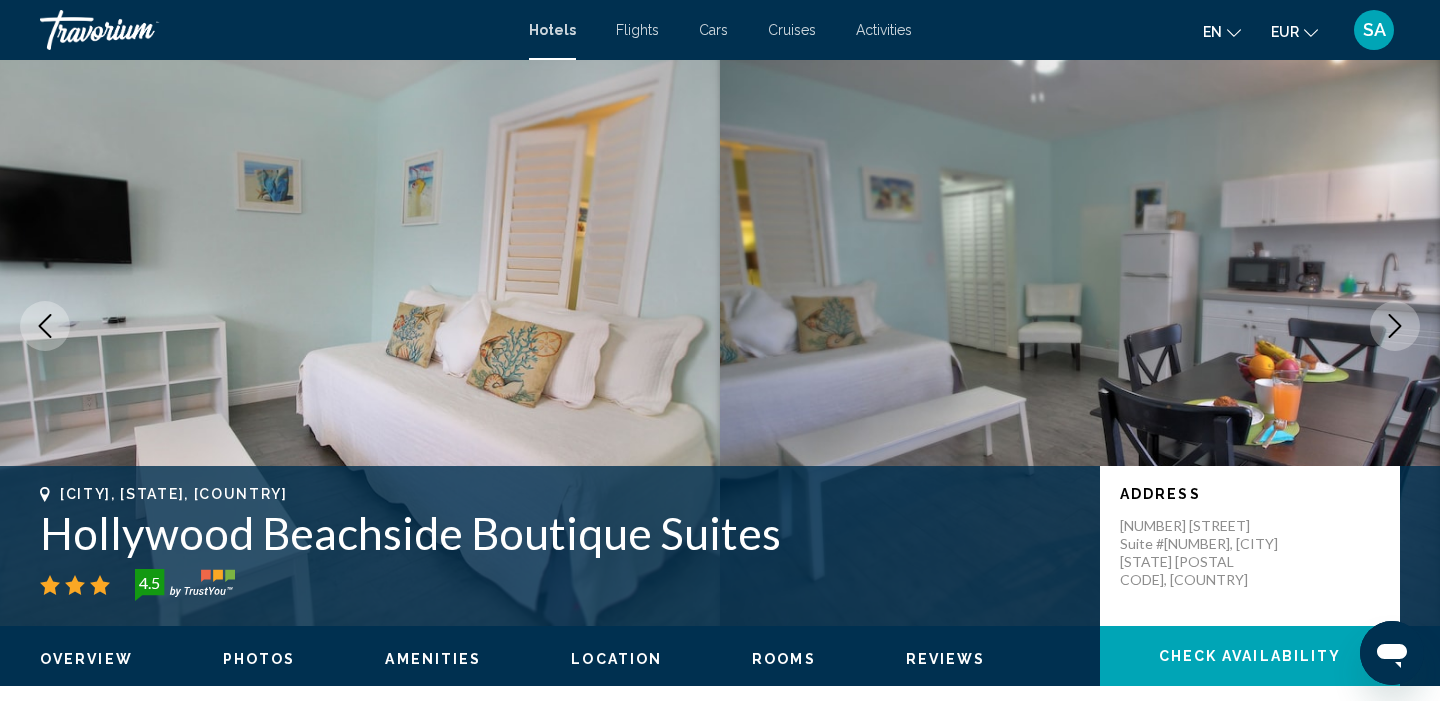 click 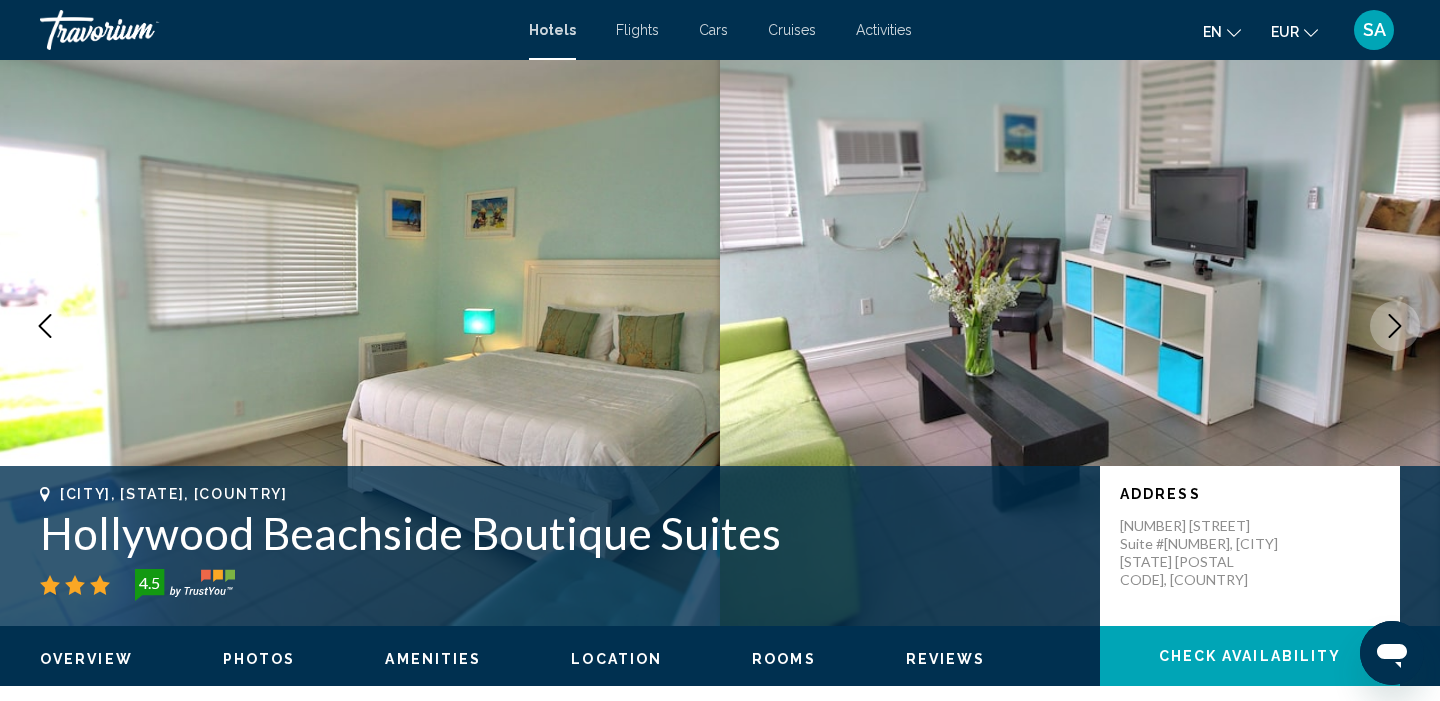 click 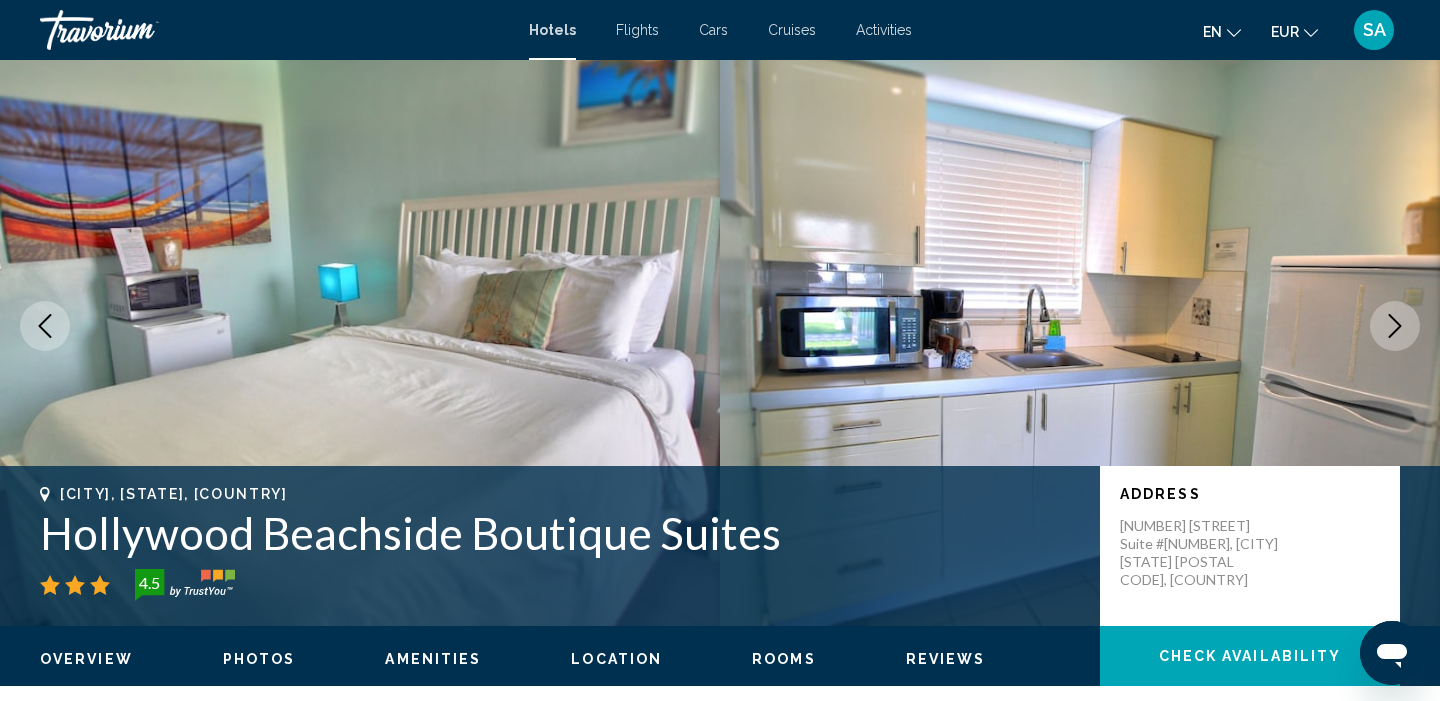click 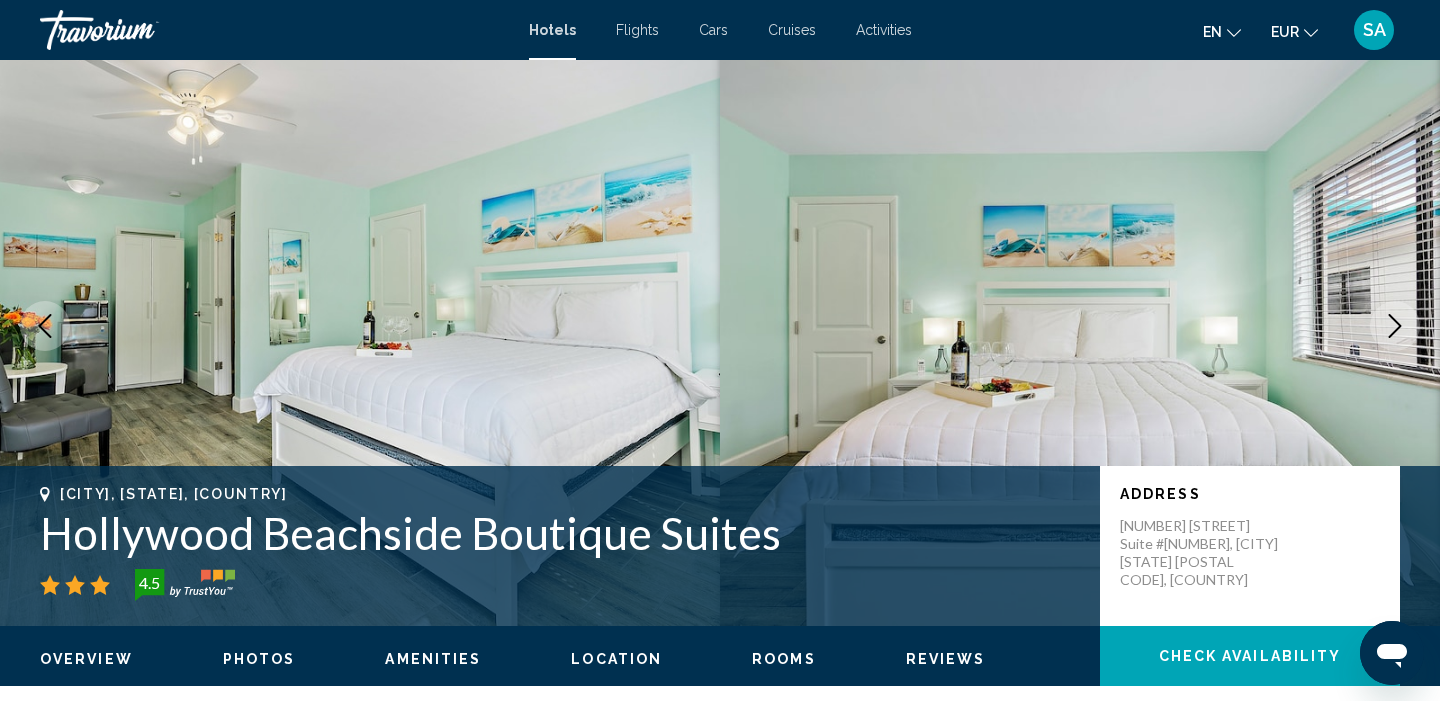 click 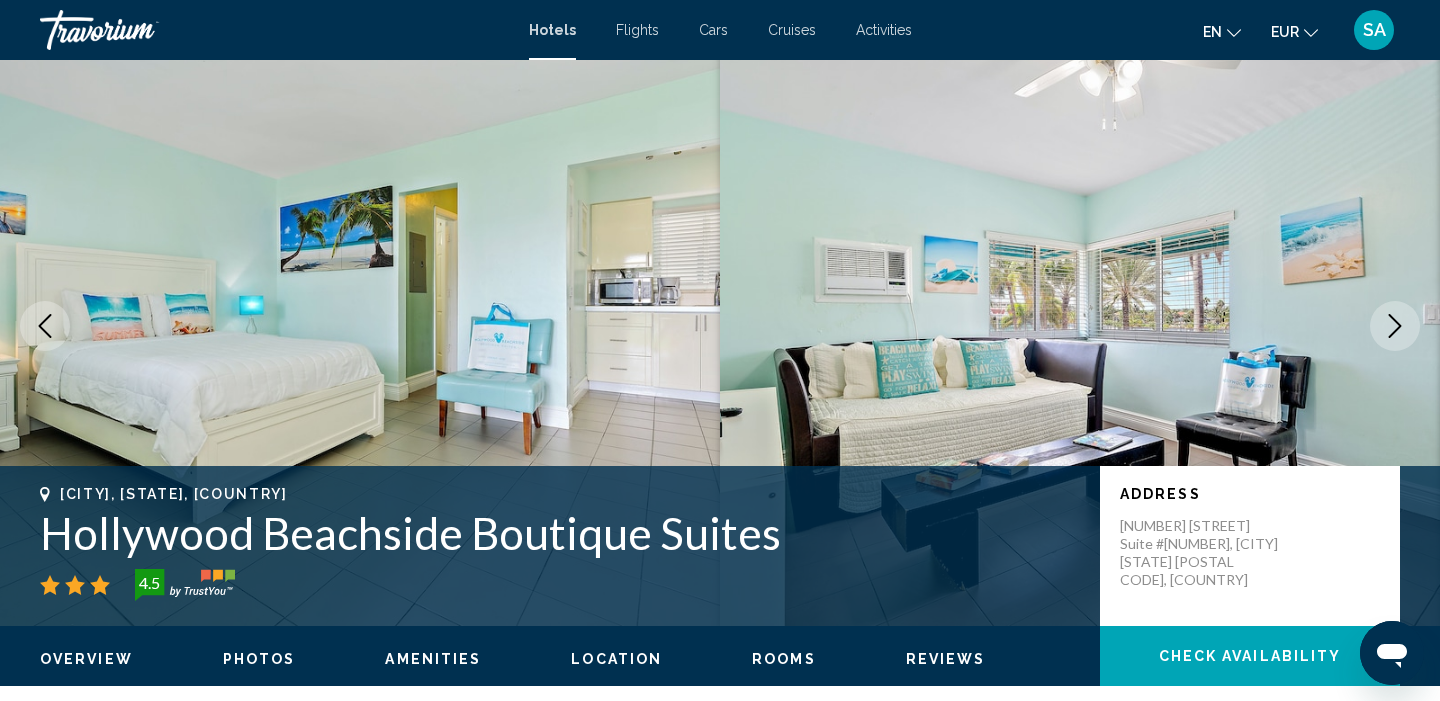 click 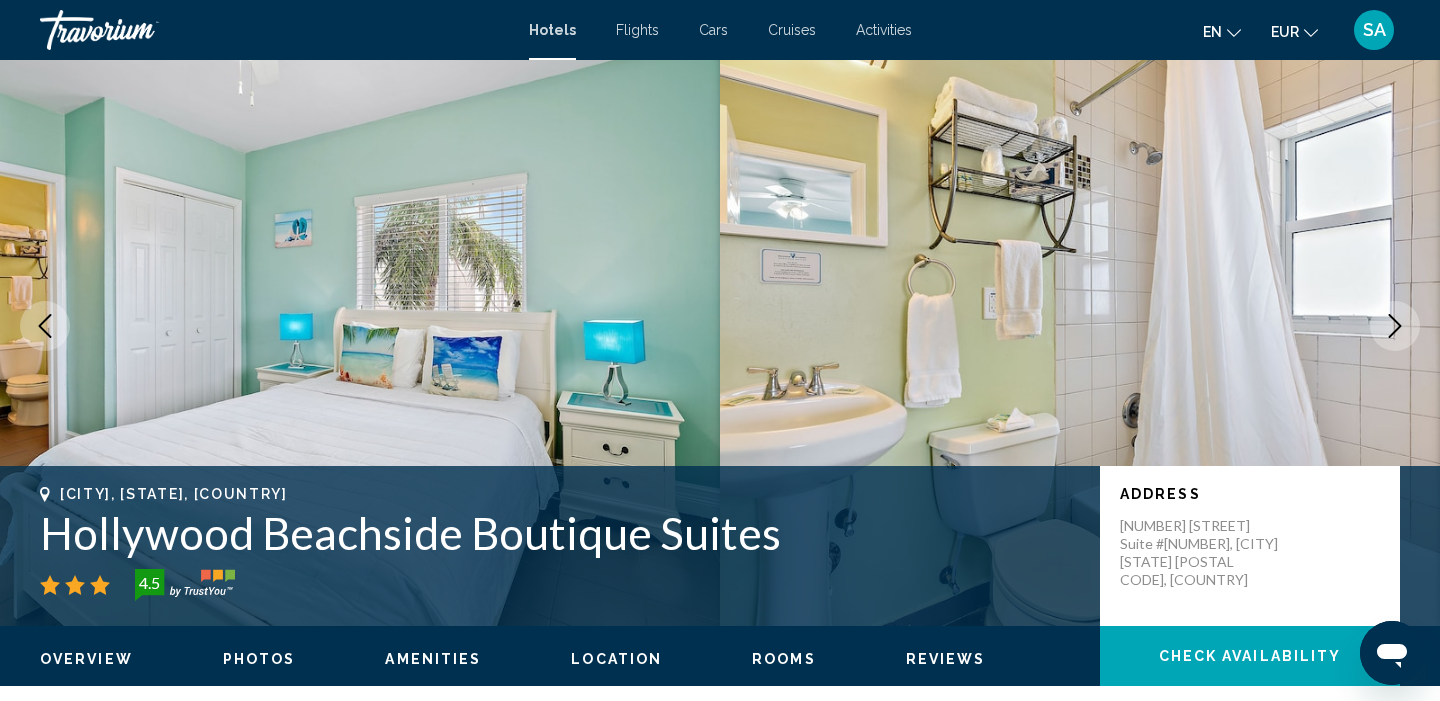 click 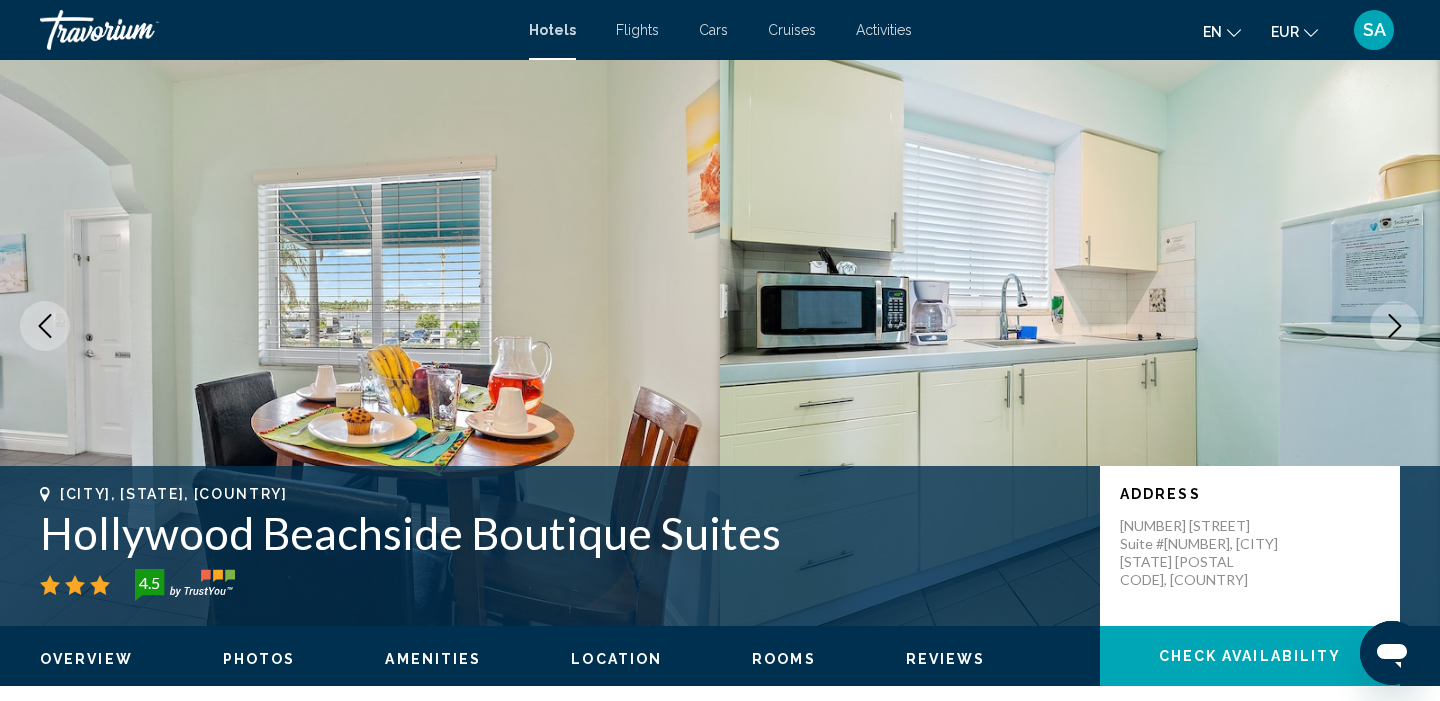 click 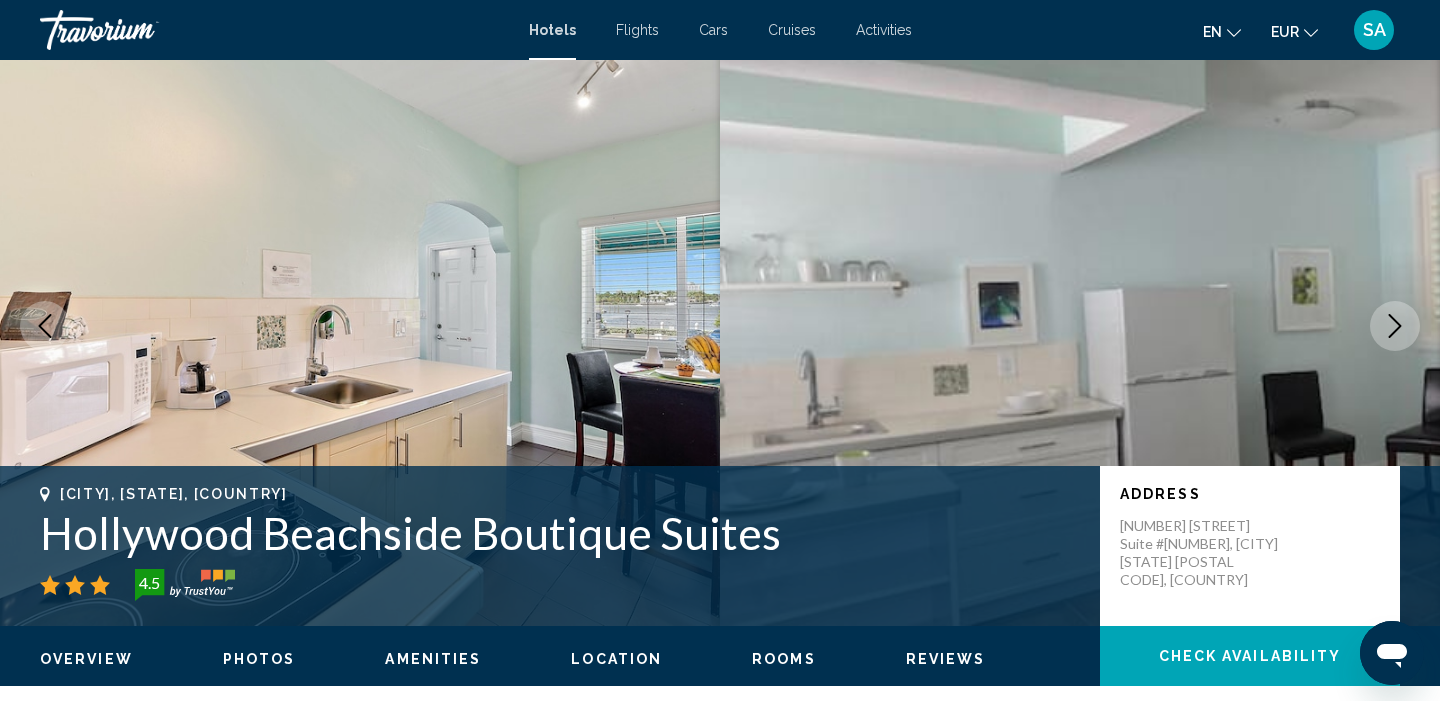 click 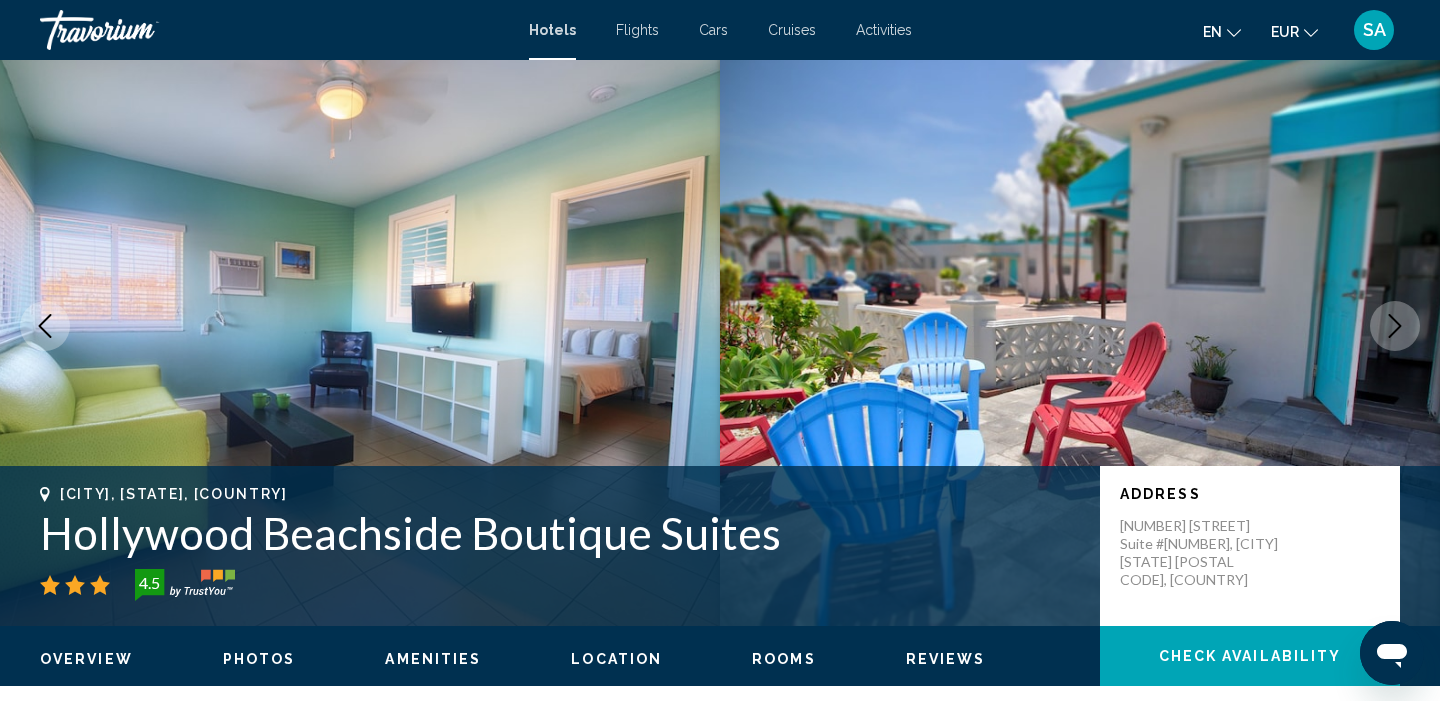 click 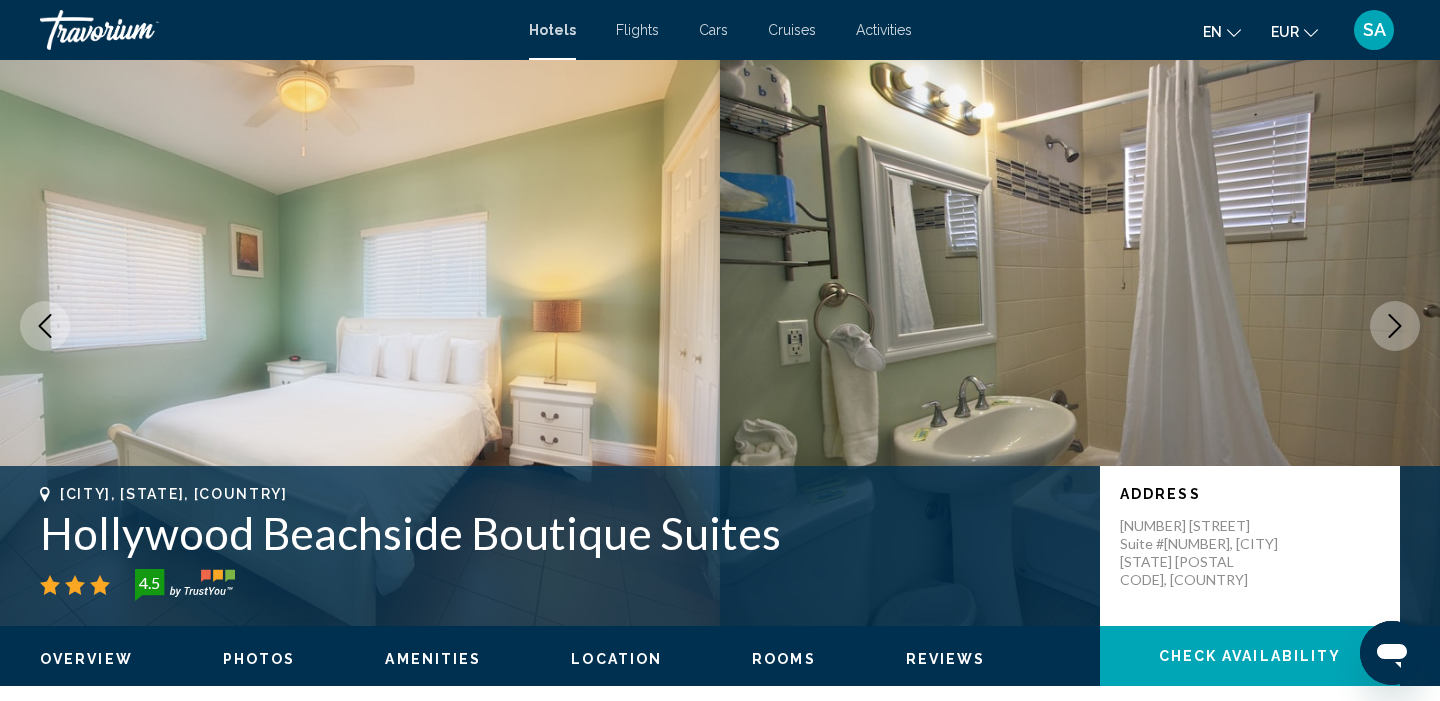 click 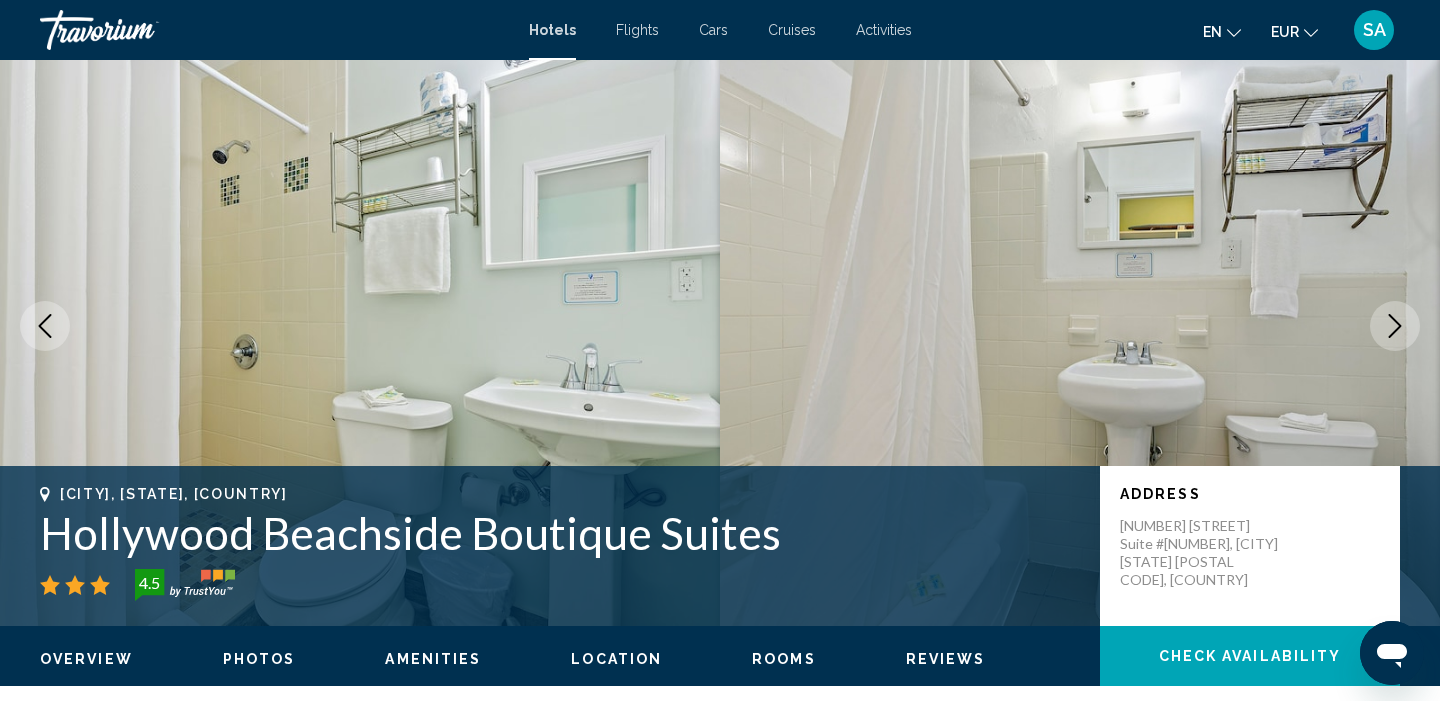 click 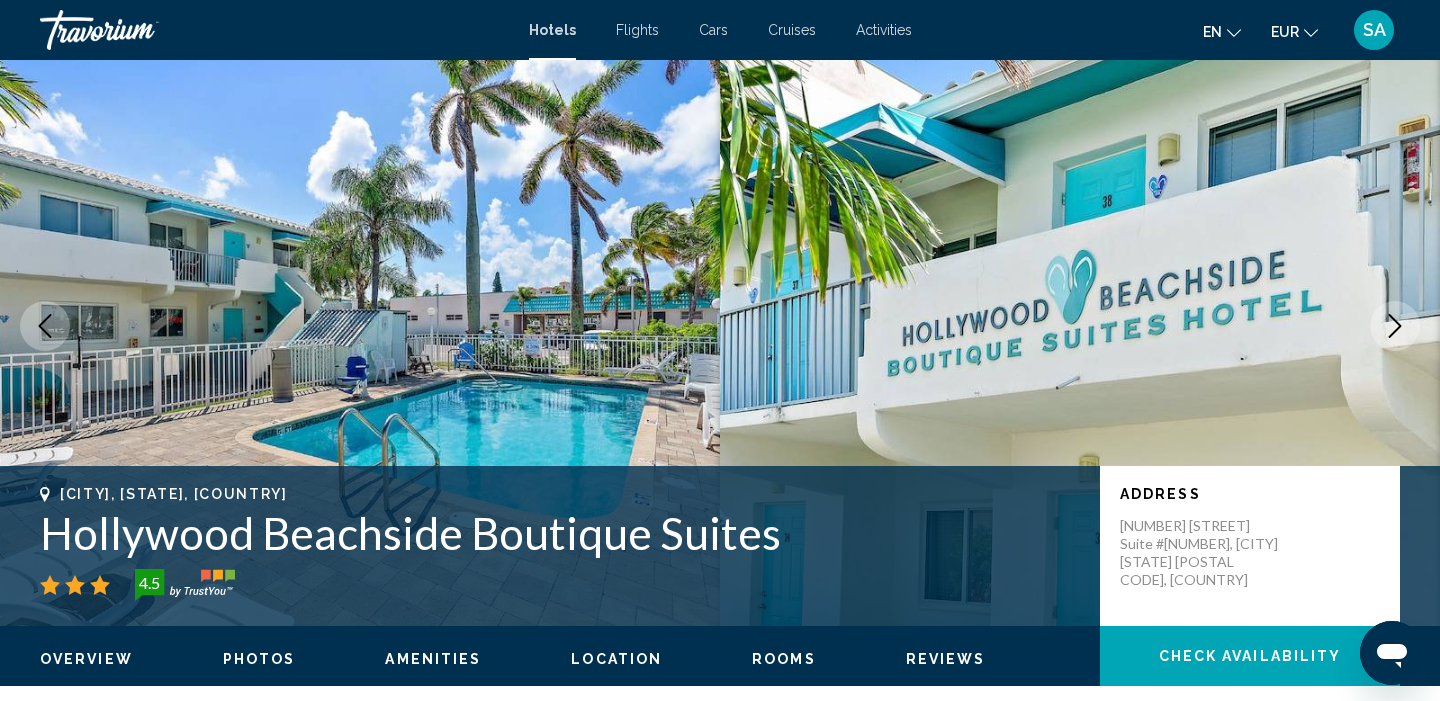 click 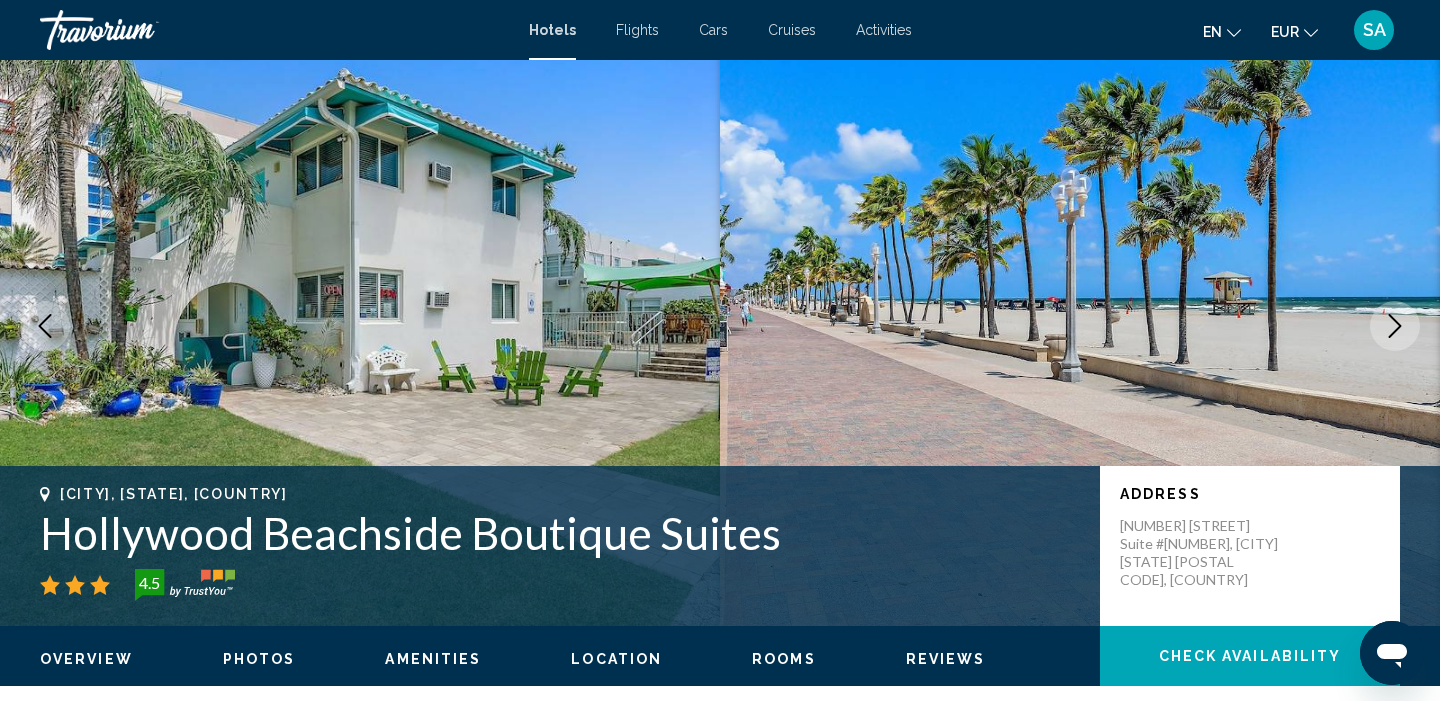 click 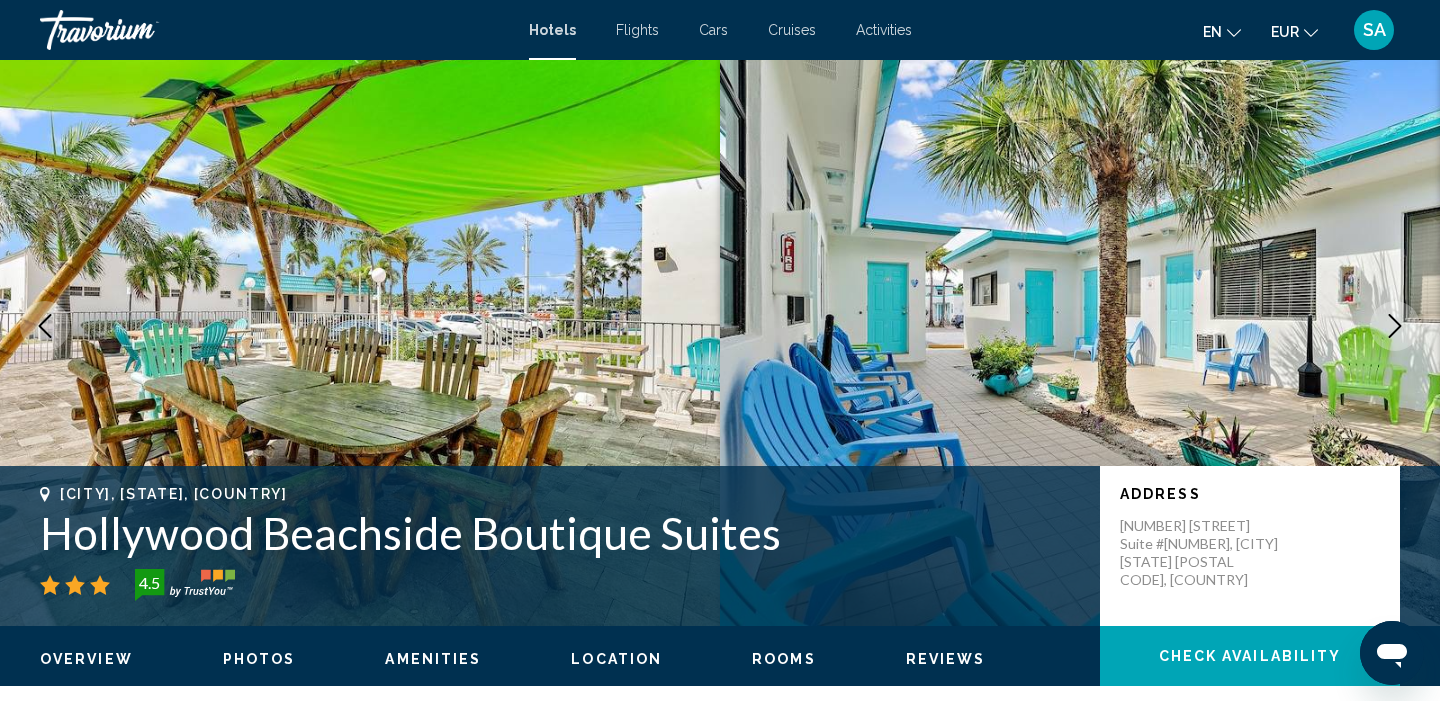 click 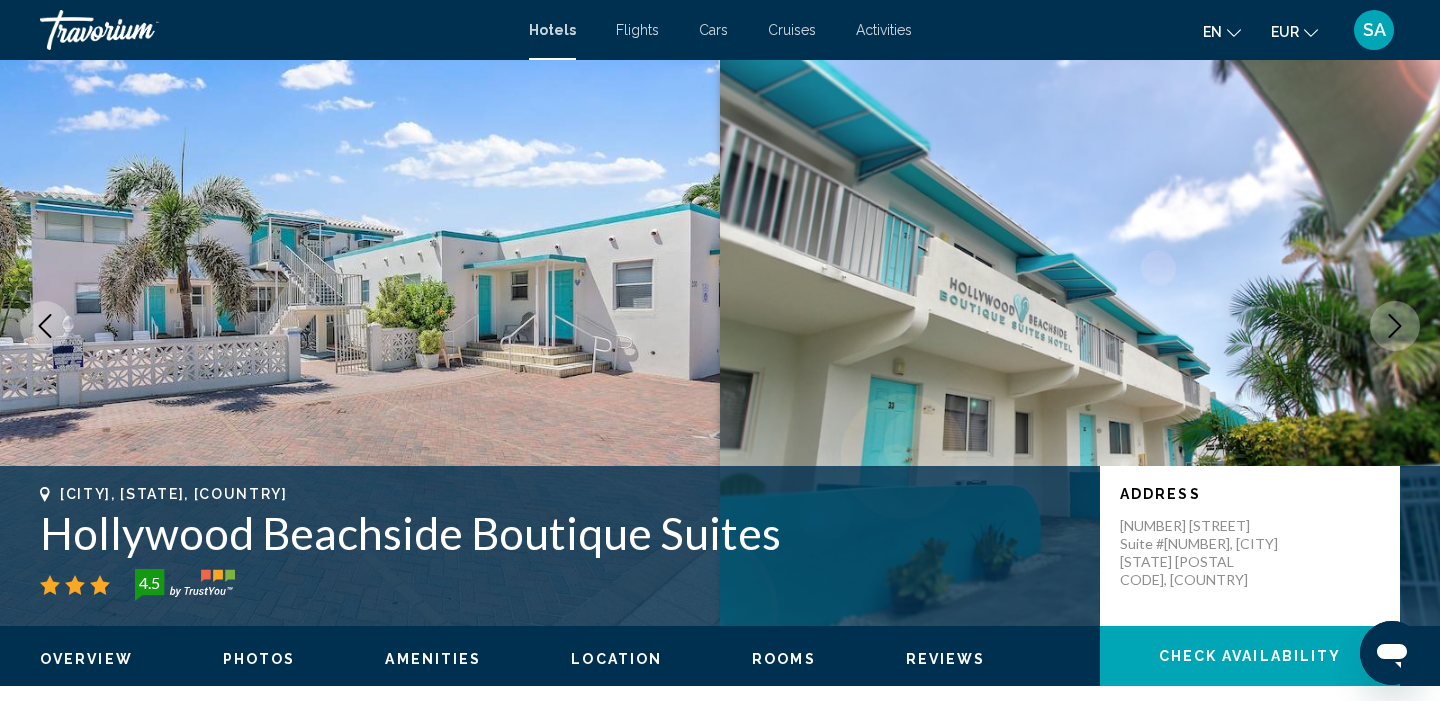 click 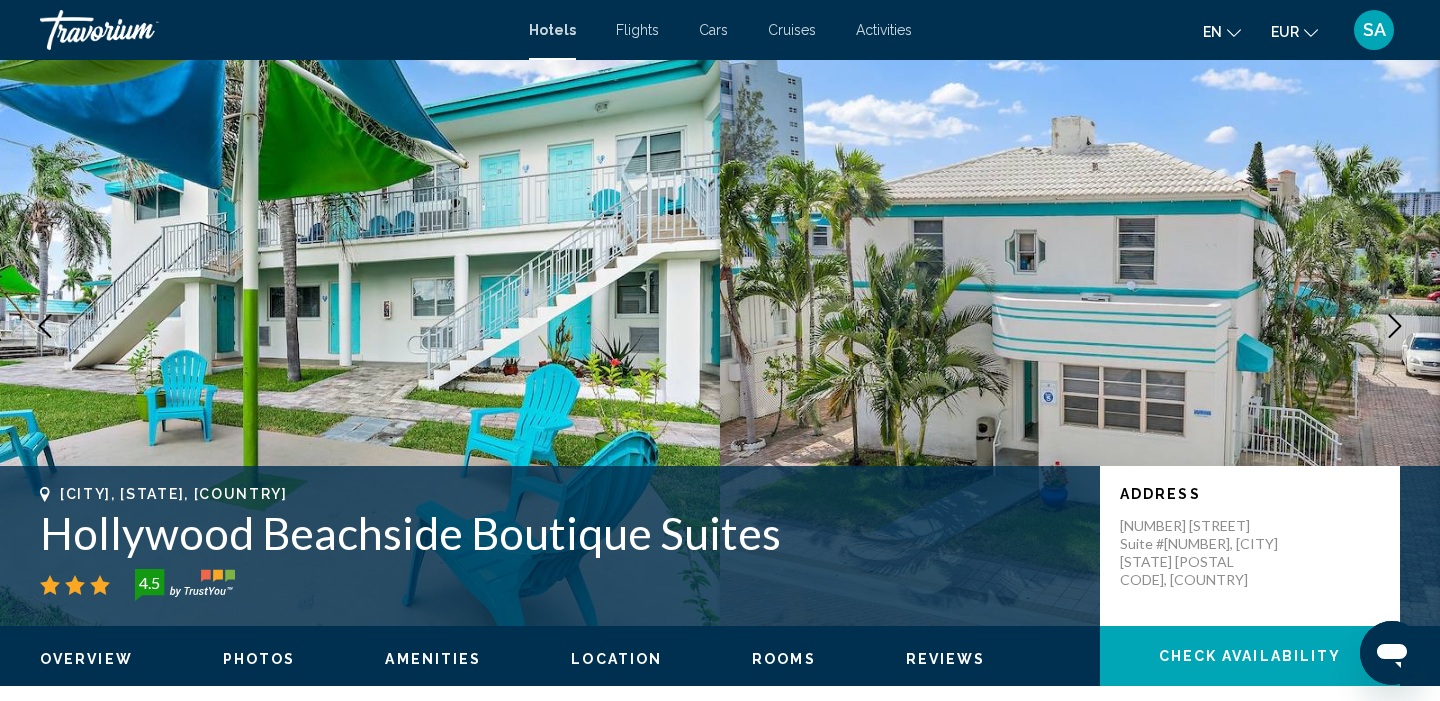click 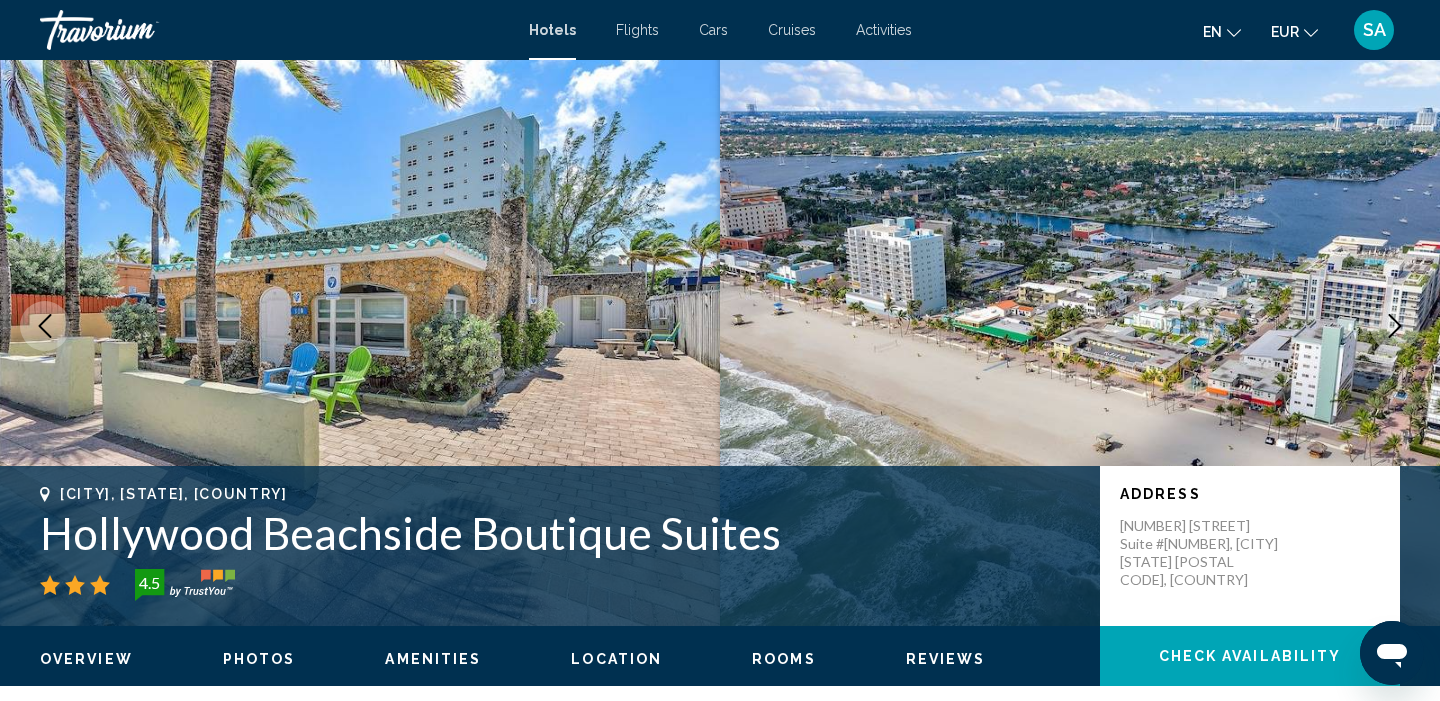 click 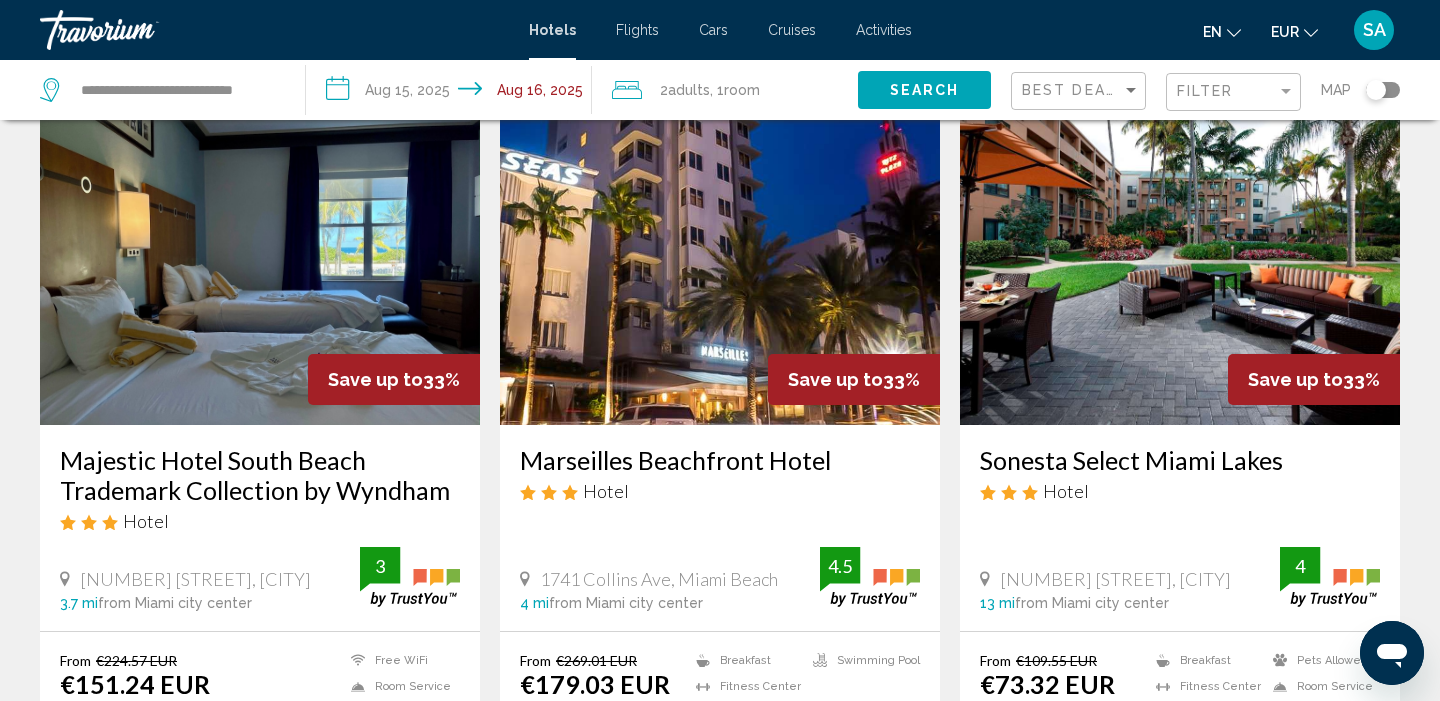 scroll, scrollTop: 823, scrollLeft: 0, axis: vertical 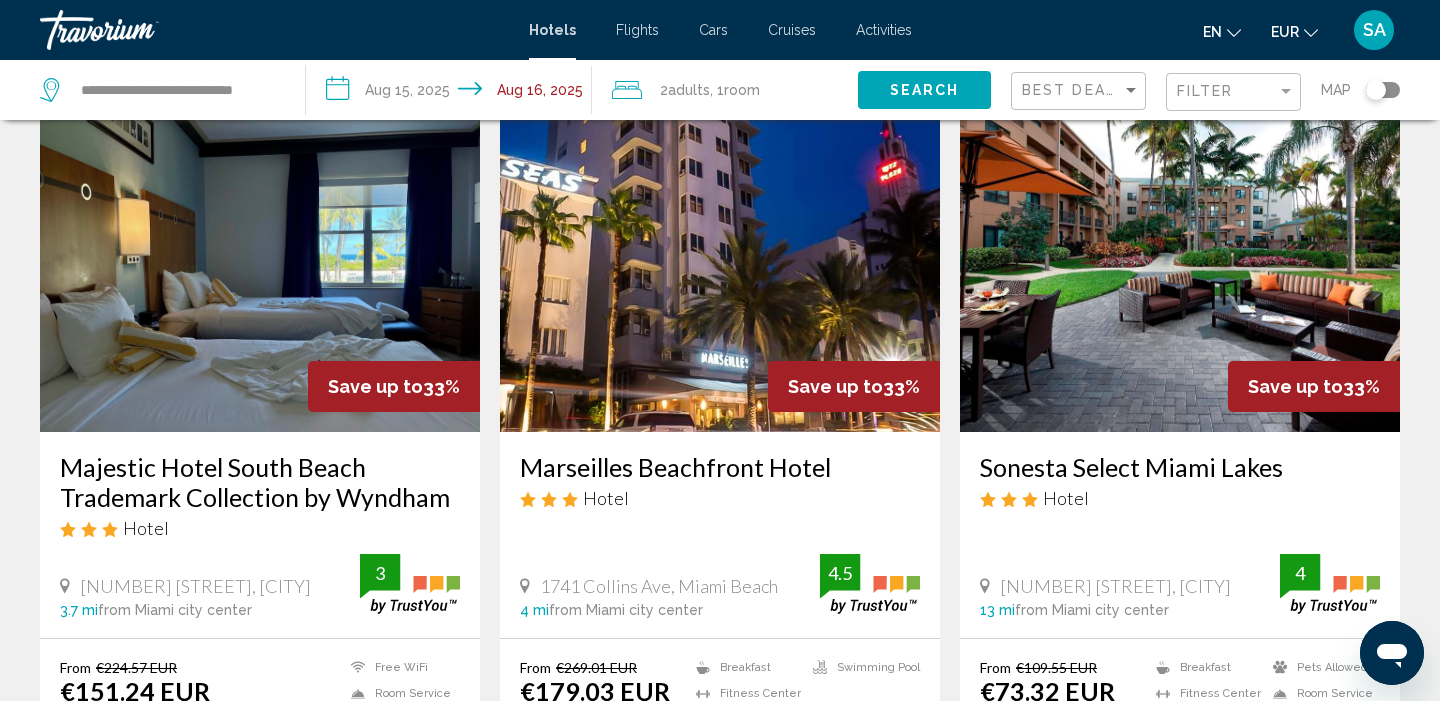 click at bounding box center [1180, 272] 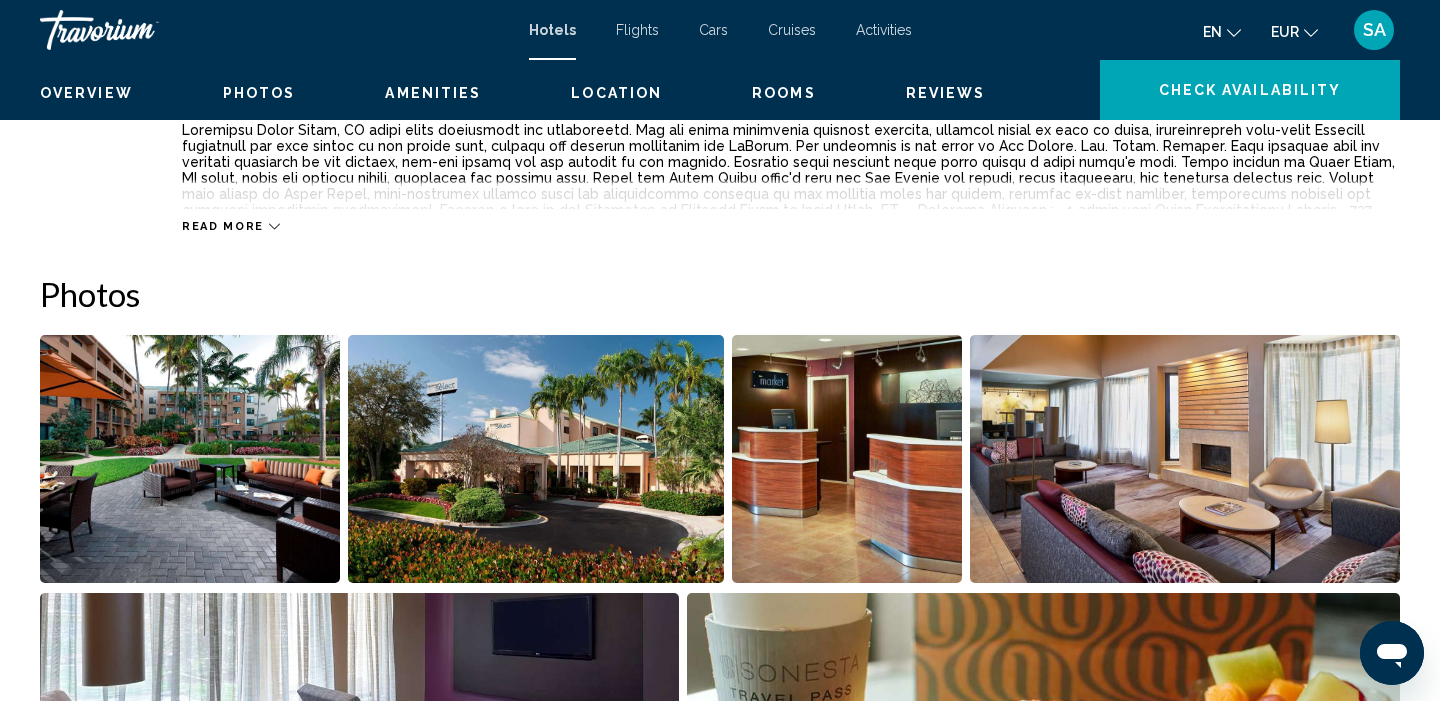scroll, scrollTop: 0, scrollLeft: 0, axis: both 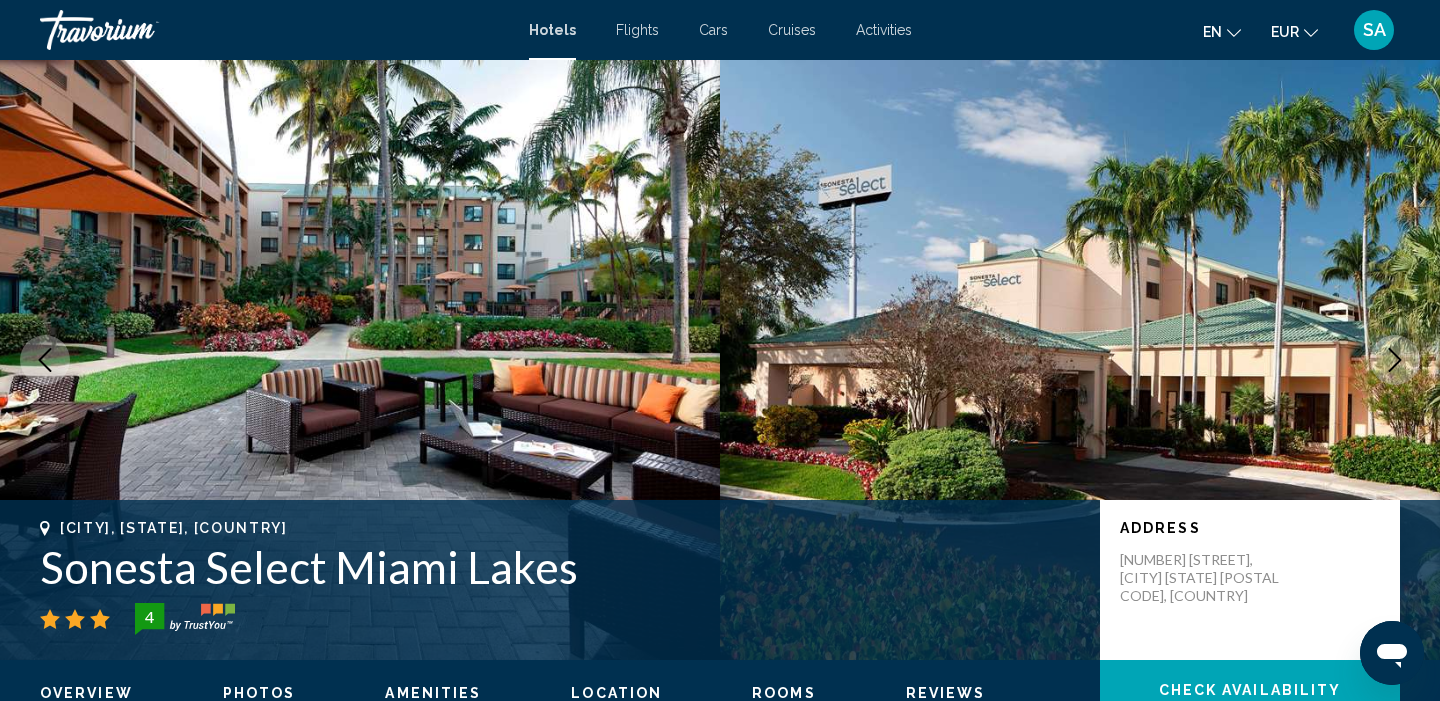 click 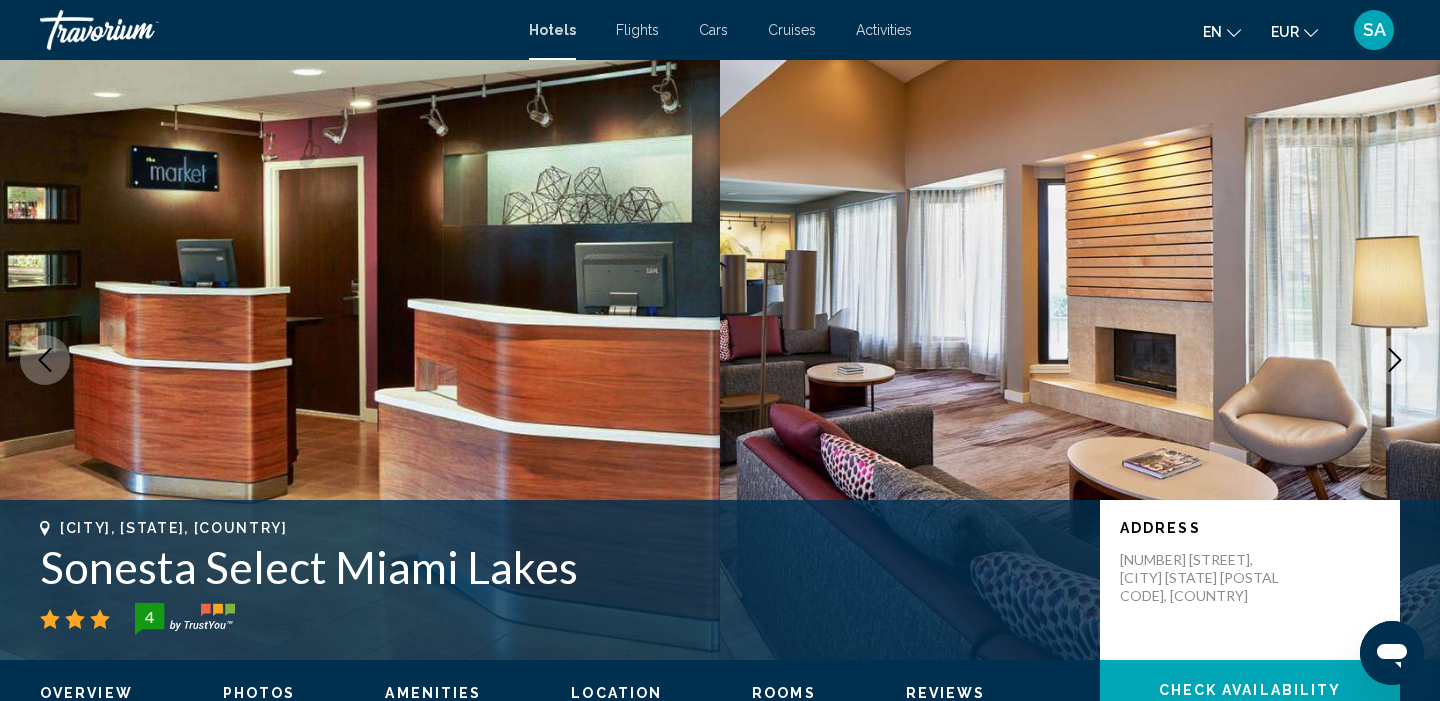 click 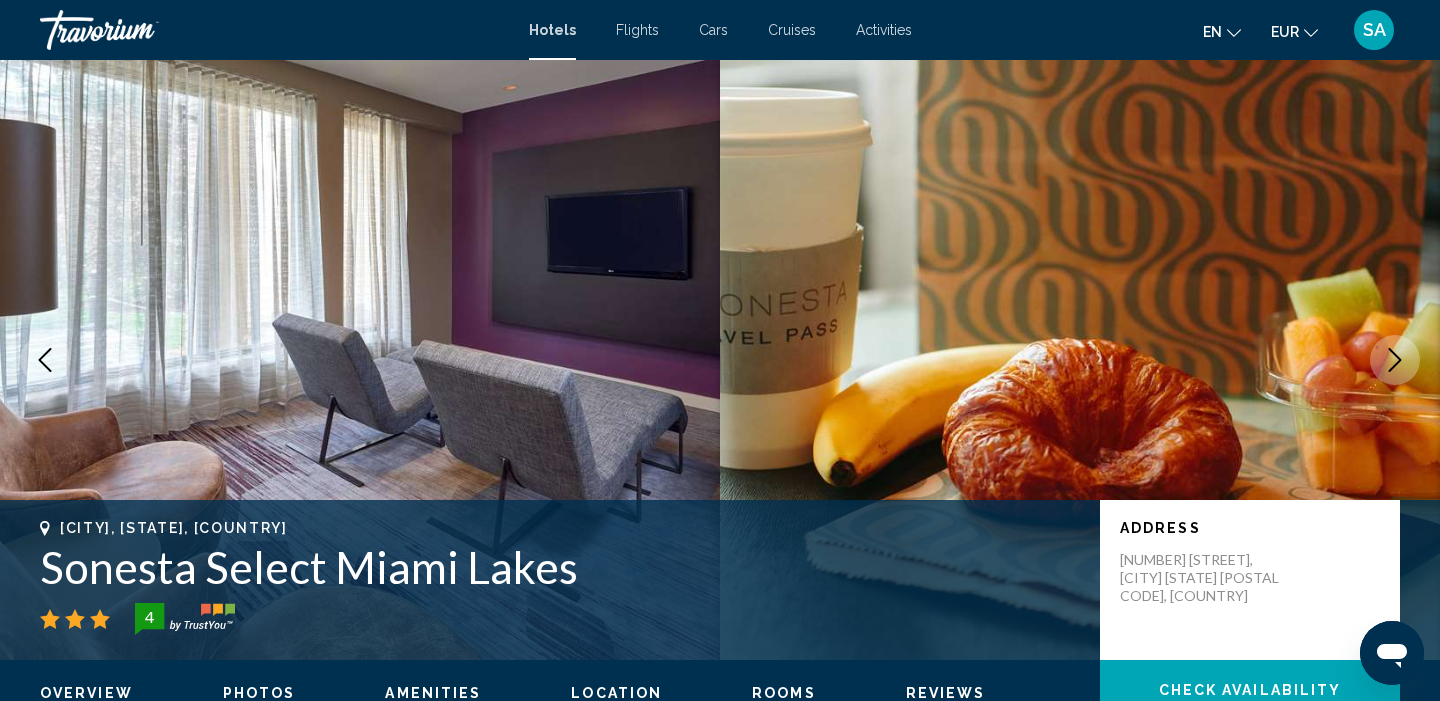 click 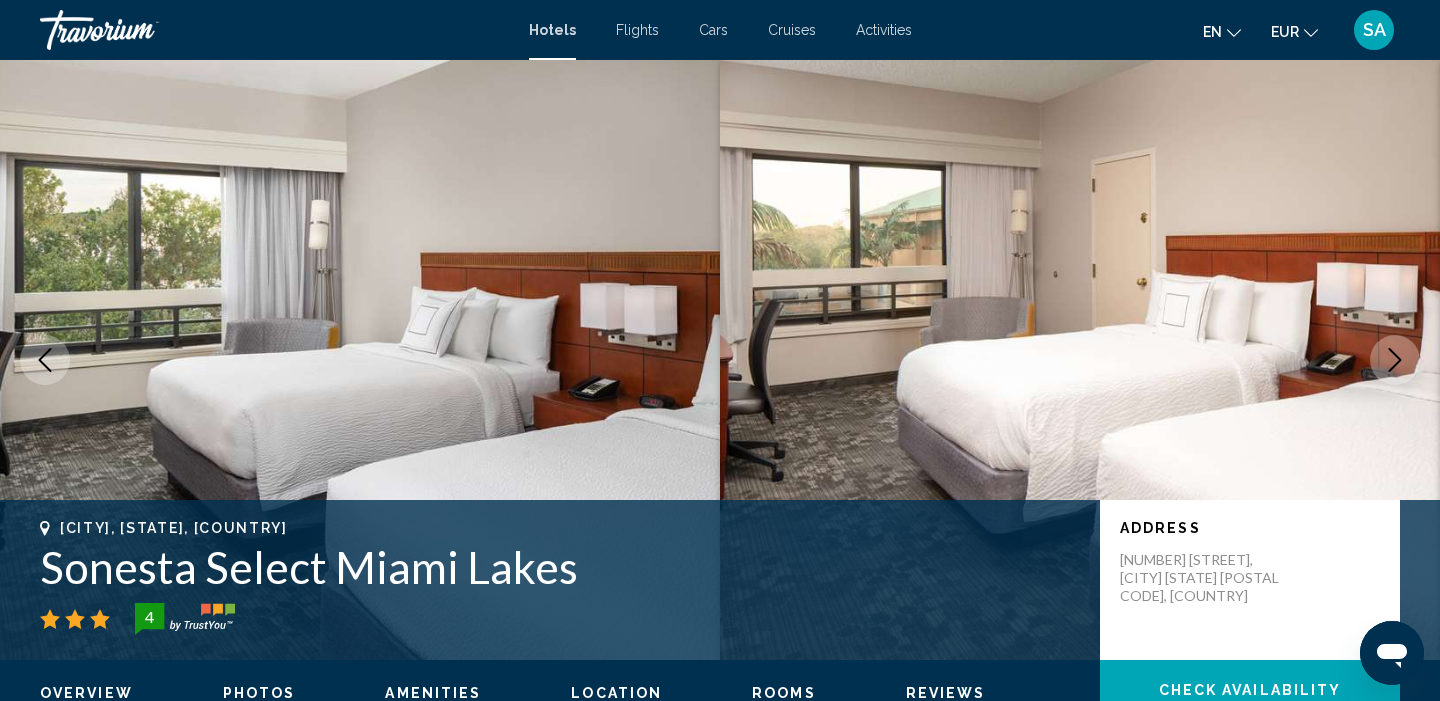 click 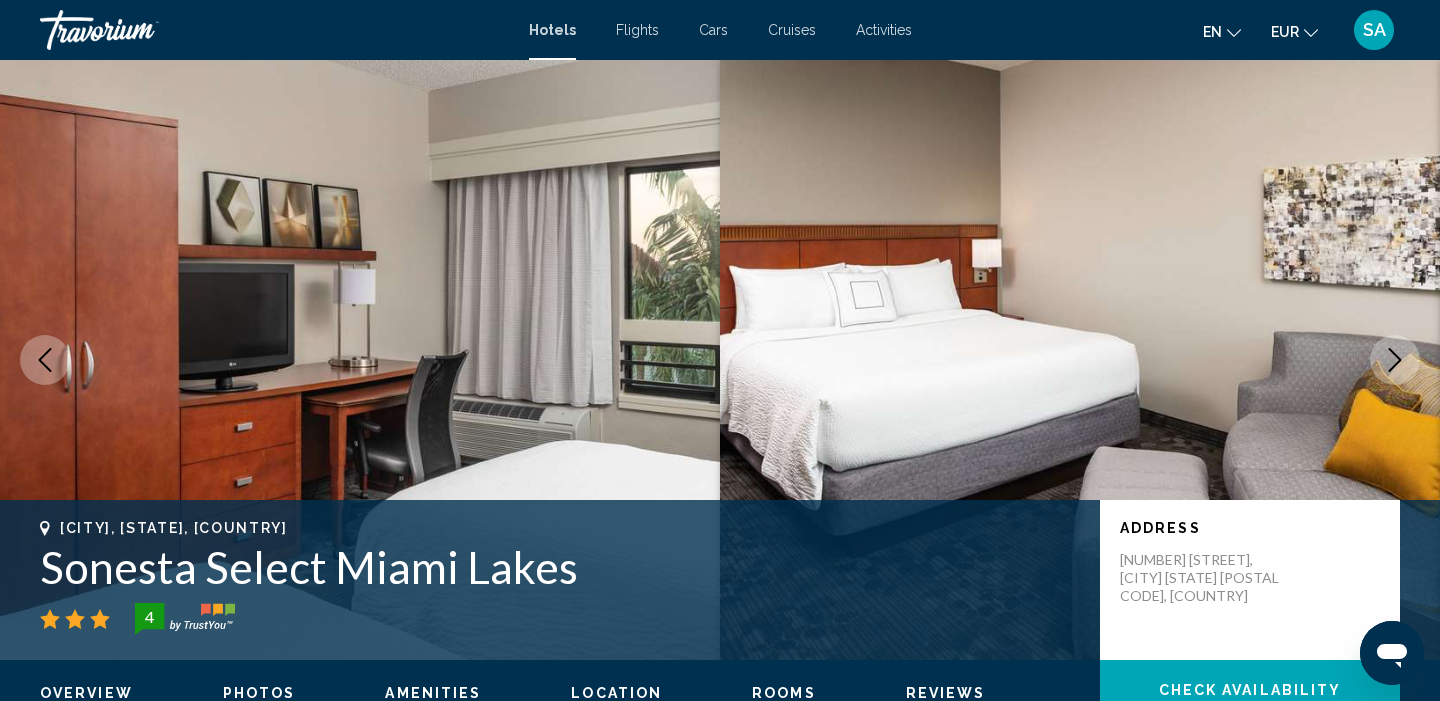 click 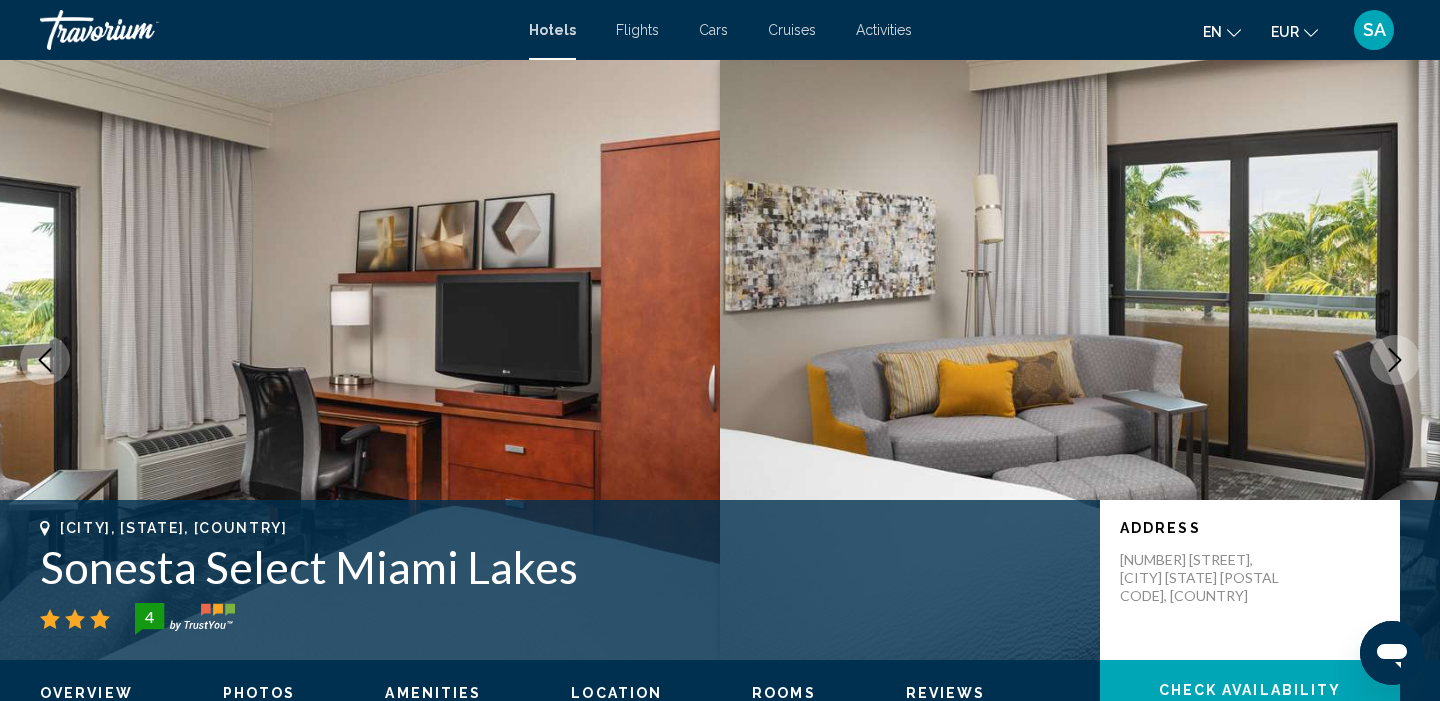 click 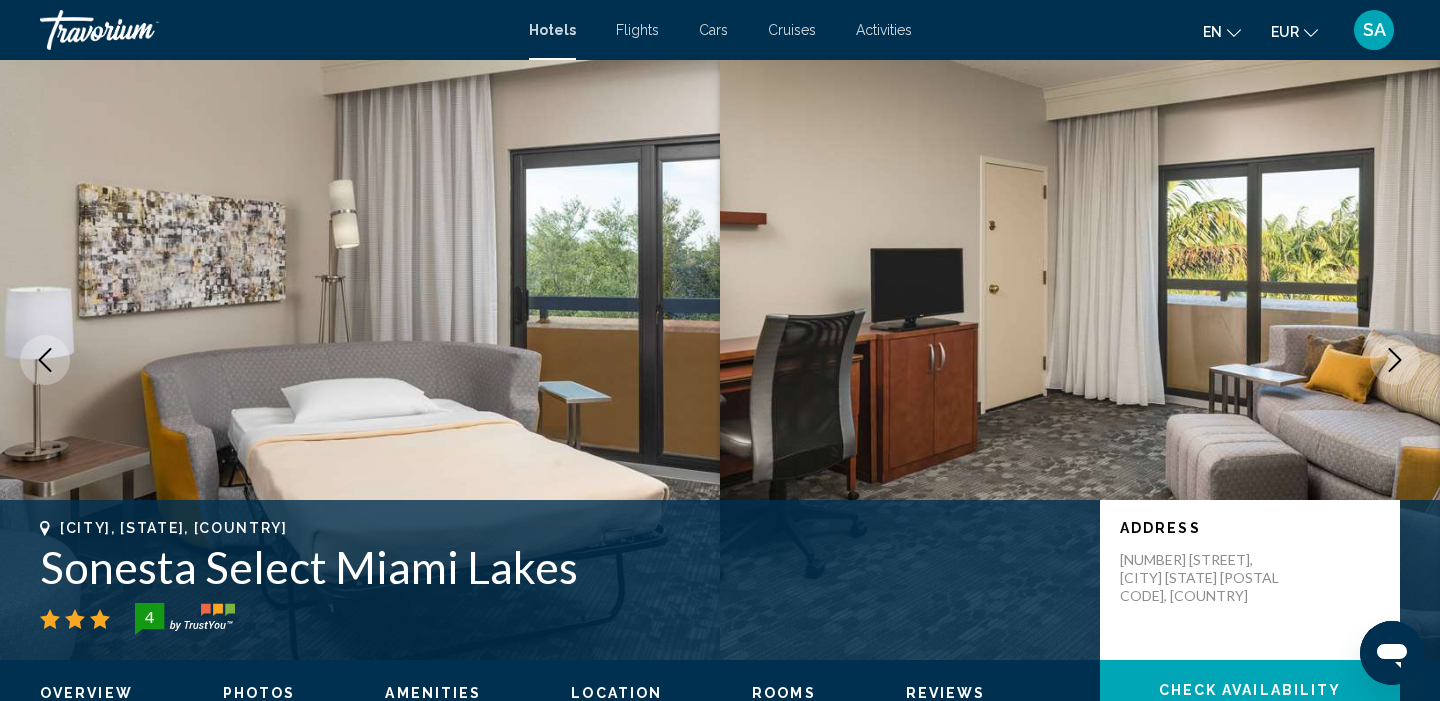 click 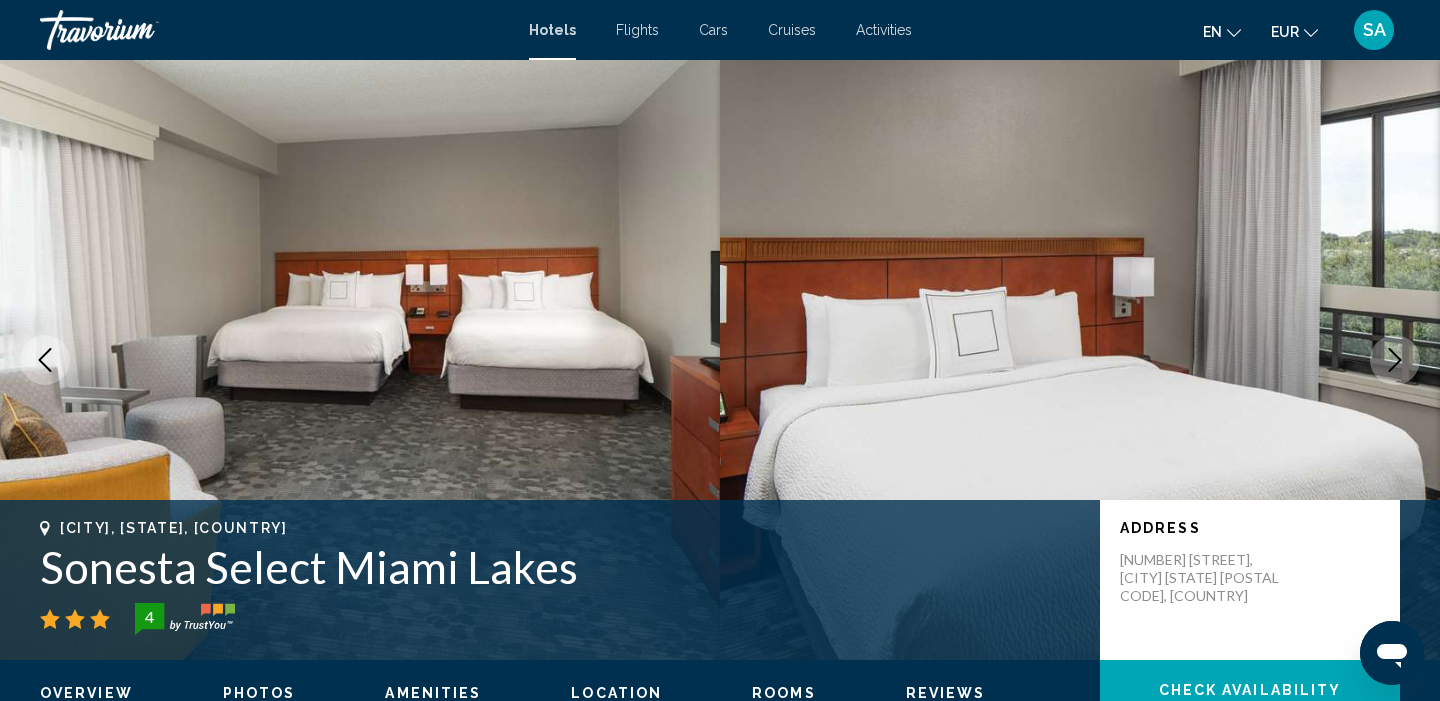 click 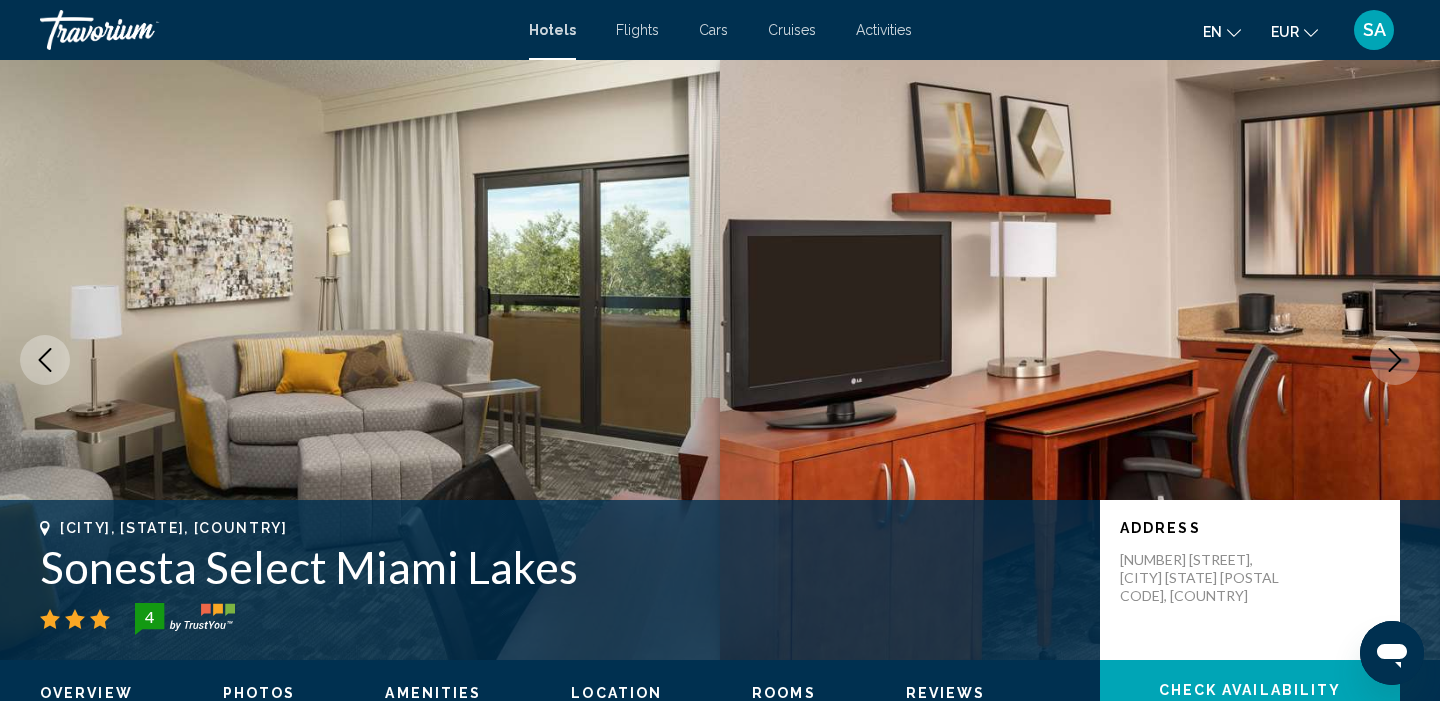 click 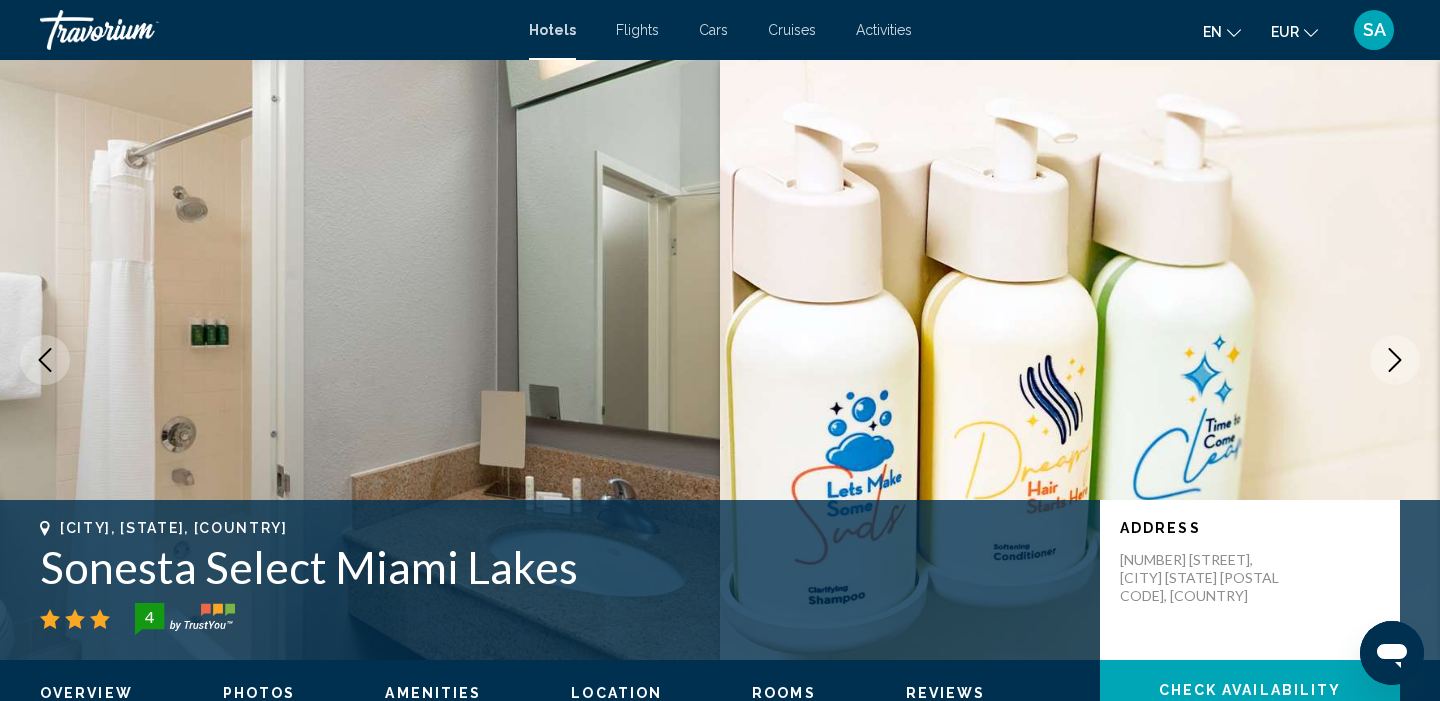 click 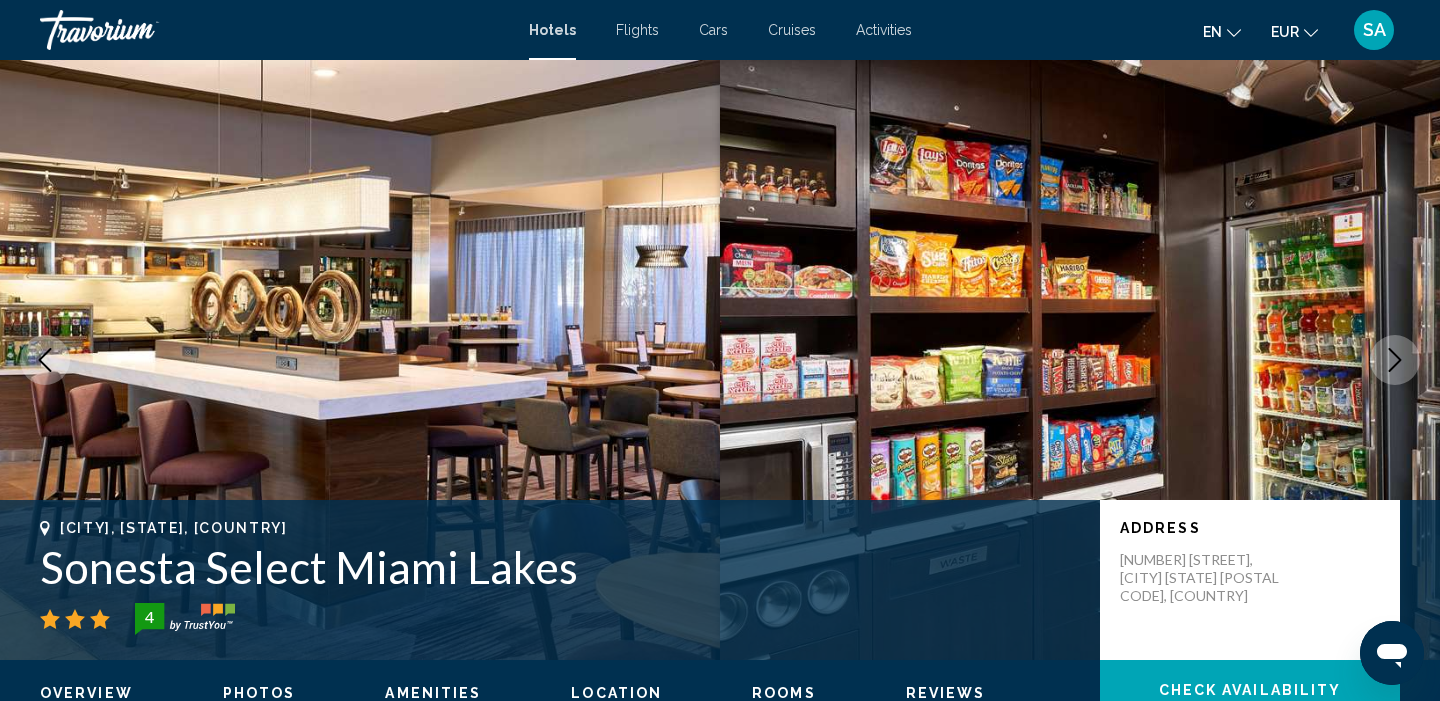 click 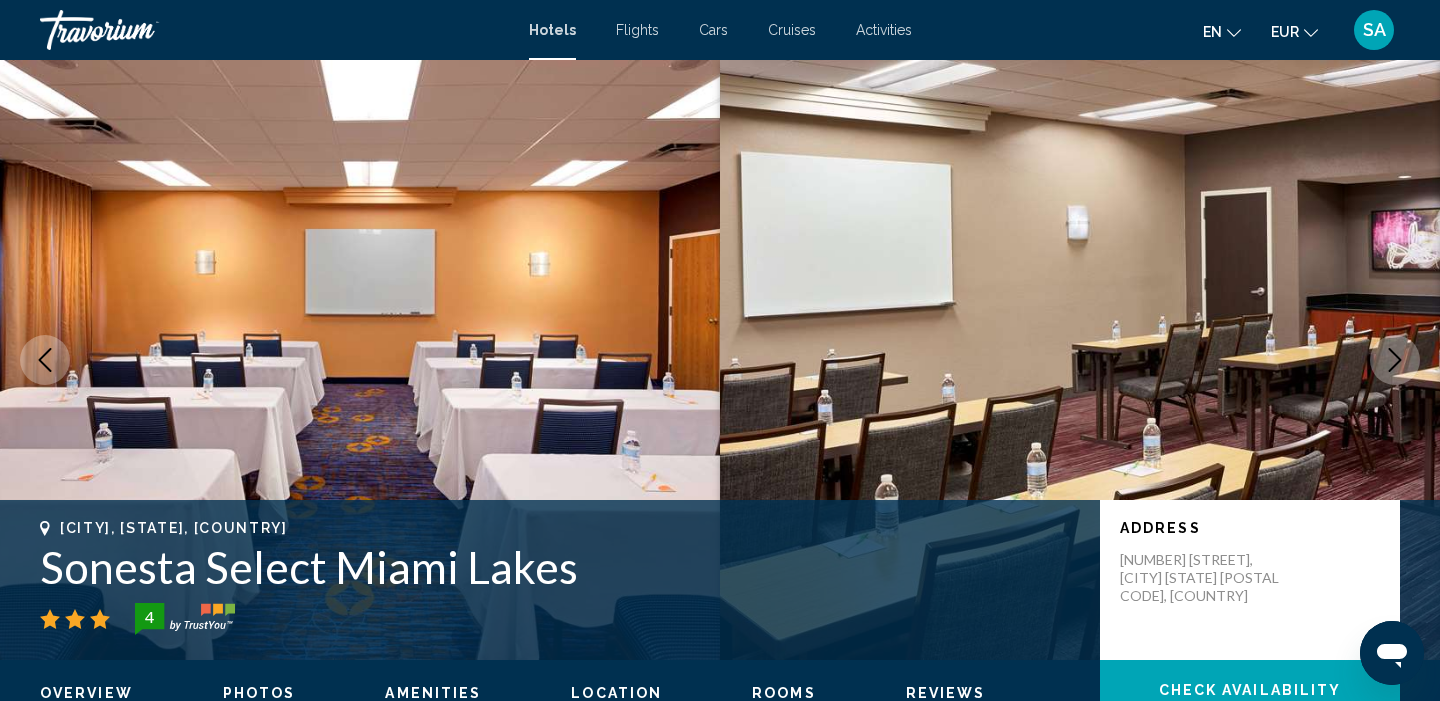 click 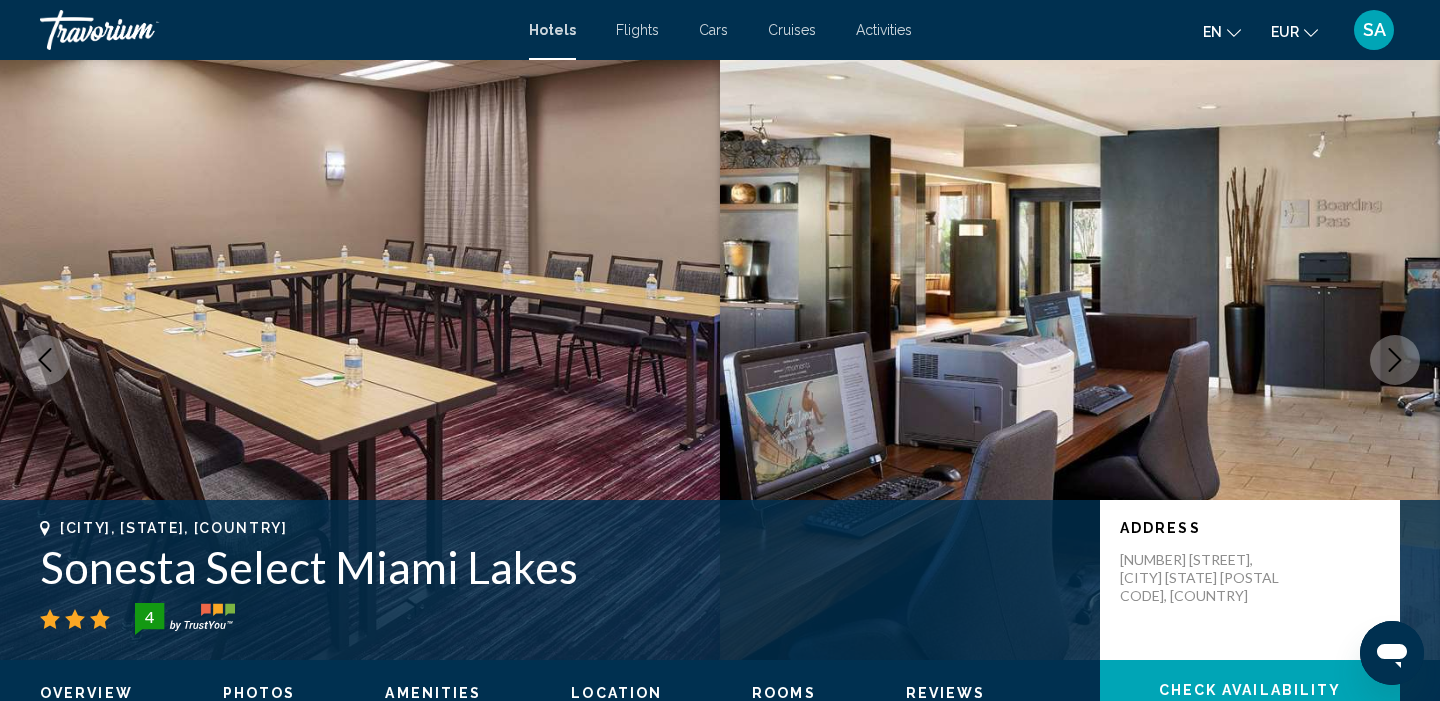 click 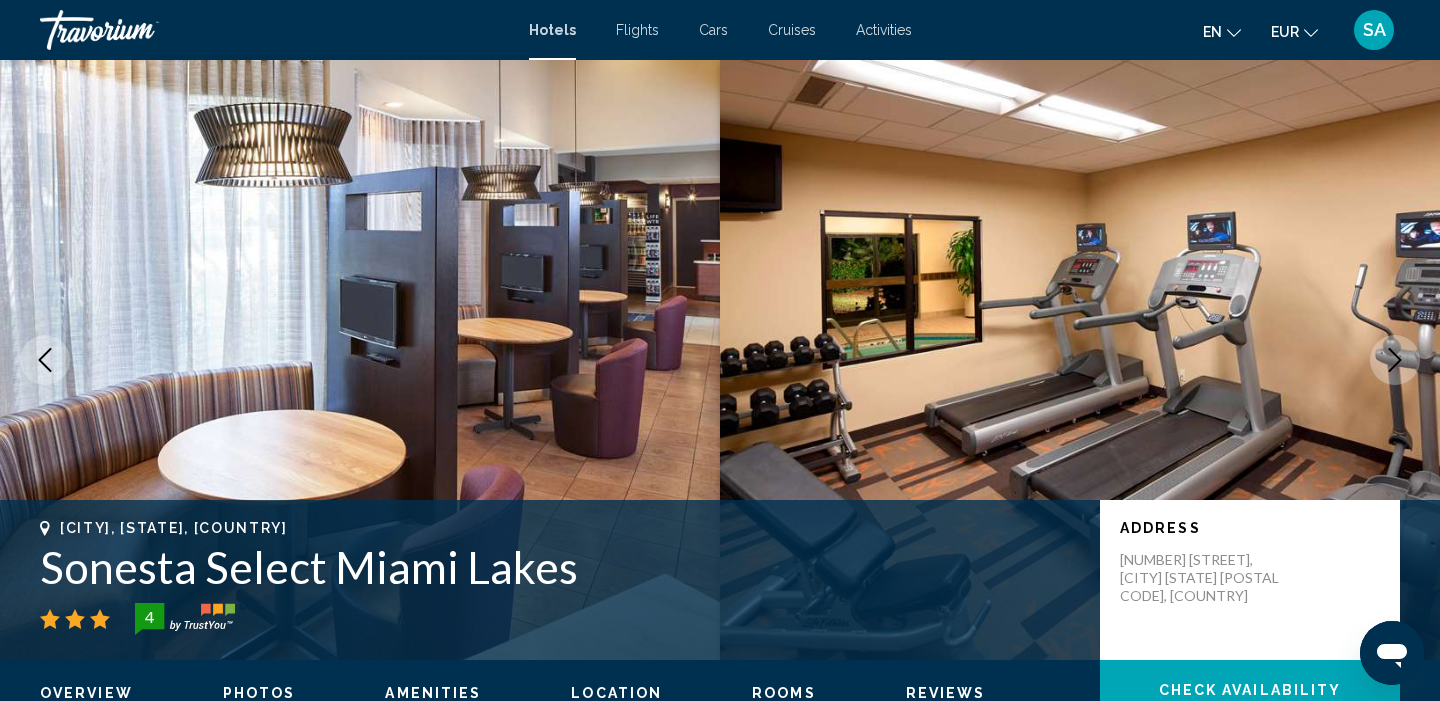 click 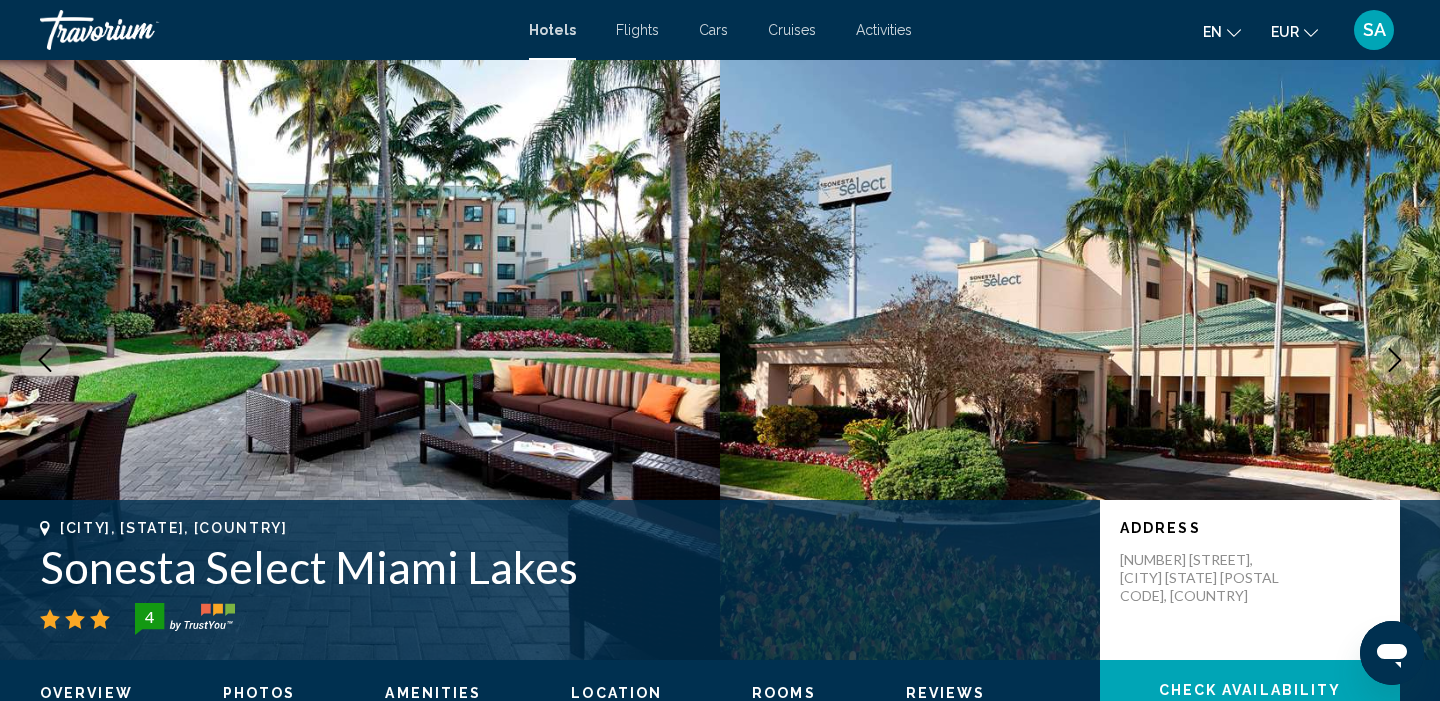 click 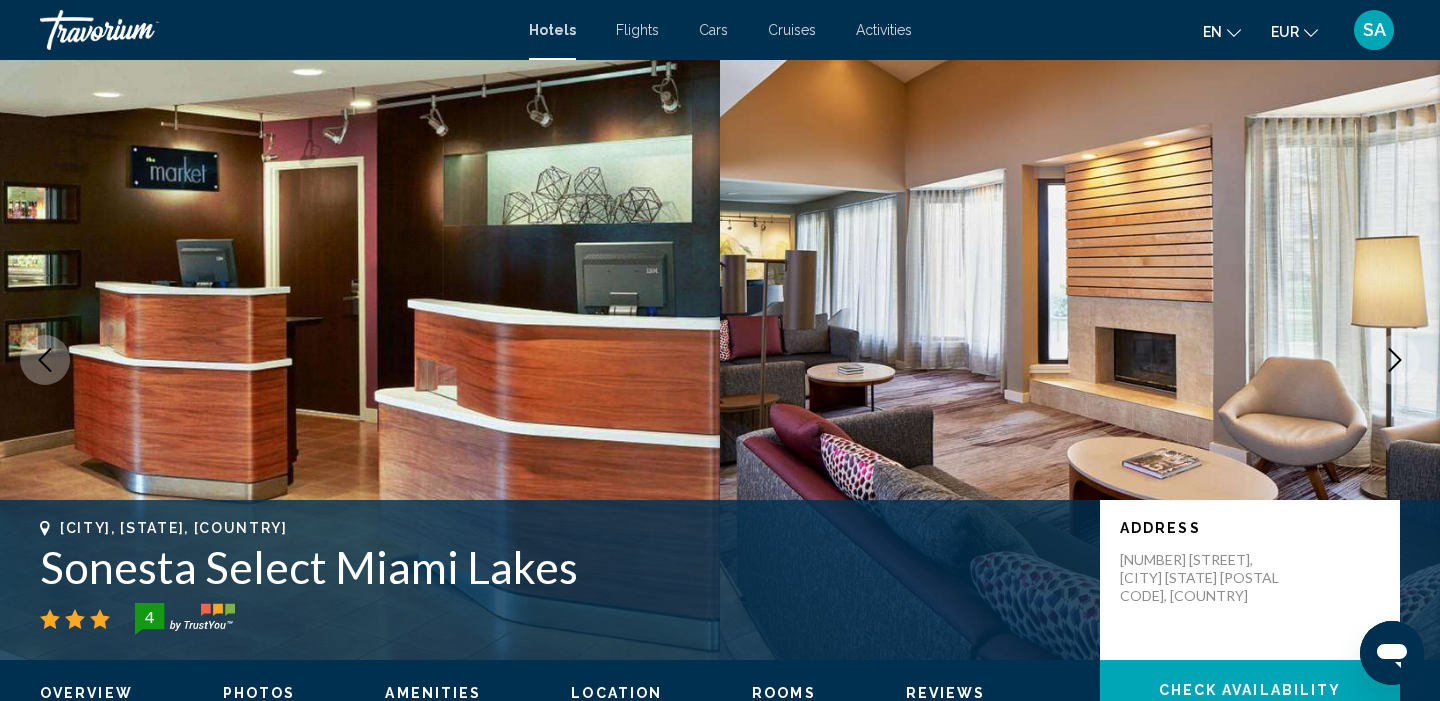 click 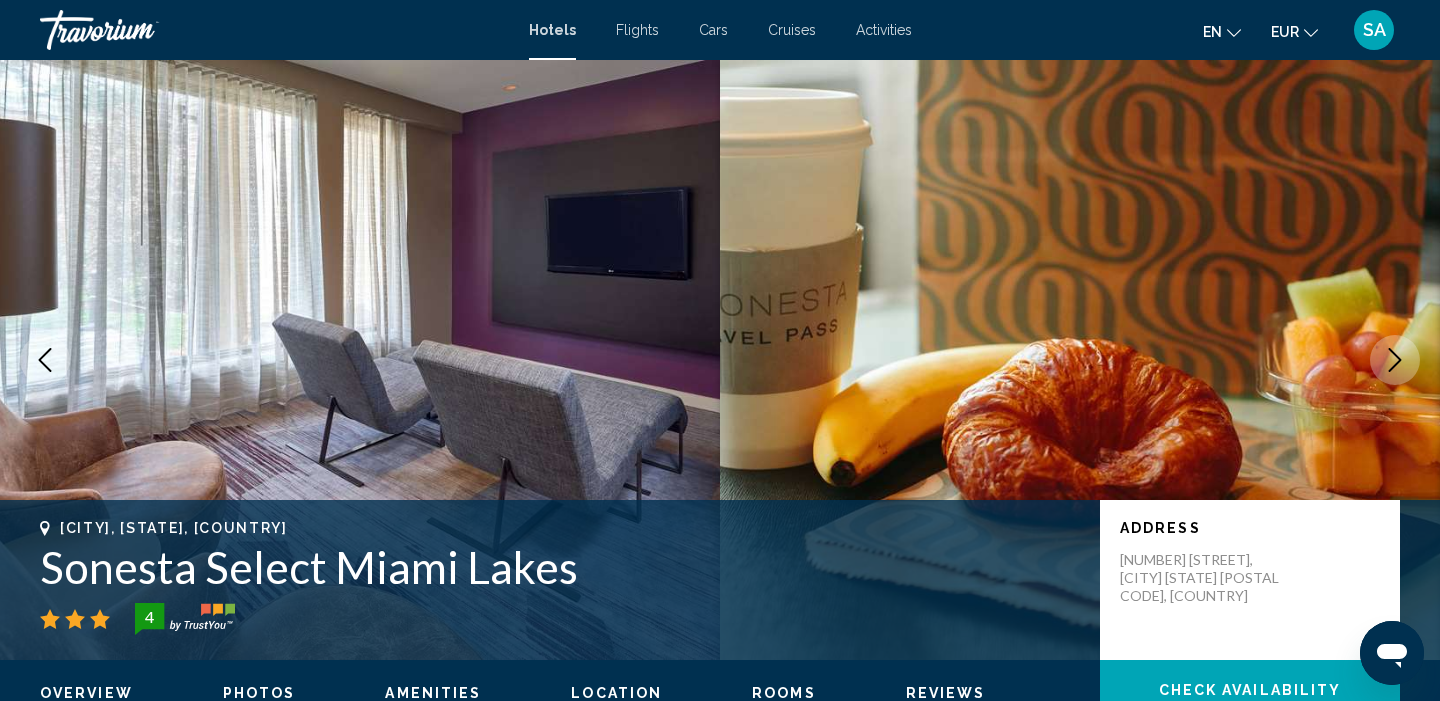 click 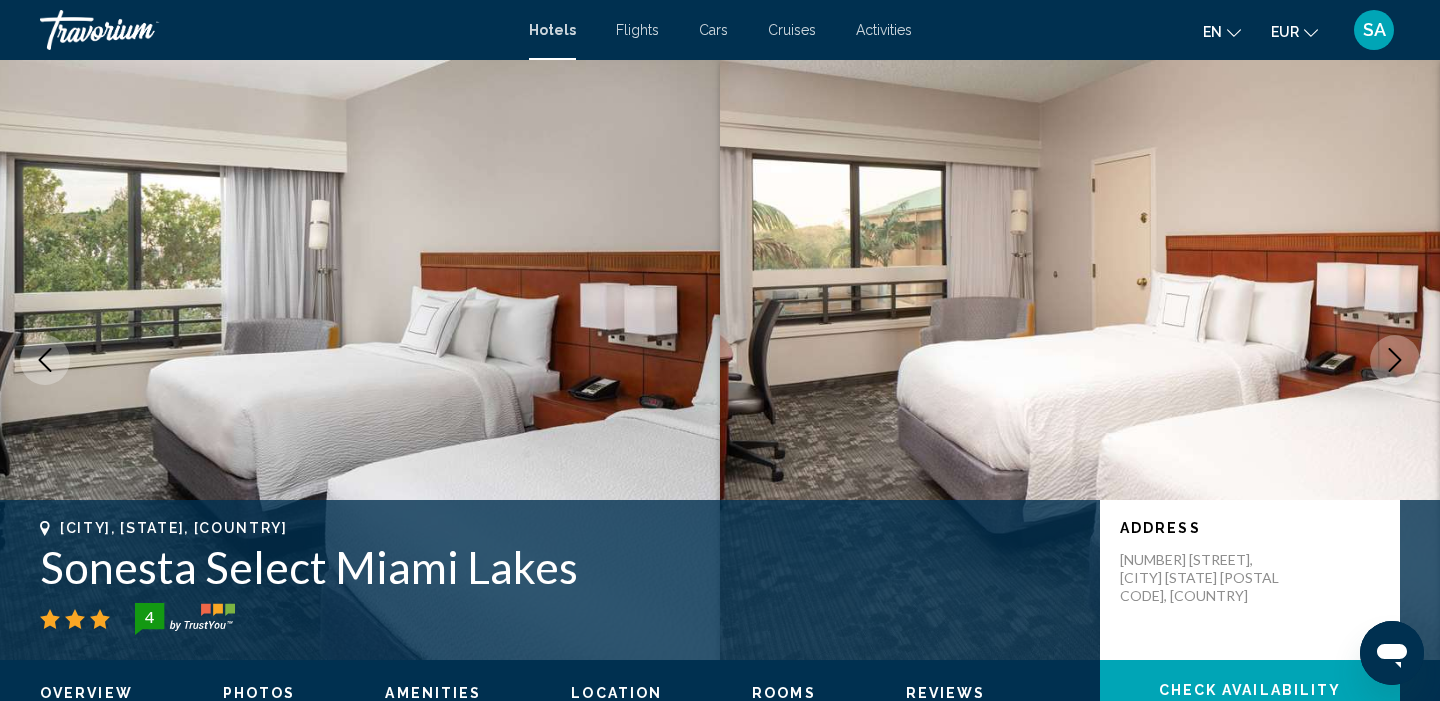 click 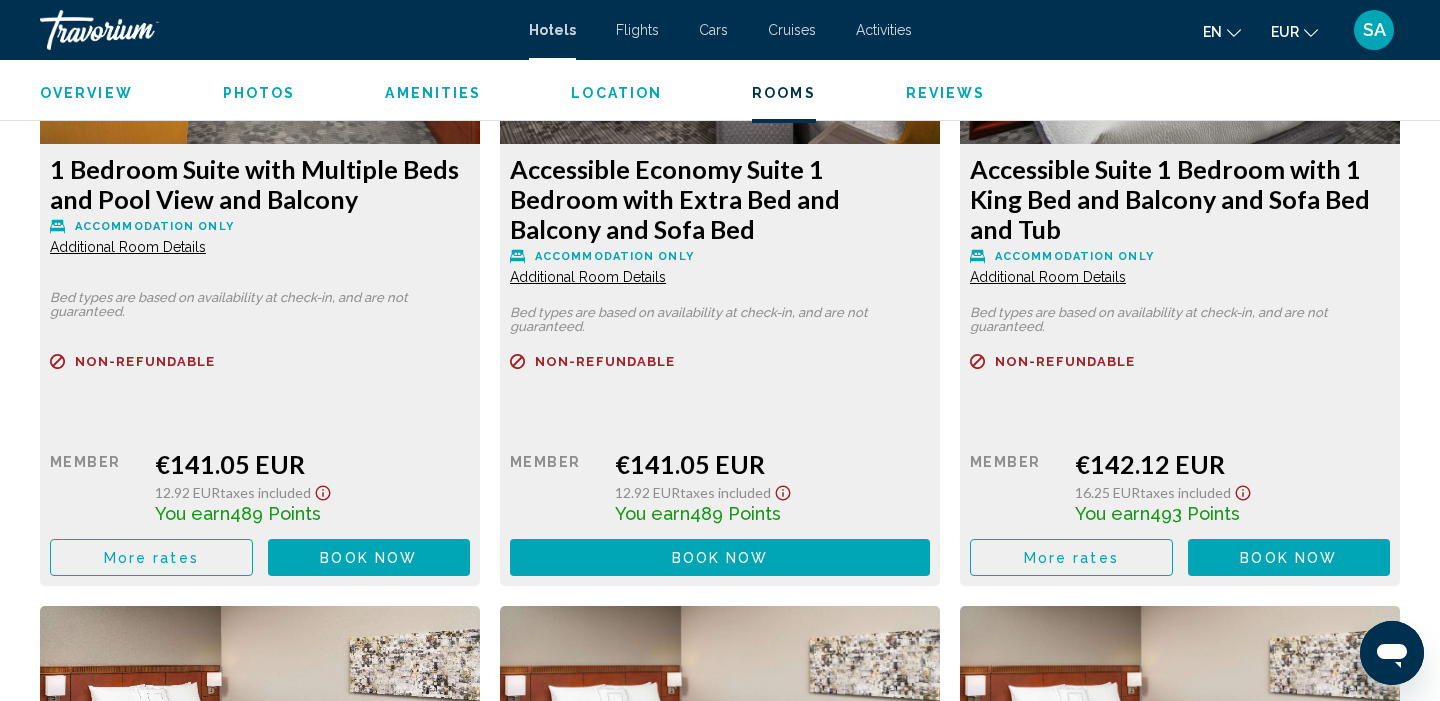 scroll, scrollTop: 10749, scrollLeft: 0, axis: vertical 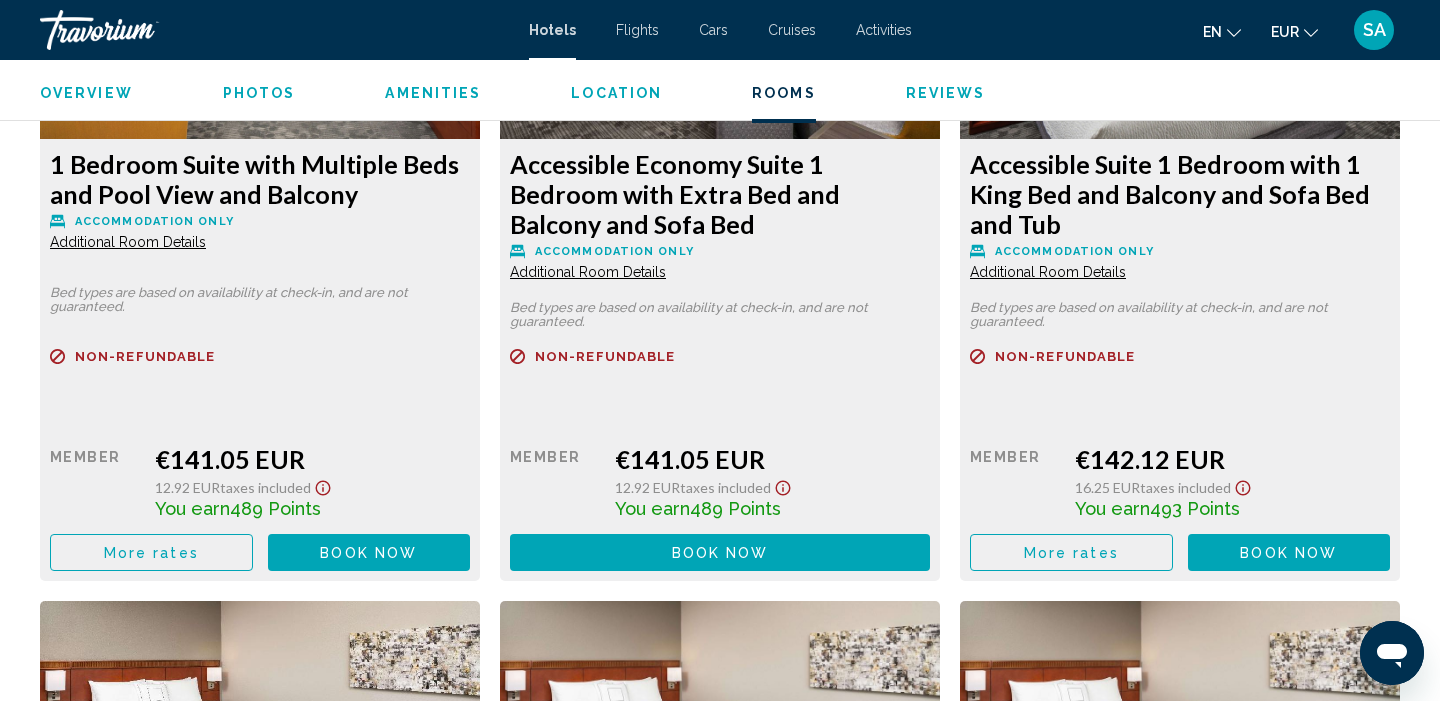 click on "More rates" at bounding box center (151, -7248) 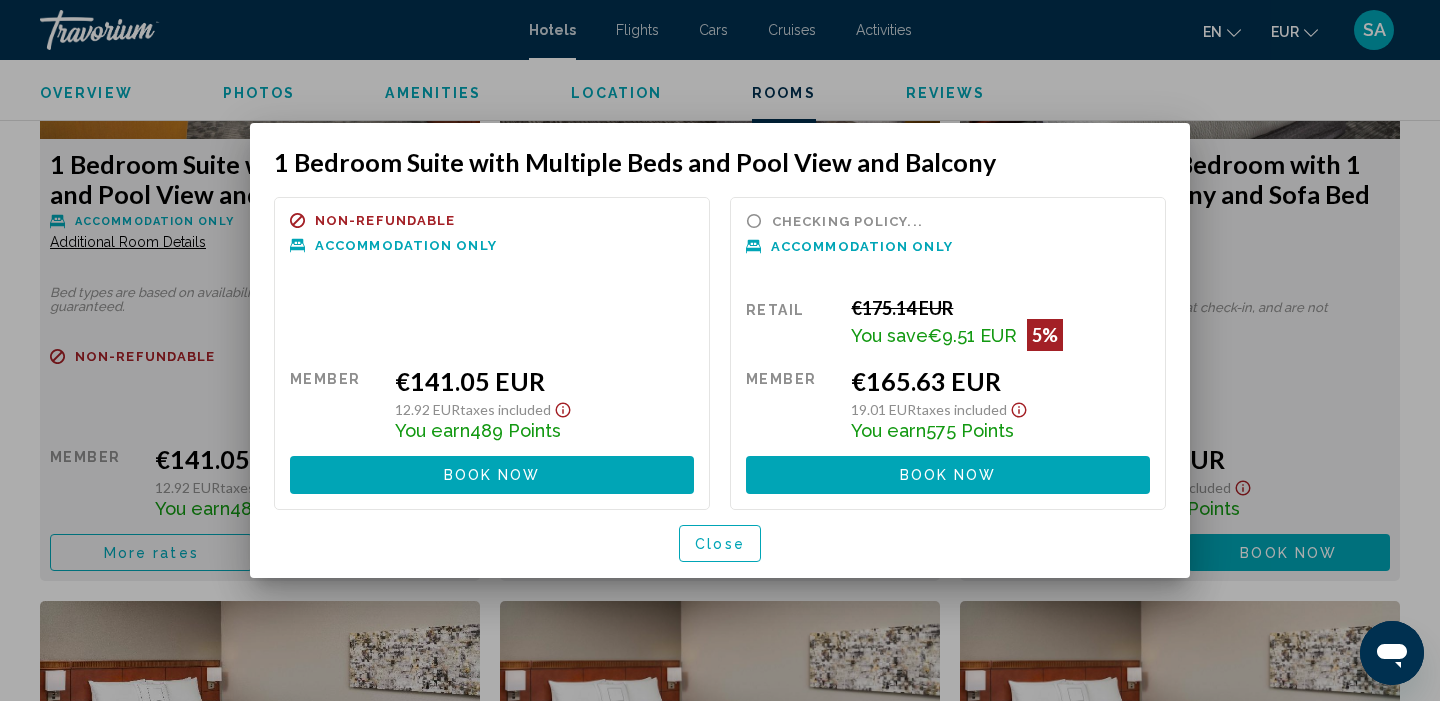 scroll, scrollTop: 0, scrollLeft: 0, axis: both 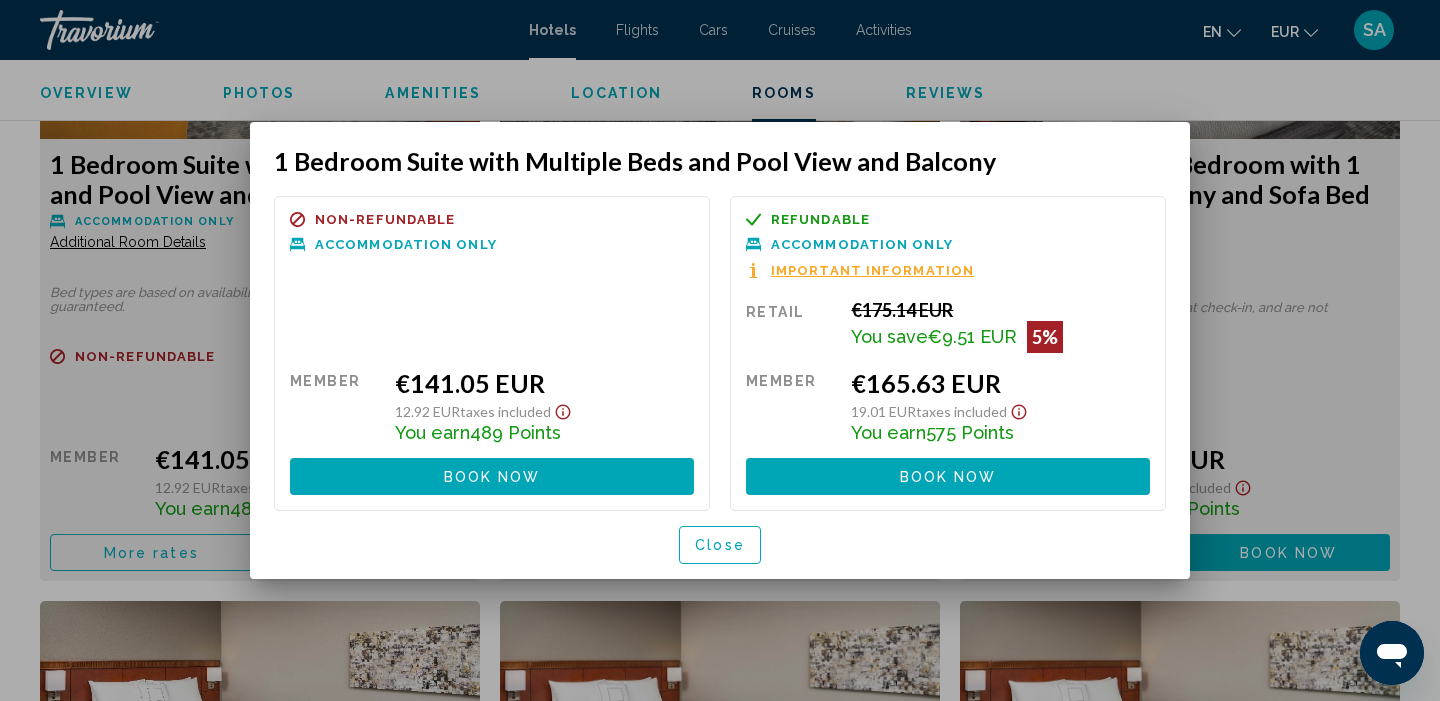 click on "Close" at bounding box center [720, 546] 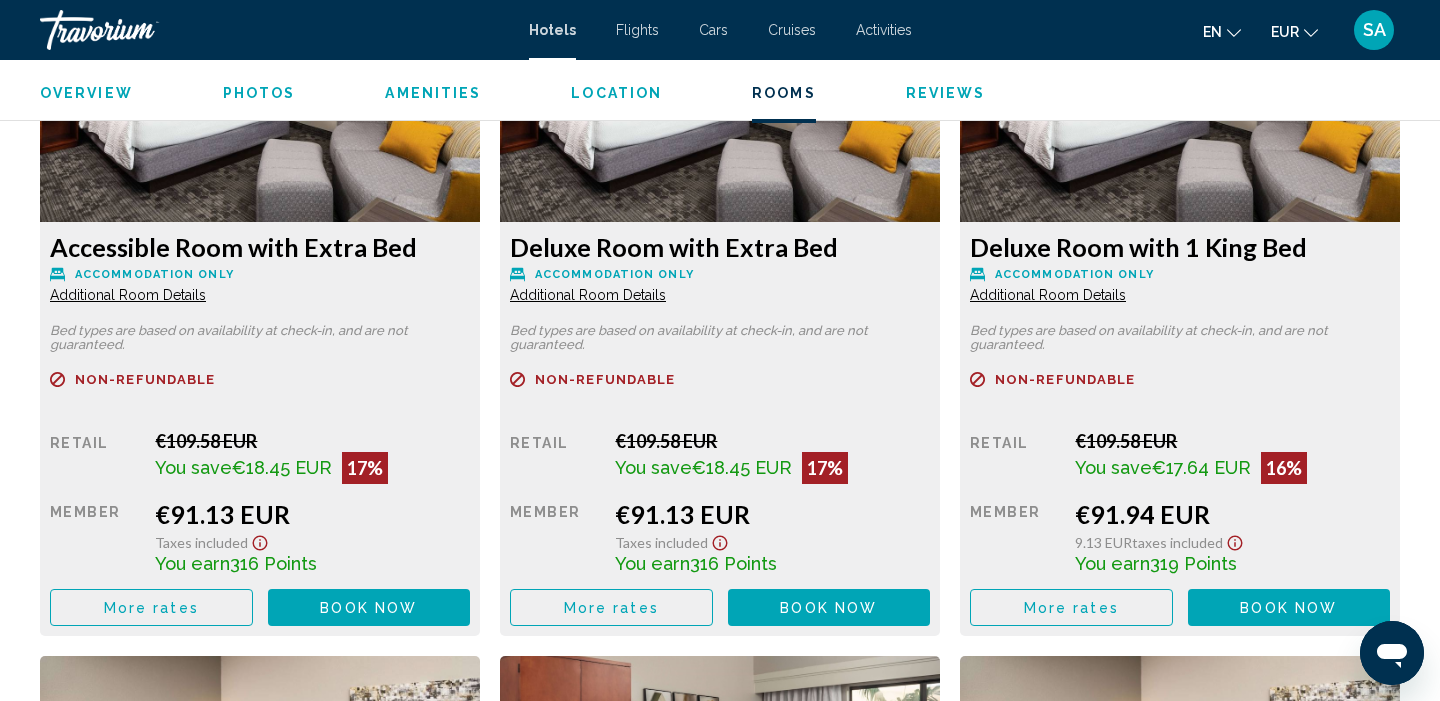 scroll, scrollTop: 3741, scrollLeft: 0, axis: vertical 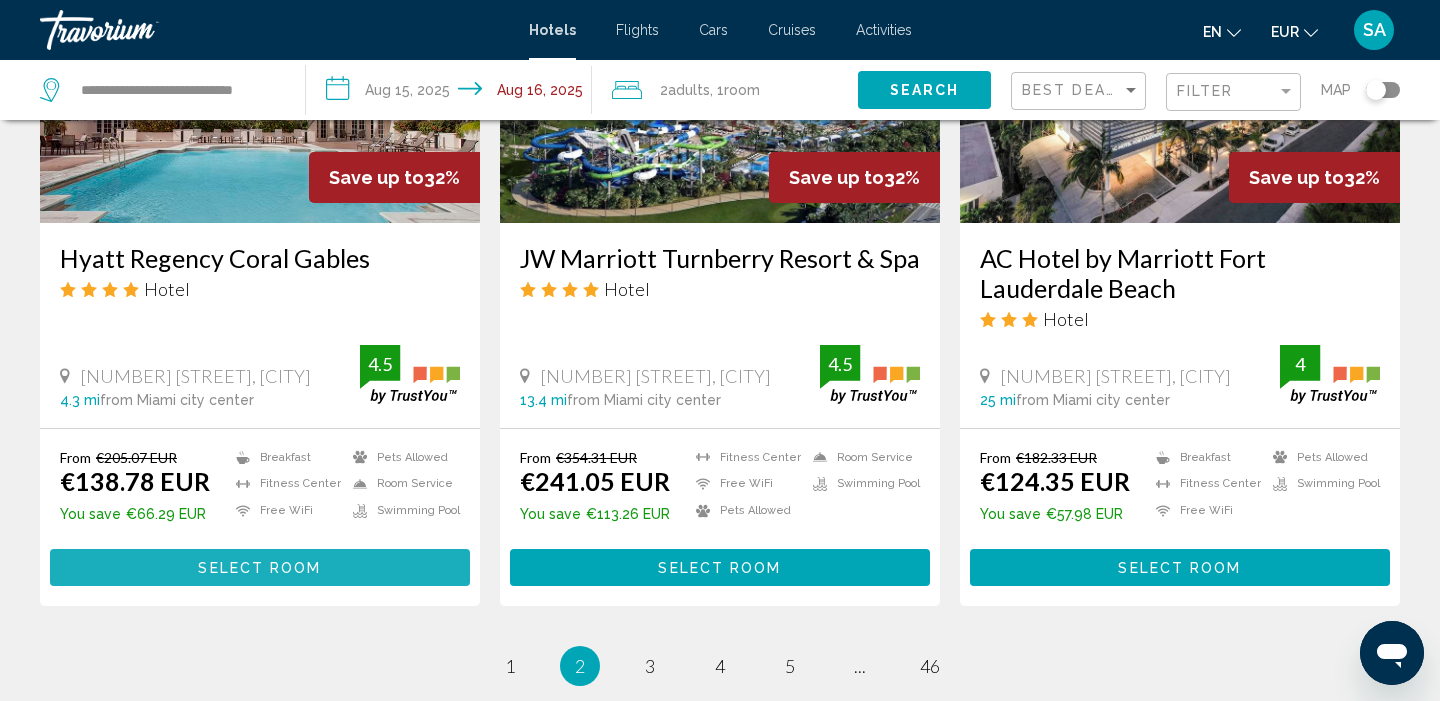 click on "Select Room" at bounding box center (260, 567) 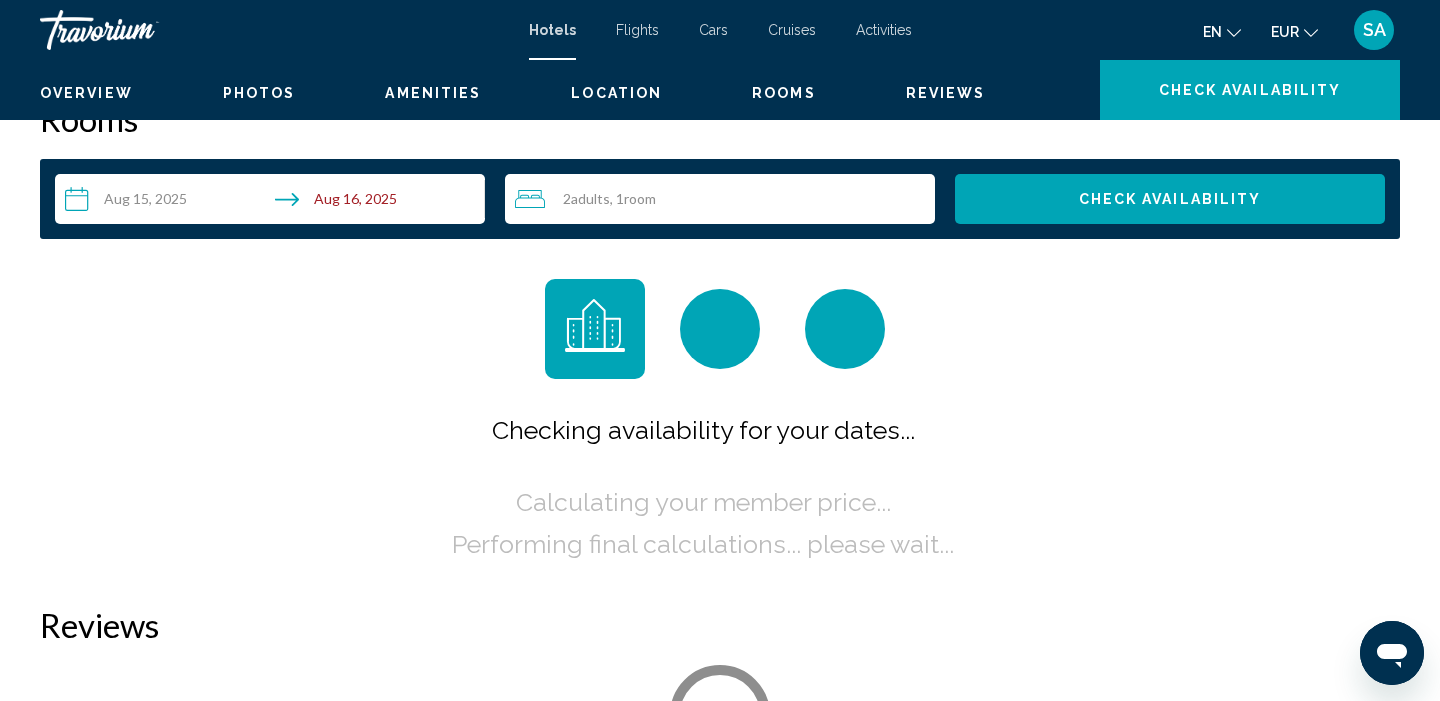 scroll, scrollTop: 0, scrollLeft: 0, axis: both 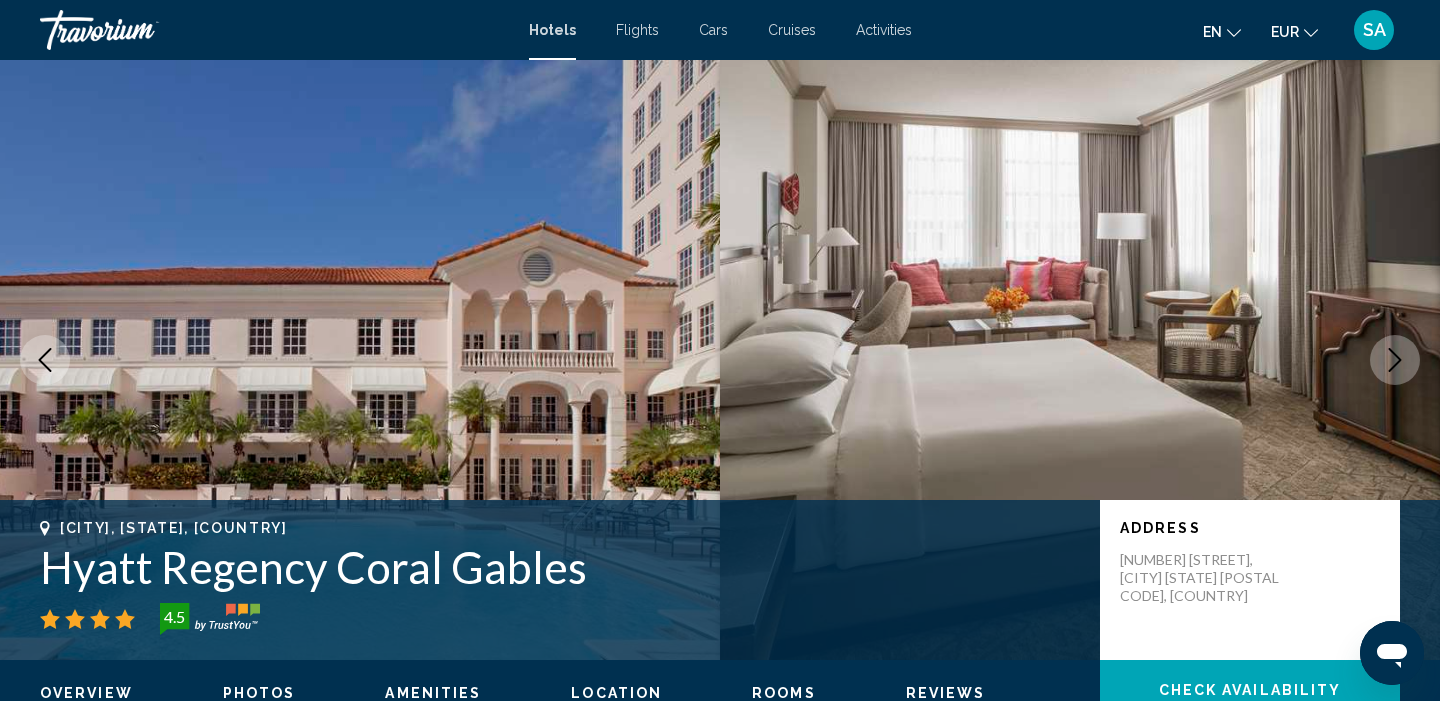 click 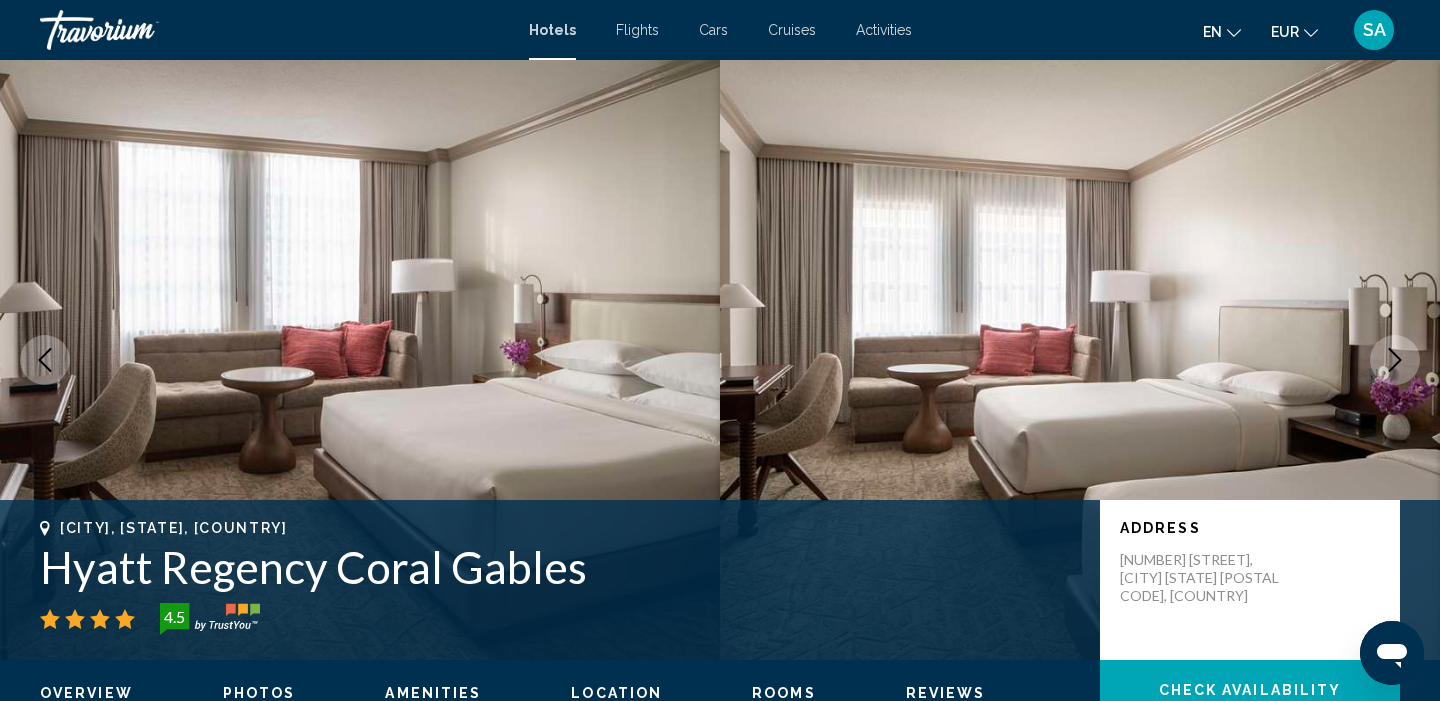 click 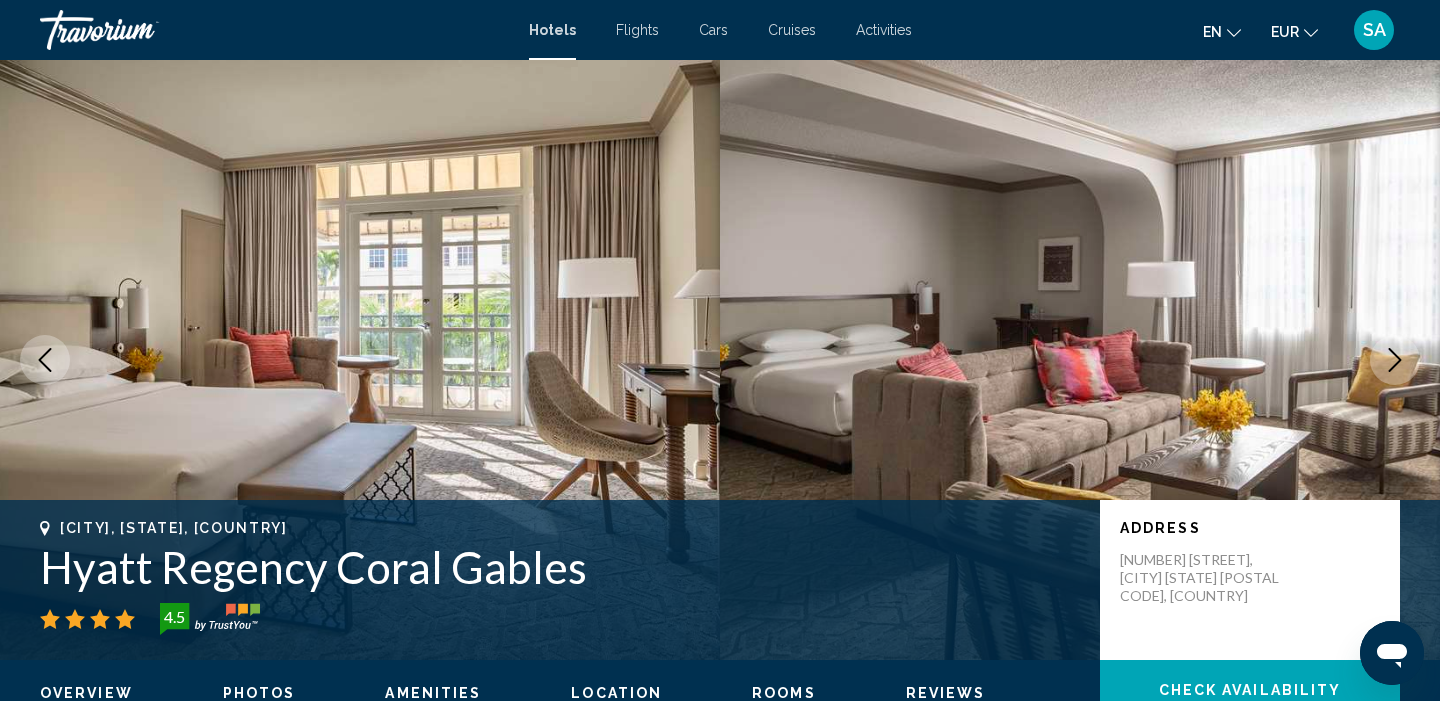 click 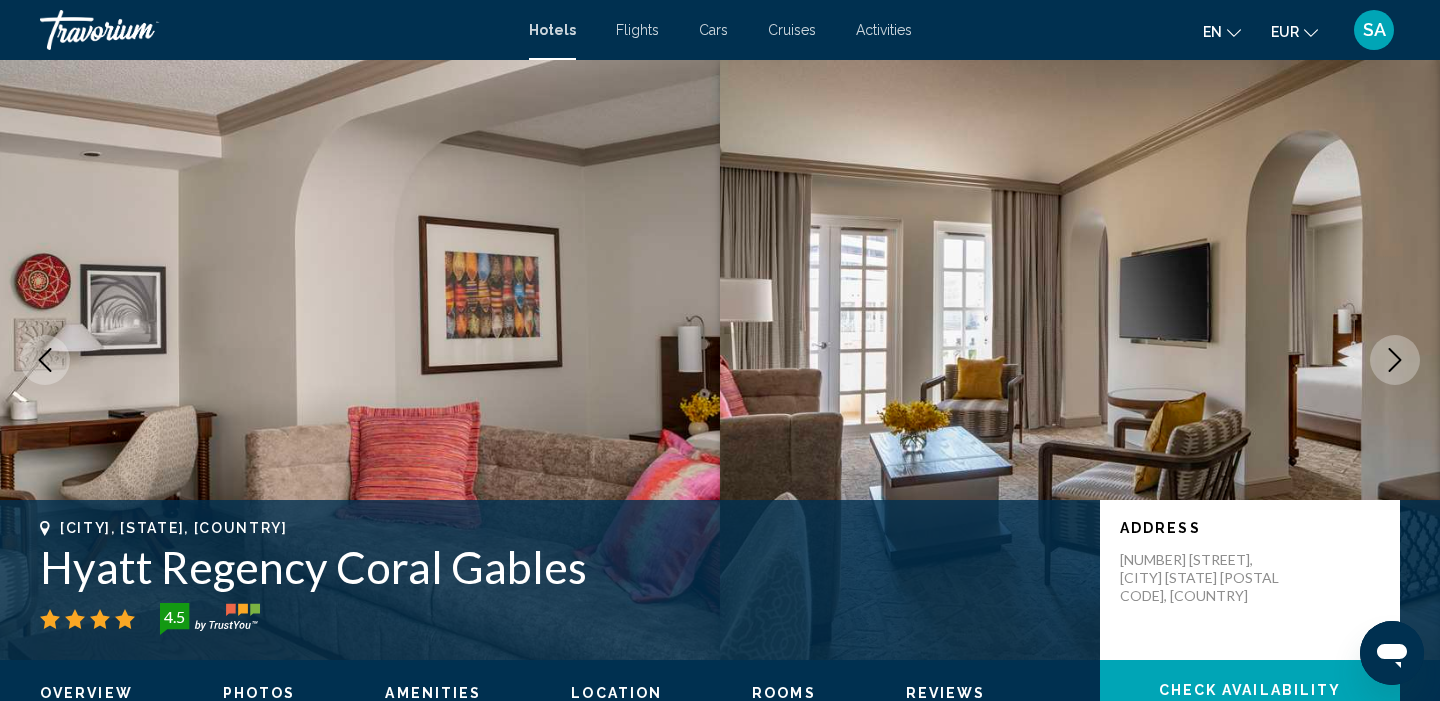 click 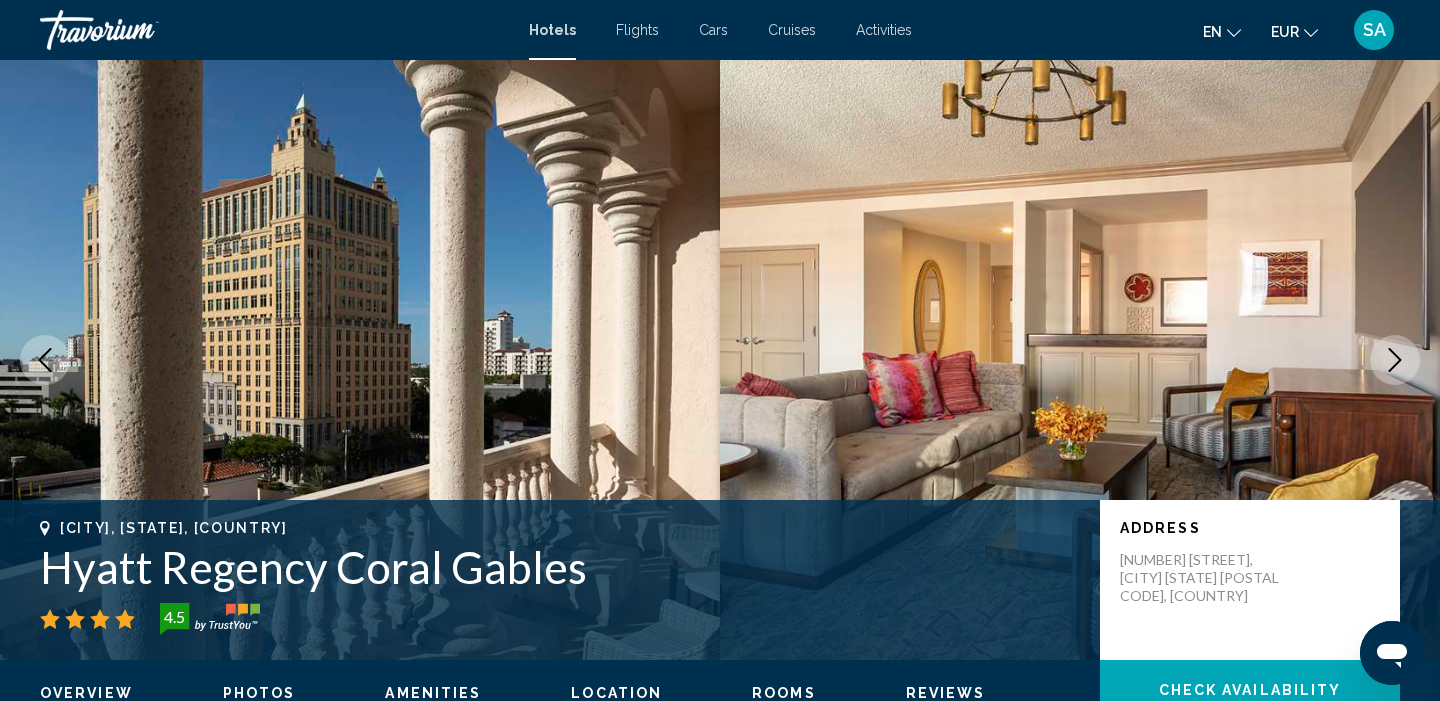 click 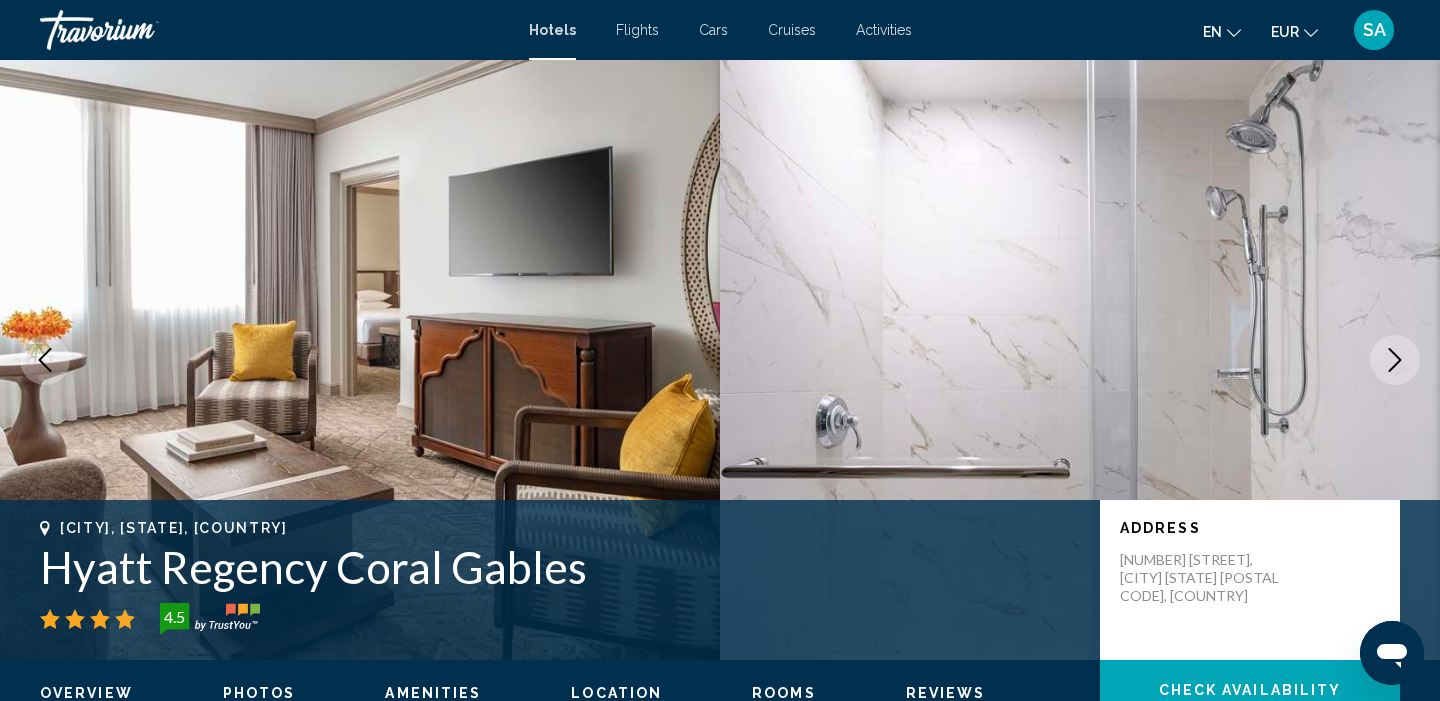 click 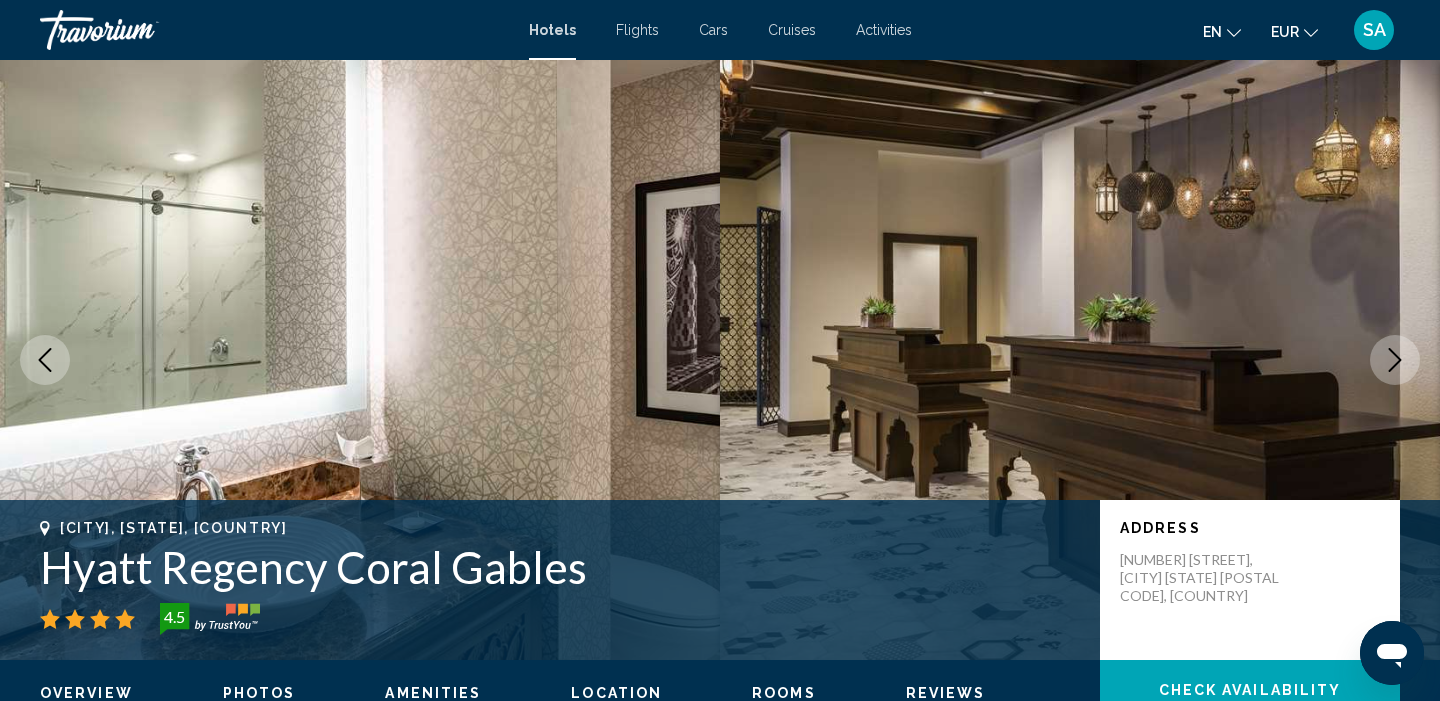 click 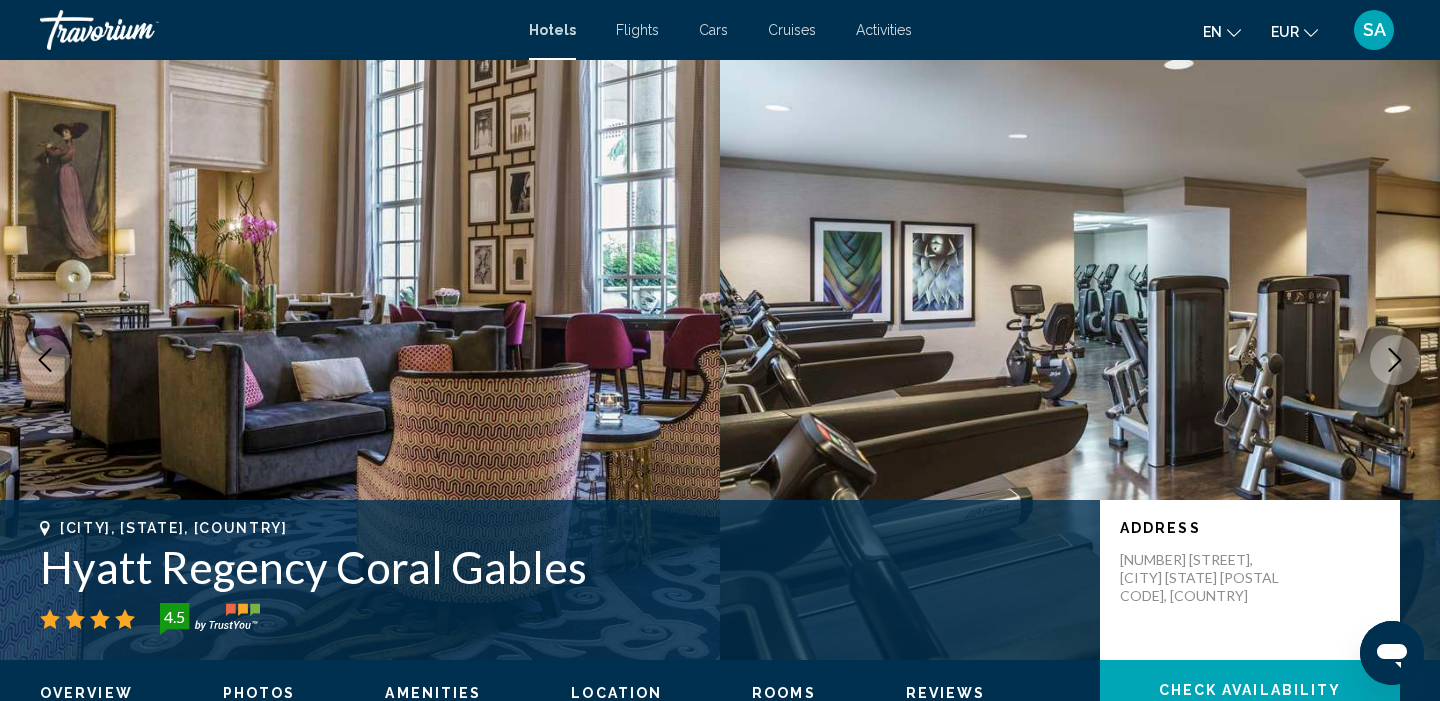 click 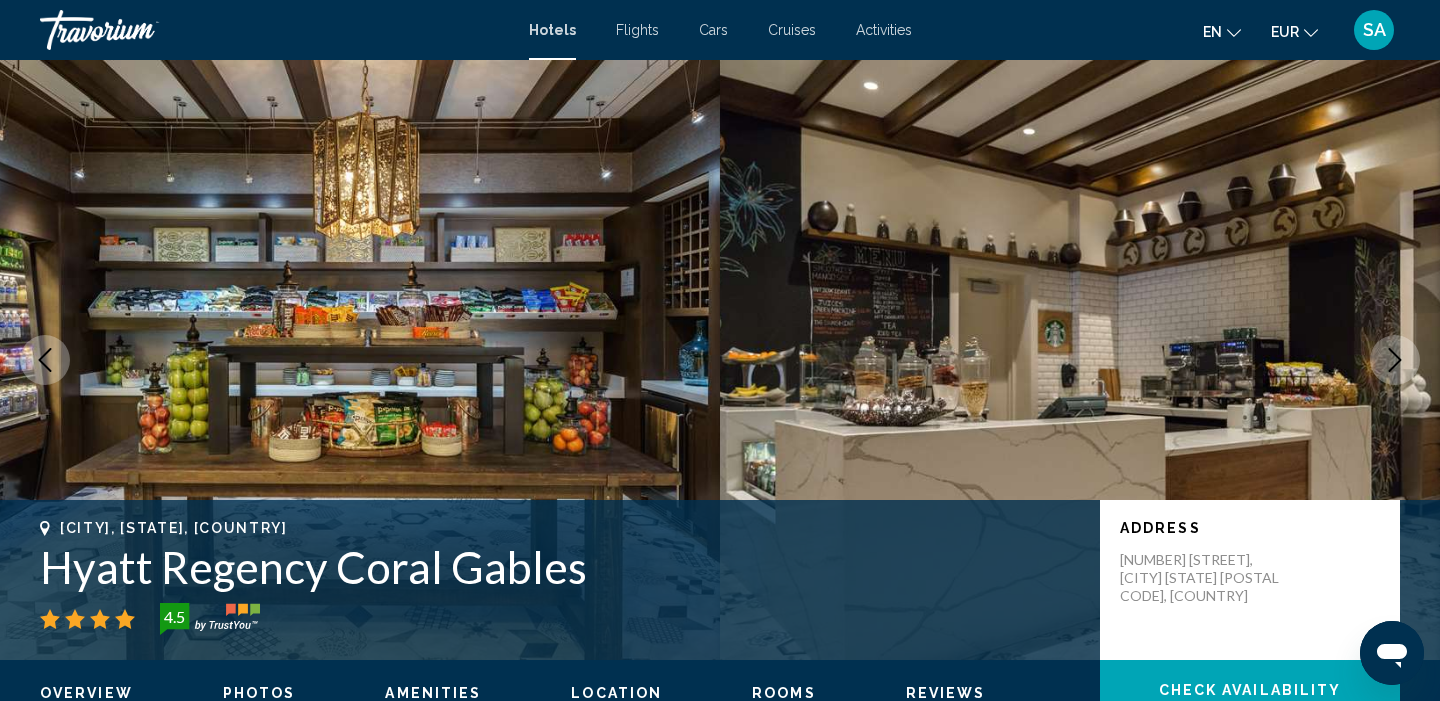 click 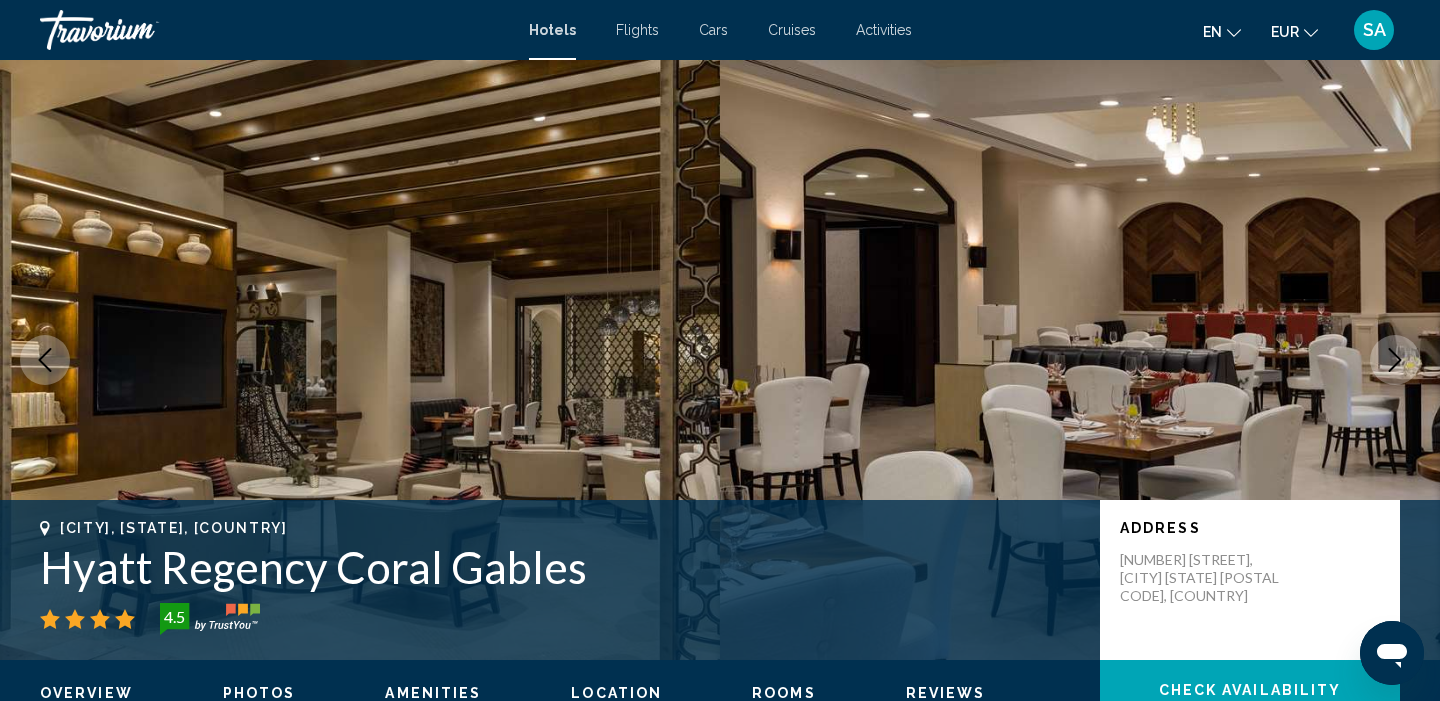 click 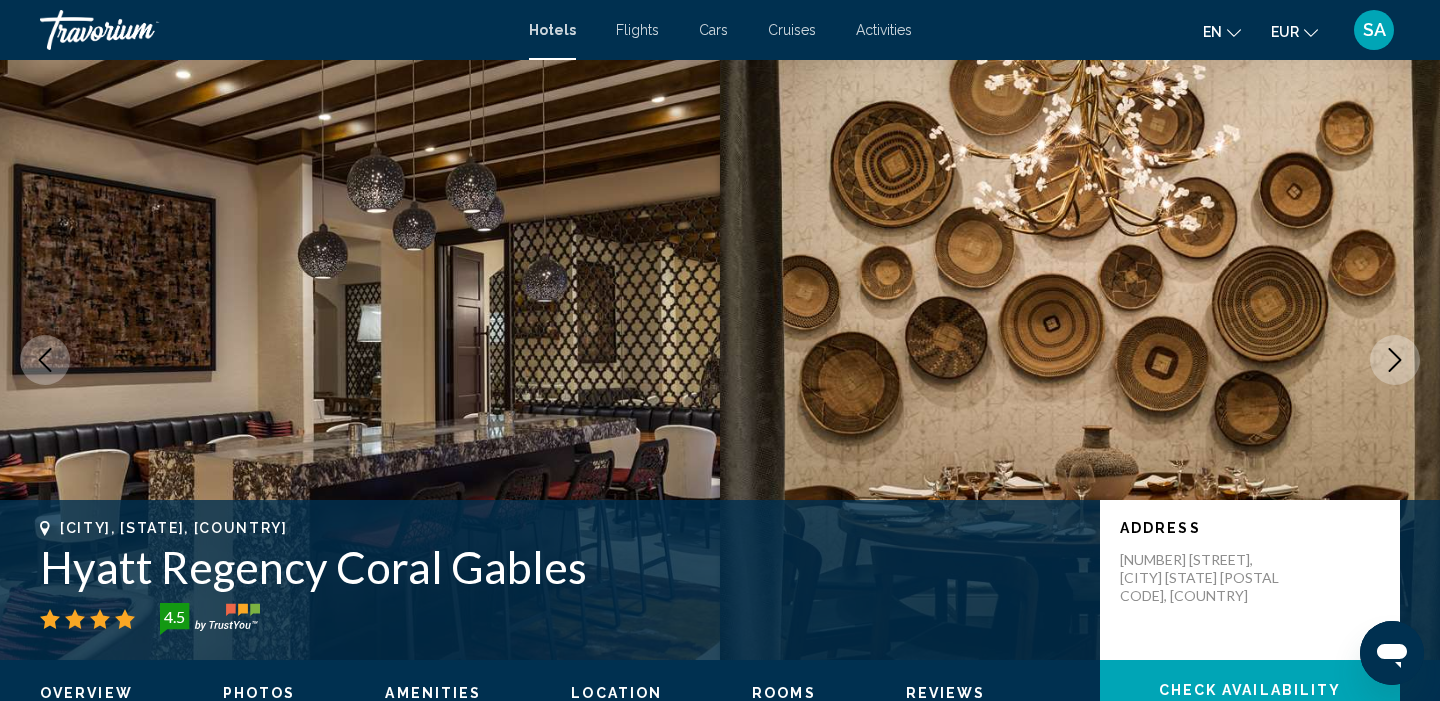 click 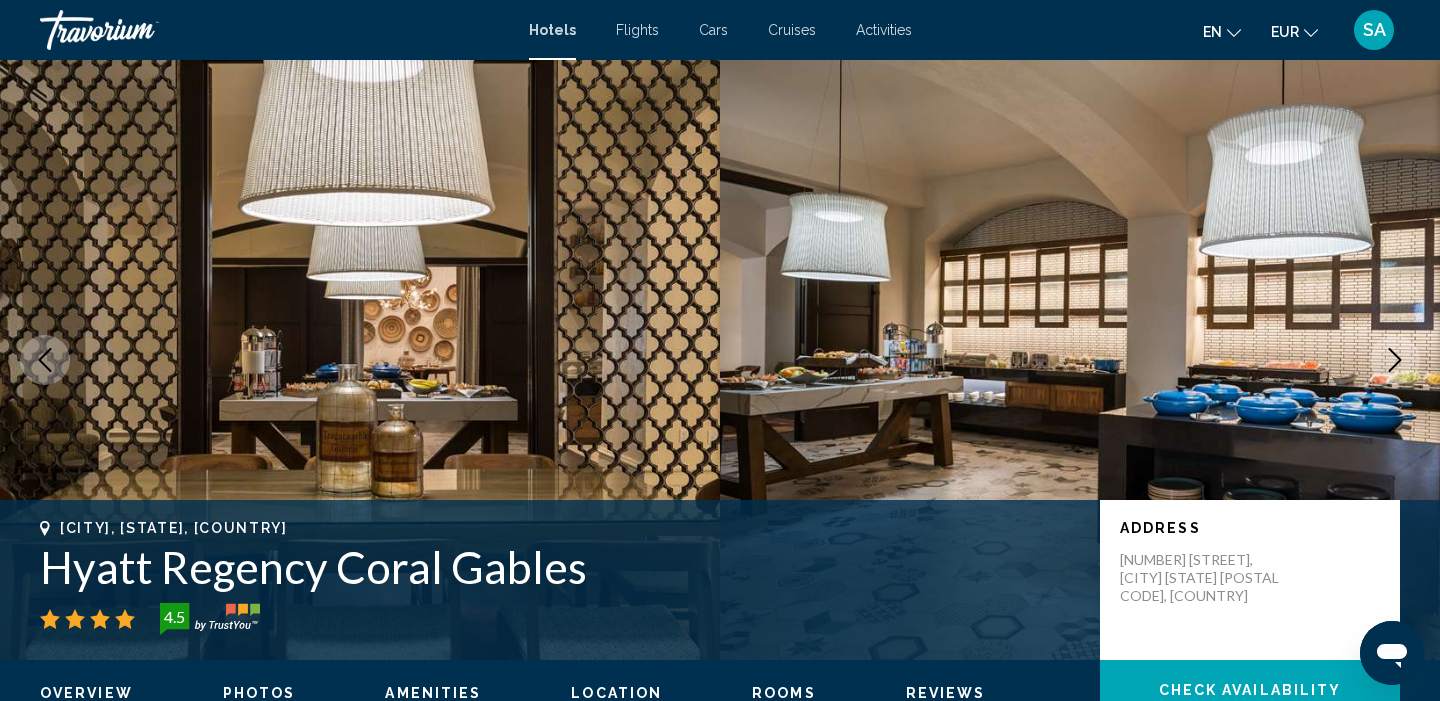click 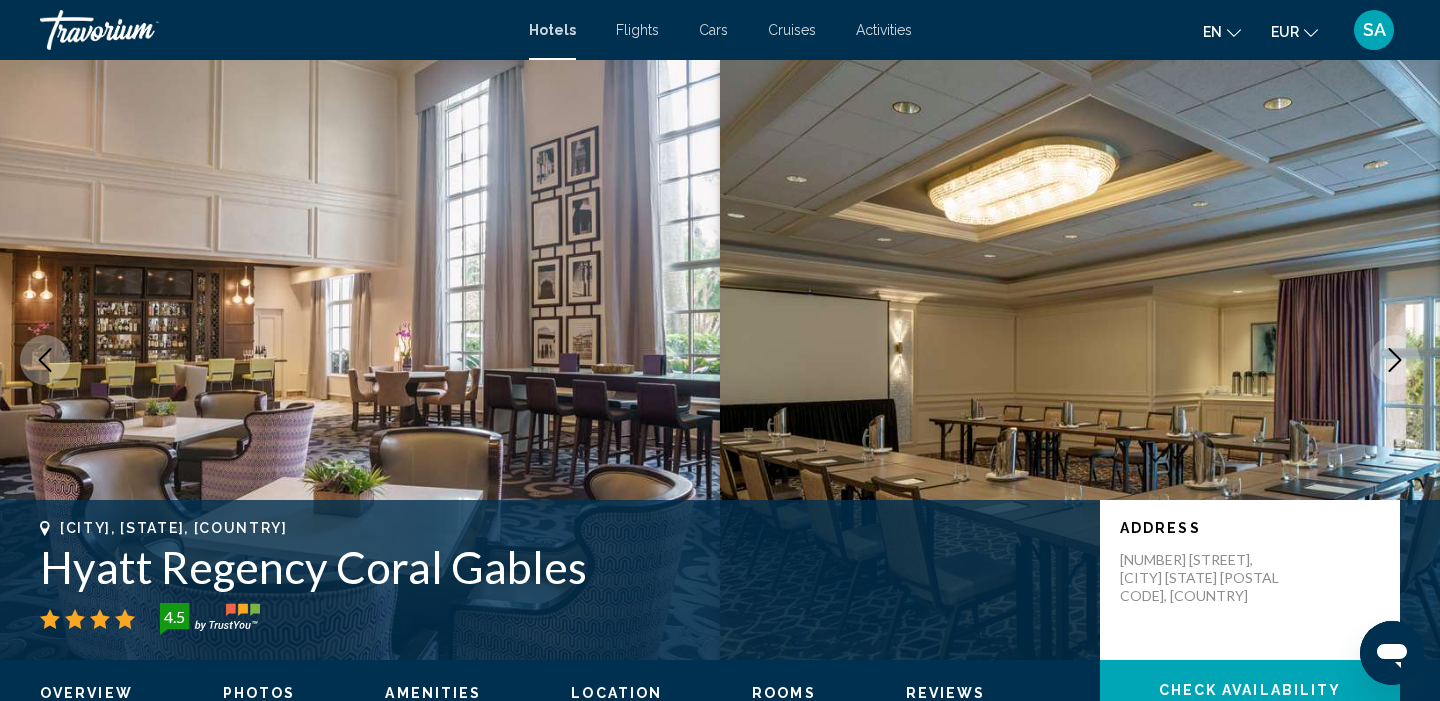 click 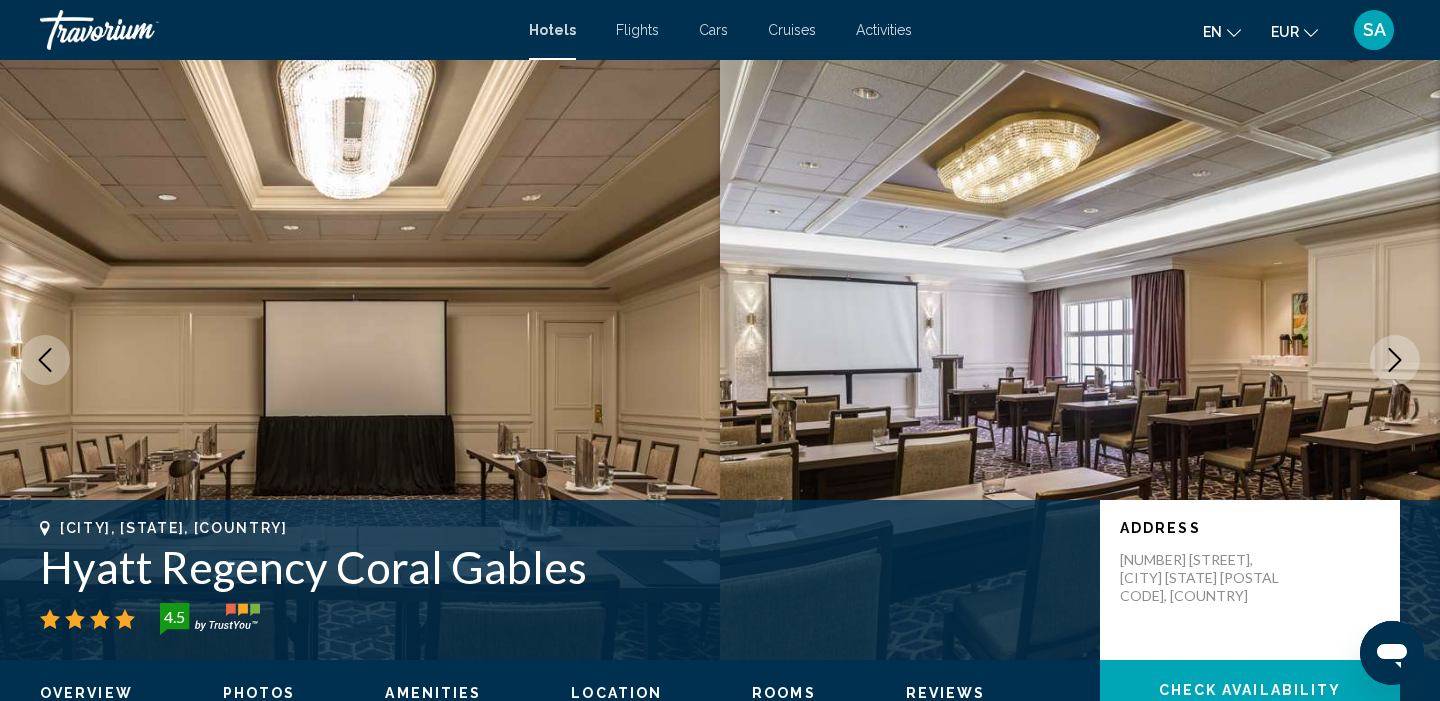 click 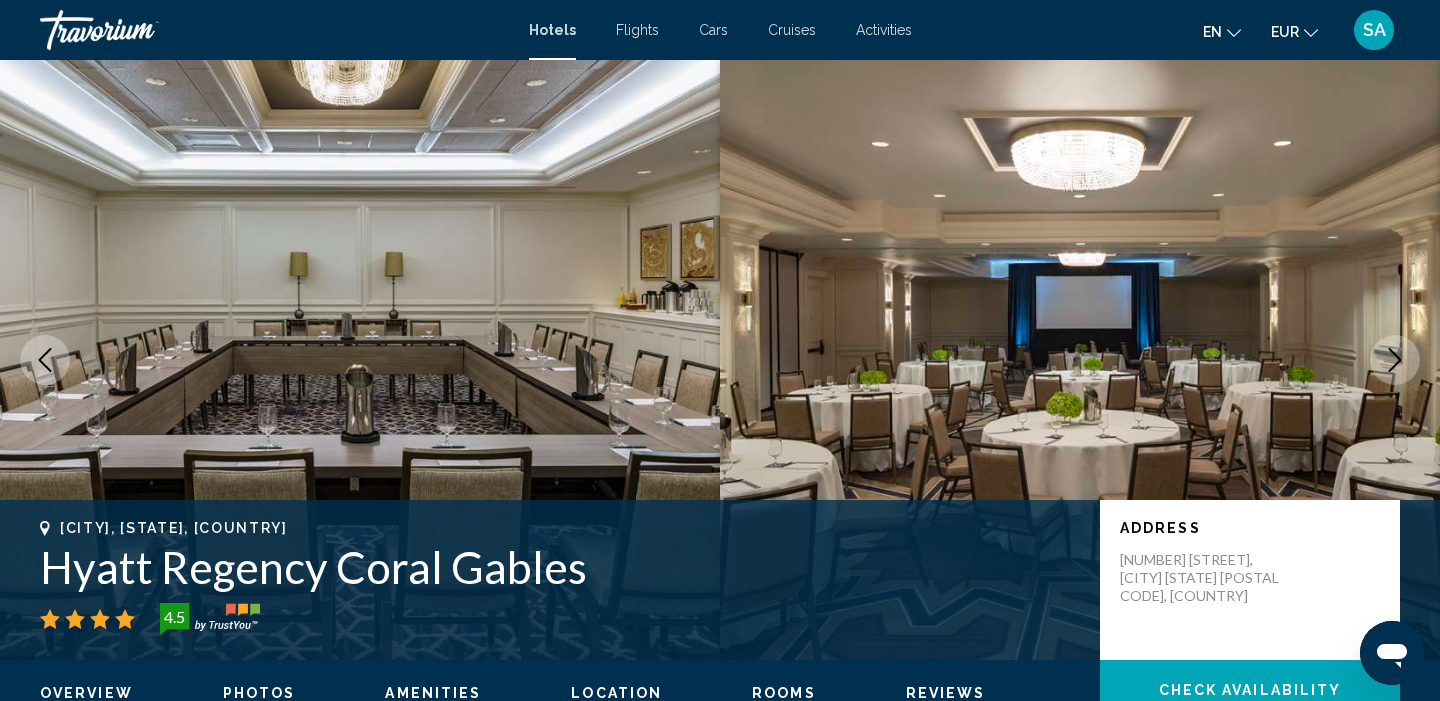 click 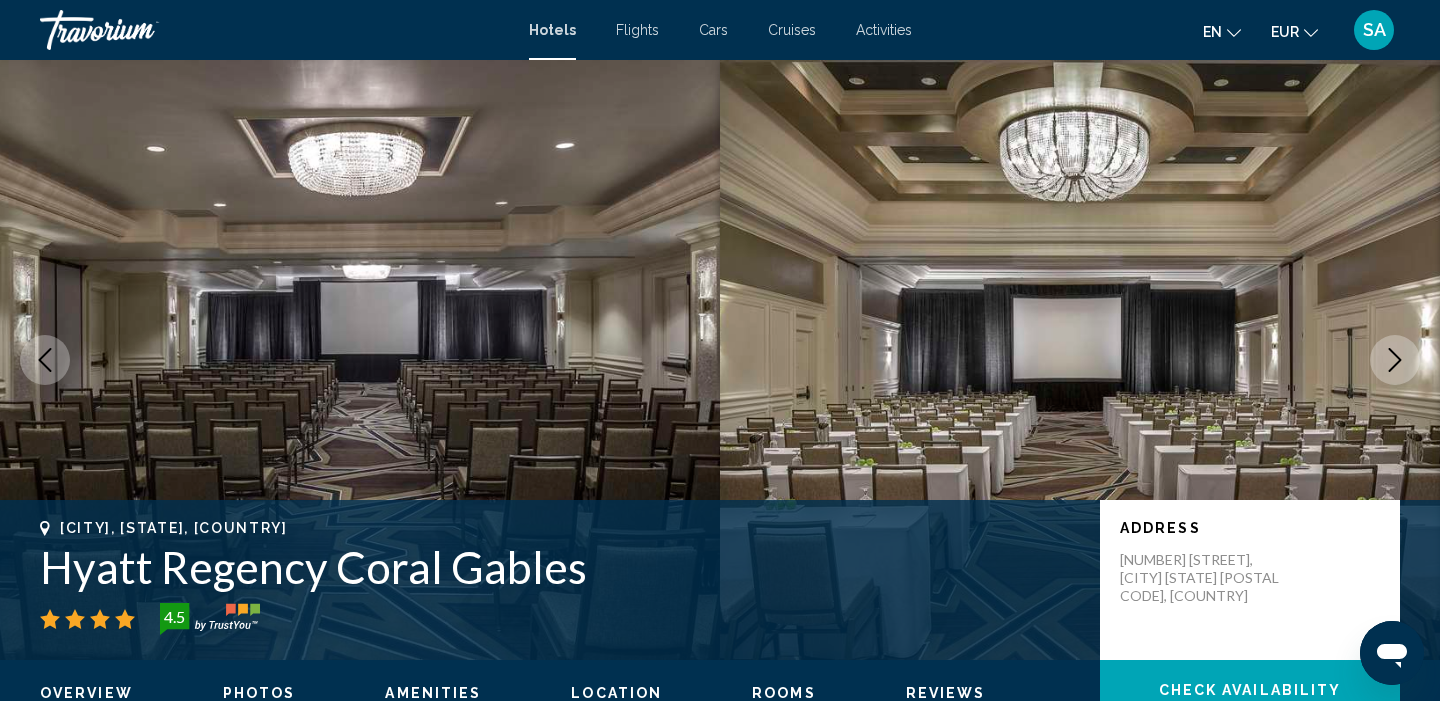 click 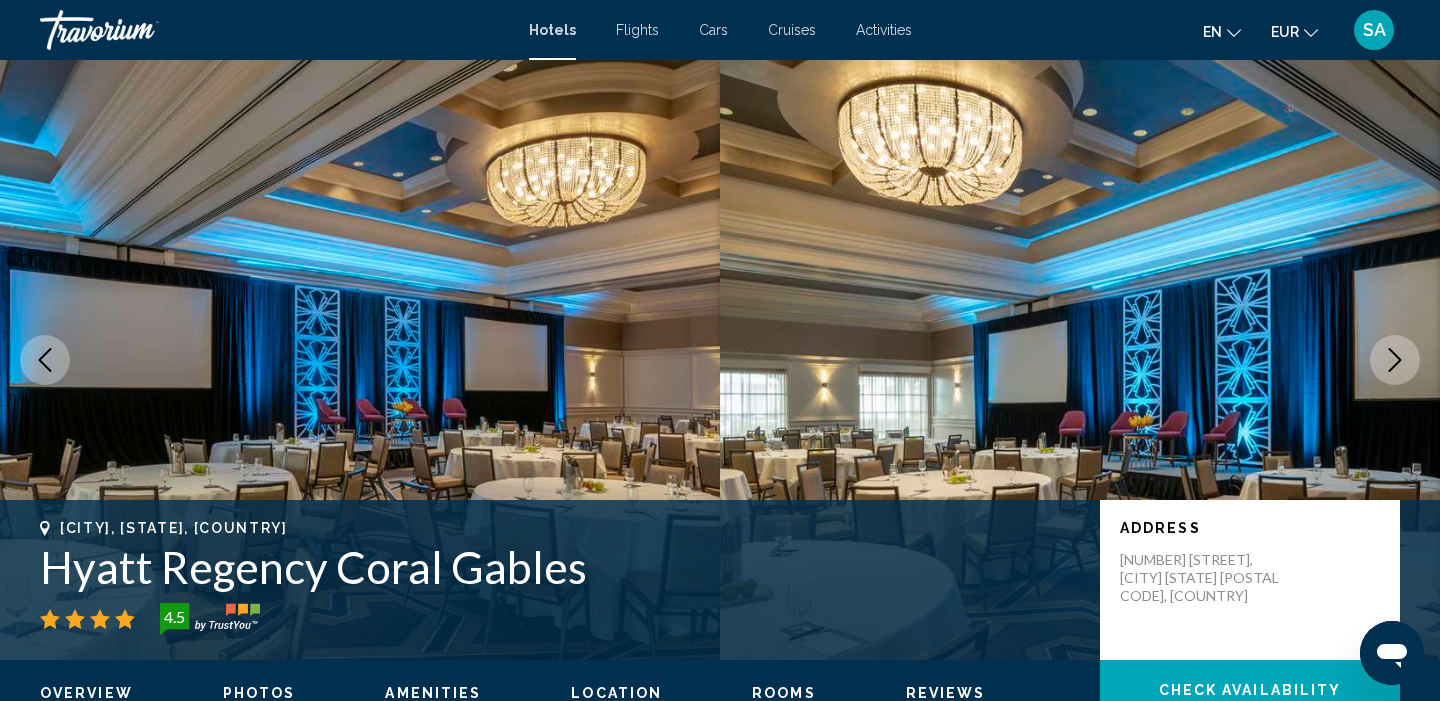 click 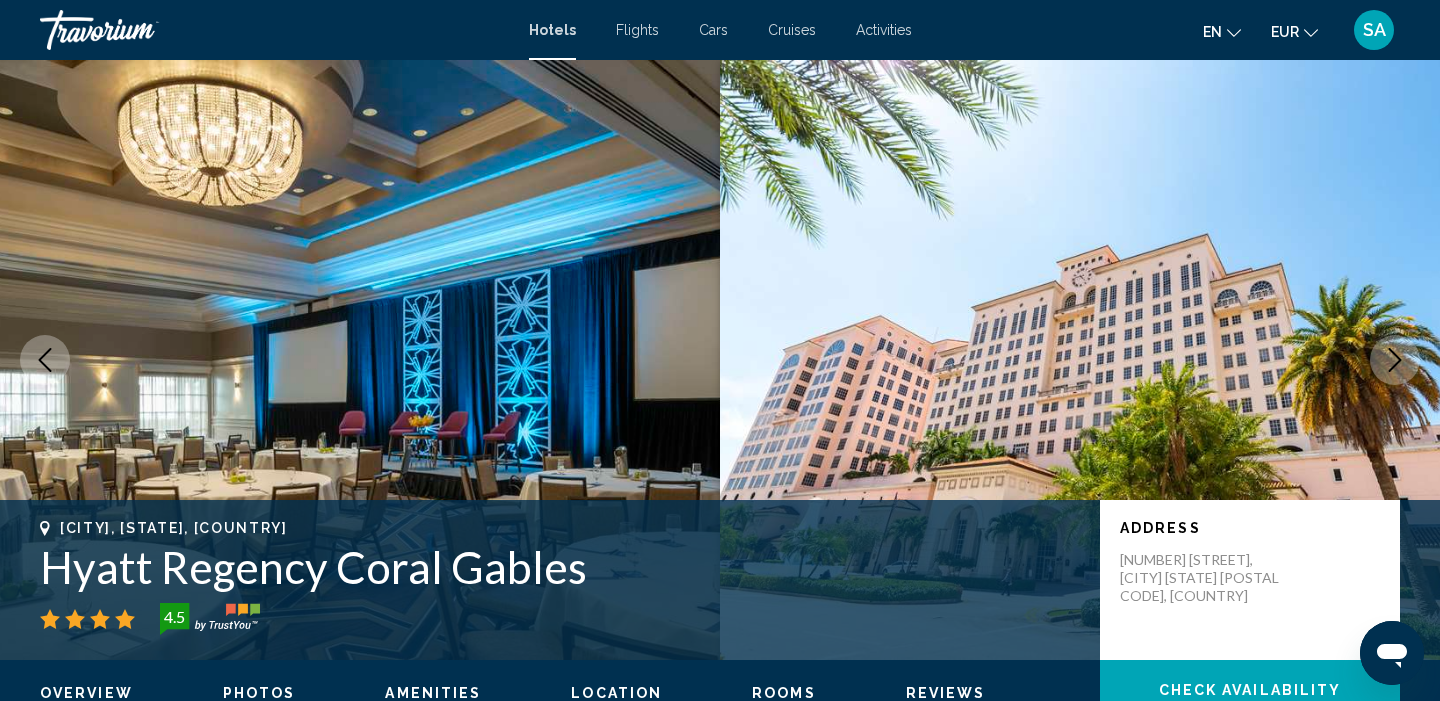click 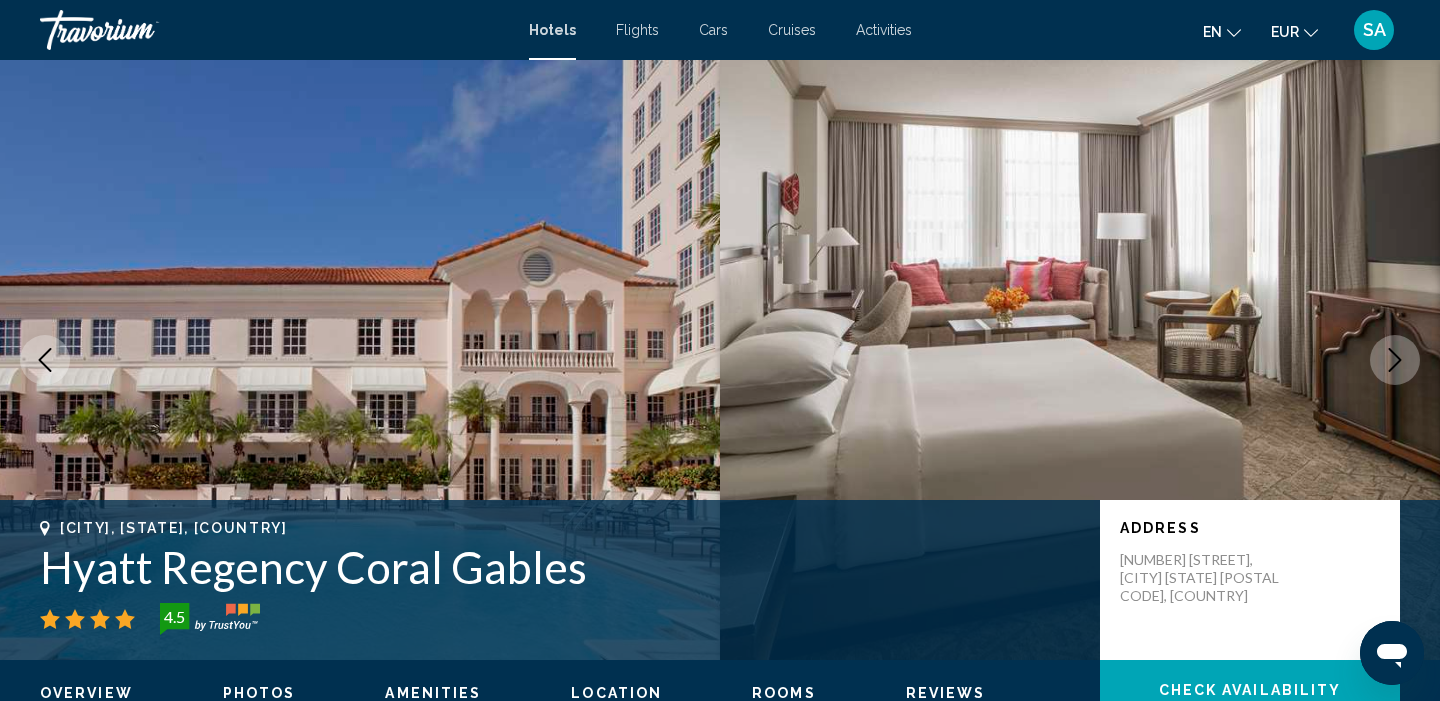 click 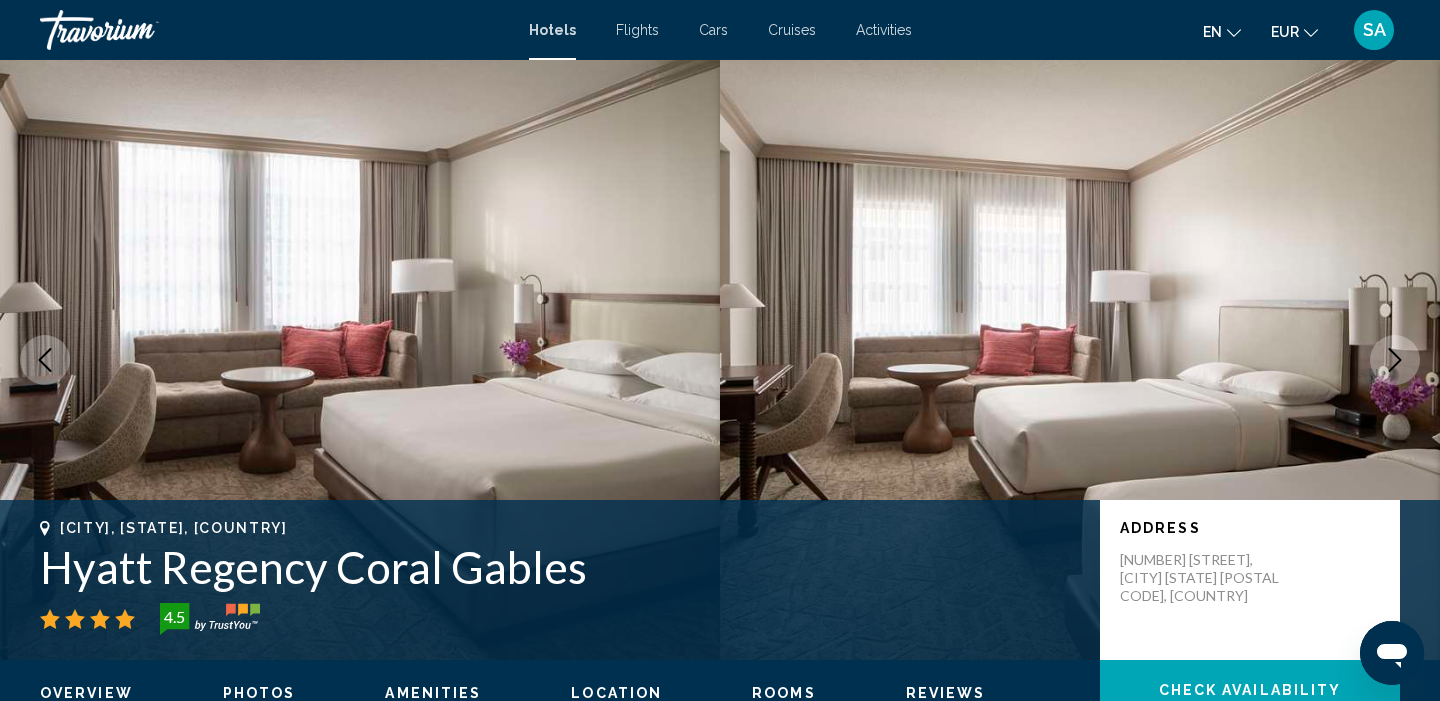 click 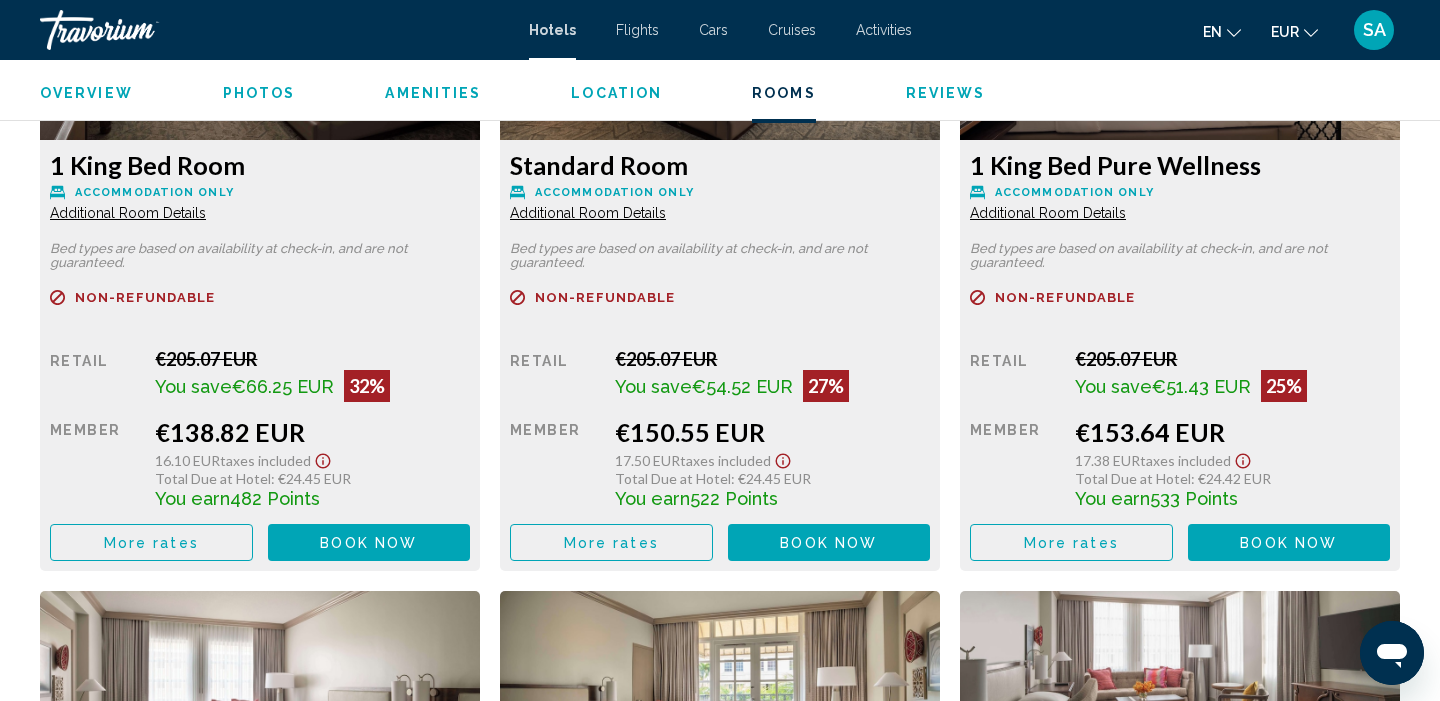scroll, scrollTop: 2896, scrollLeft: 0, axis: vertical 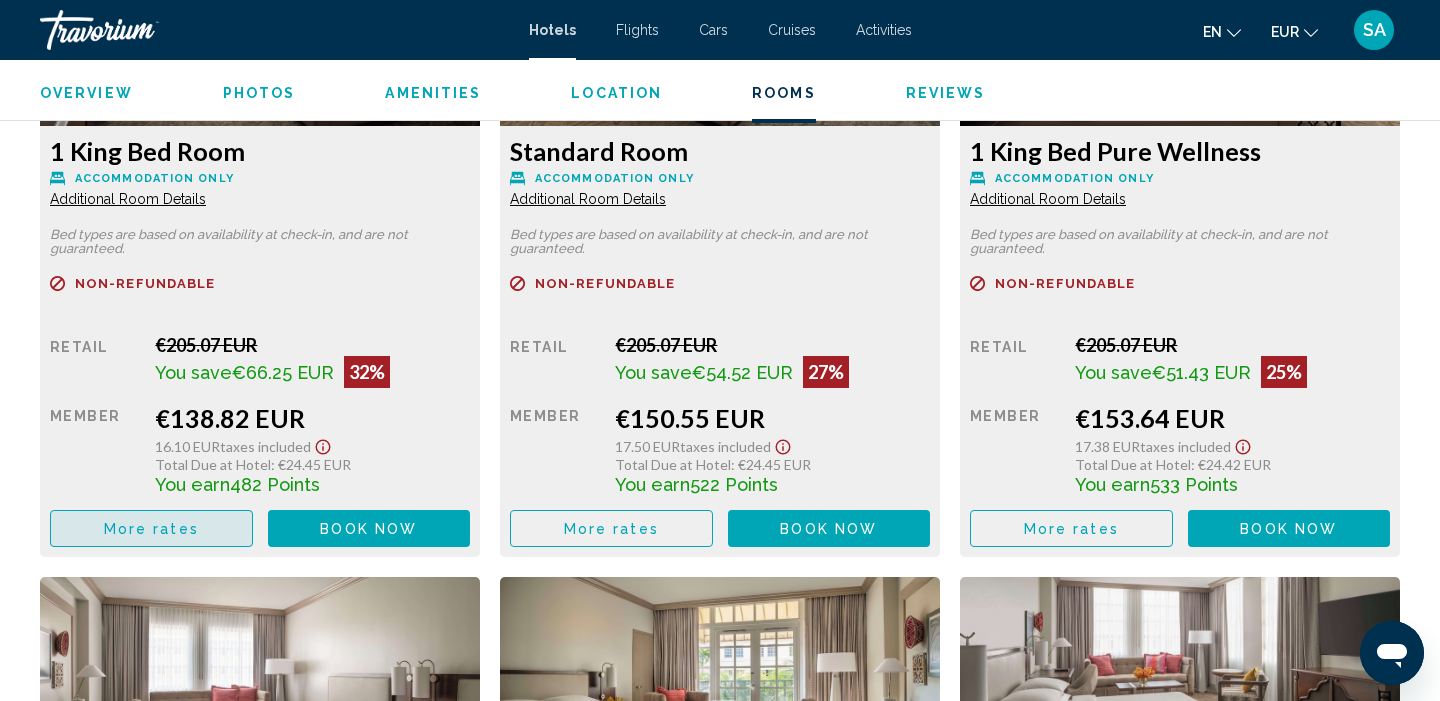 click on "More rates" at bounding box center (151, 528) 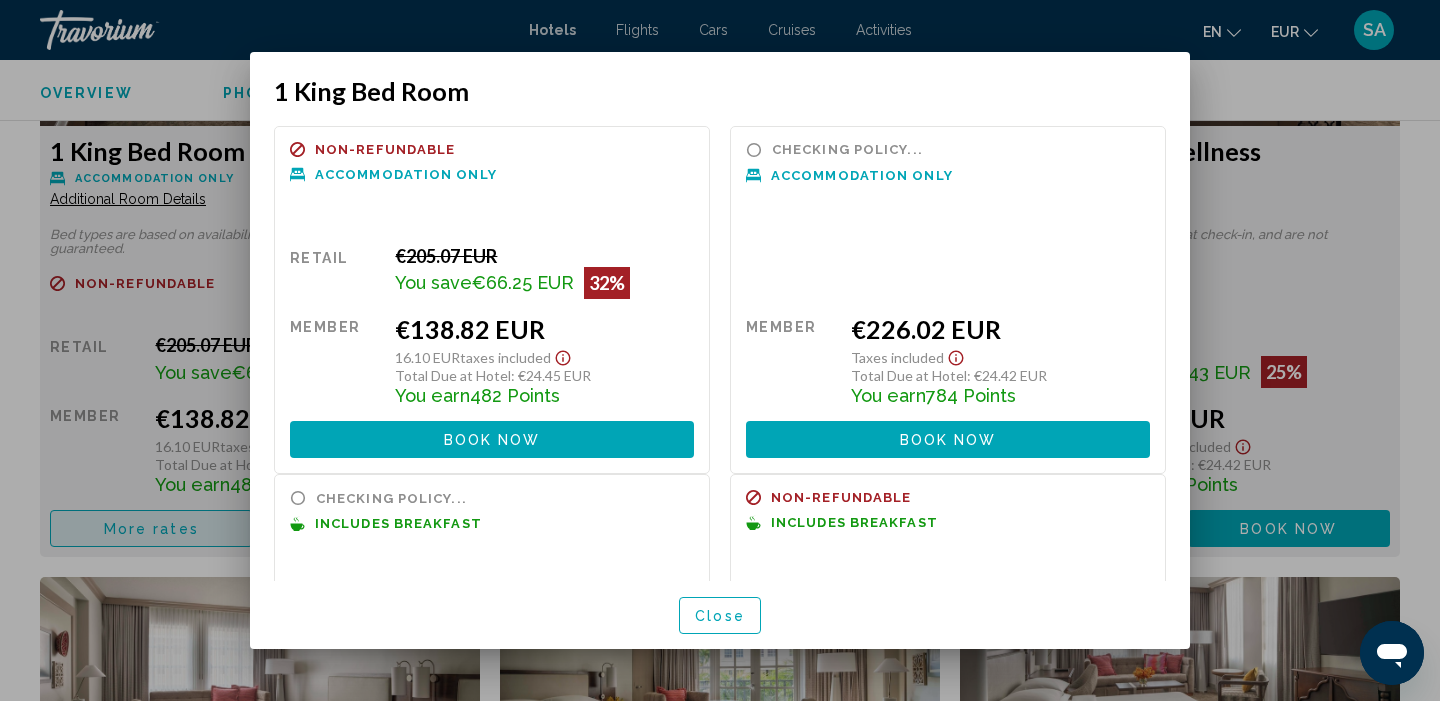 scroll, scrollTop: 0, scrollLeft: 0, axis: both 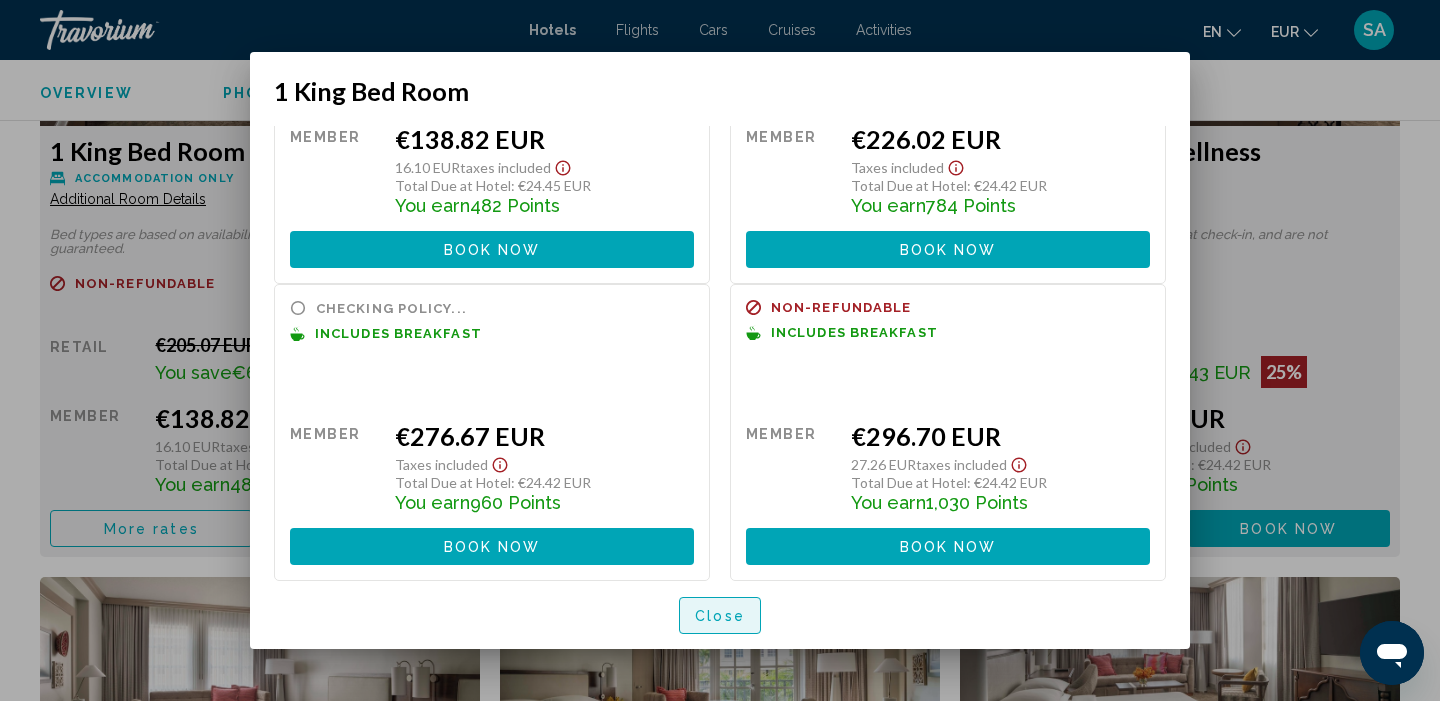 click on "Close" at bounding box center [720, 616] 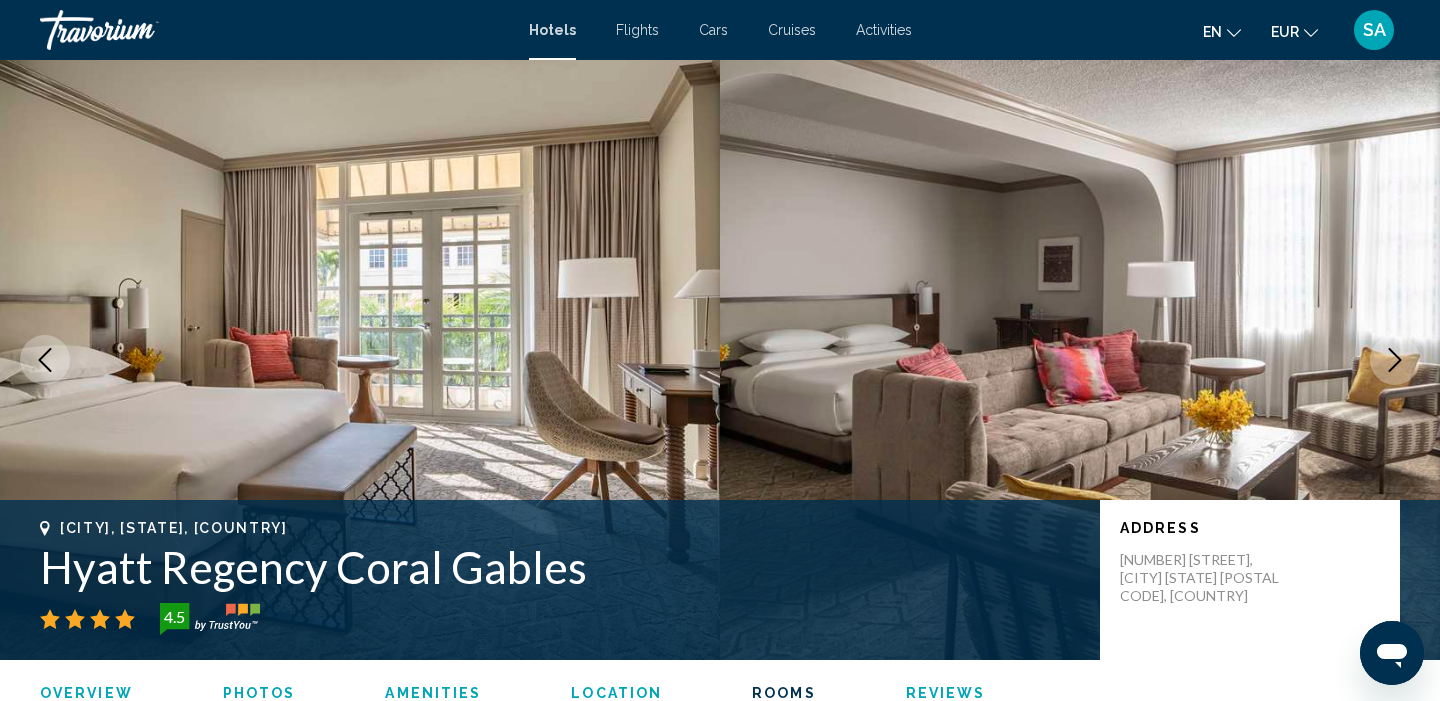 scroll, scrollTop: 2896, scrollLeft: 0, axis: vertical 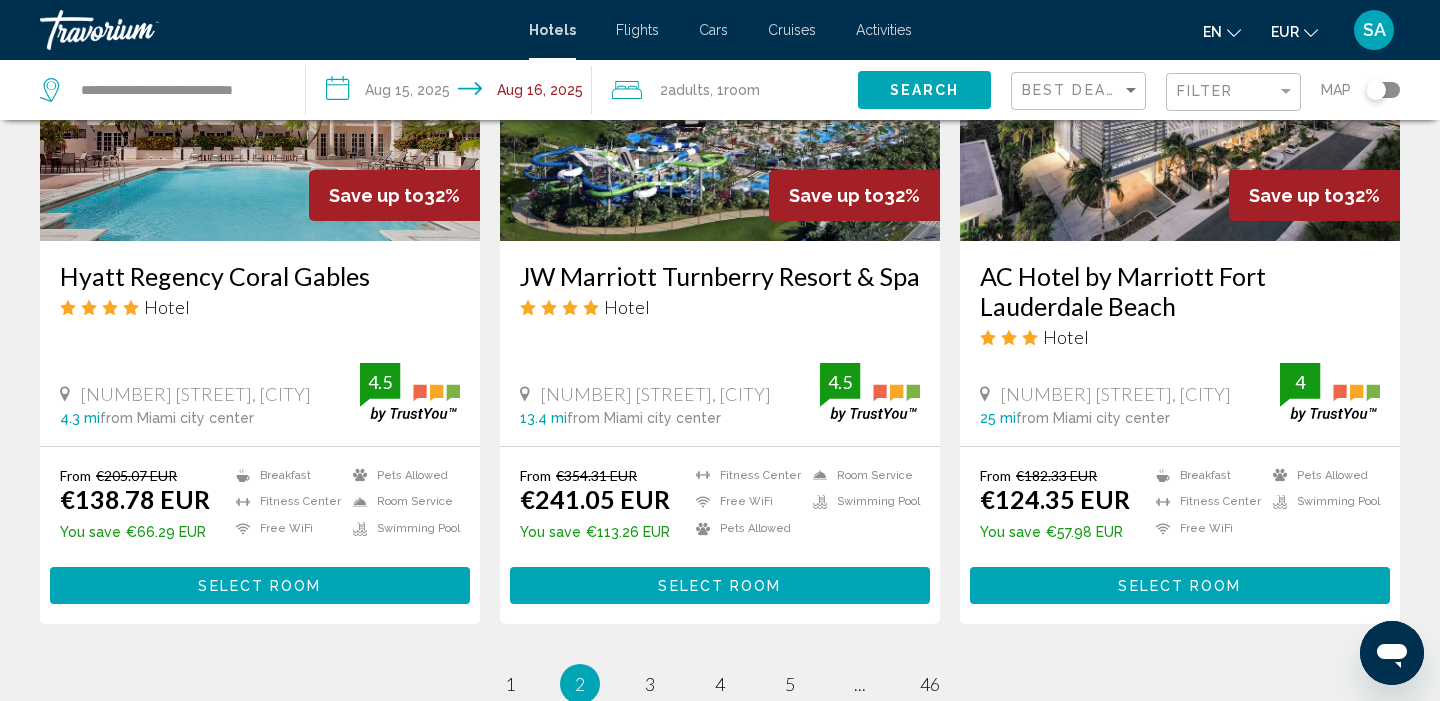 click on "Select Room" at bounding box center (1180, 585) 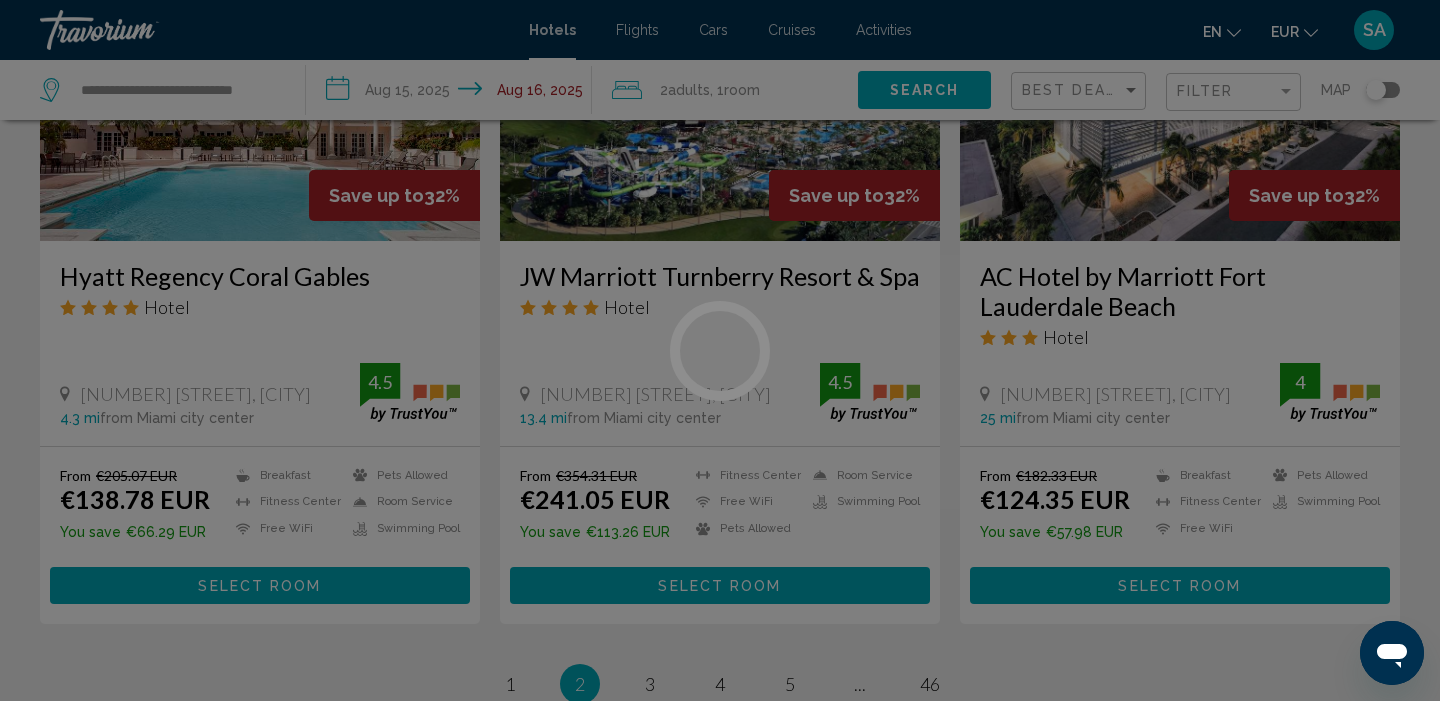 scroll, scrollTop: 0, scrollLeft: 0, axis: both 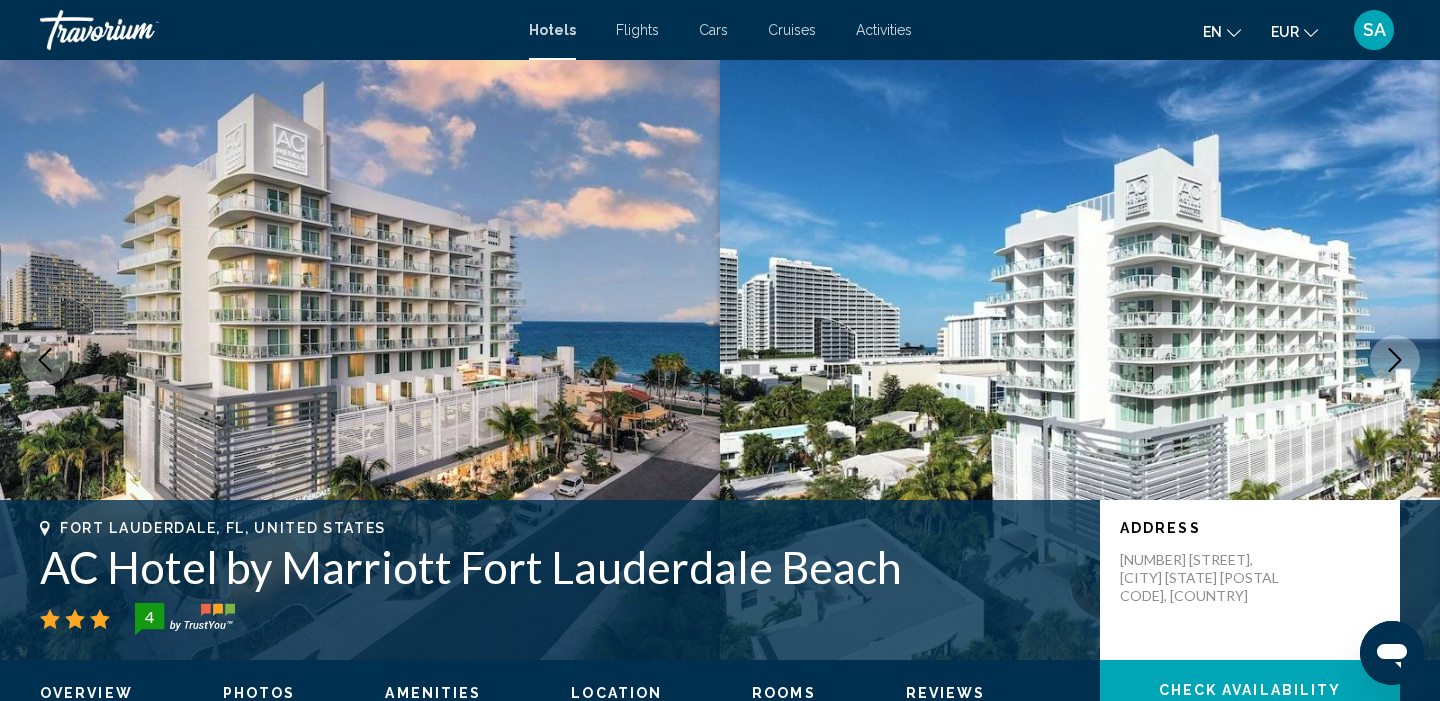 click 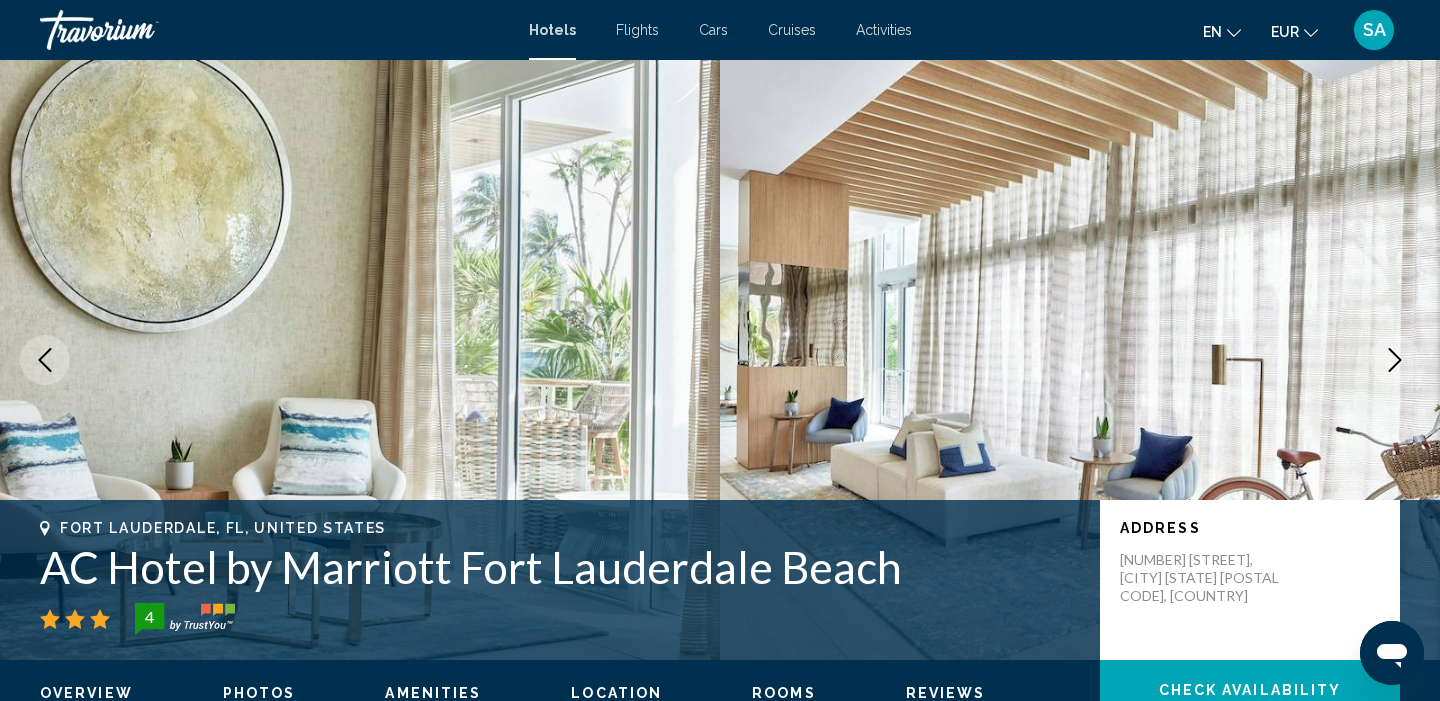 click 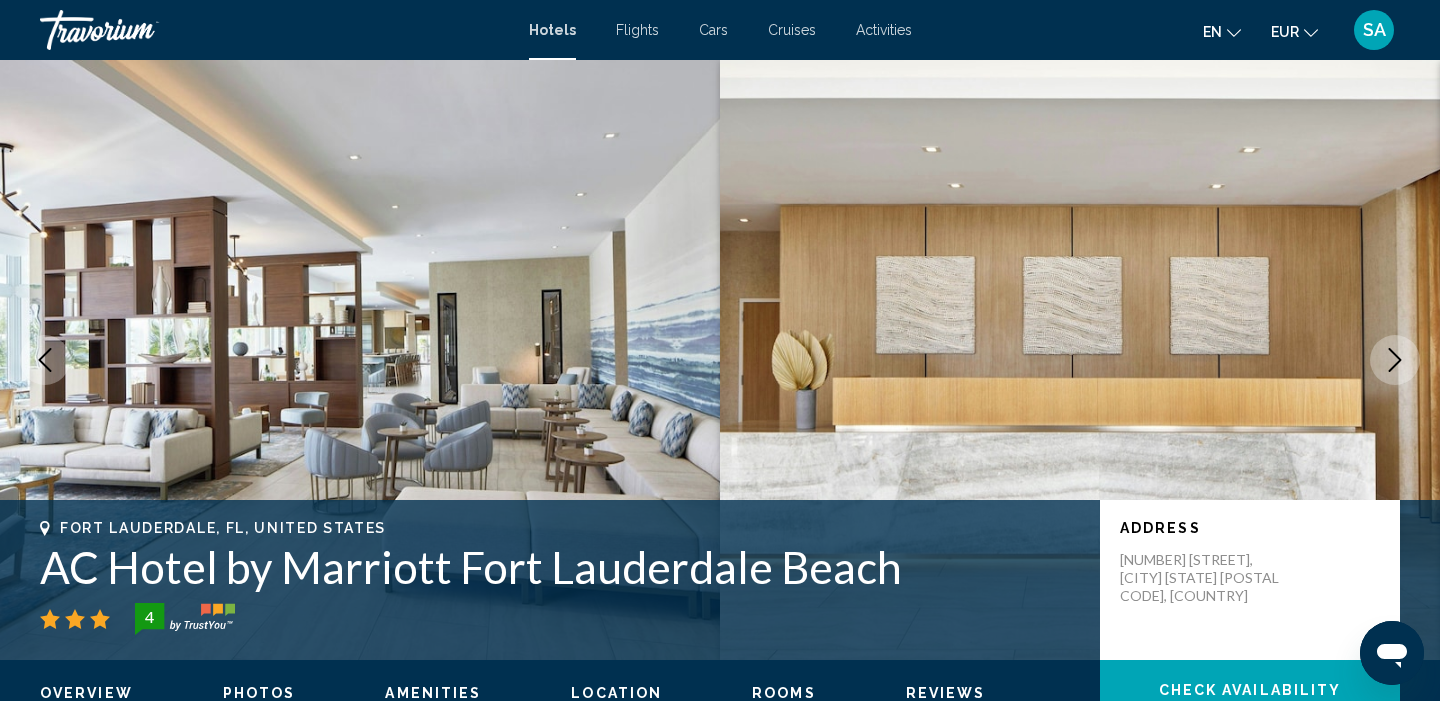 click 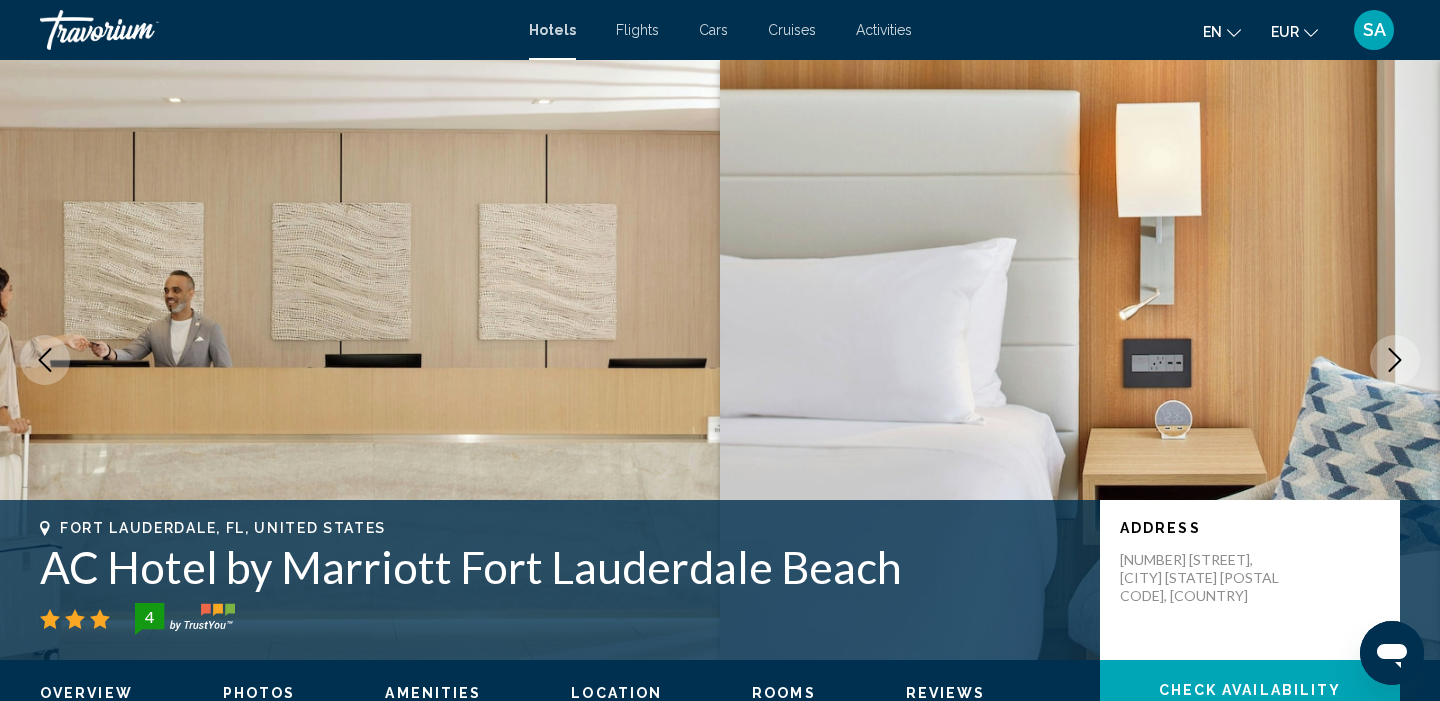 click 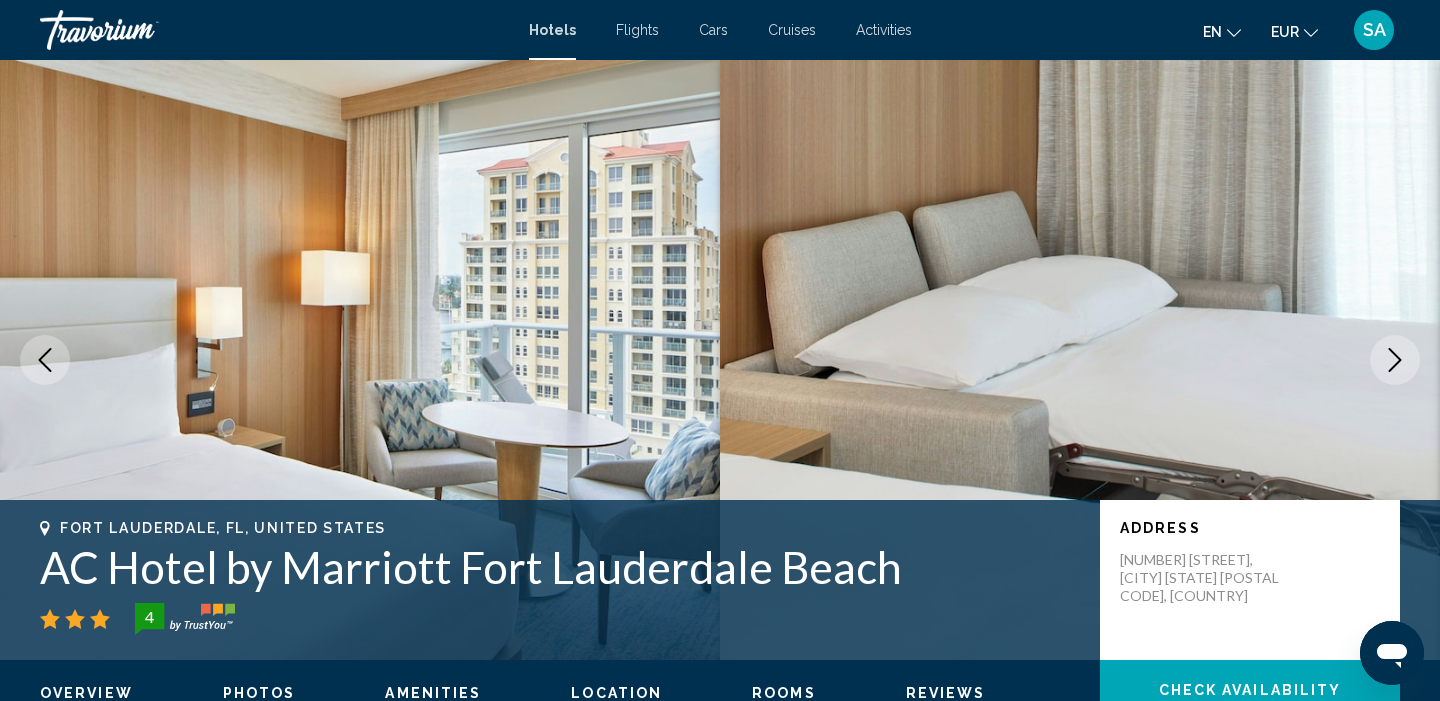 click 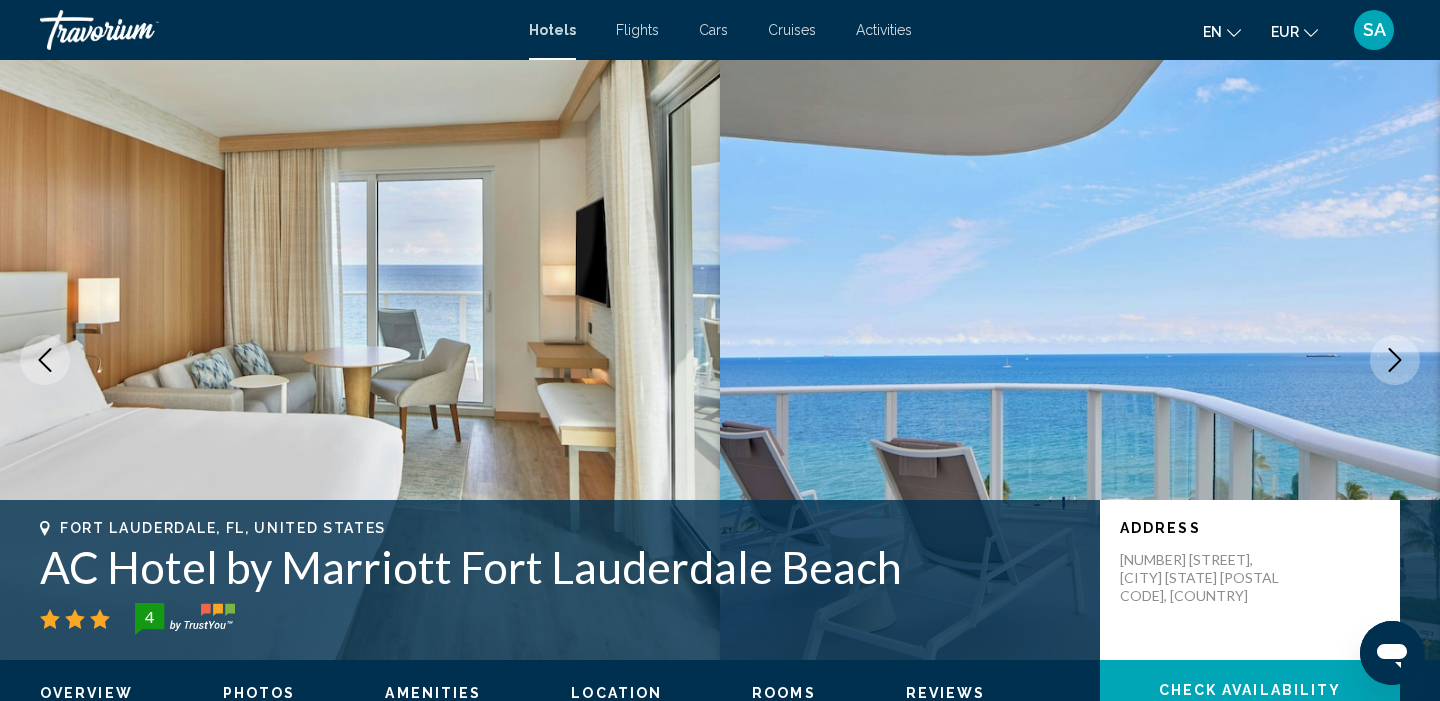 click 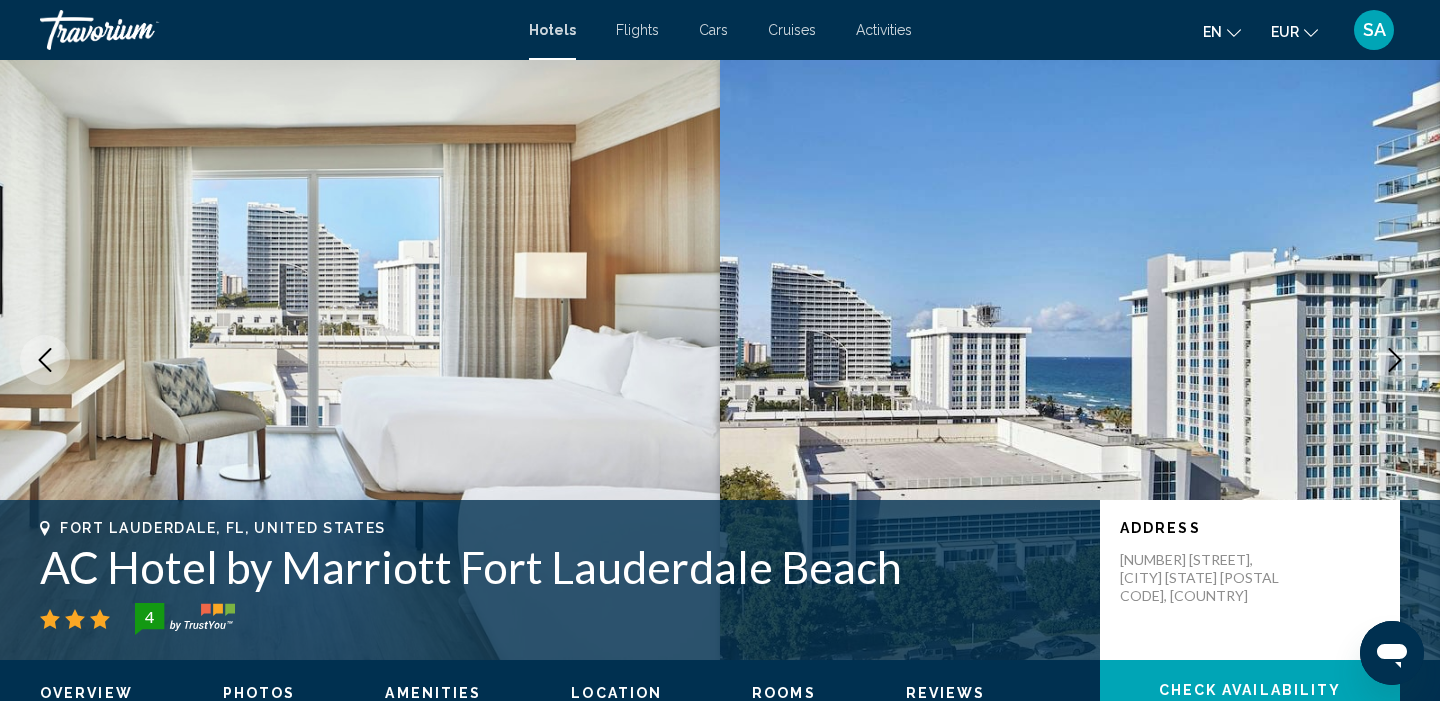 click 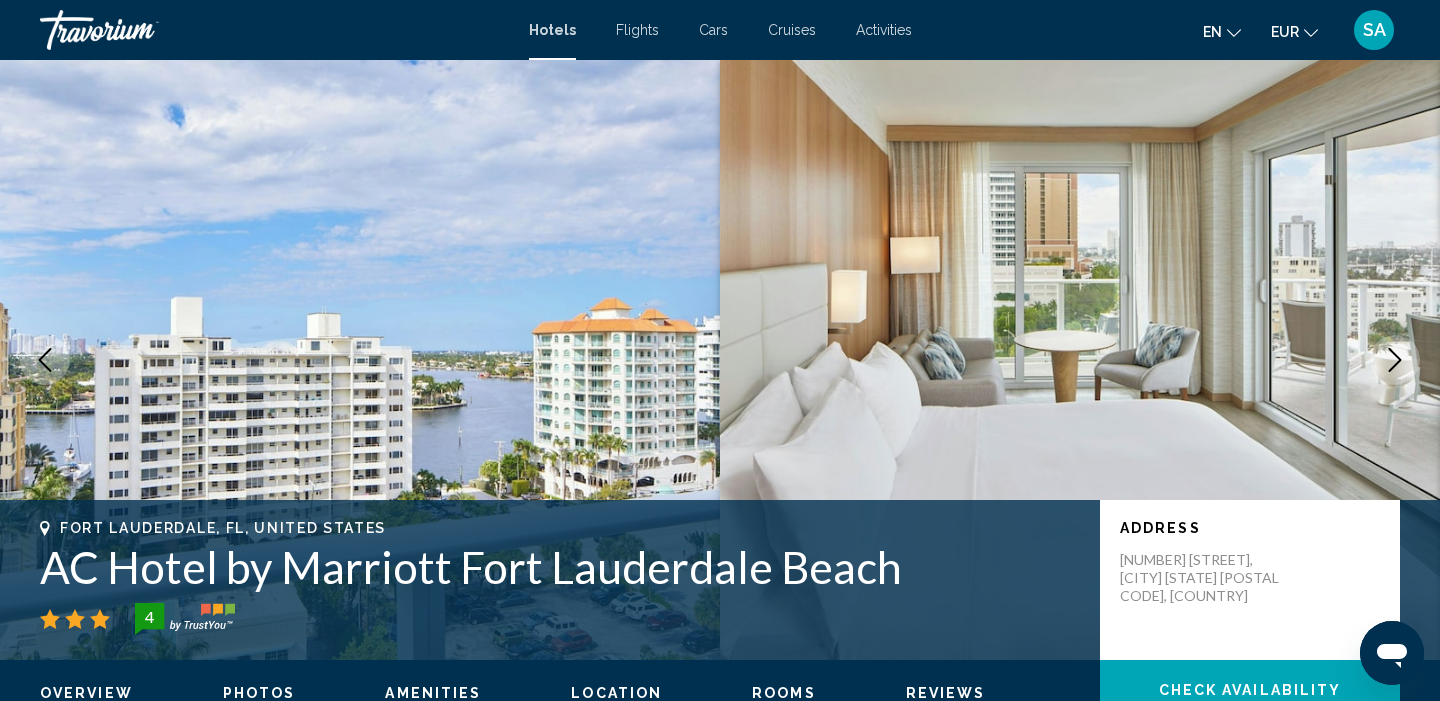 click 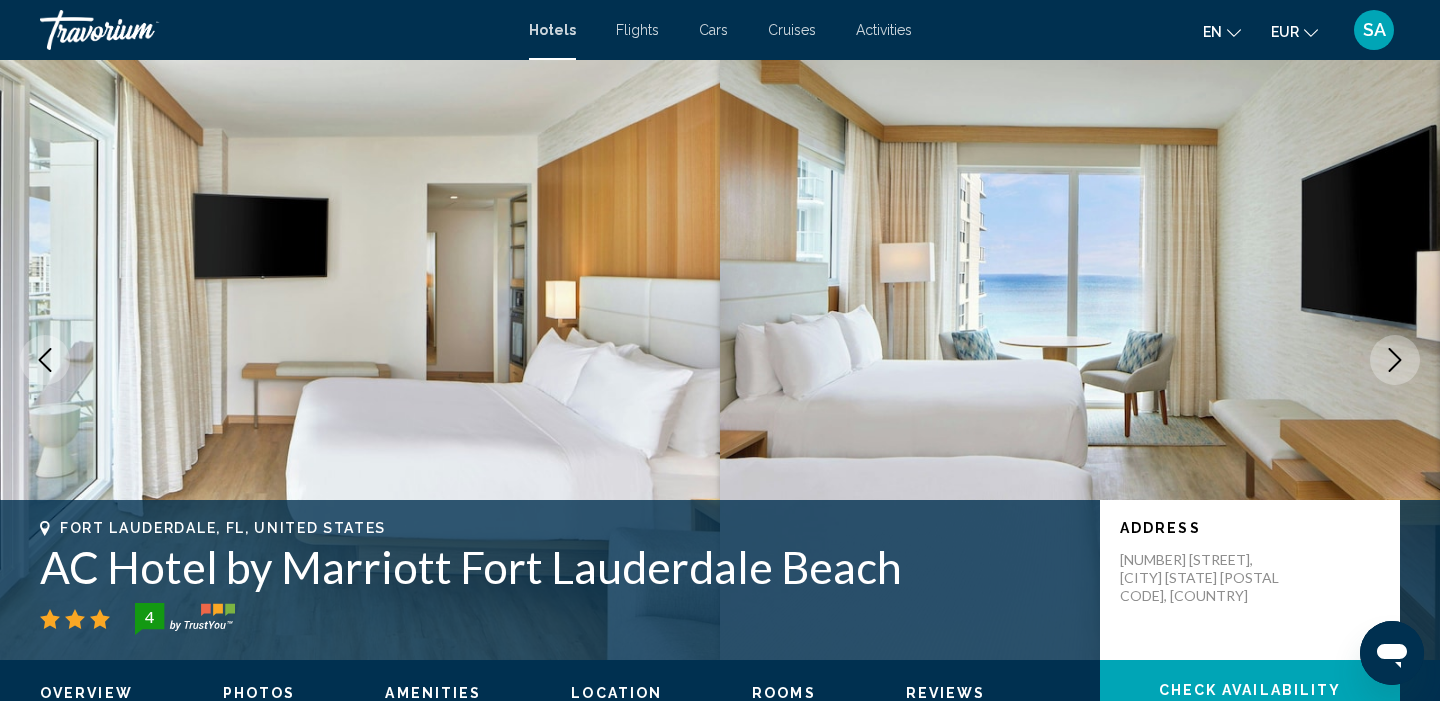click 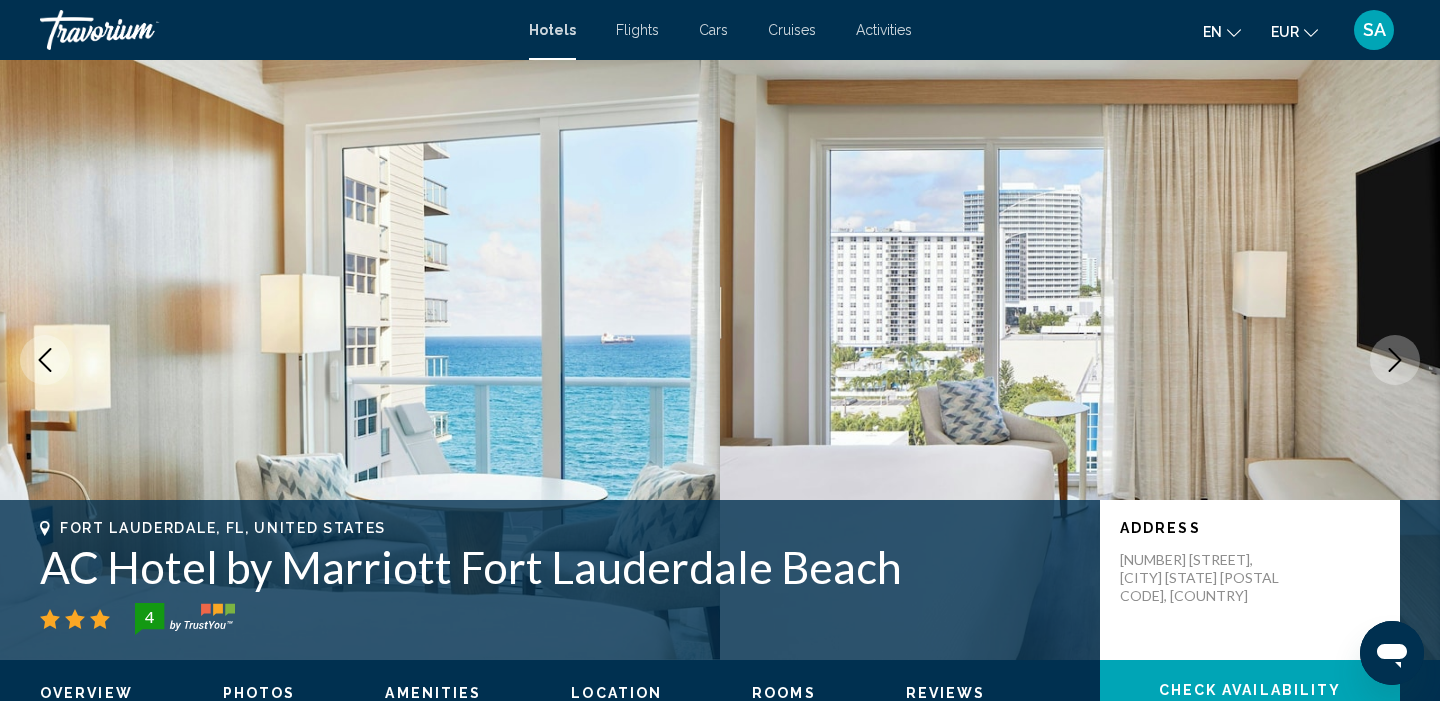 click 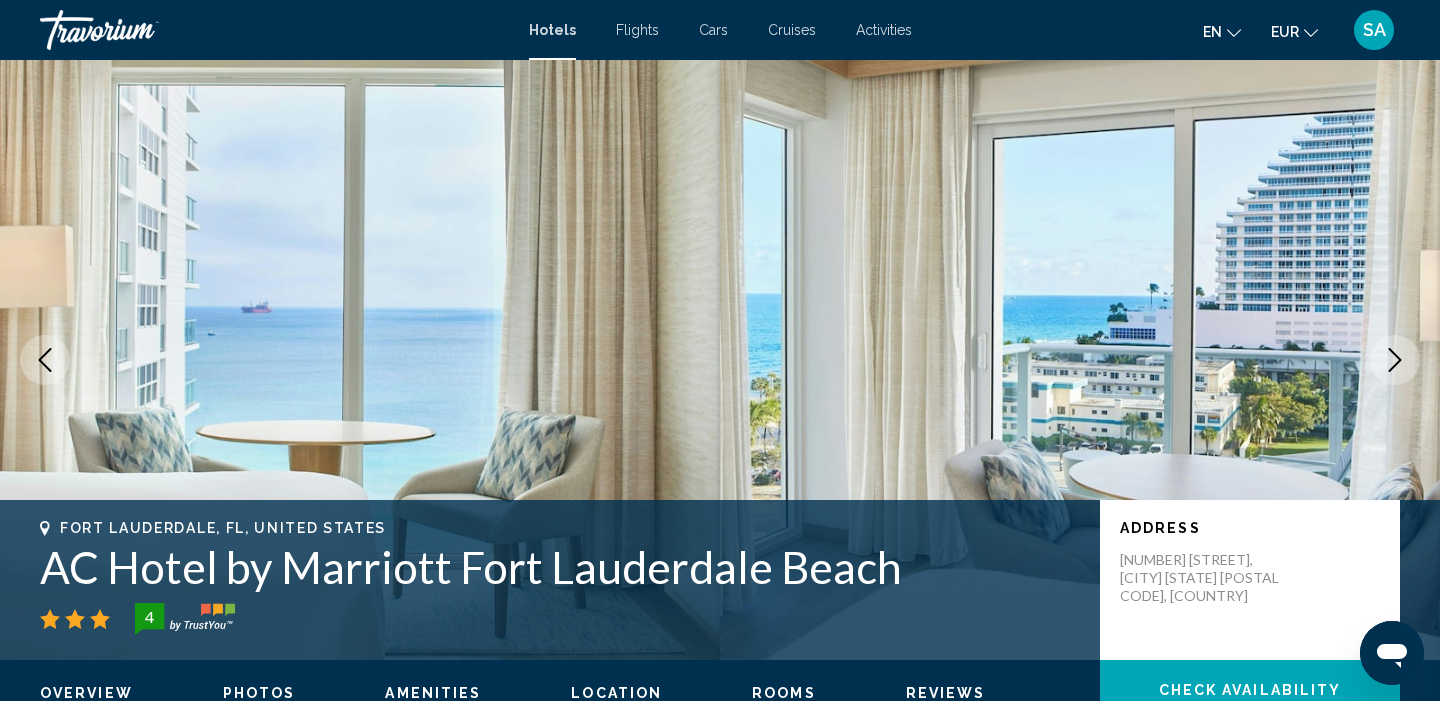 click 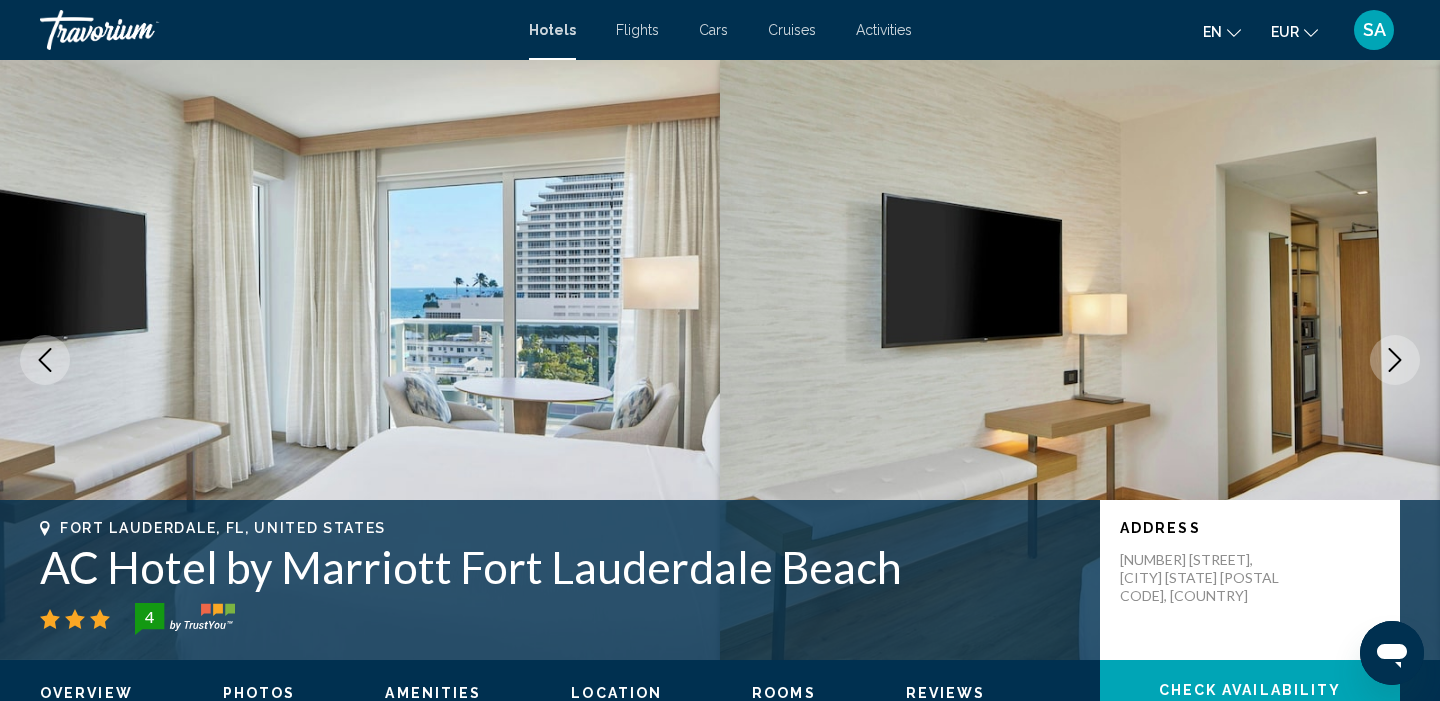 click 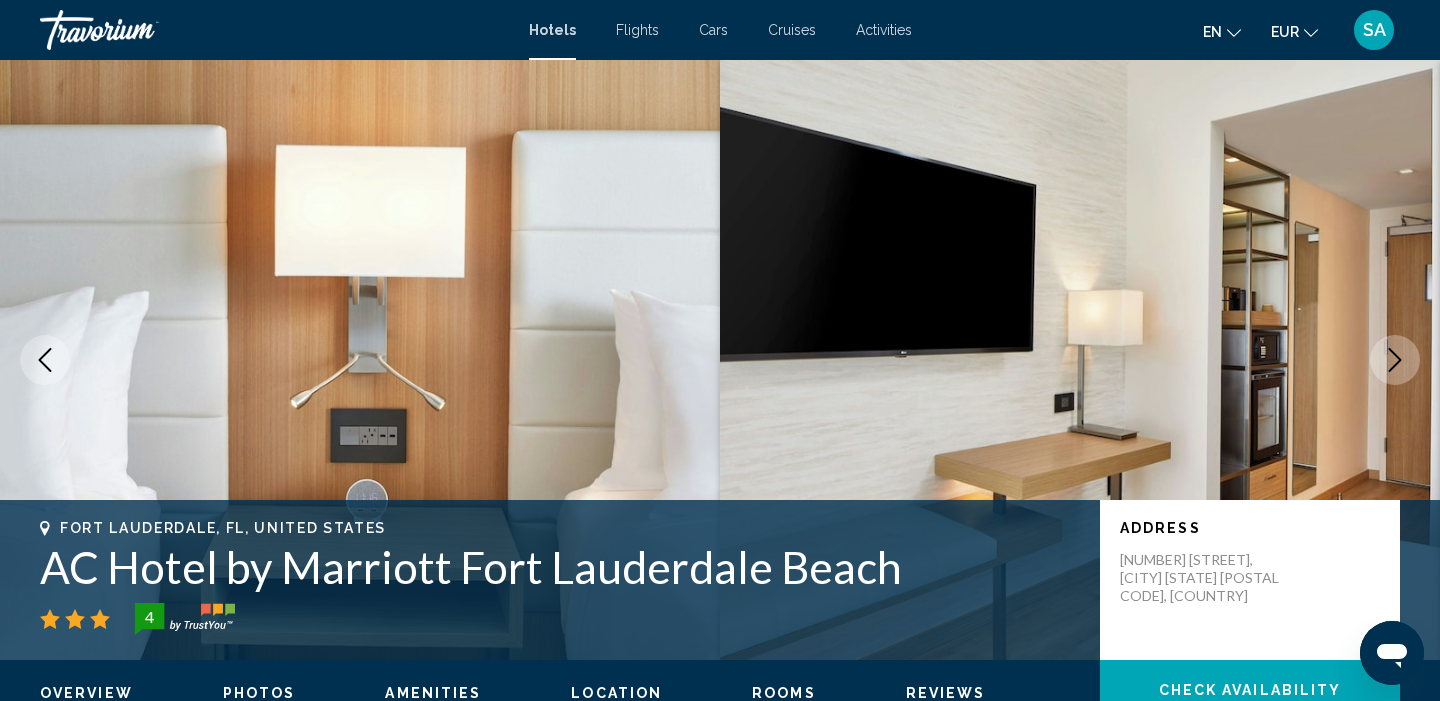 click 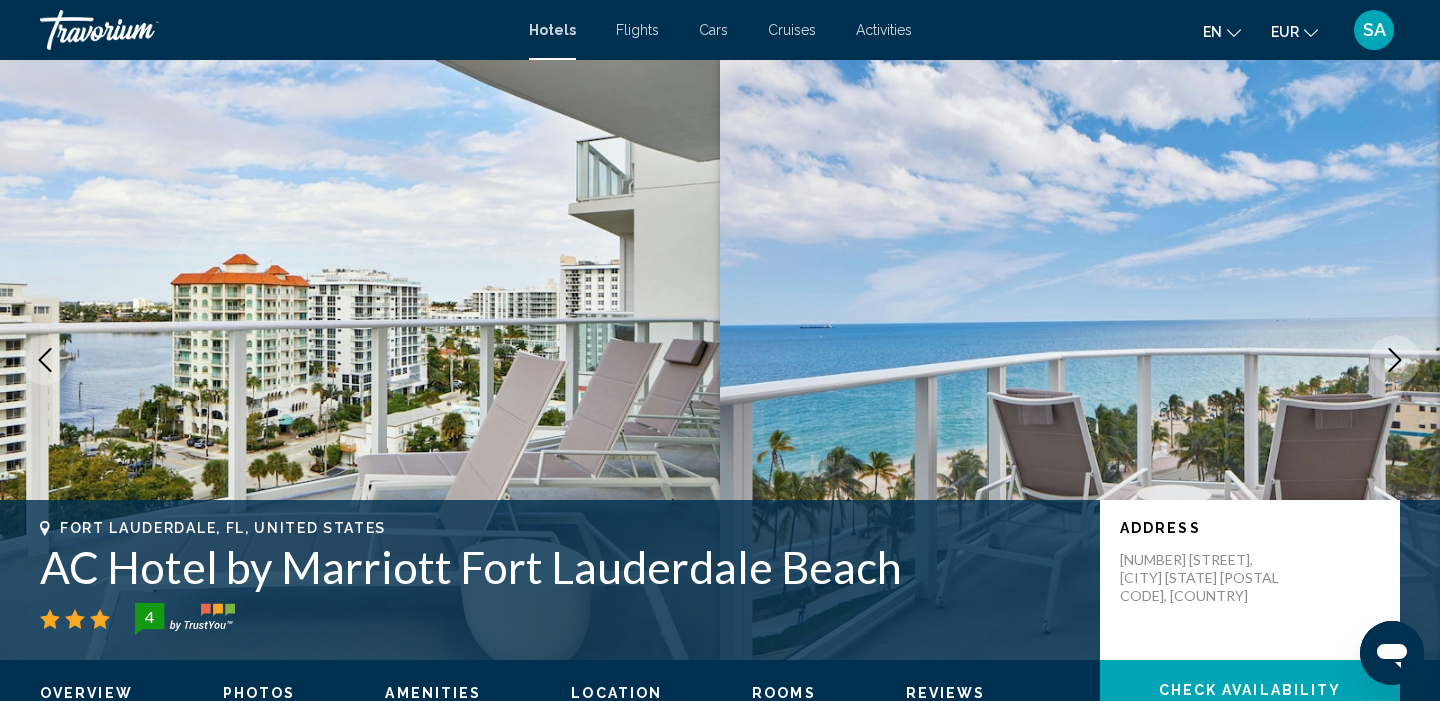 click 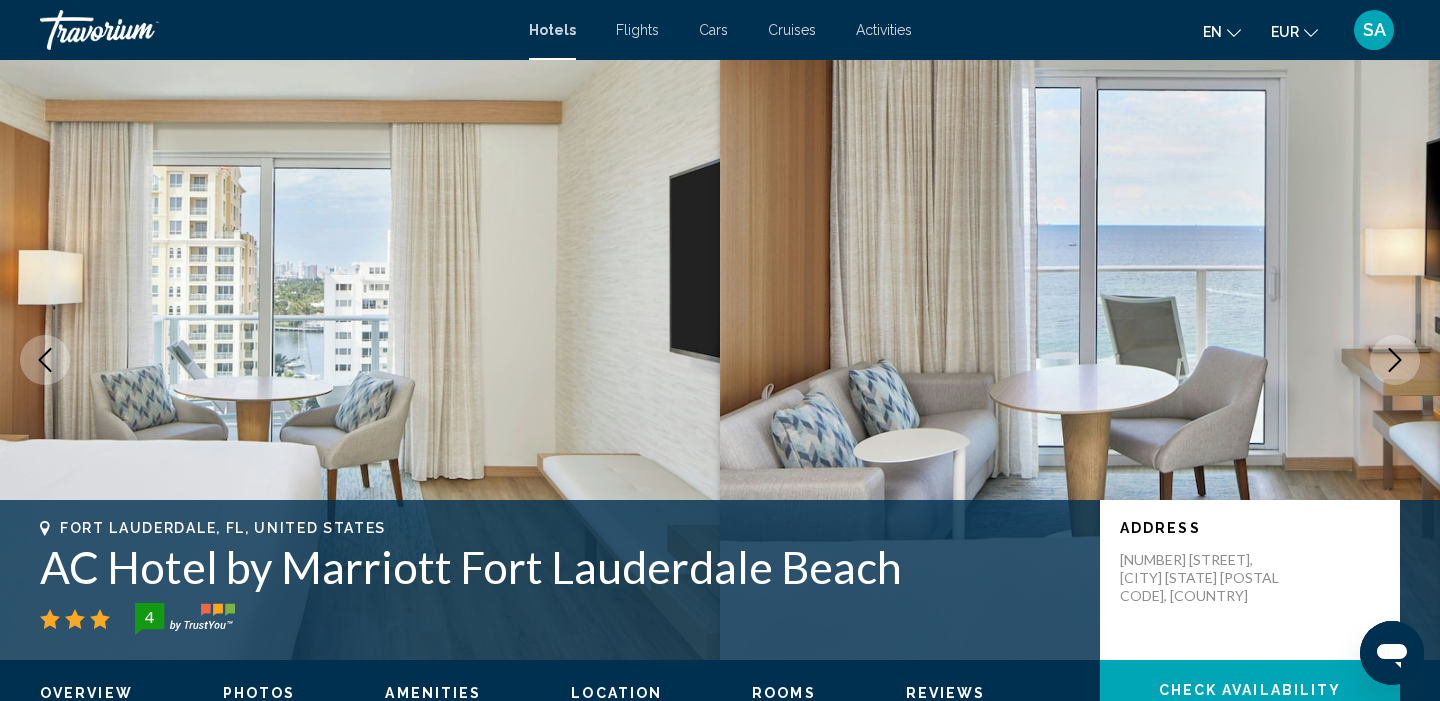 click 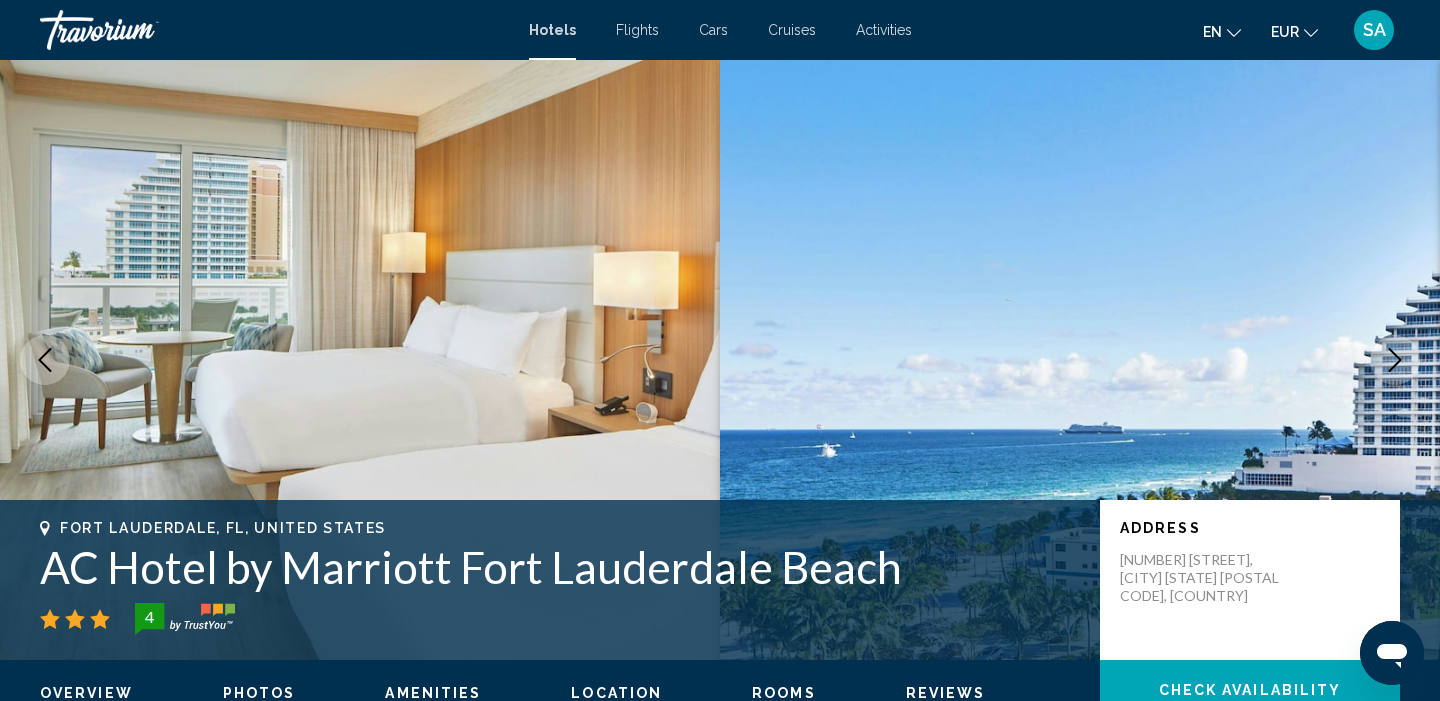 click 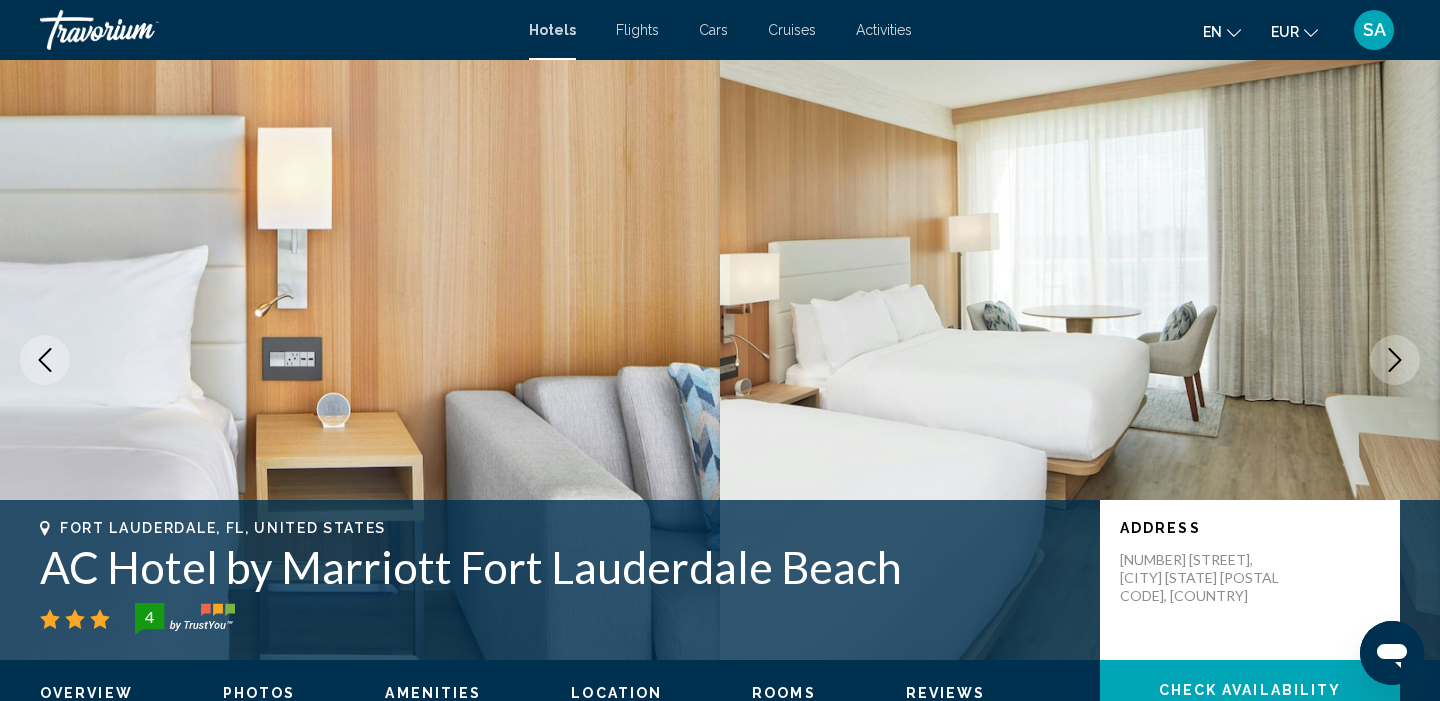 click 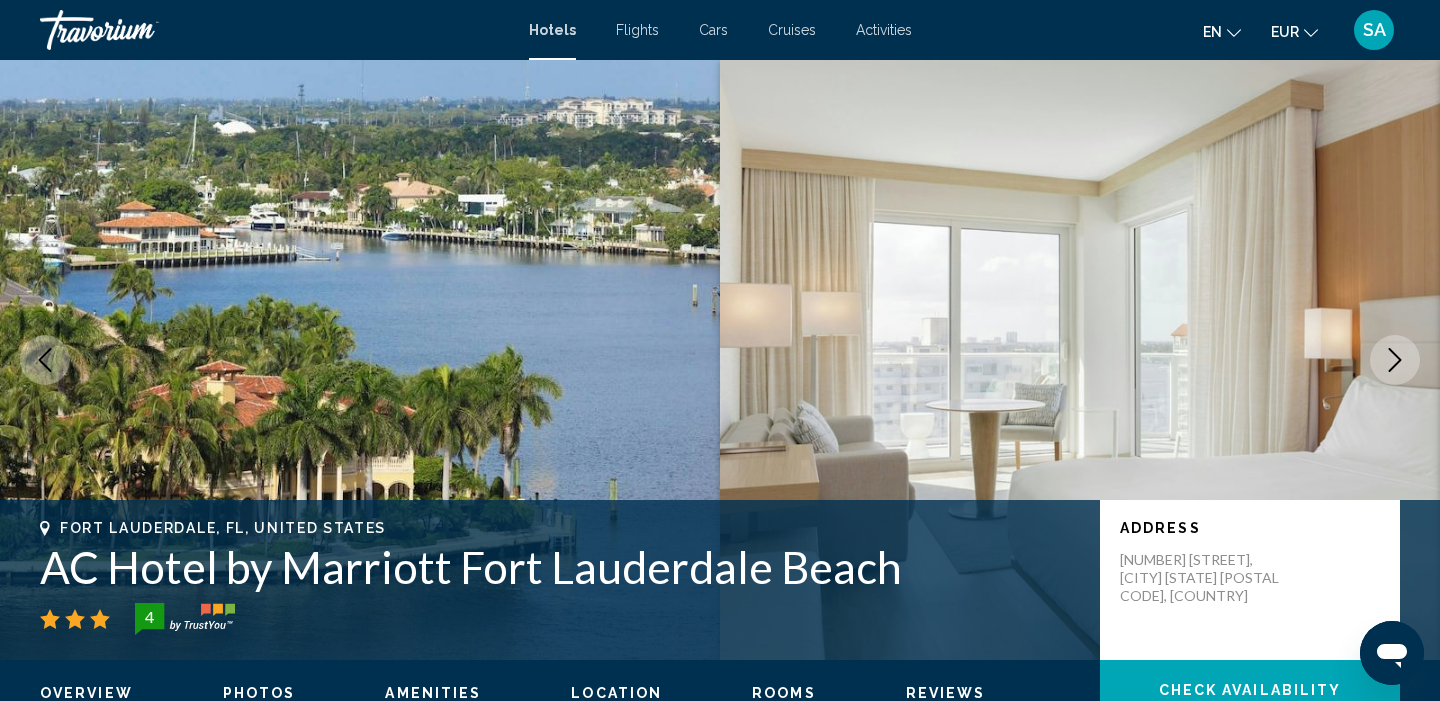 click 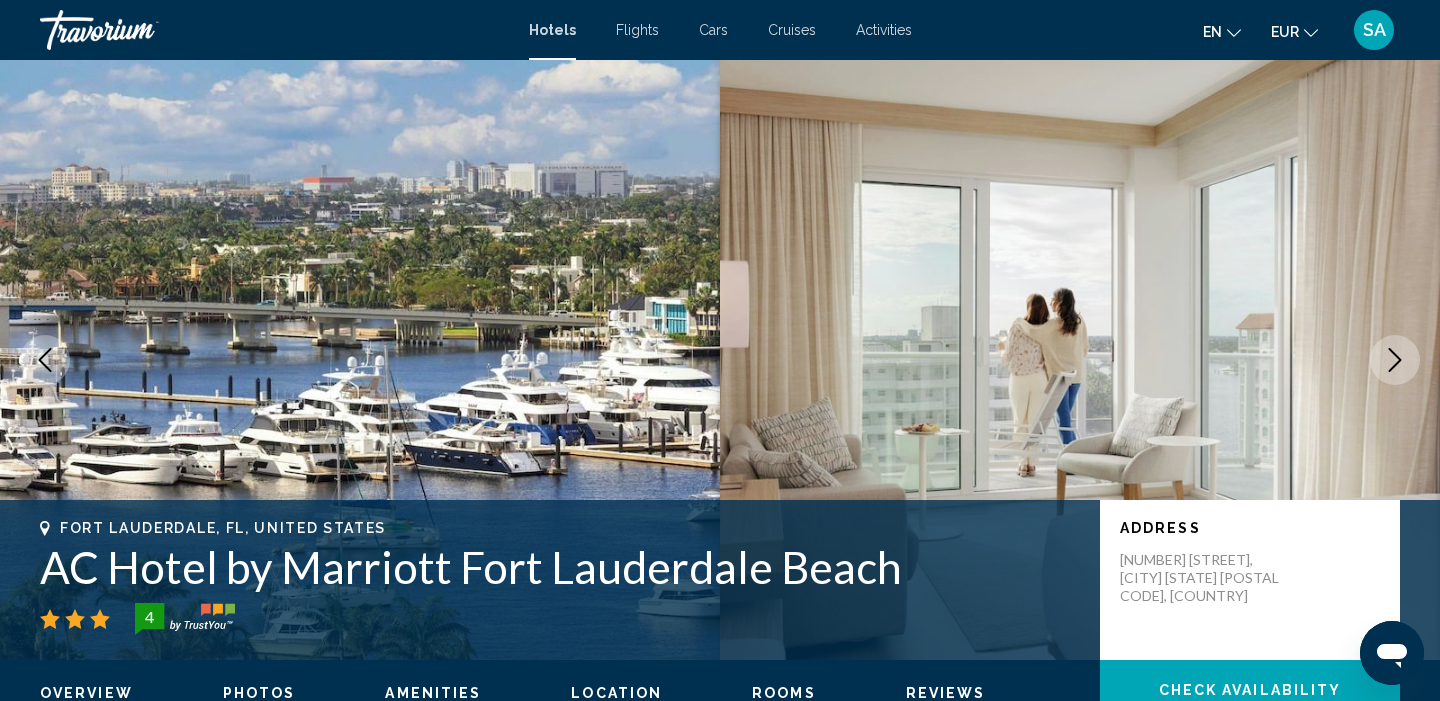 click 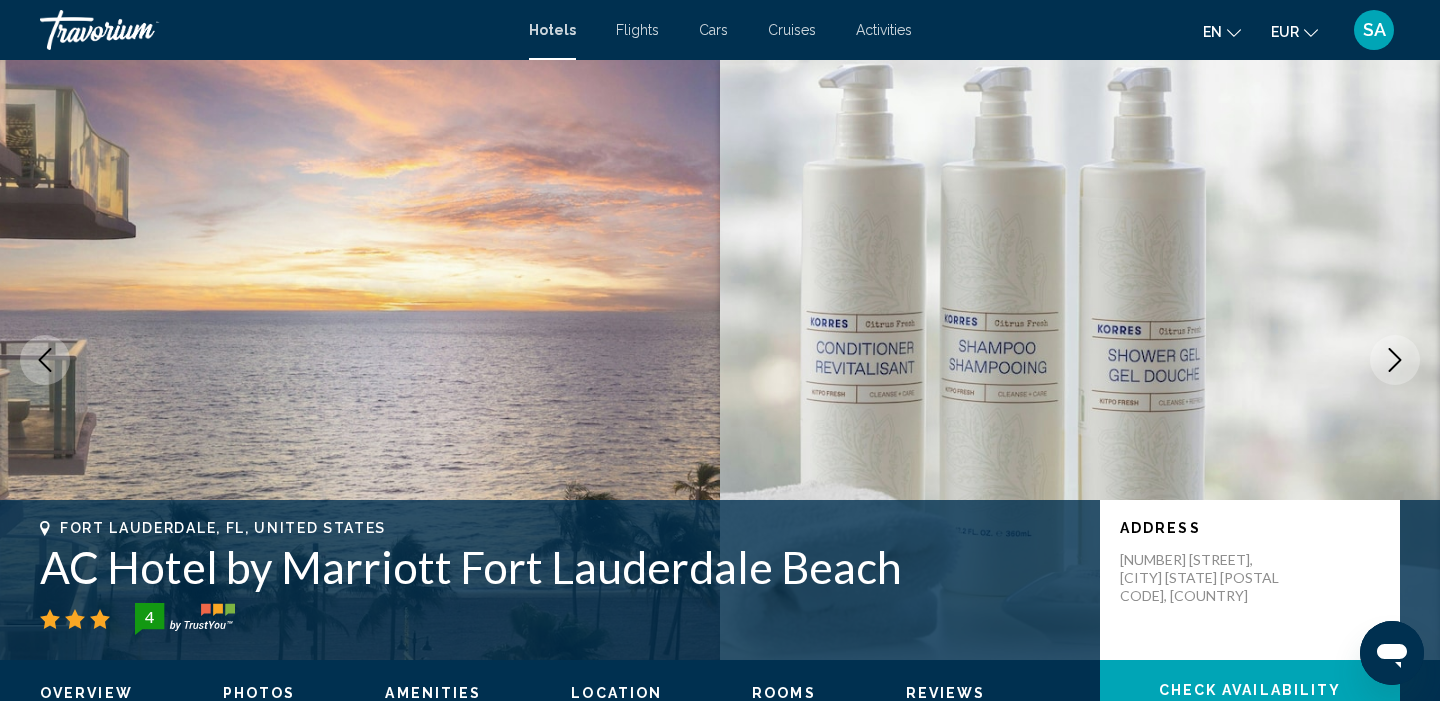 click 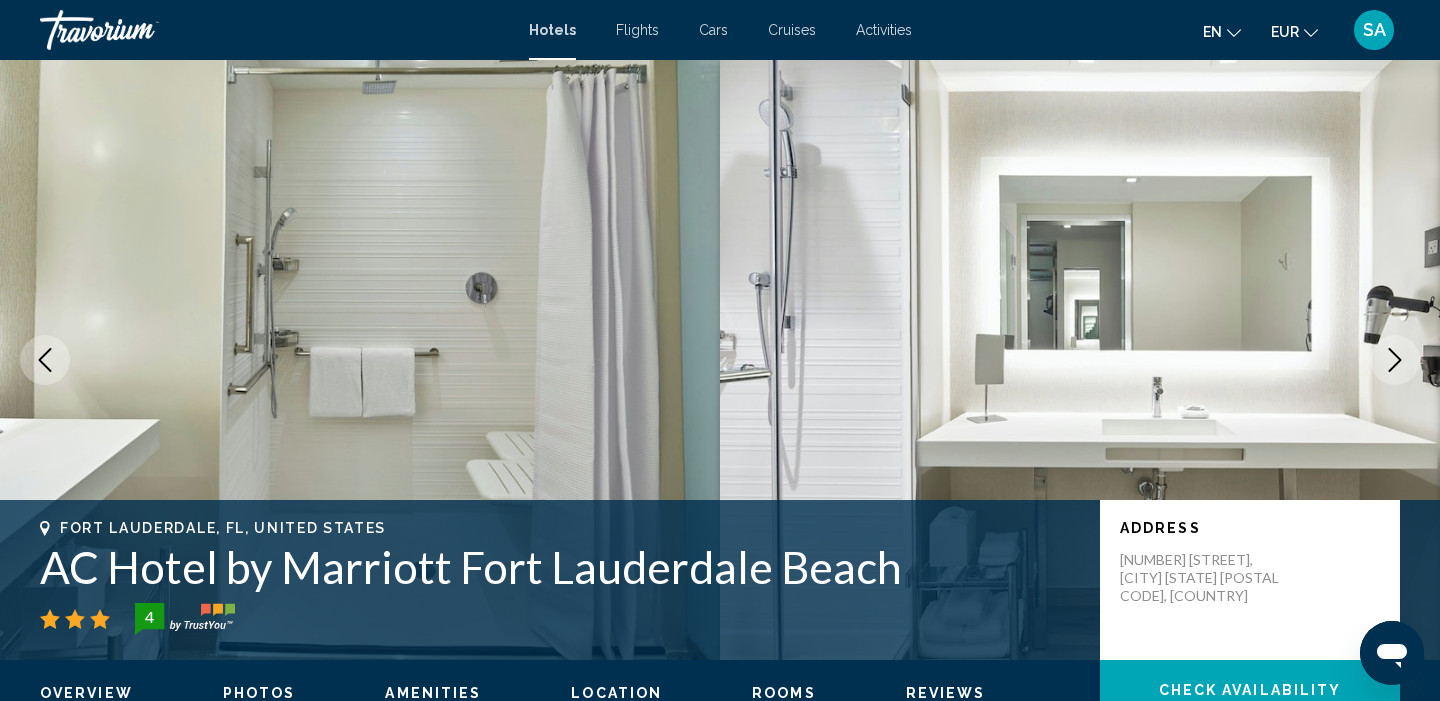 click at bounding box center (1395, 360) 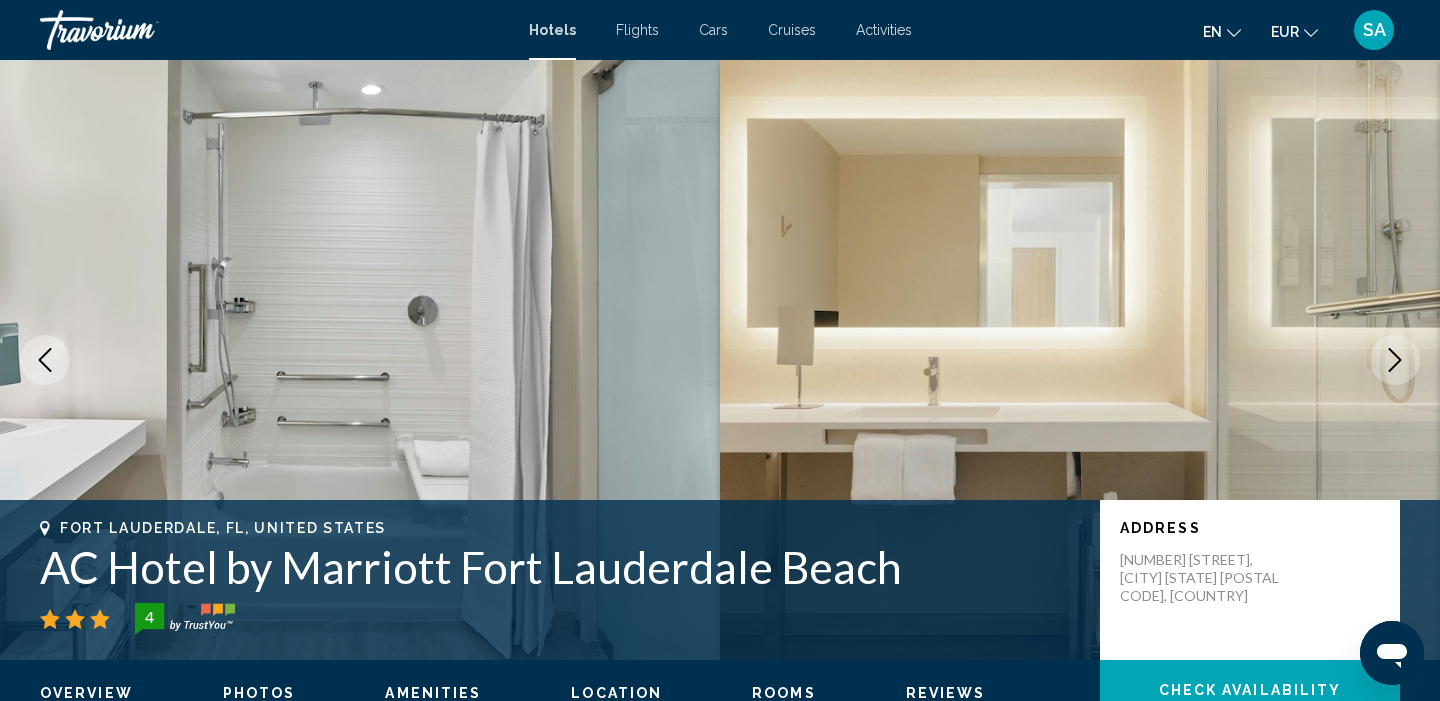 click at bounding box center [1395, 360] 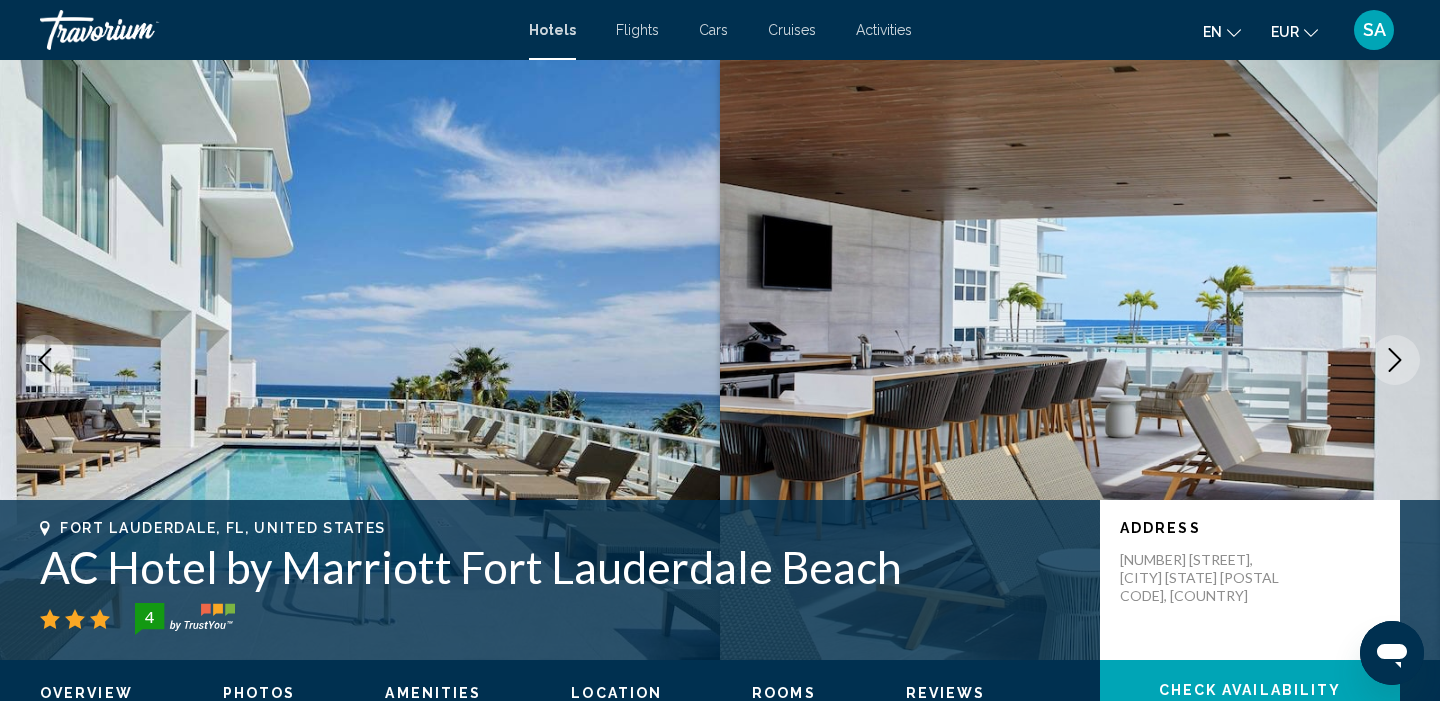 click at bounding box center [1395, 360] 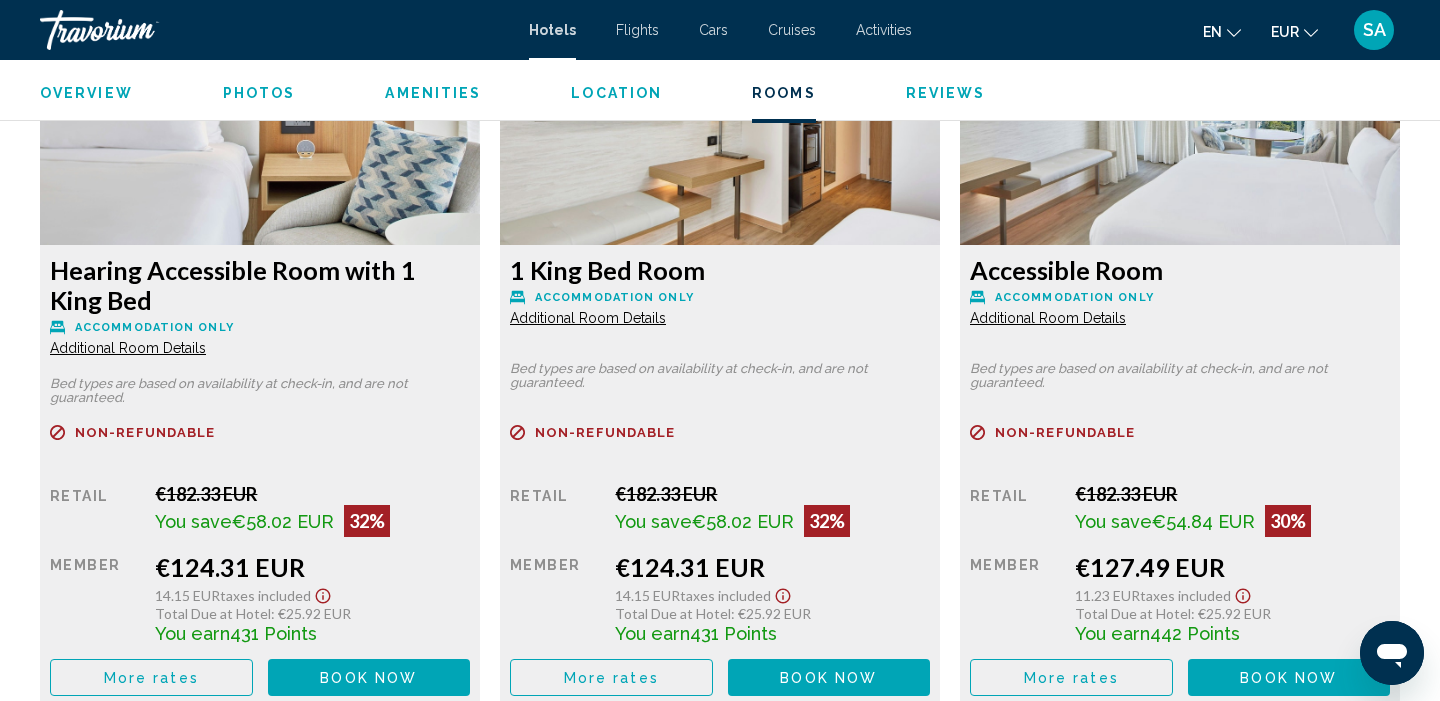 scroll, scrollTop: 2899, scrollLeft: 0, axis: vertical 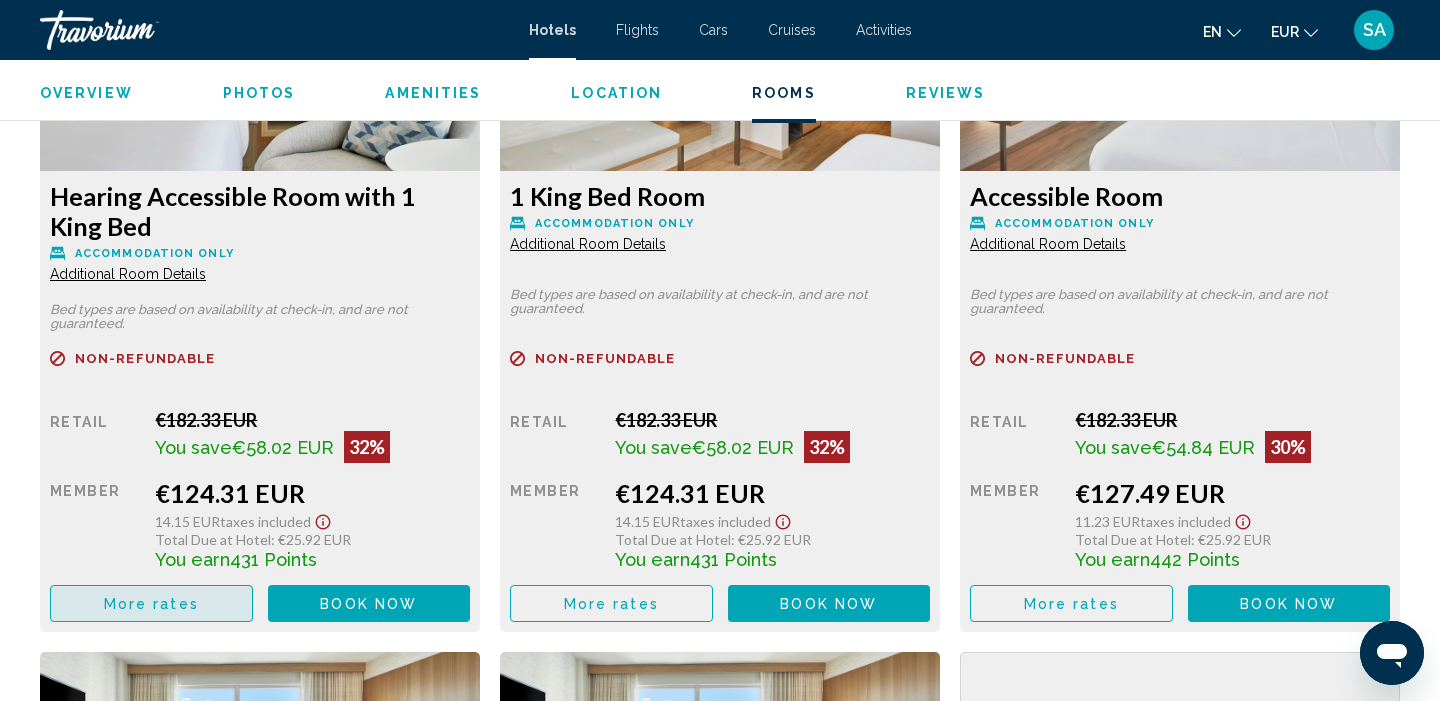 click on "More rates" at bounding box center (151, 604) 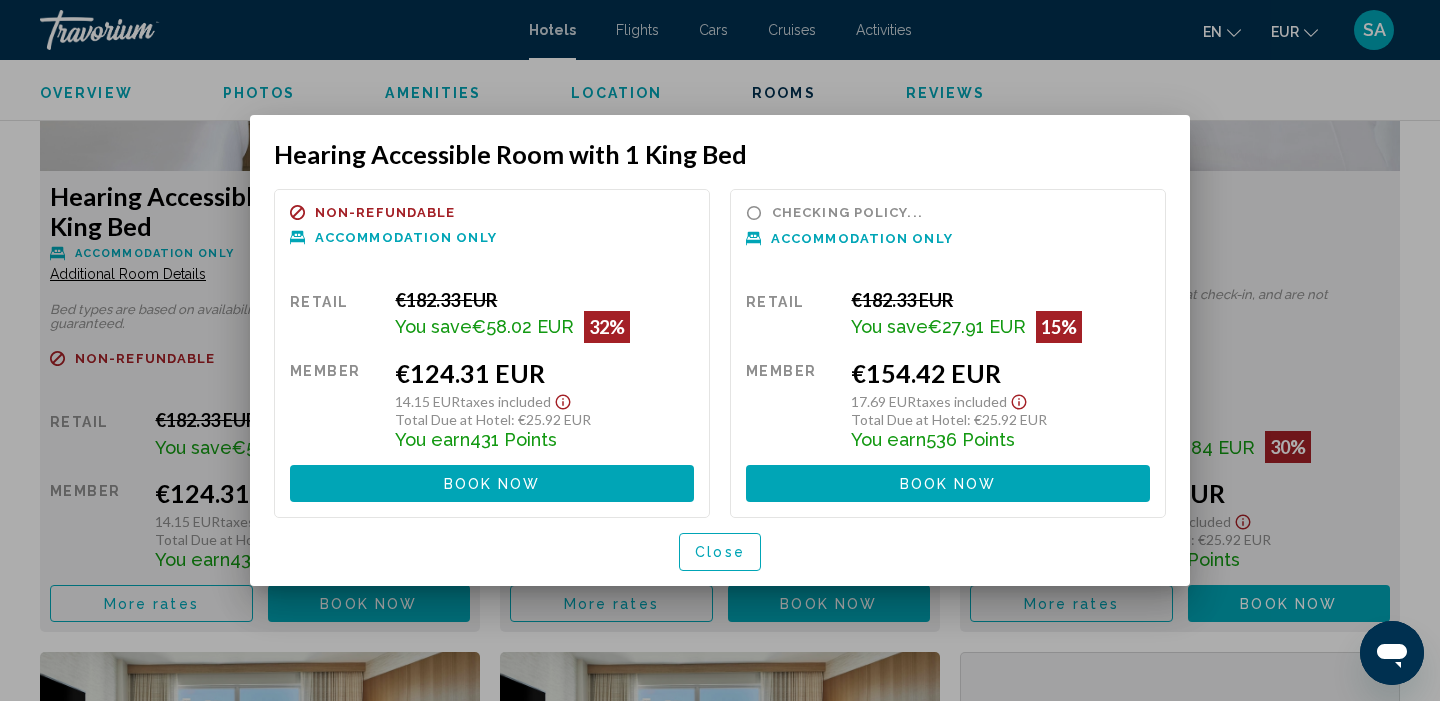 scroll, scrollTop: 0, scrollLeft: 0, axis: both 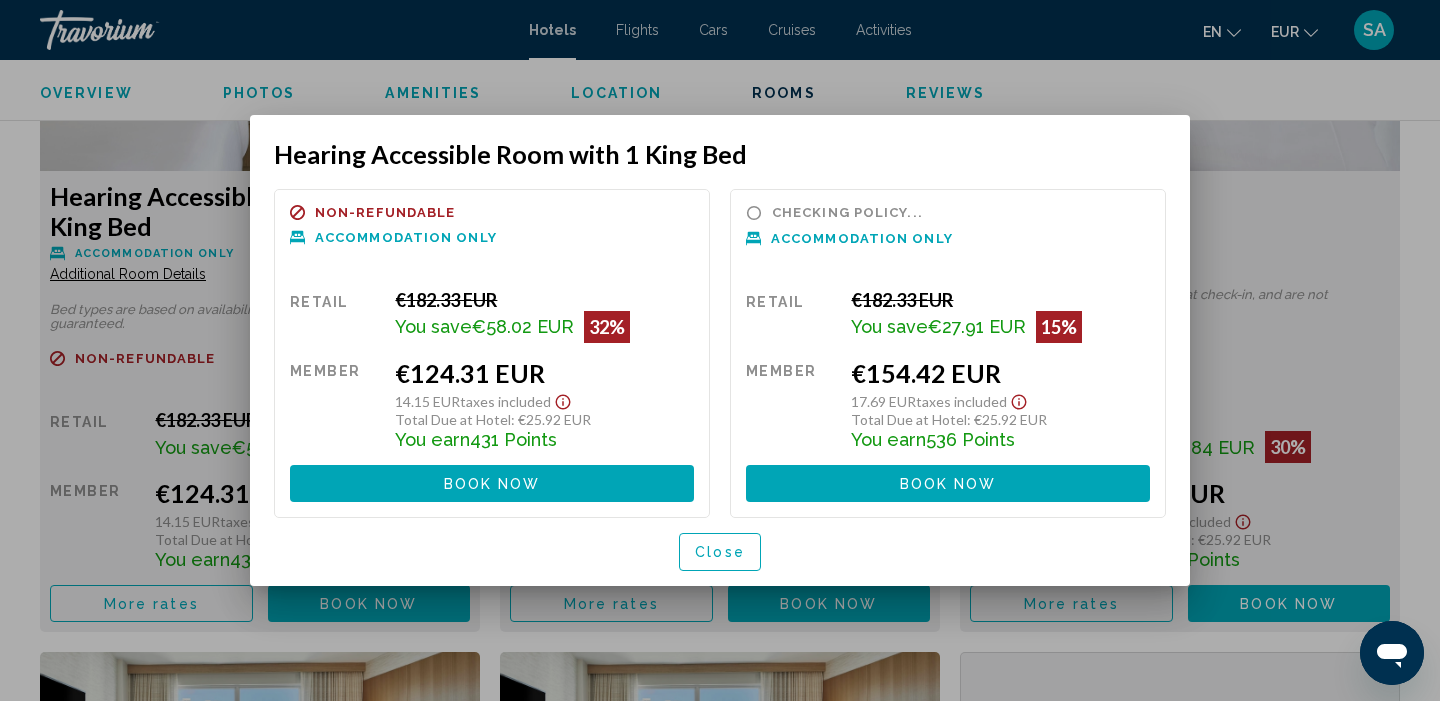 click on "Close" at bounding box center [720, 553] 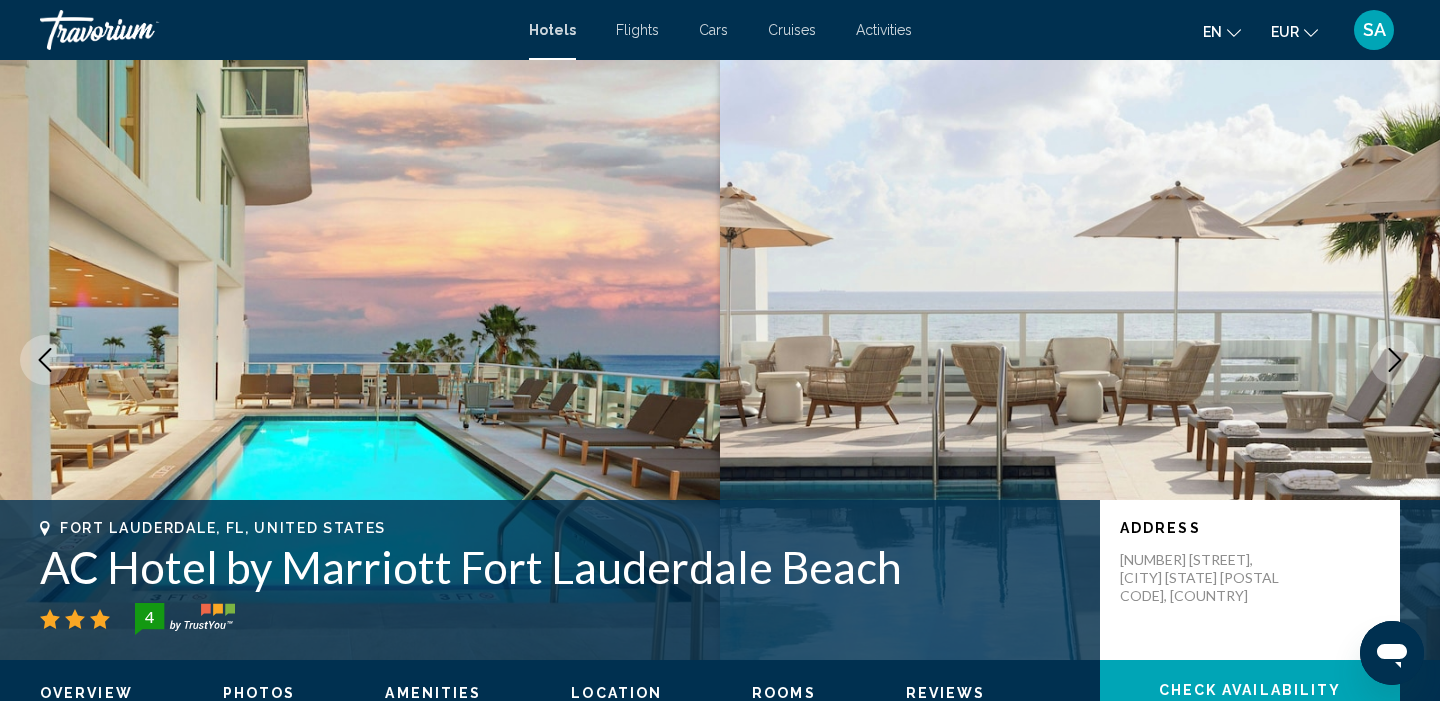 scroll, scrollTop: 0, scrollLeft: 0, axis: both 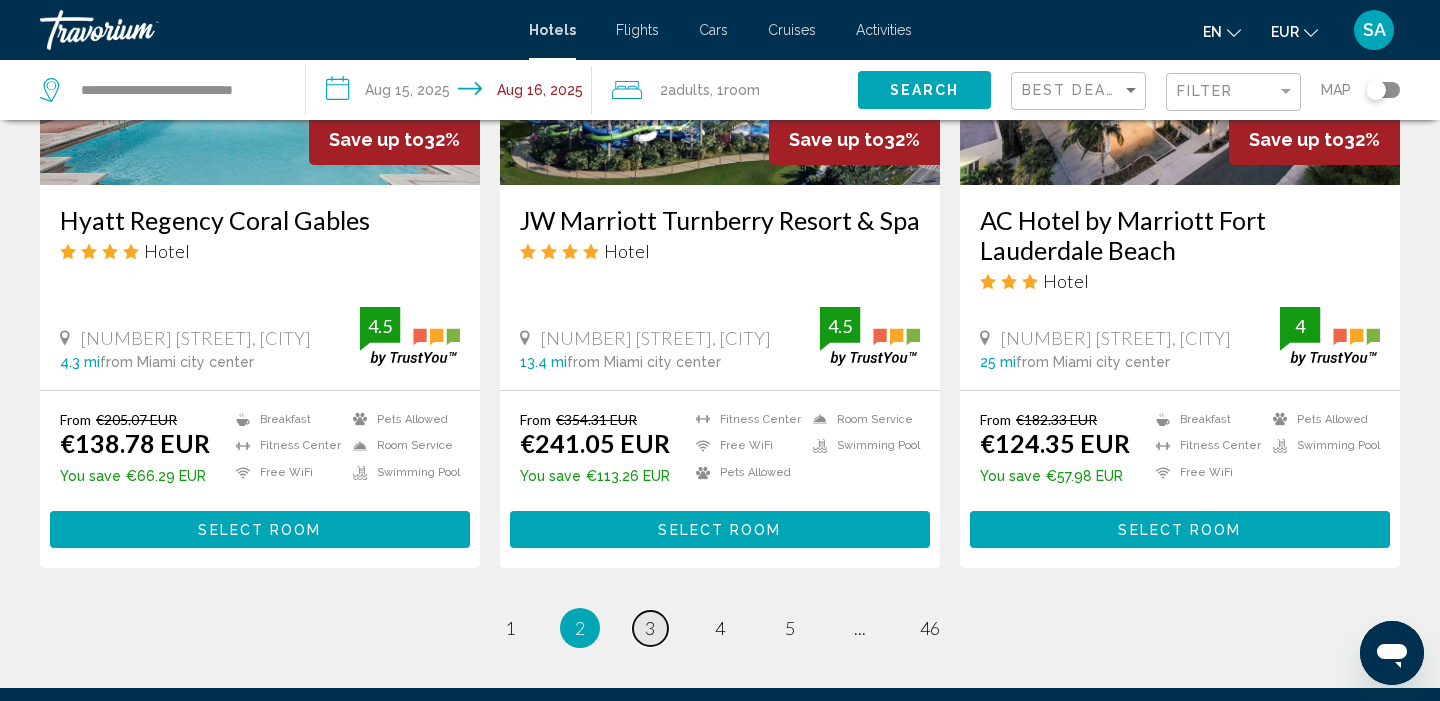 click on "3" at bounding box center (650, 628) 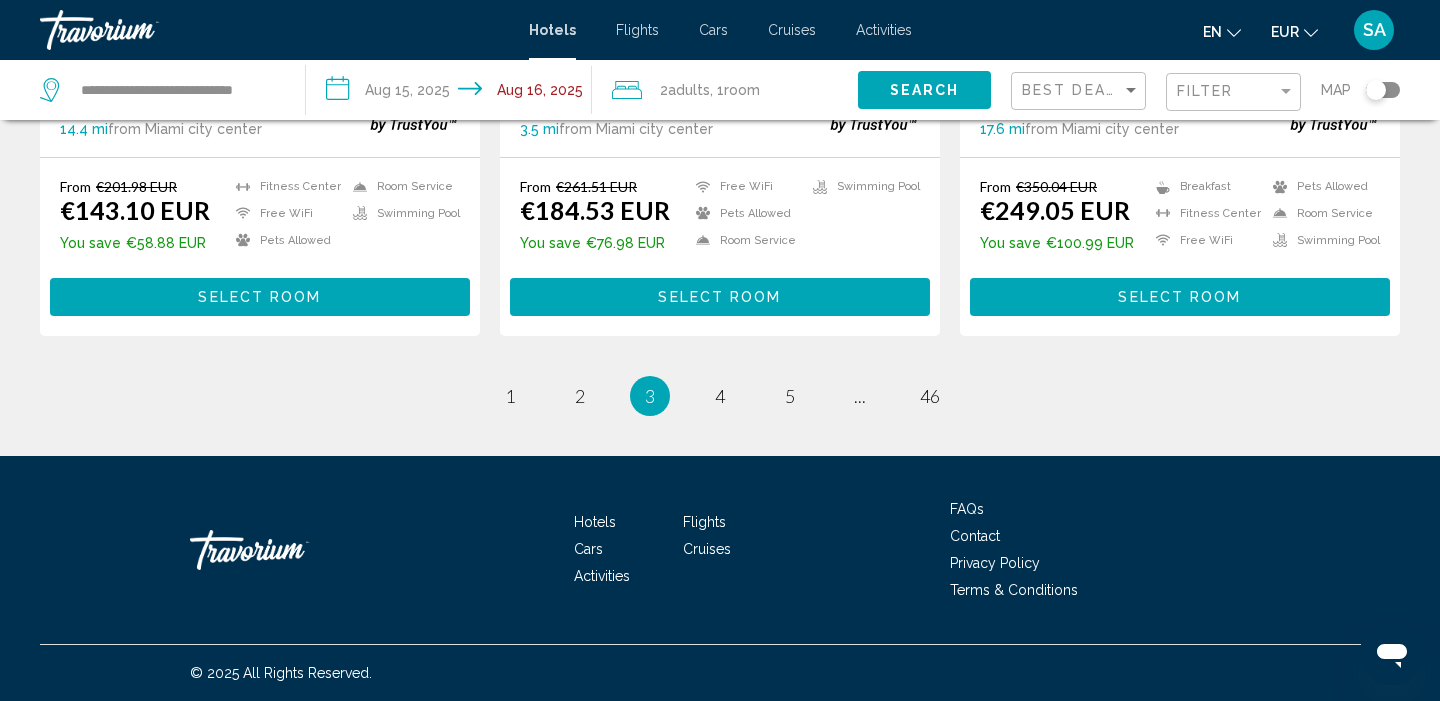 scroll, scrollTop: 2732, scrollLeft: 0, axis: vertical 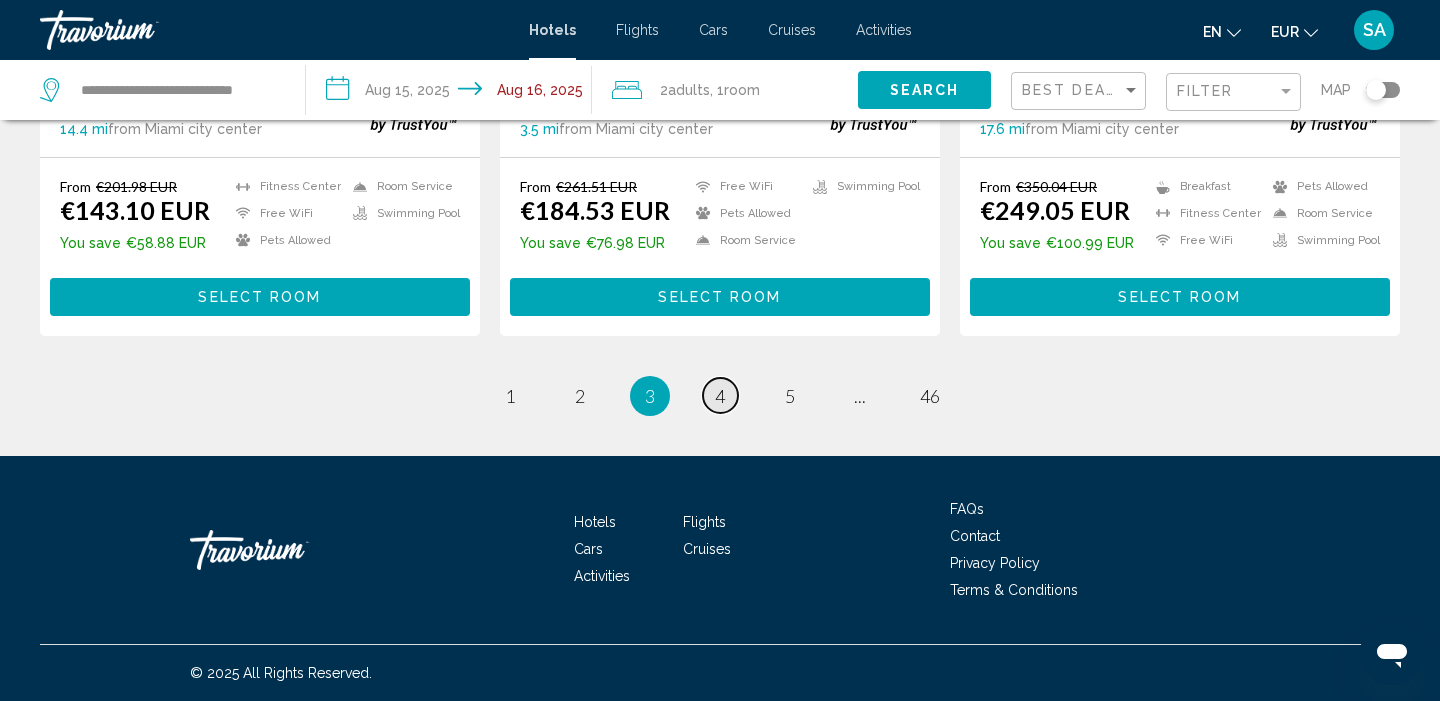 click on "4" at bounding box center (720, 396) 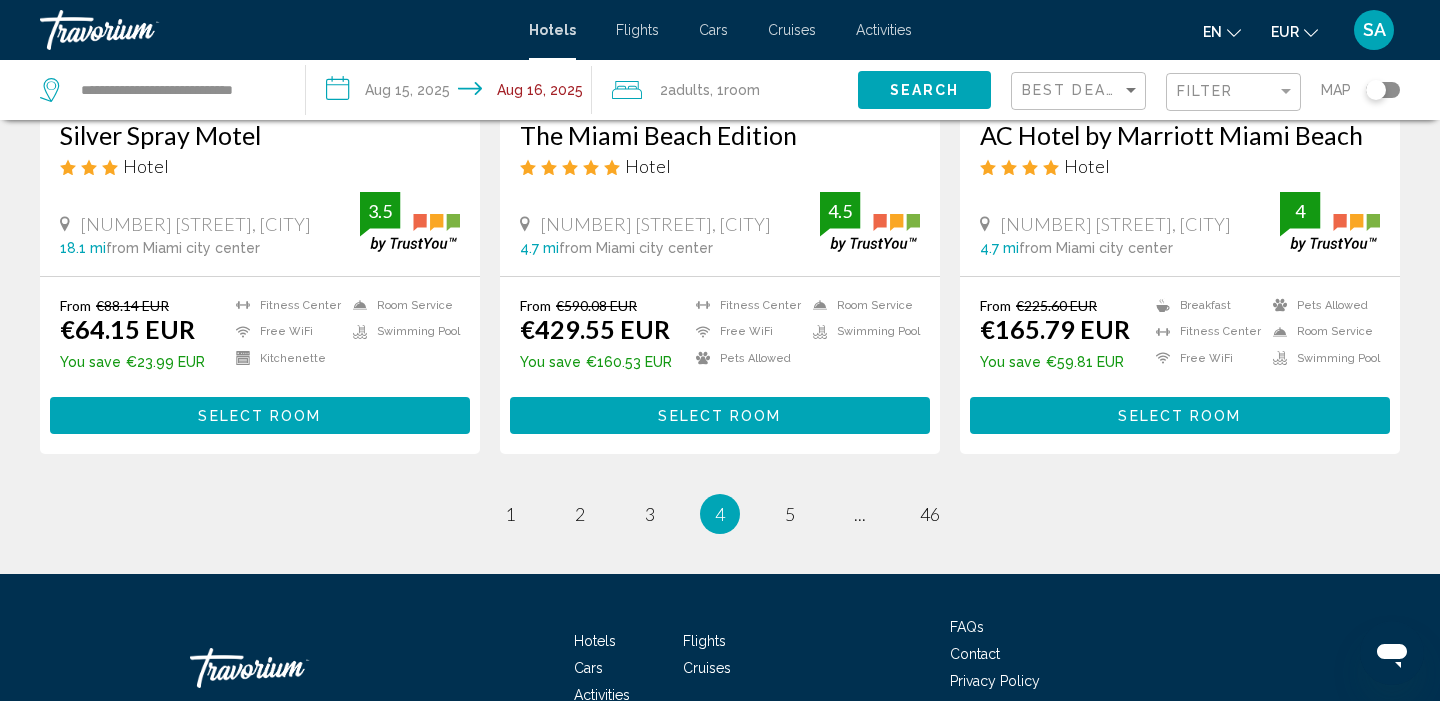 scroll, scrollTop: 2612, scrollLeft: 0, axis: vertical 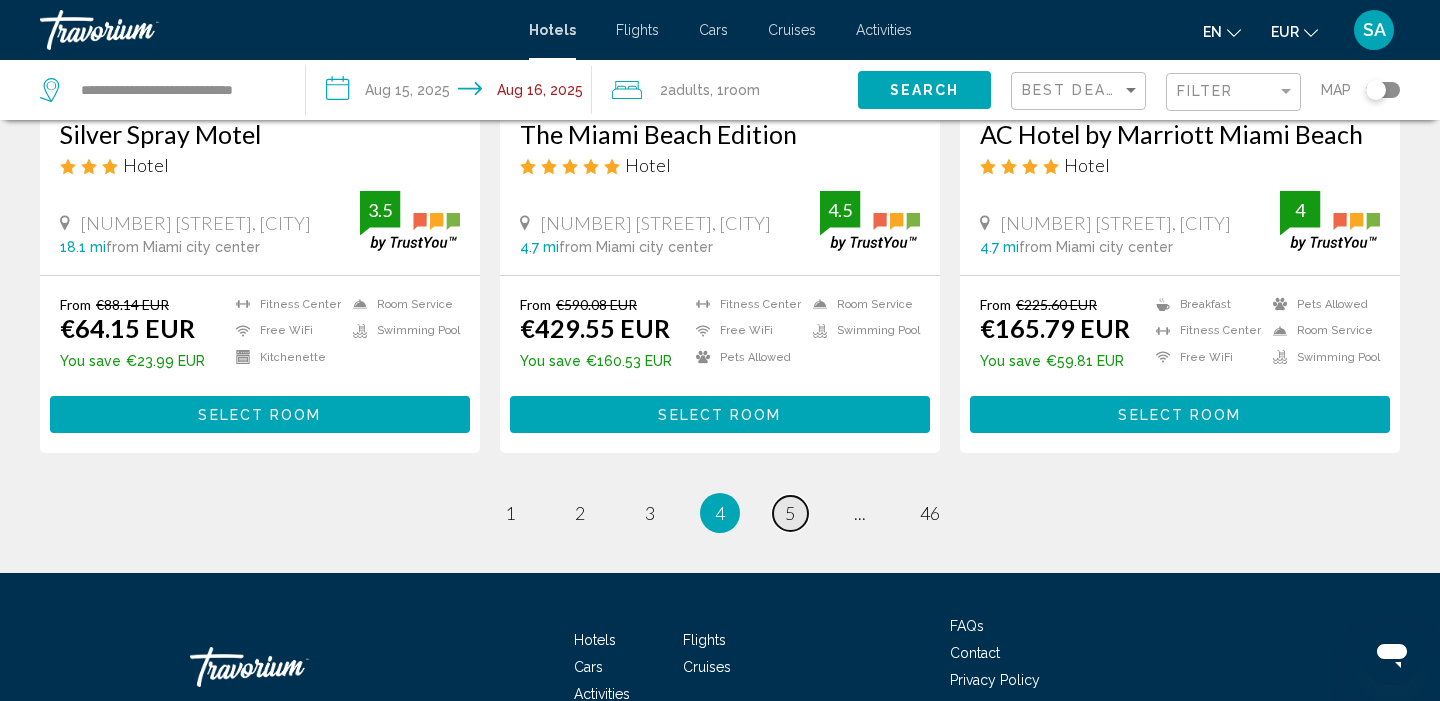 click on "5" at bounding box center [790, 513] 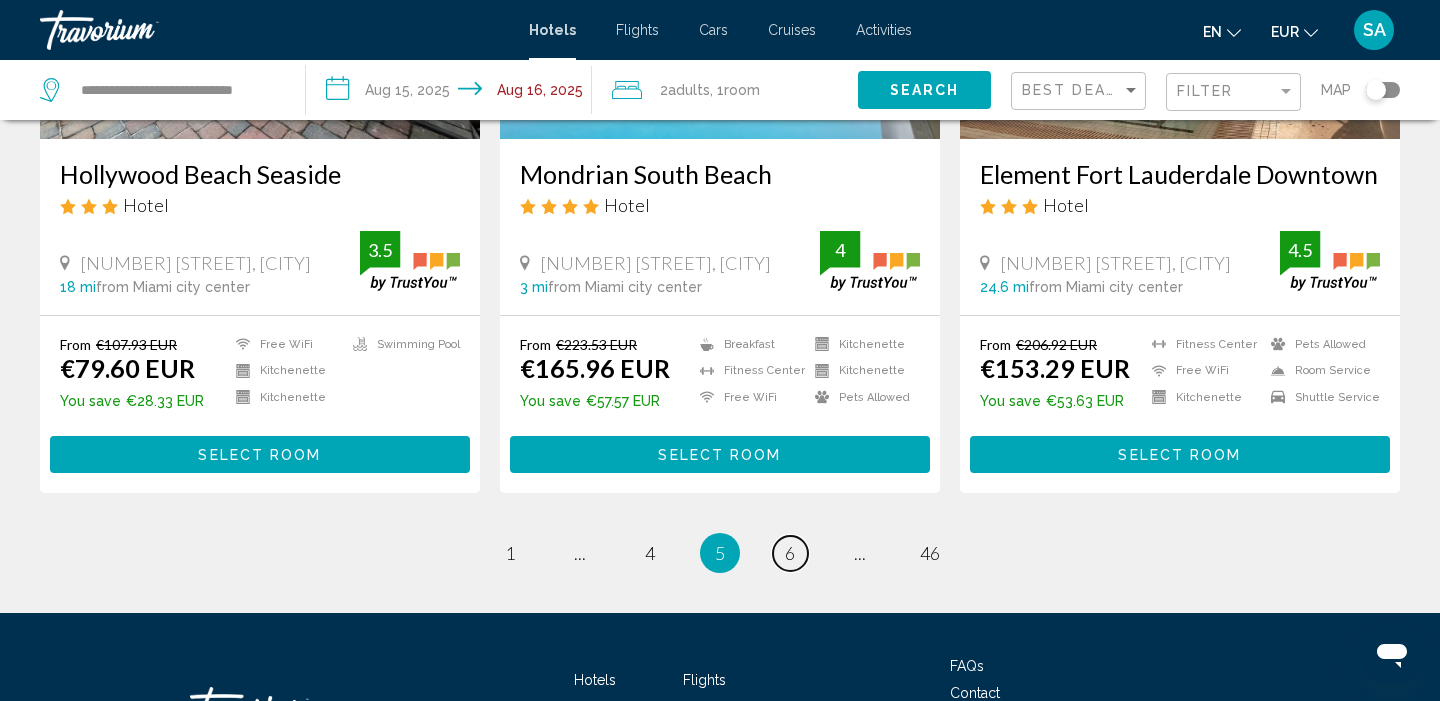 scroll, scrollTop: 2603, scrollLeft: 0, axis: vertical 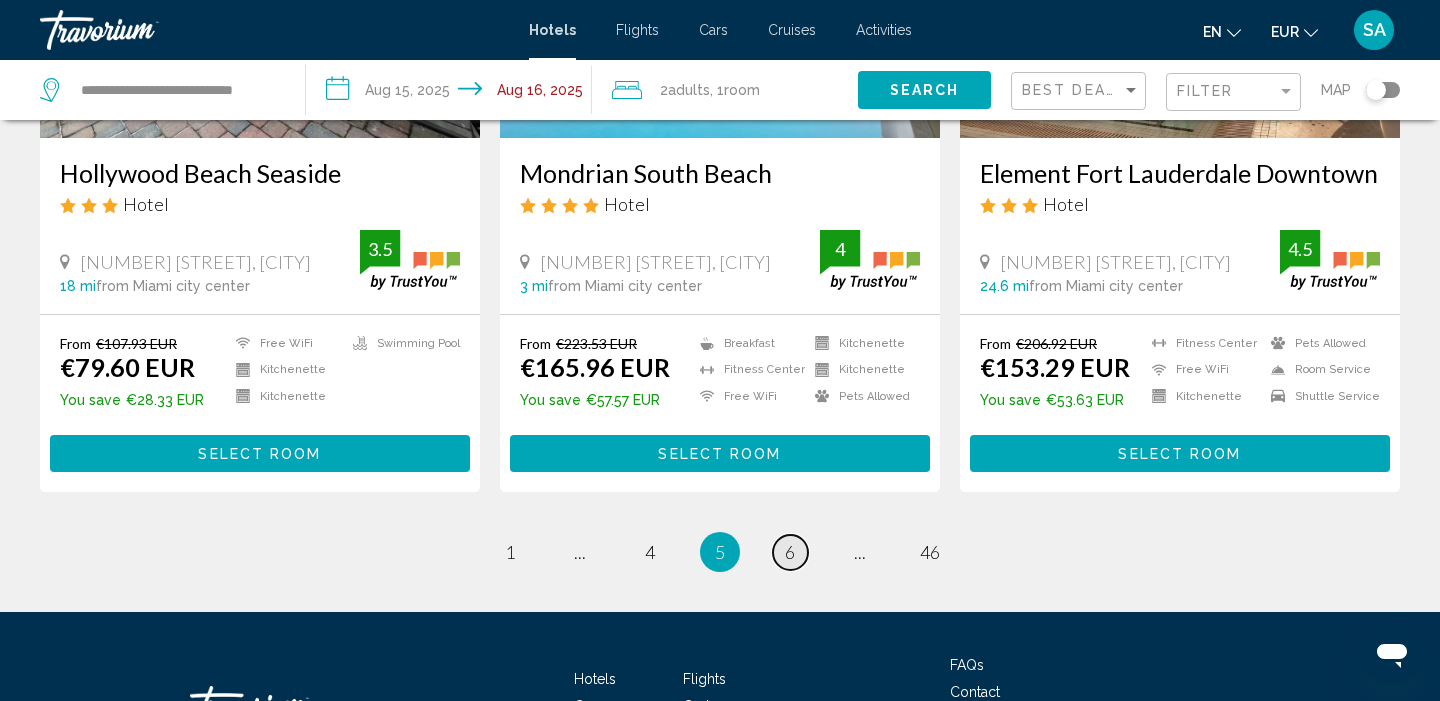 click on "6" at bounding box center [790, 552] 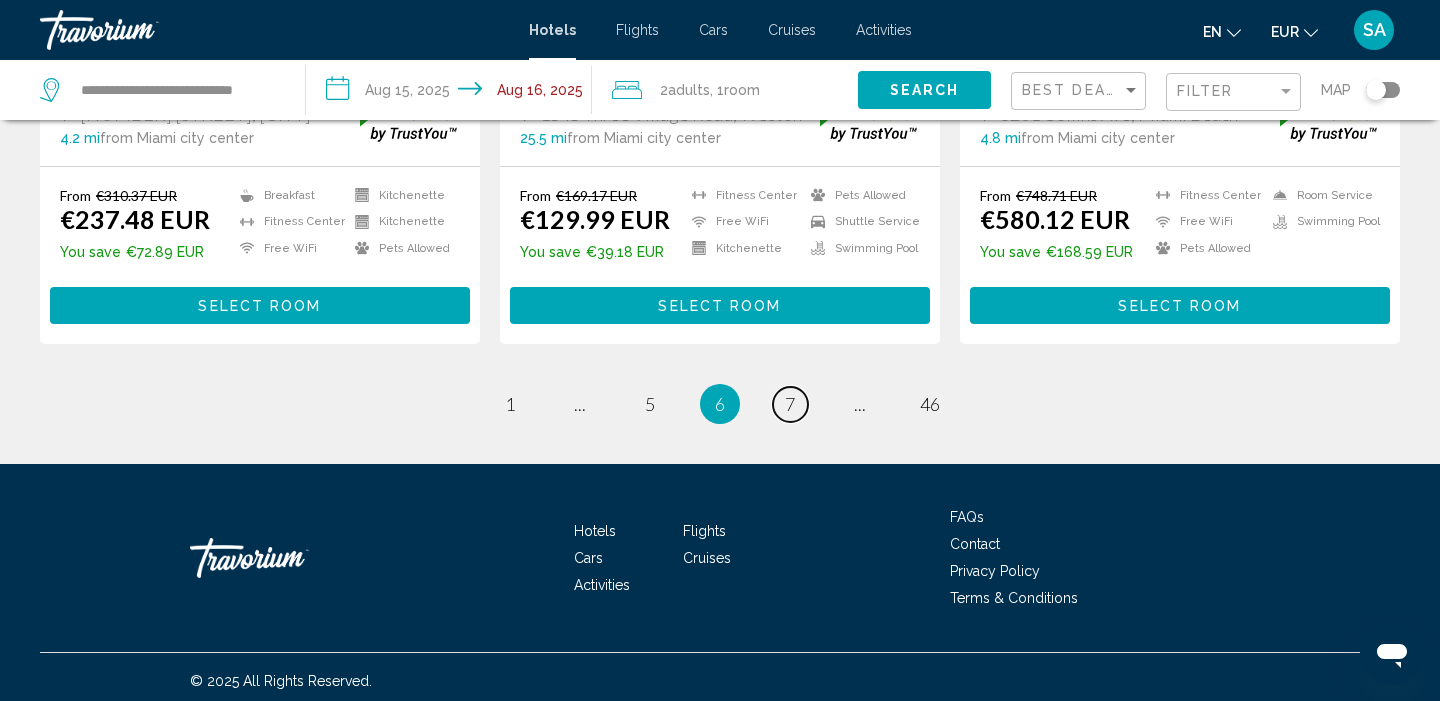scroll, scrollTop: 2754, scrollLeft: 0, axis: vertical 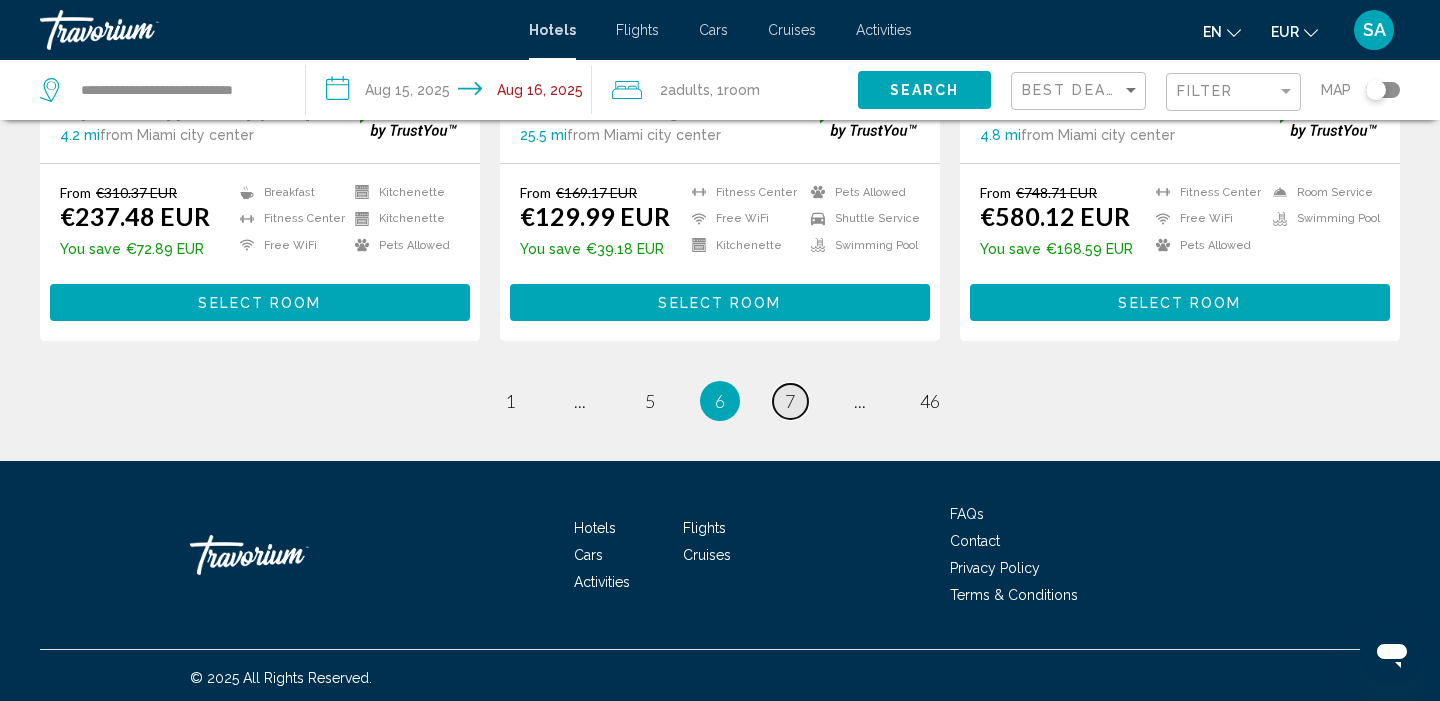 click on "page  7" at bounding box center (790, 401) 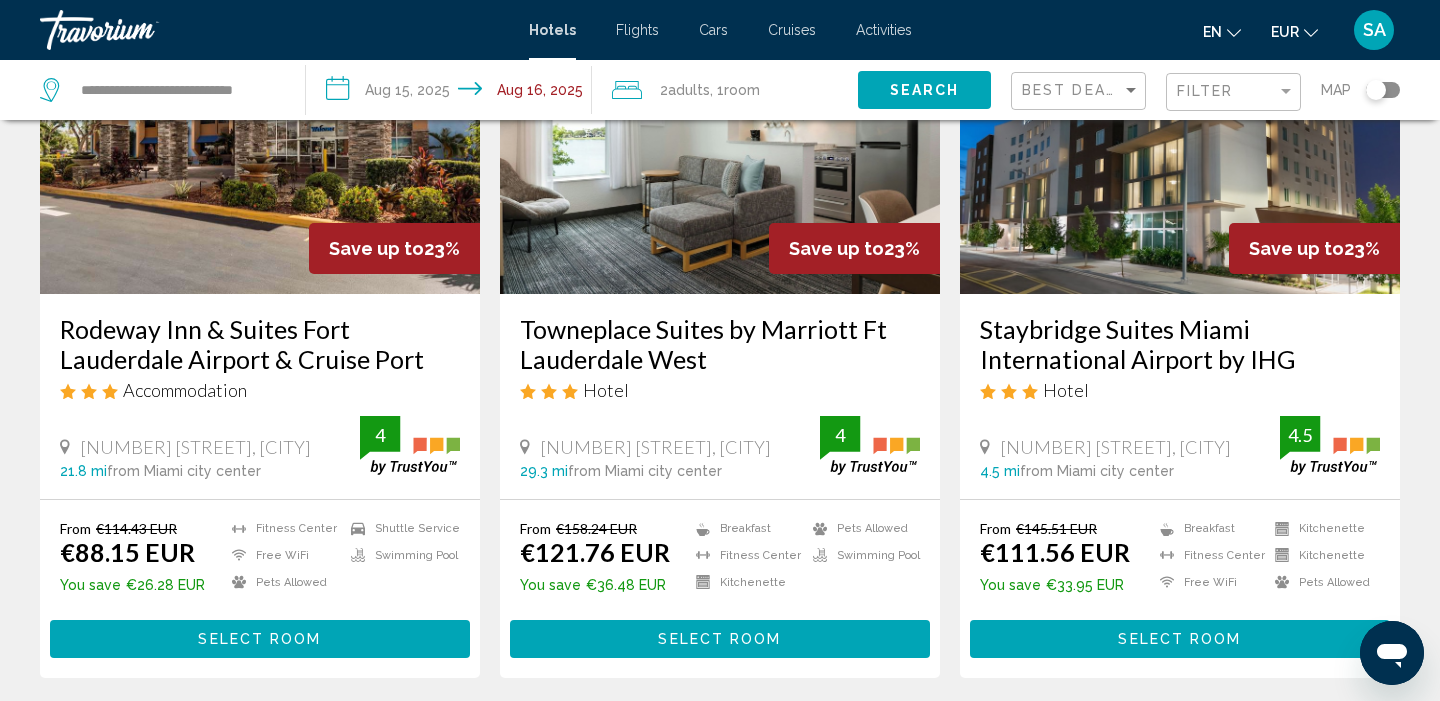 scroll, scrollTop: 216, scrollLeft: 0, axis: vertical 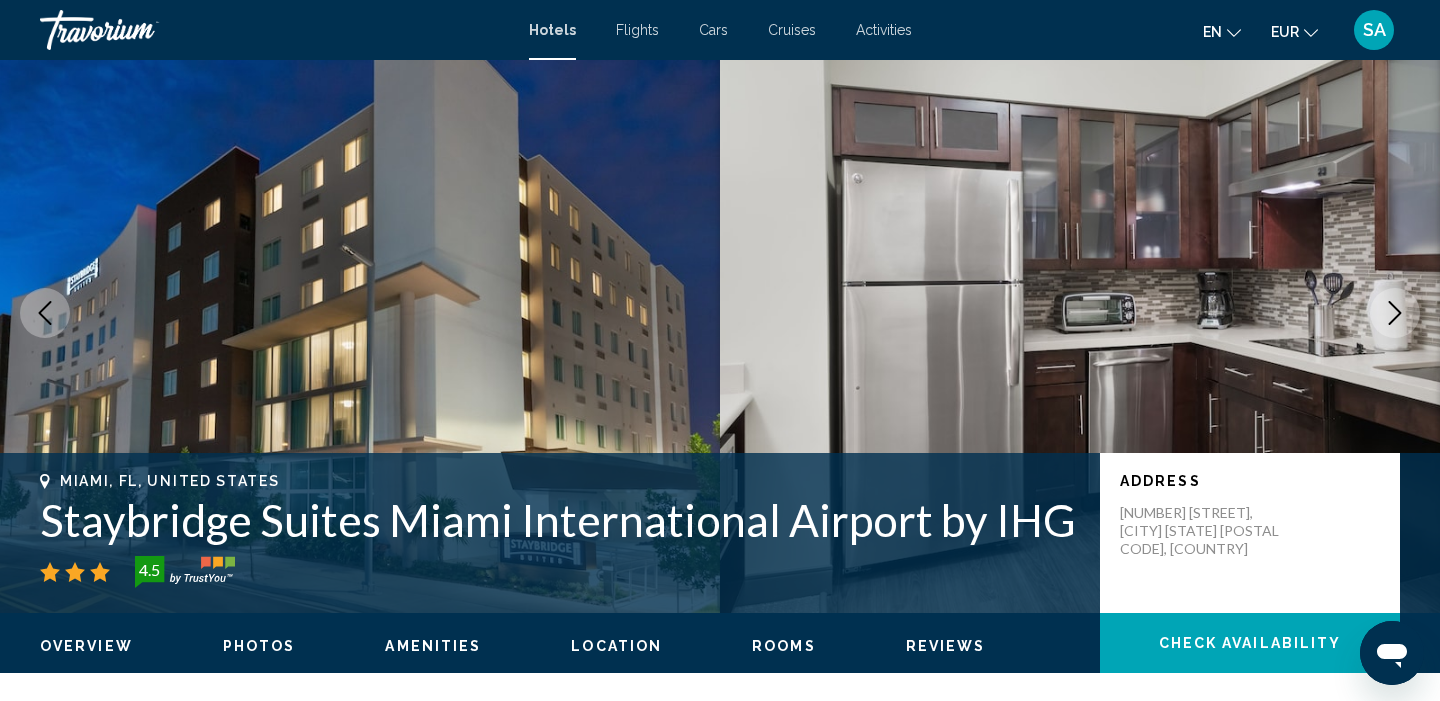 click at bounding box center (1395, 313) 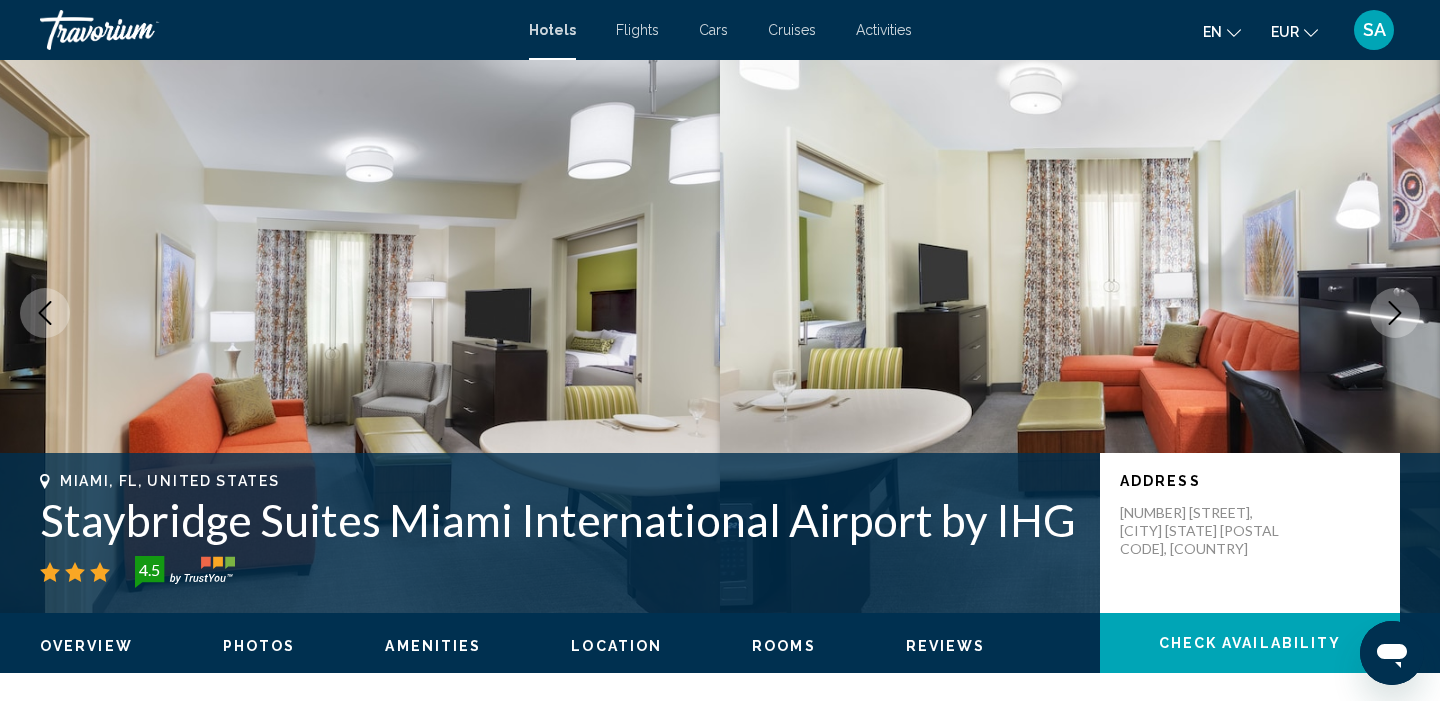 click 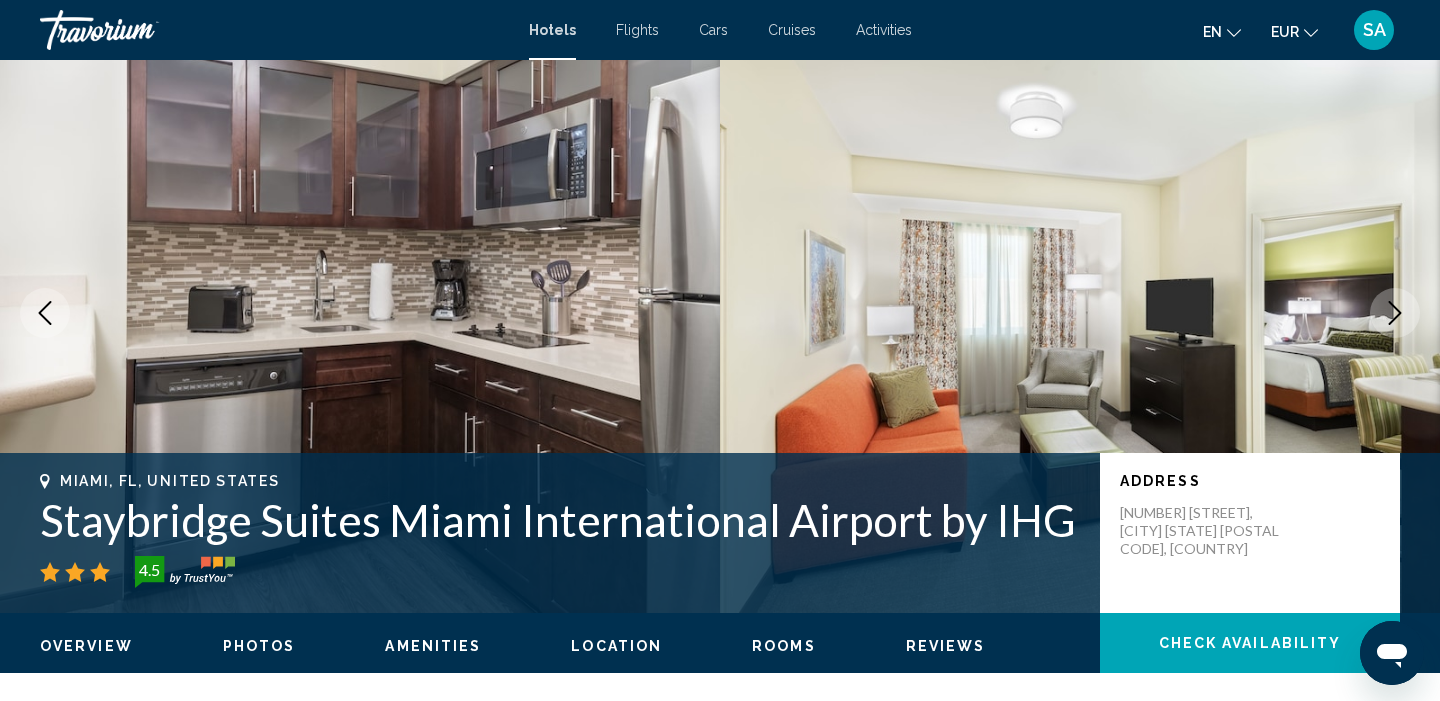 click 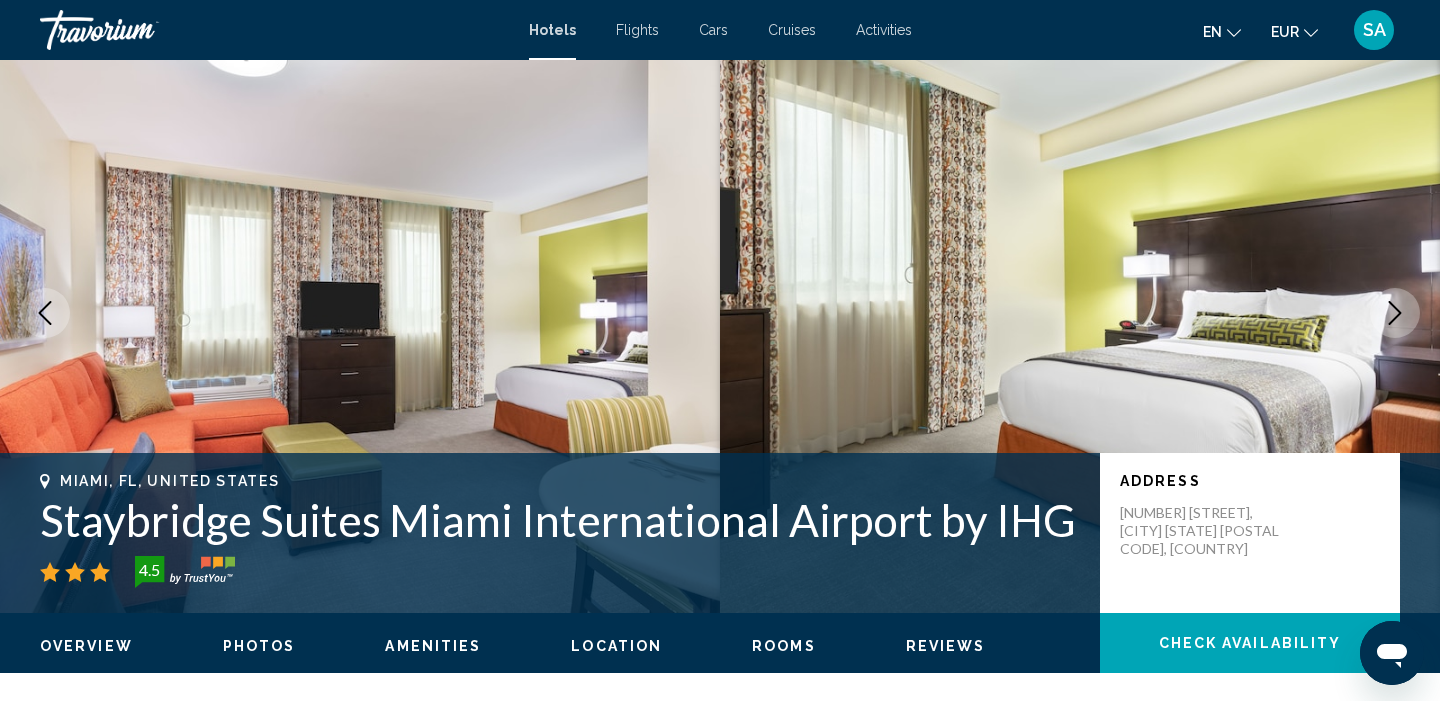 click 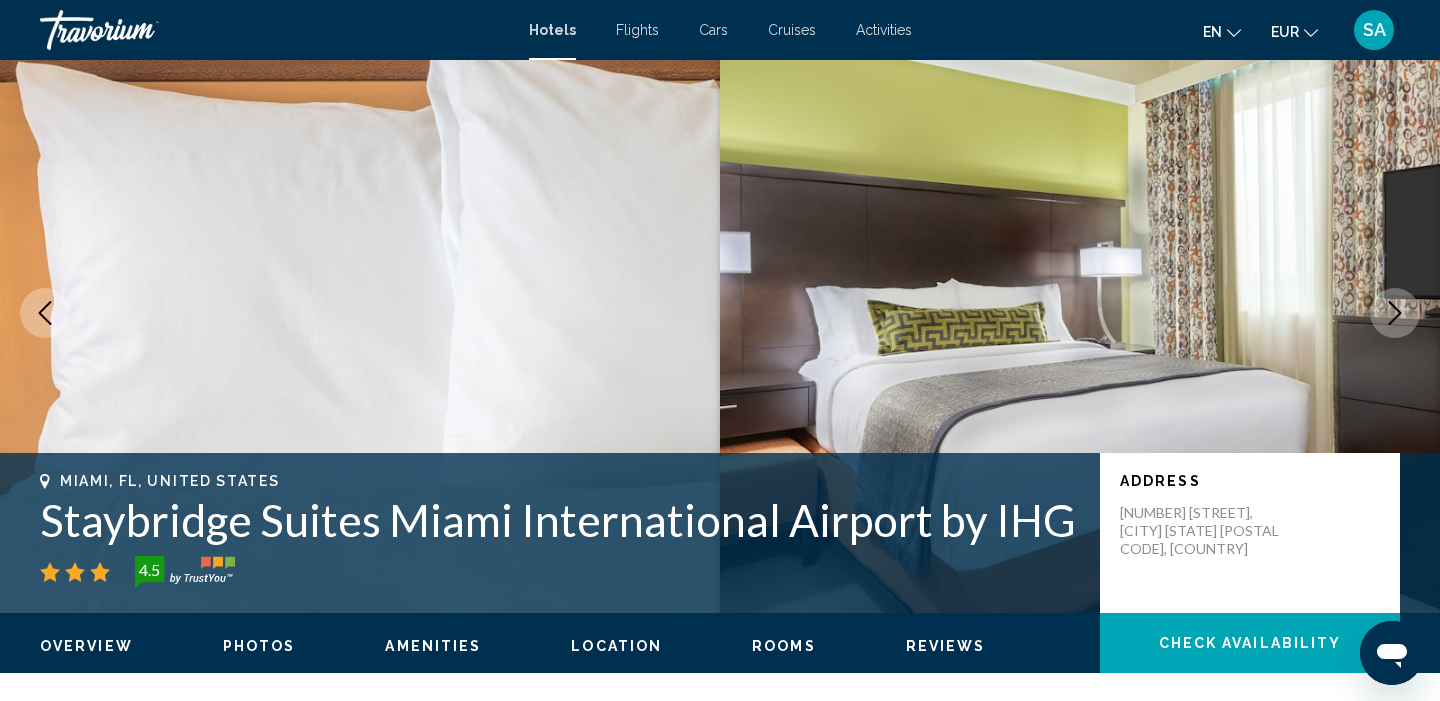 click 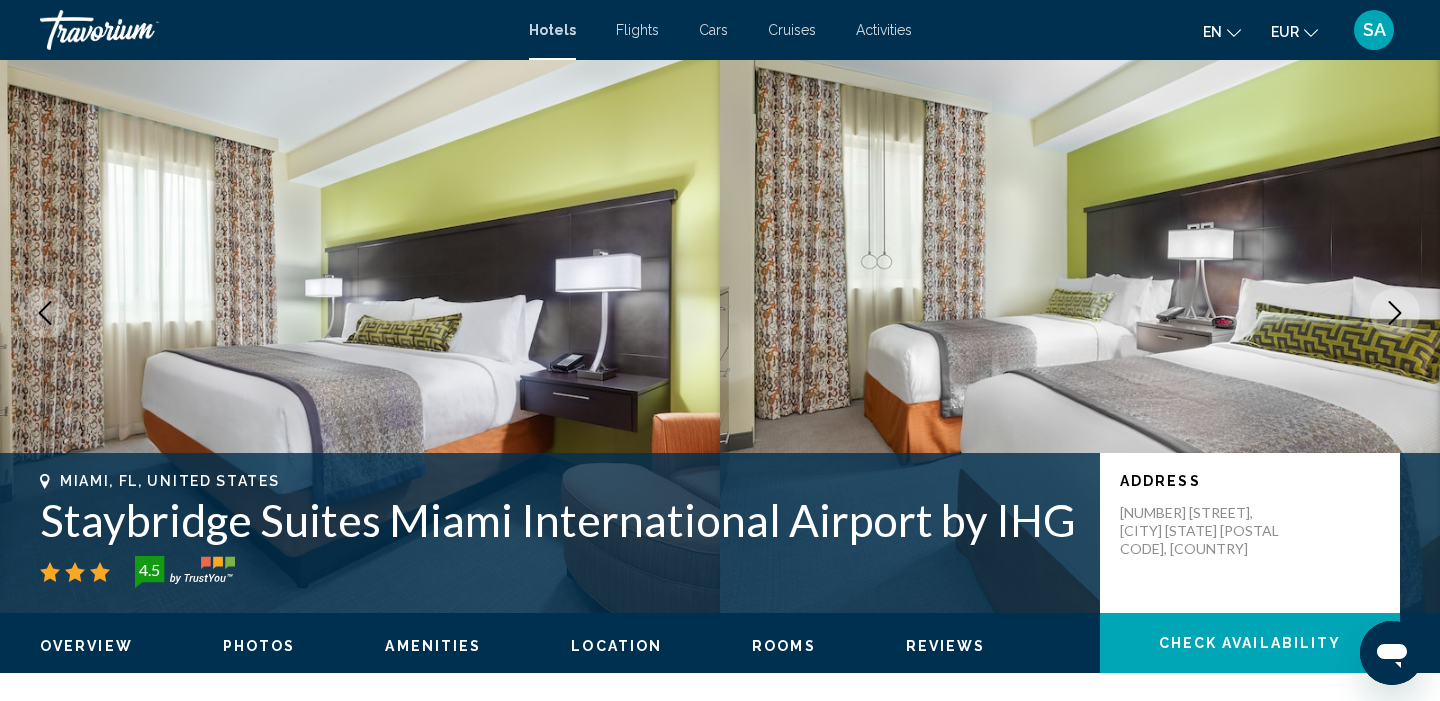 click 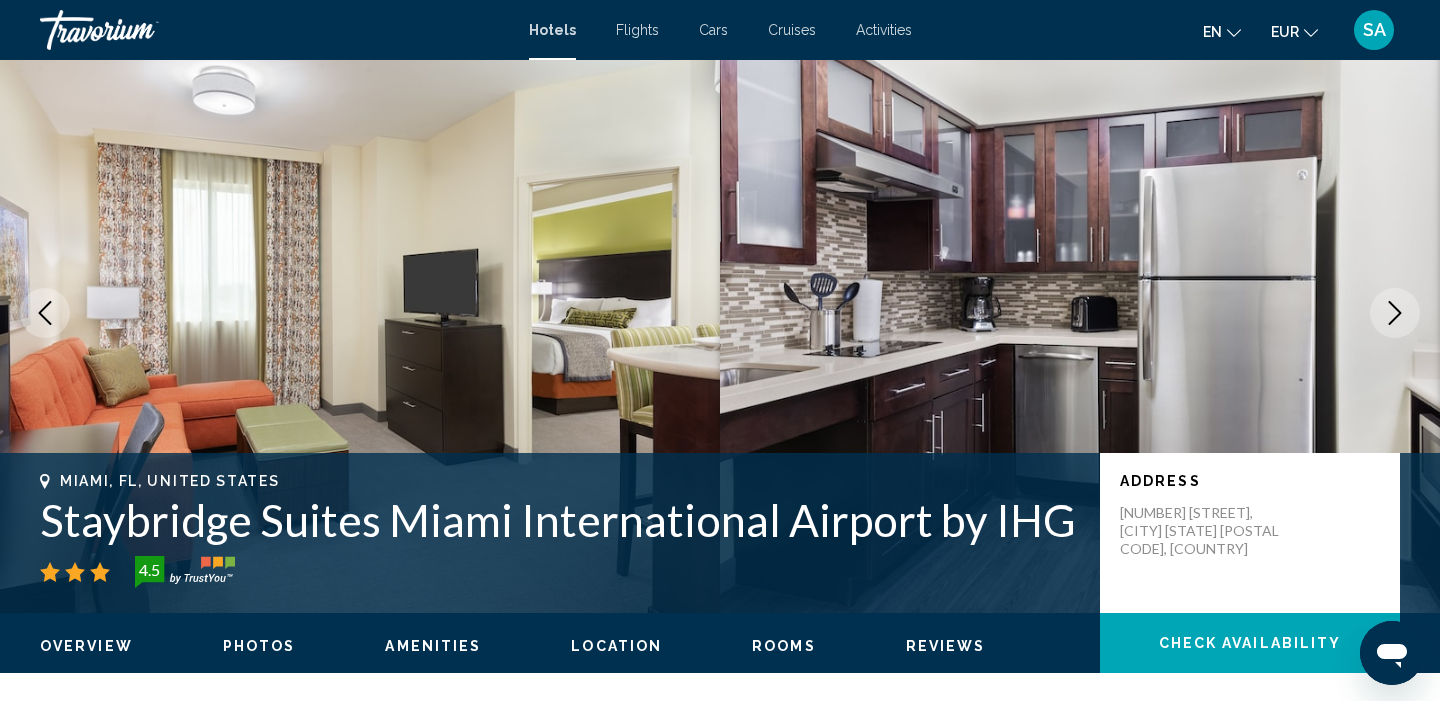 click 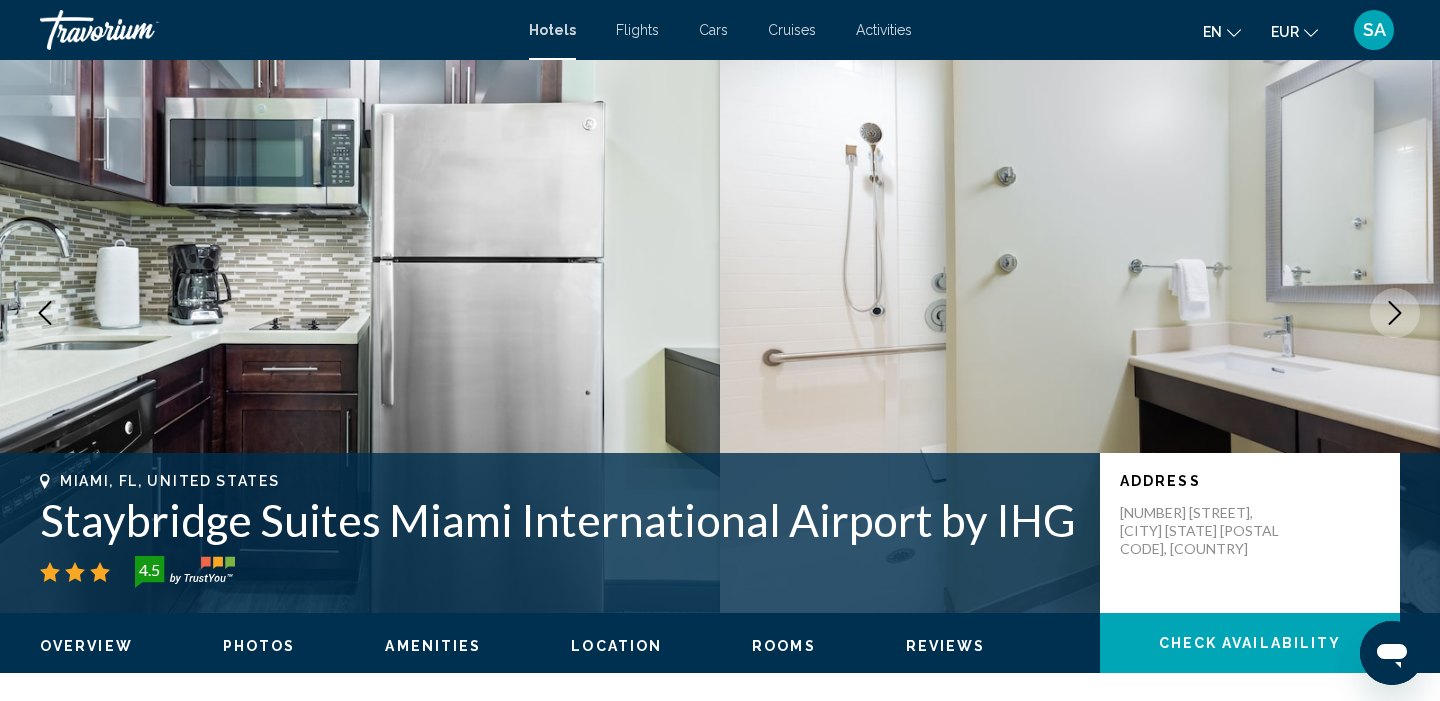 click 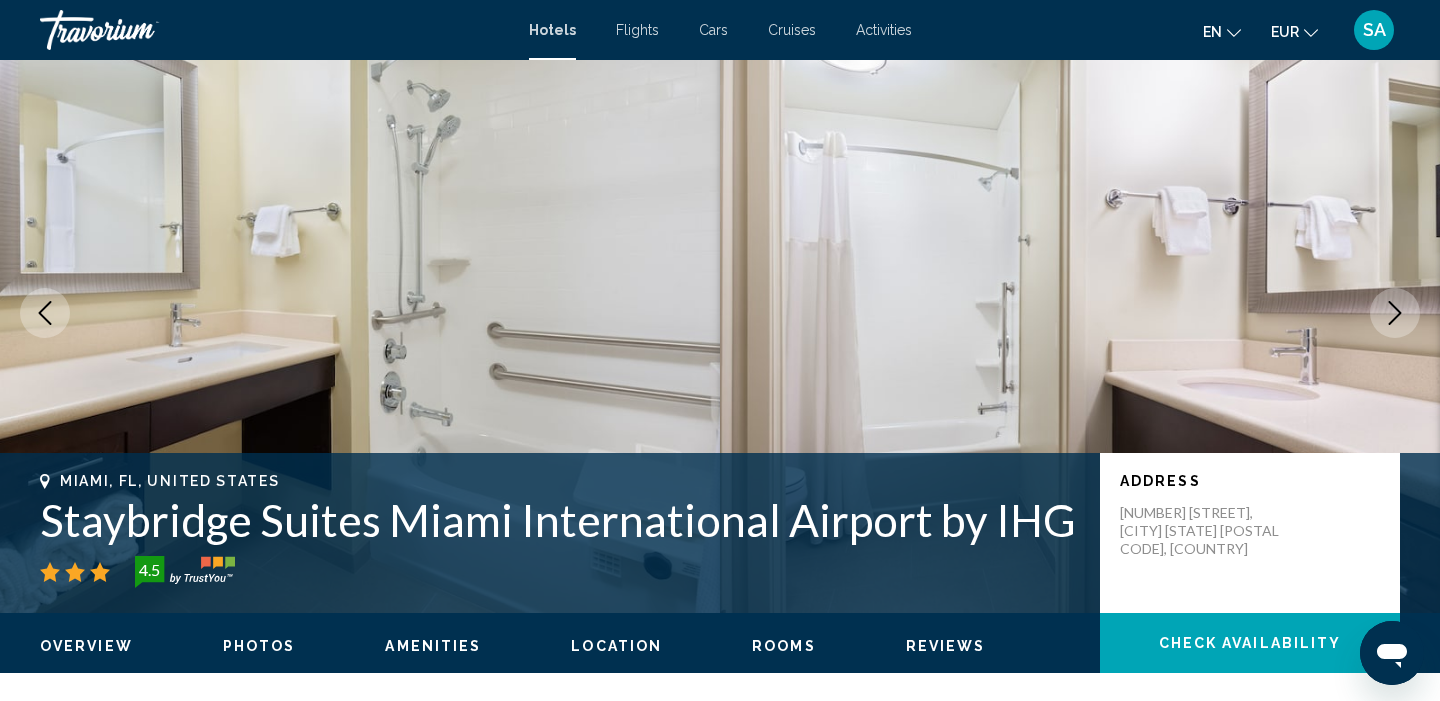click 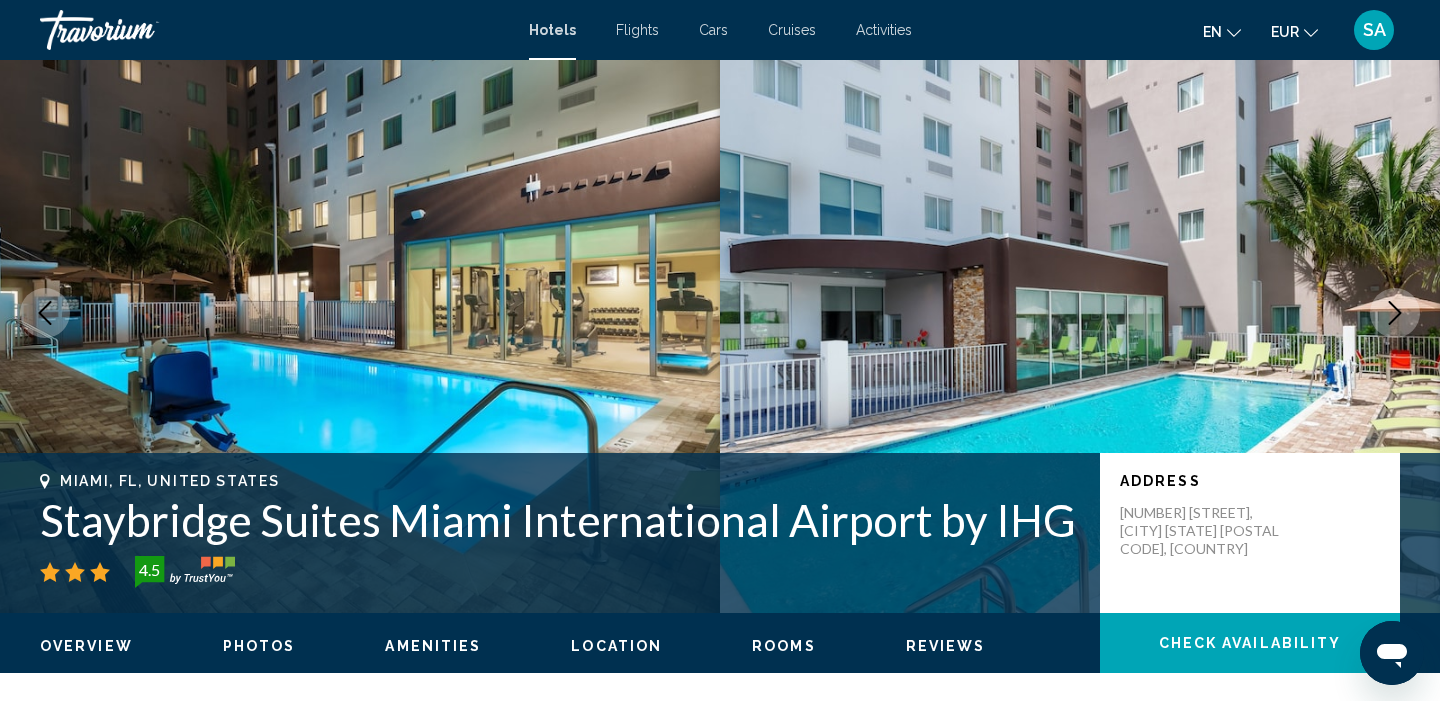 click 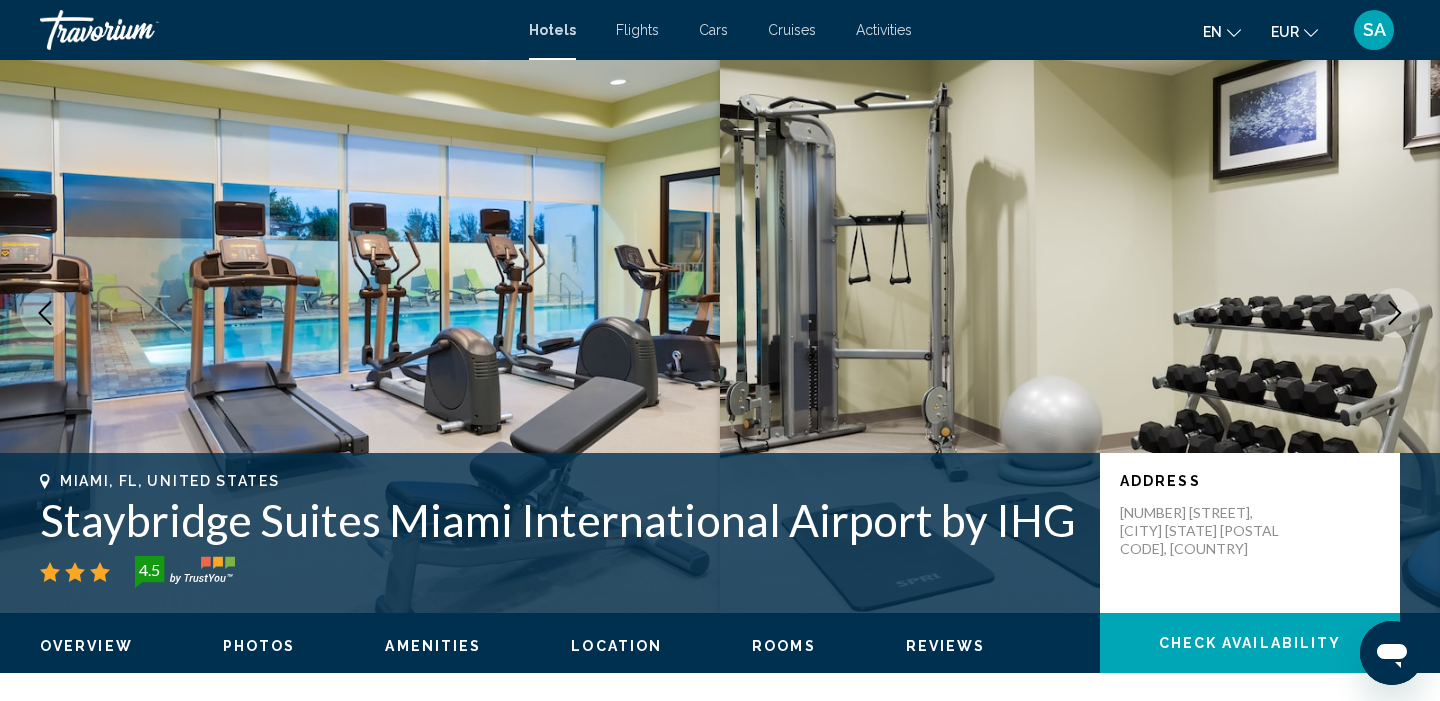 click 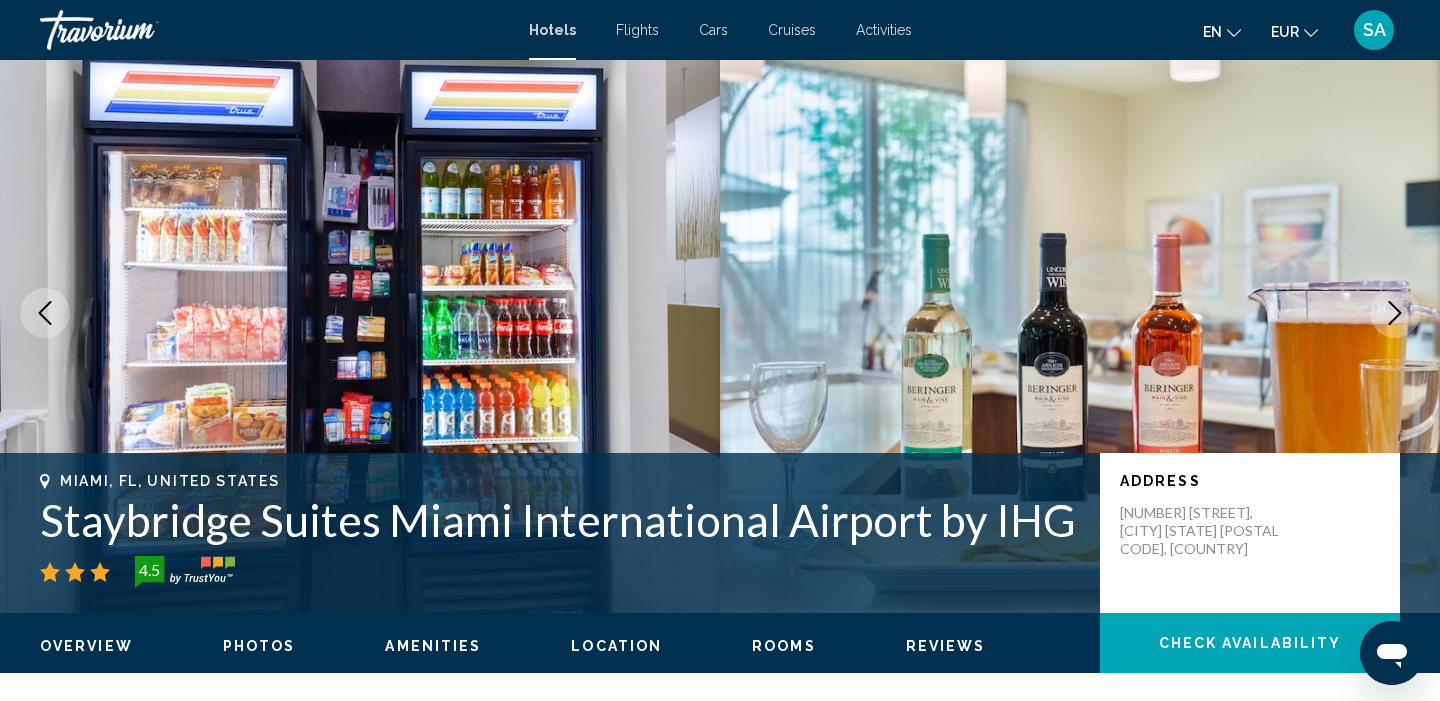 click at bounding box center [45, 313] 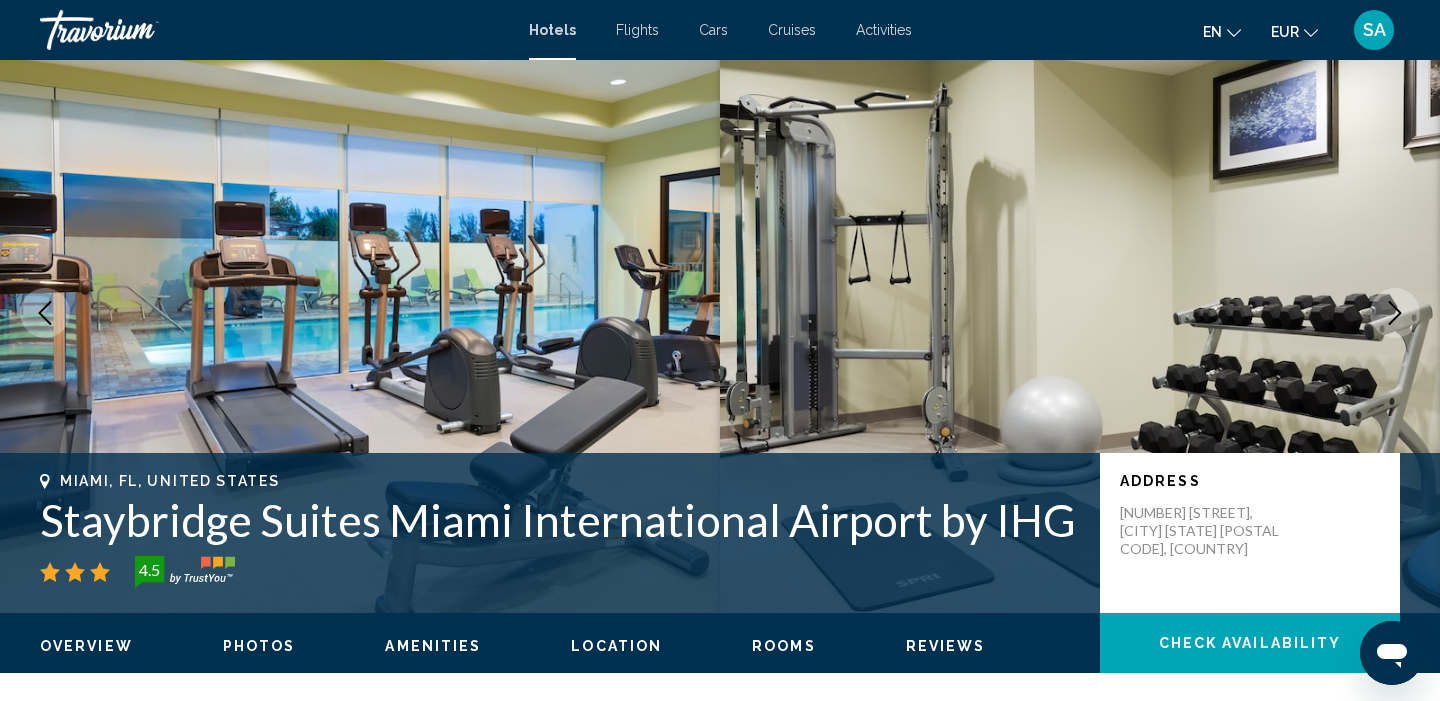 click 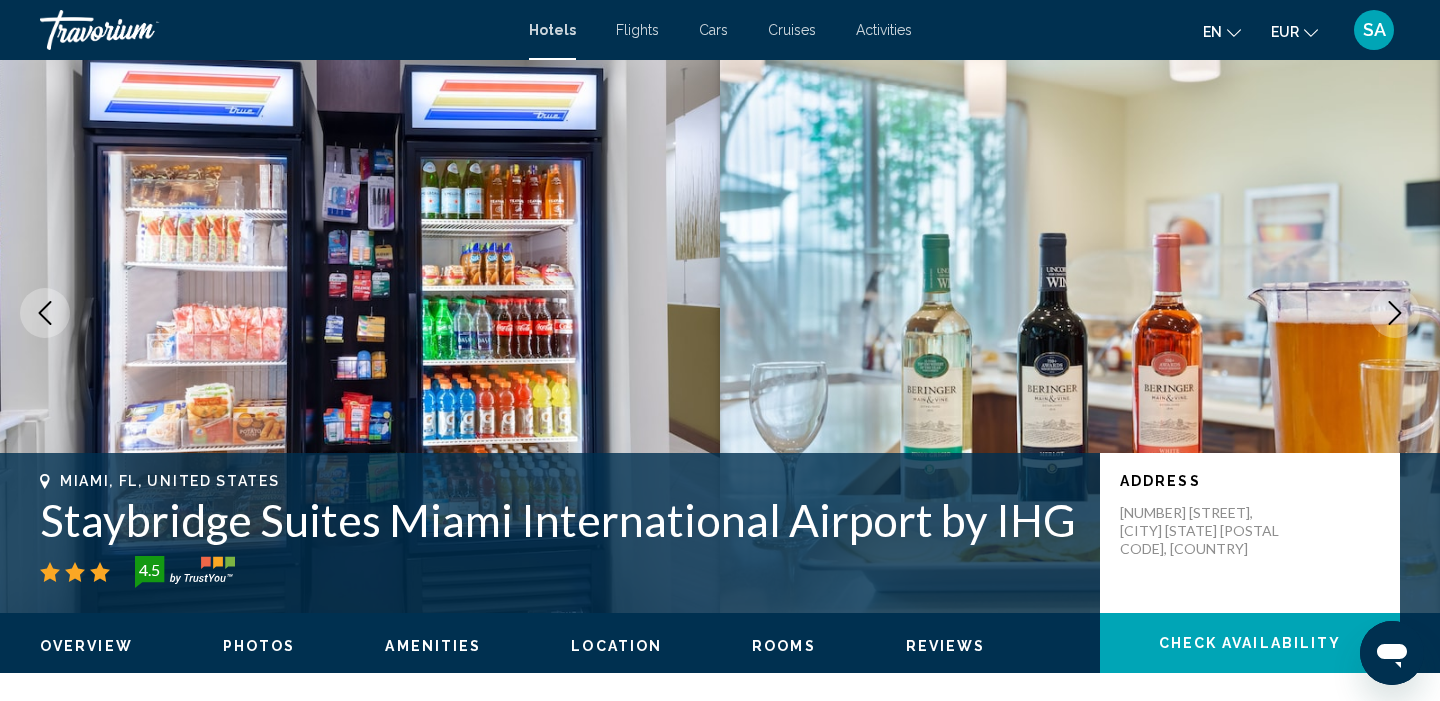 click 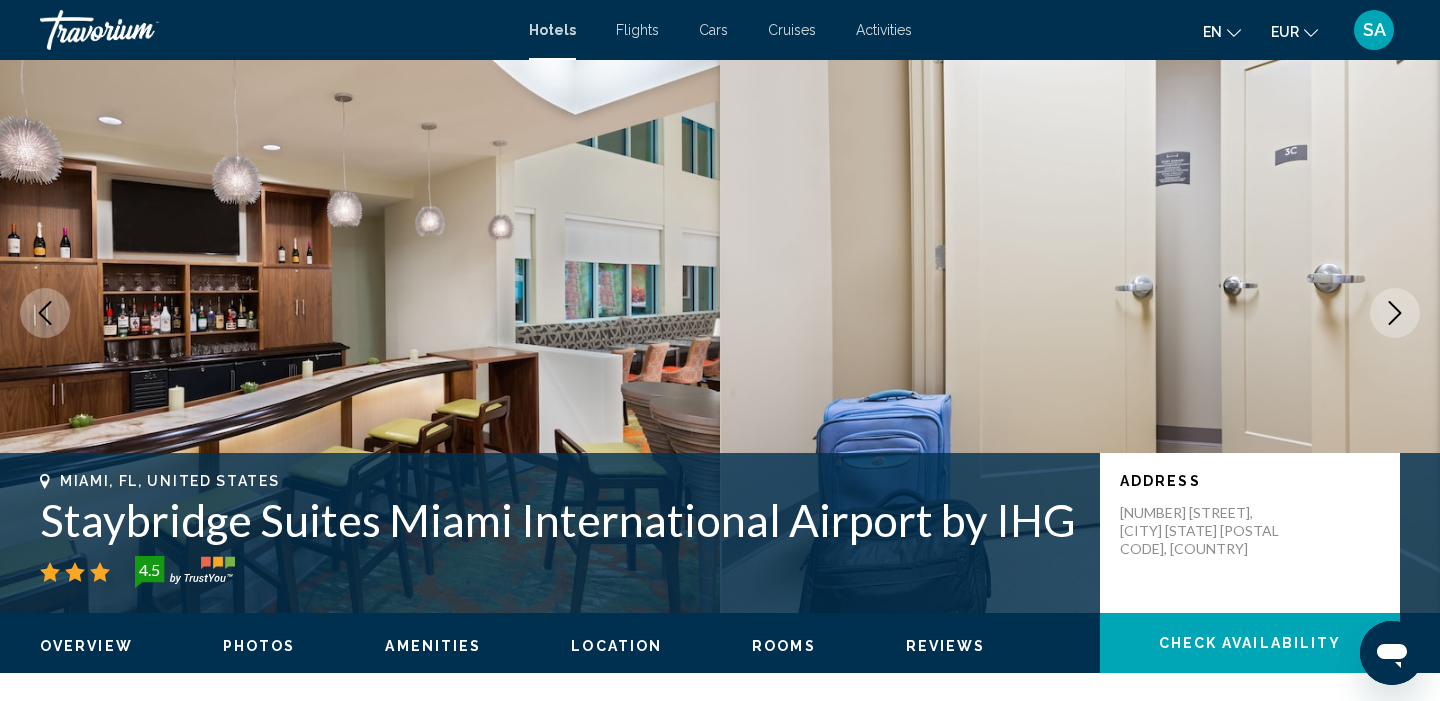 click 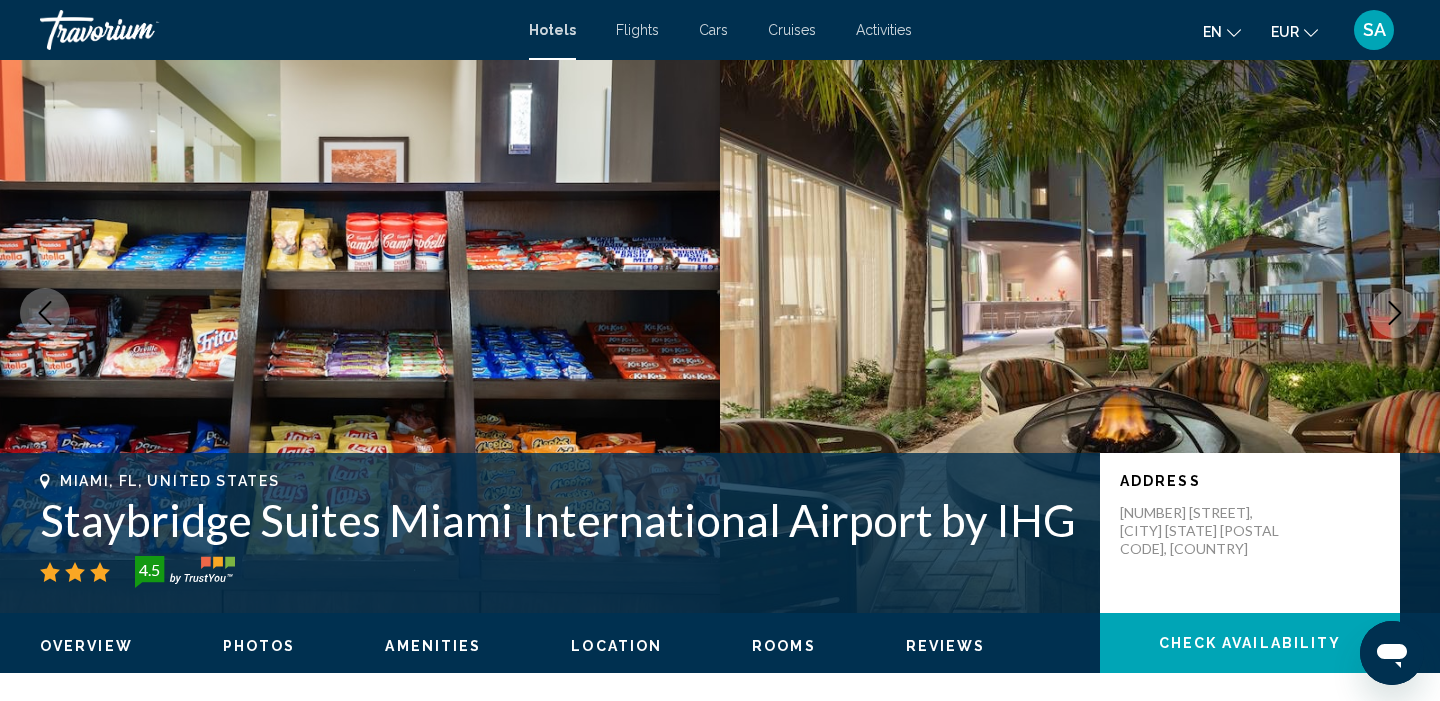 click 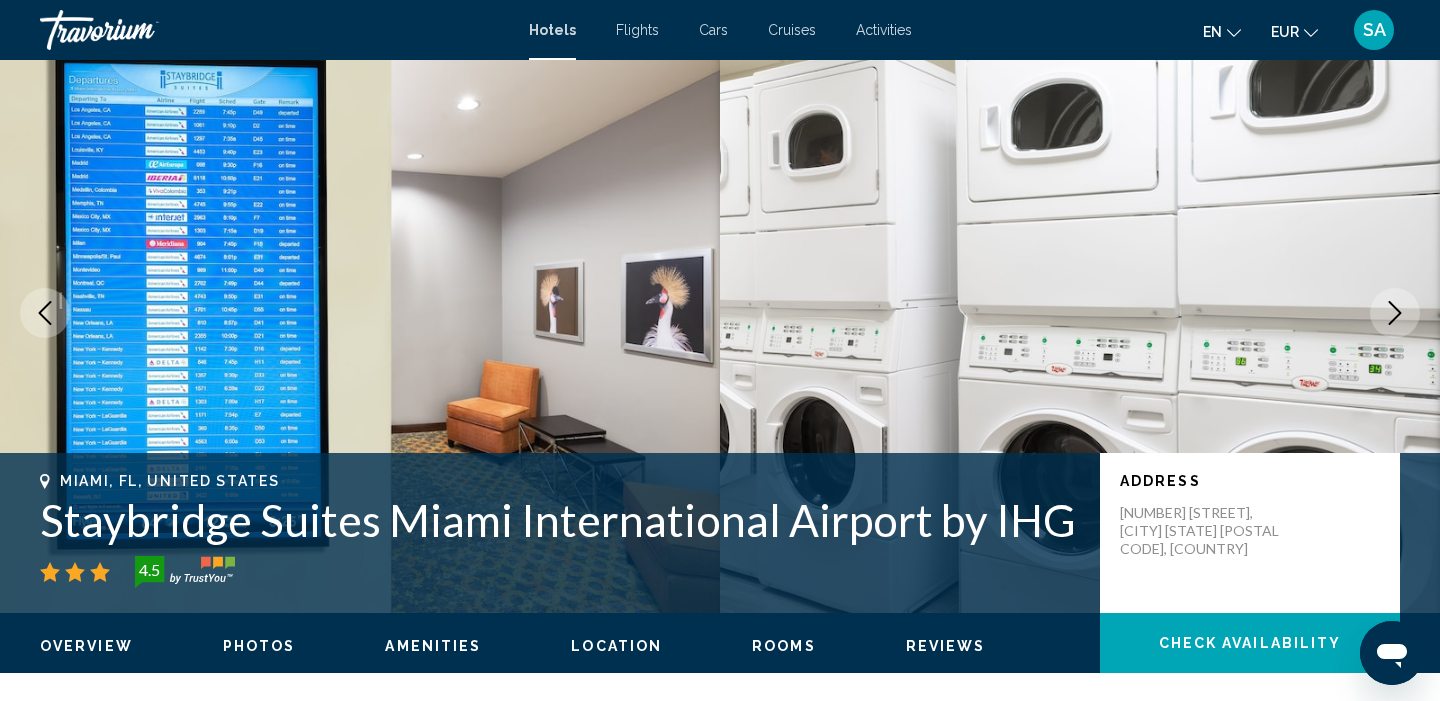 click 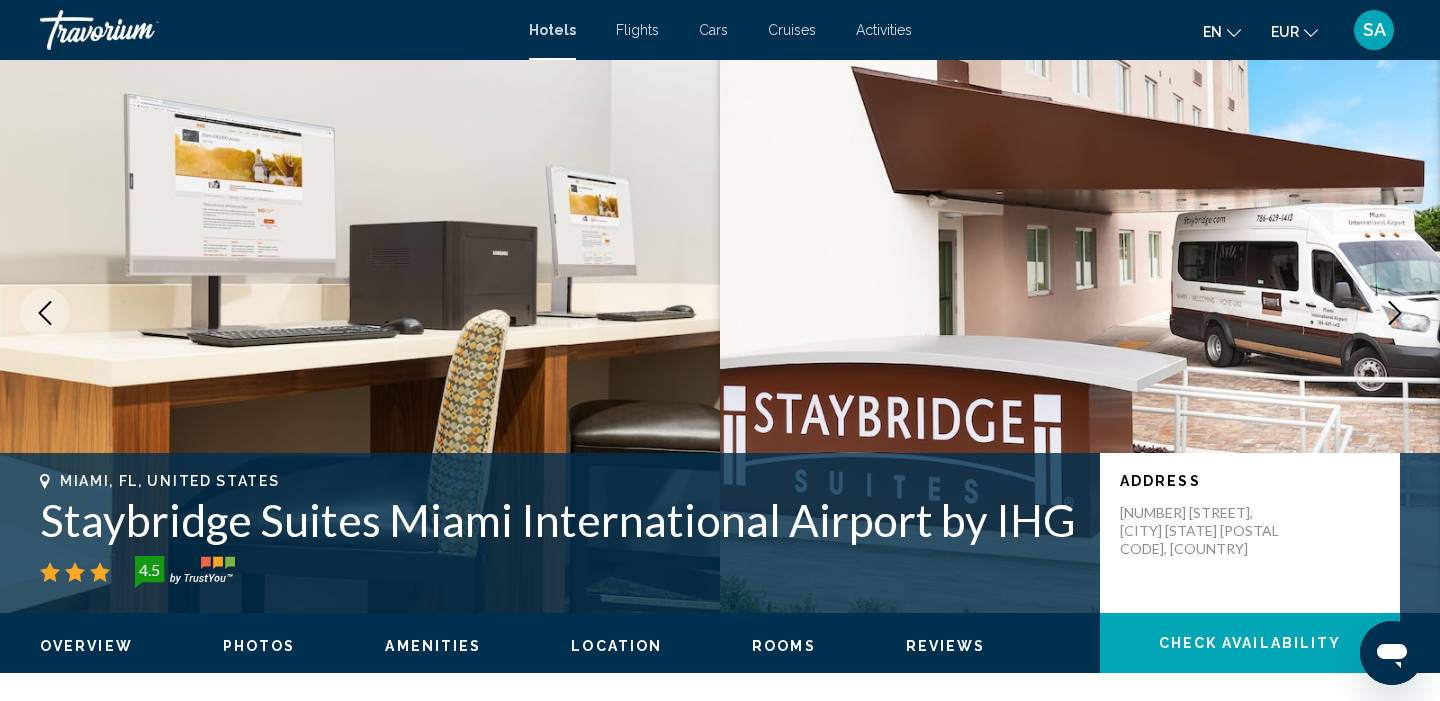 click 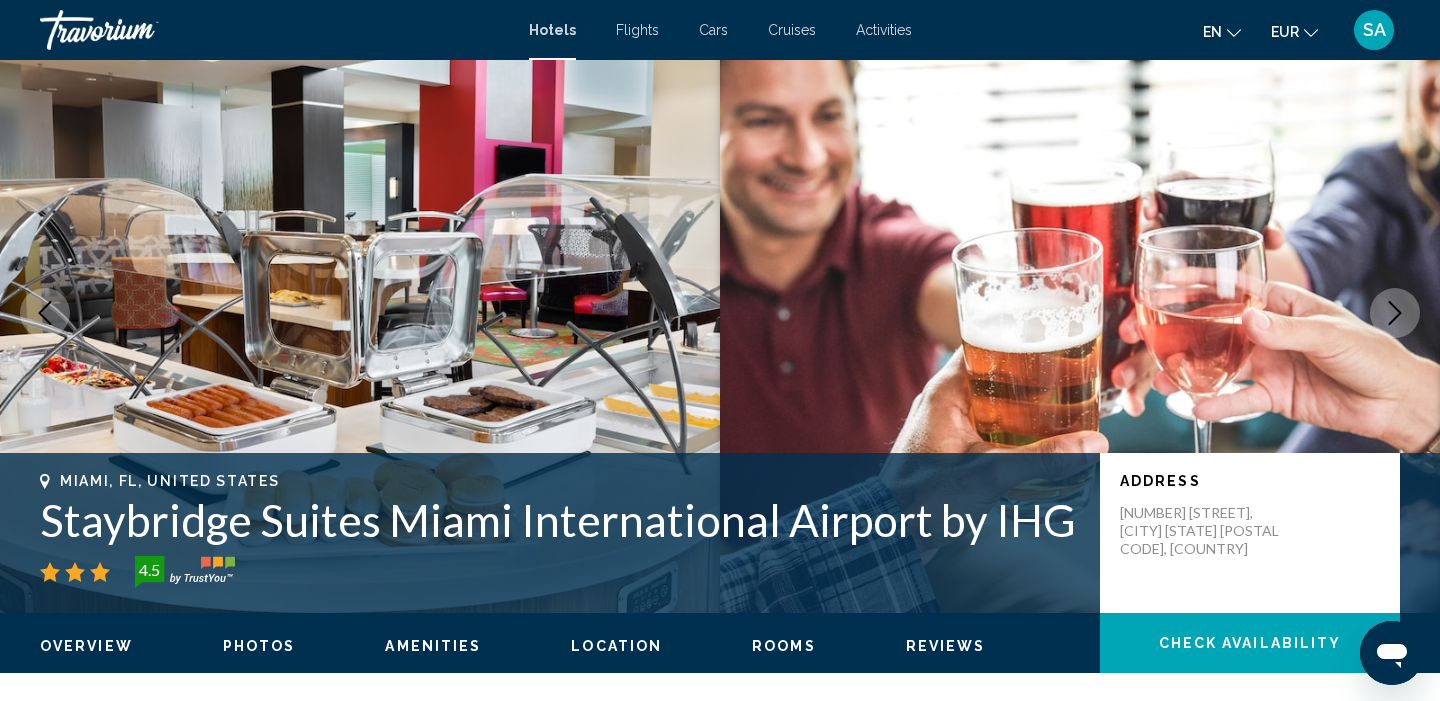 click 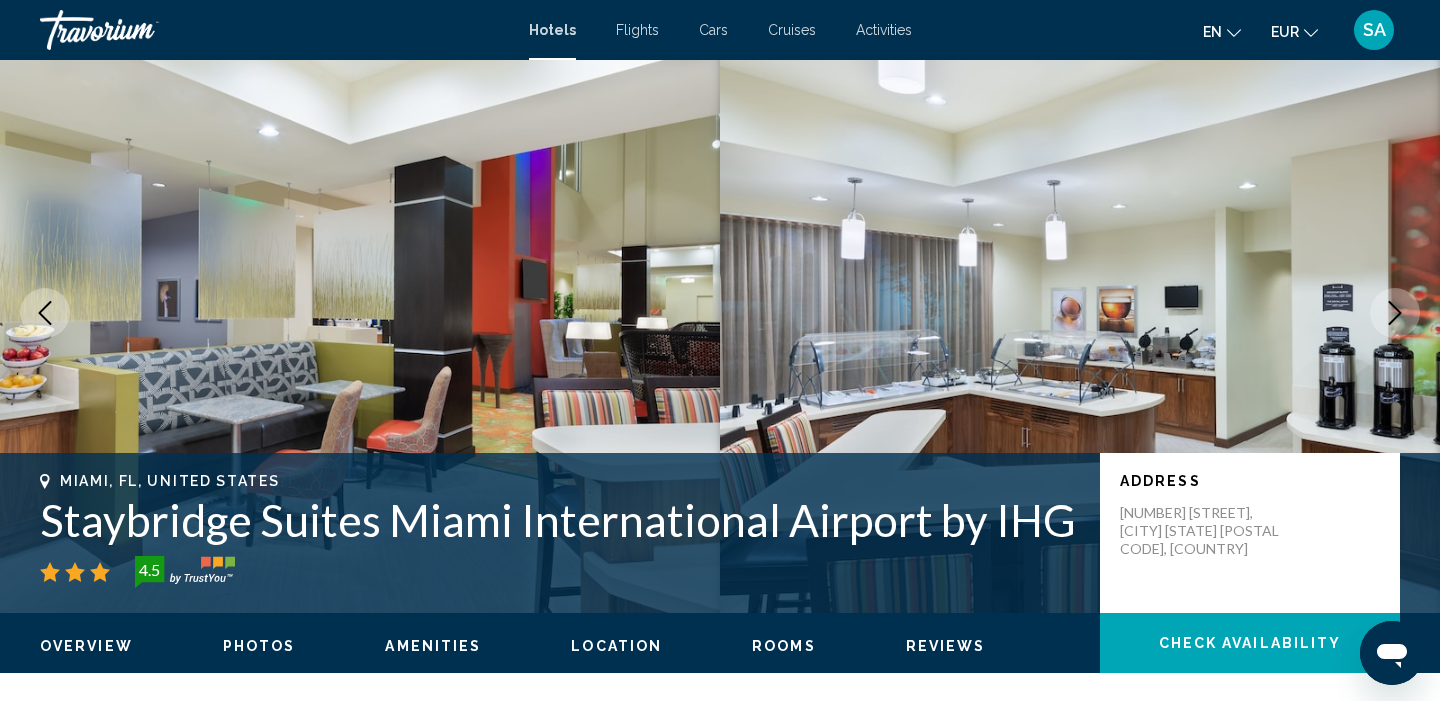 click 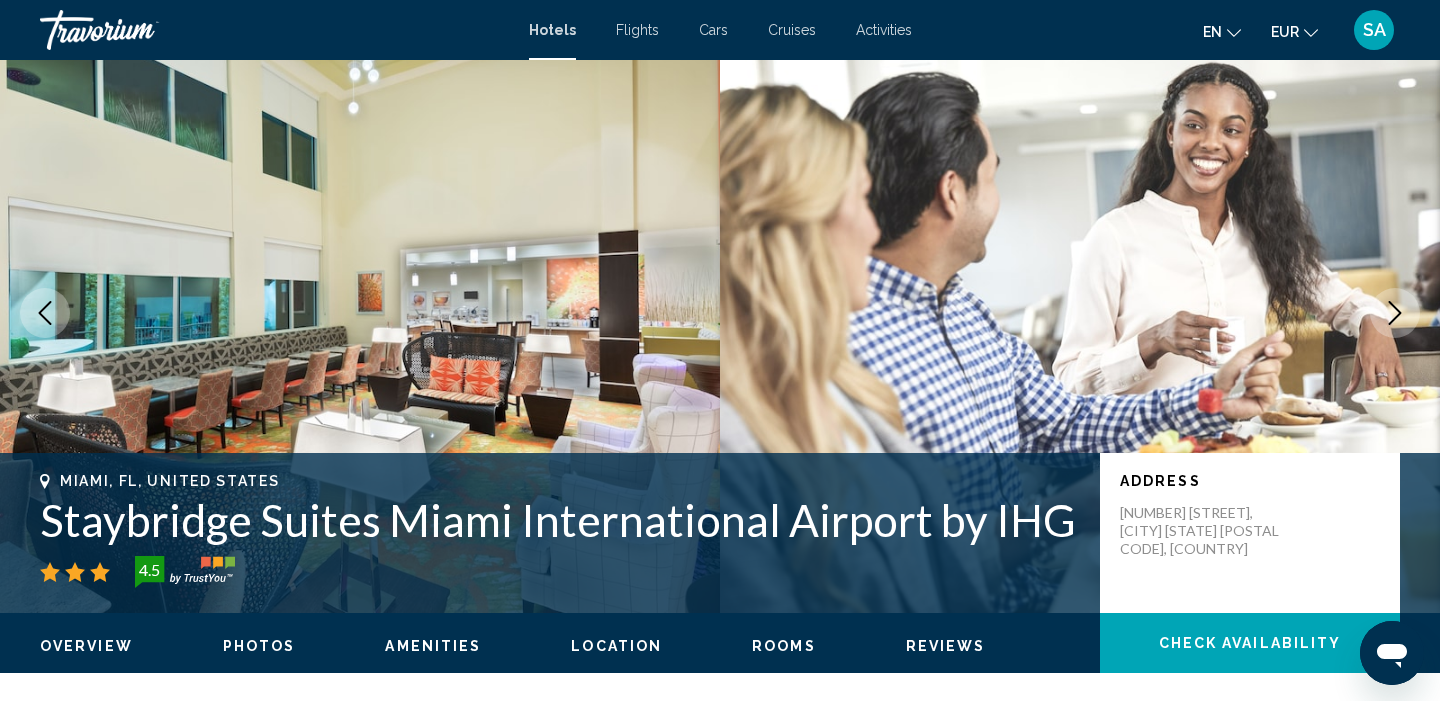 click 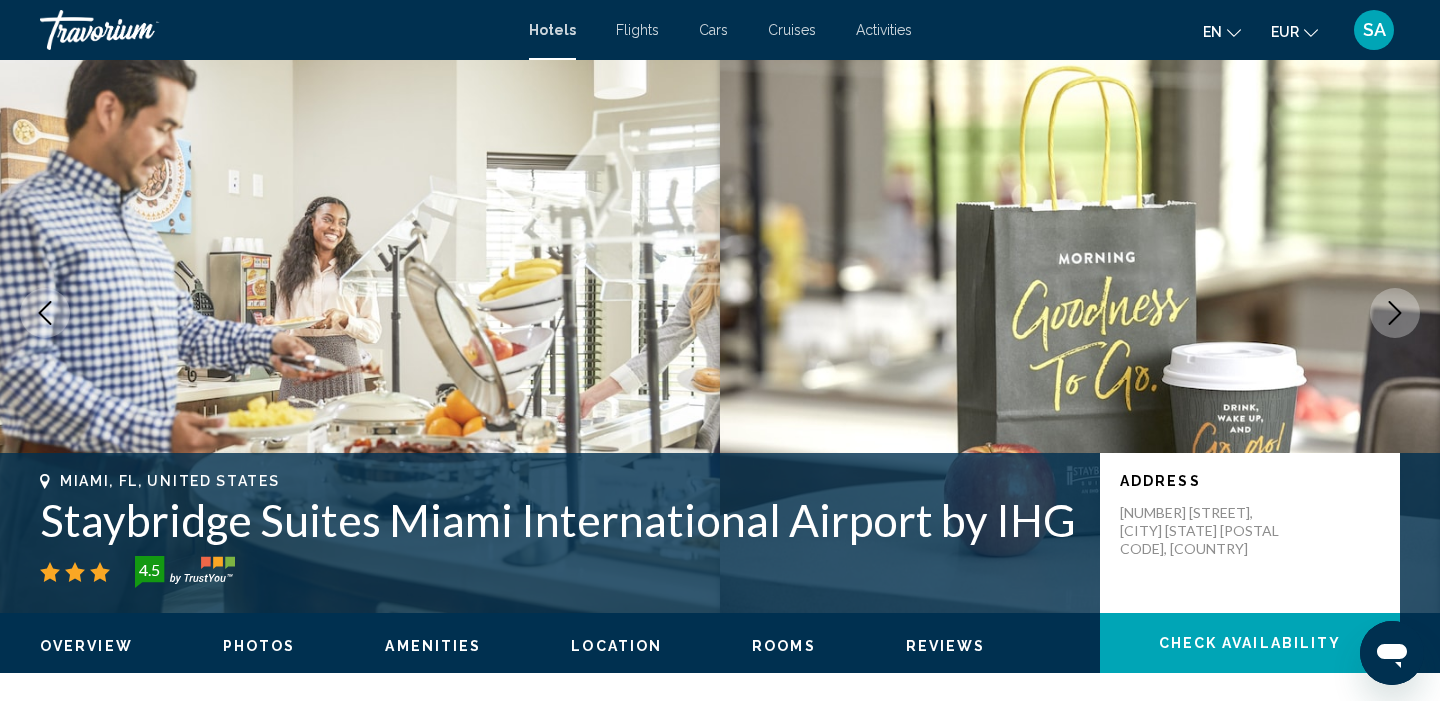 click 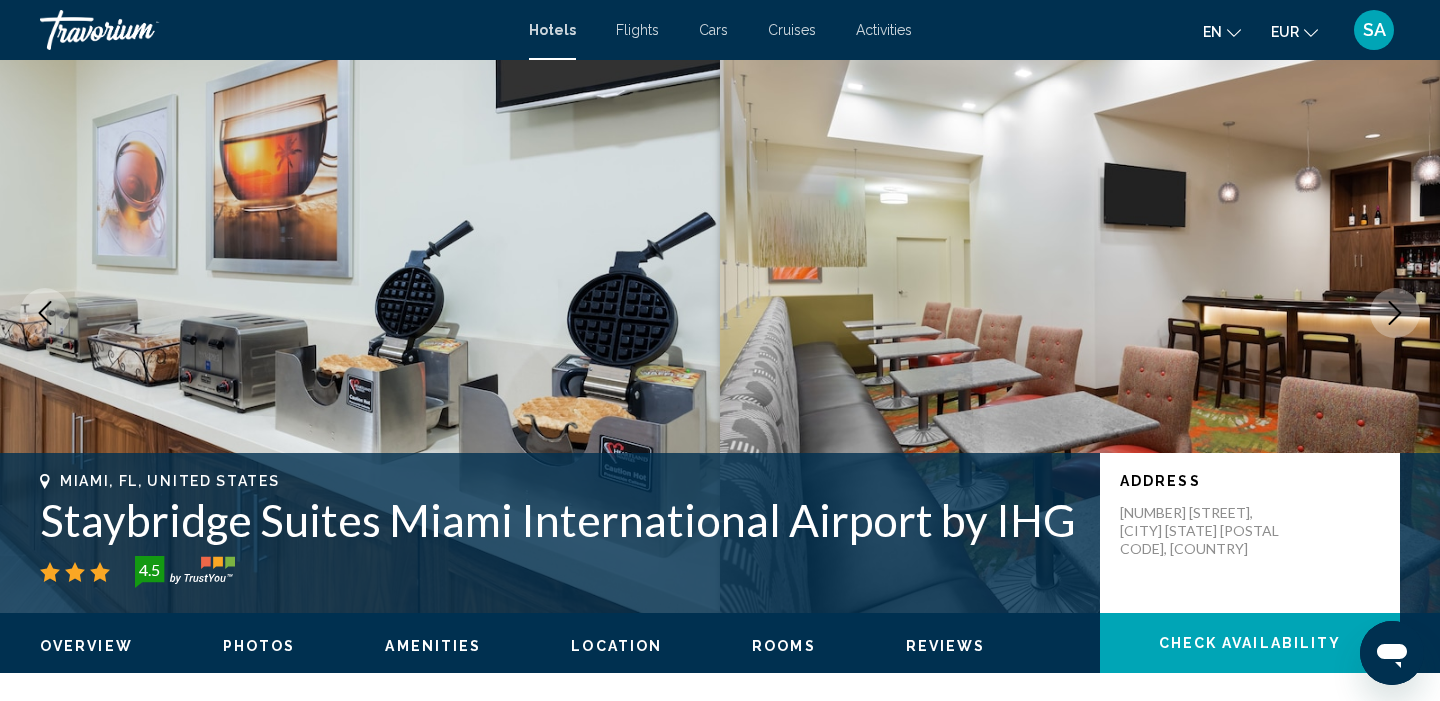 click 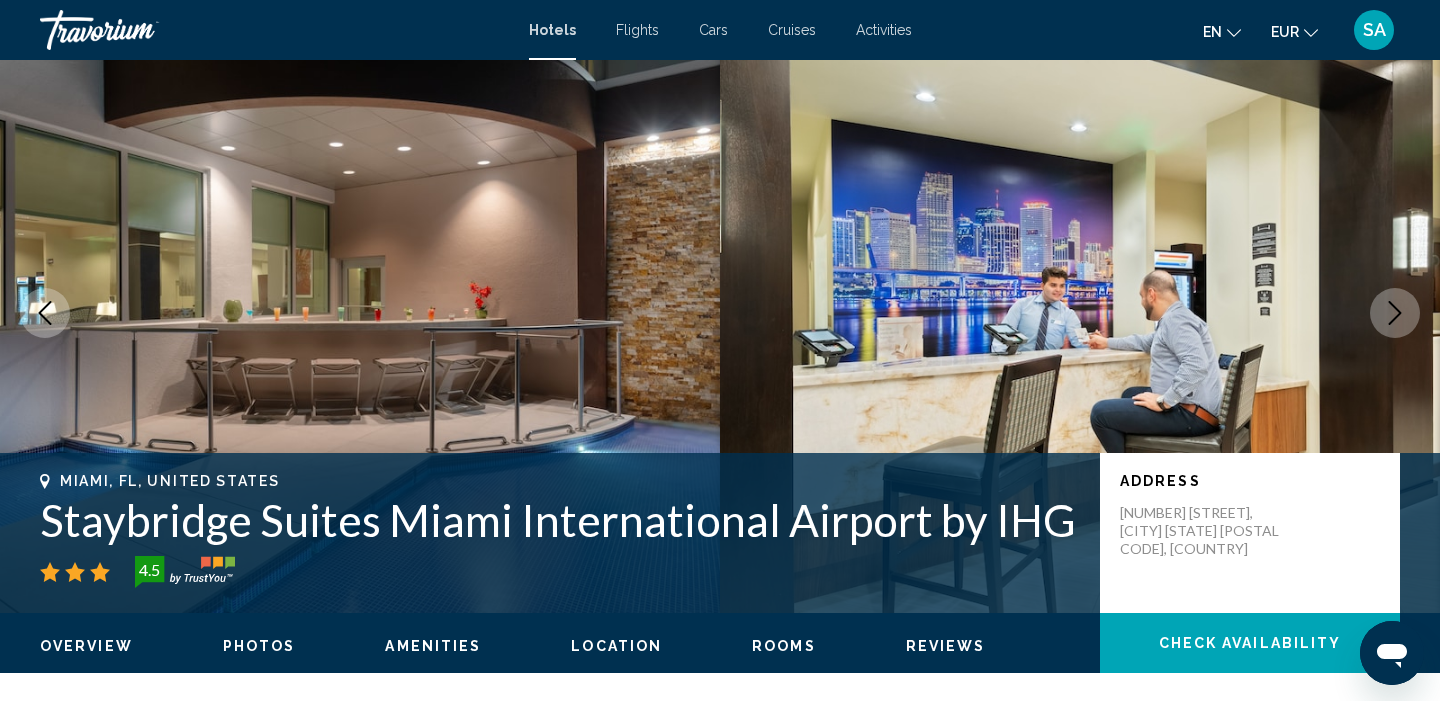 click 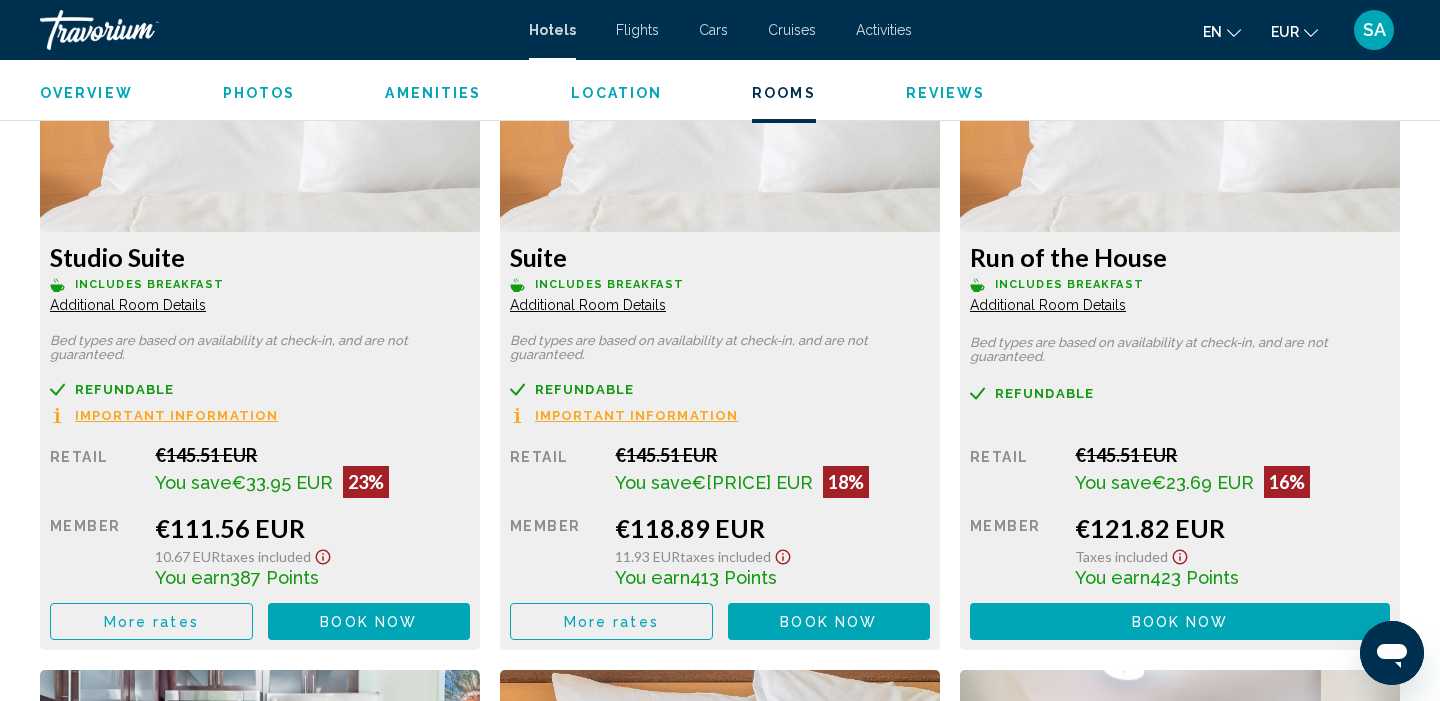 scroll, scrollTop: 2849, scrollLeft: 0, axis: vertical 